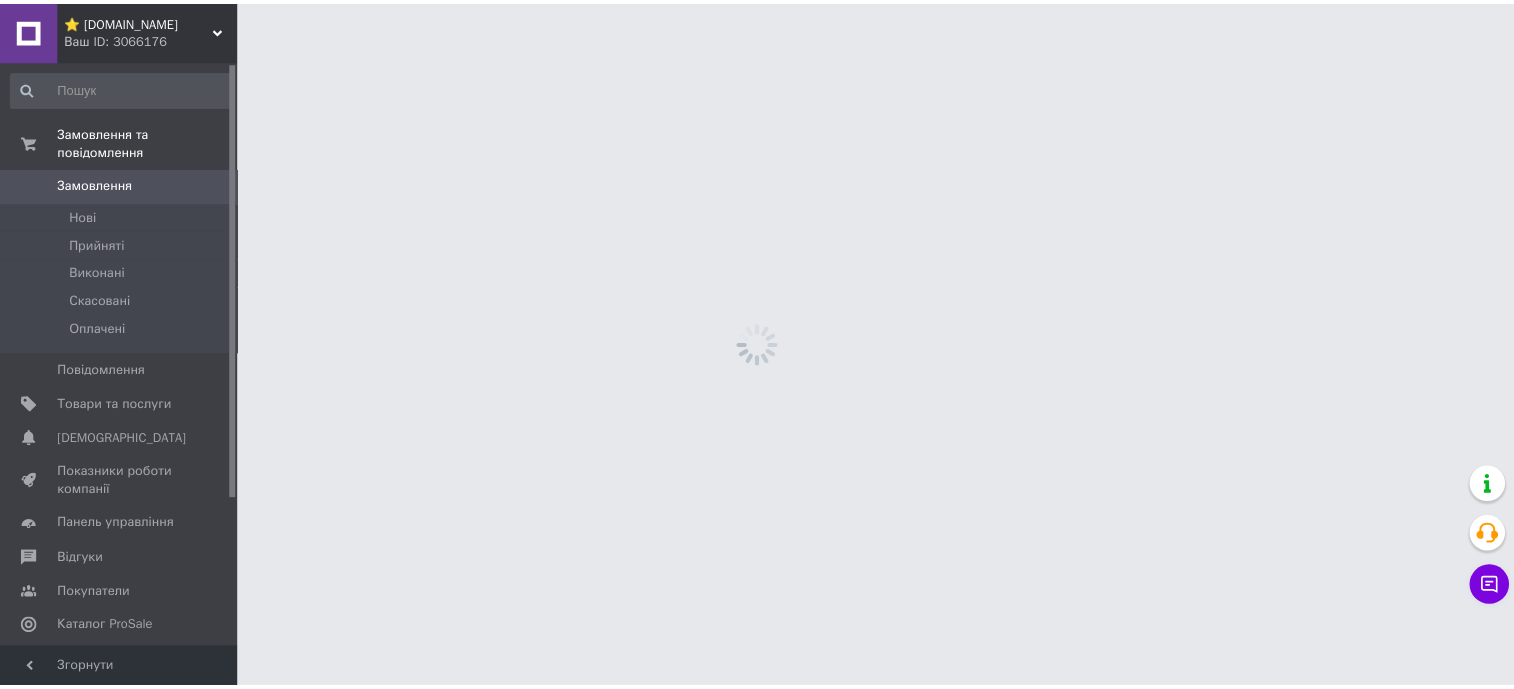 scroll, scrollTop: 0, scrollLeft: 0, axis: both 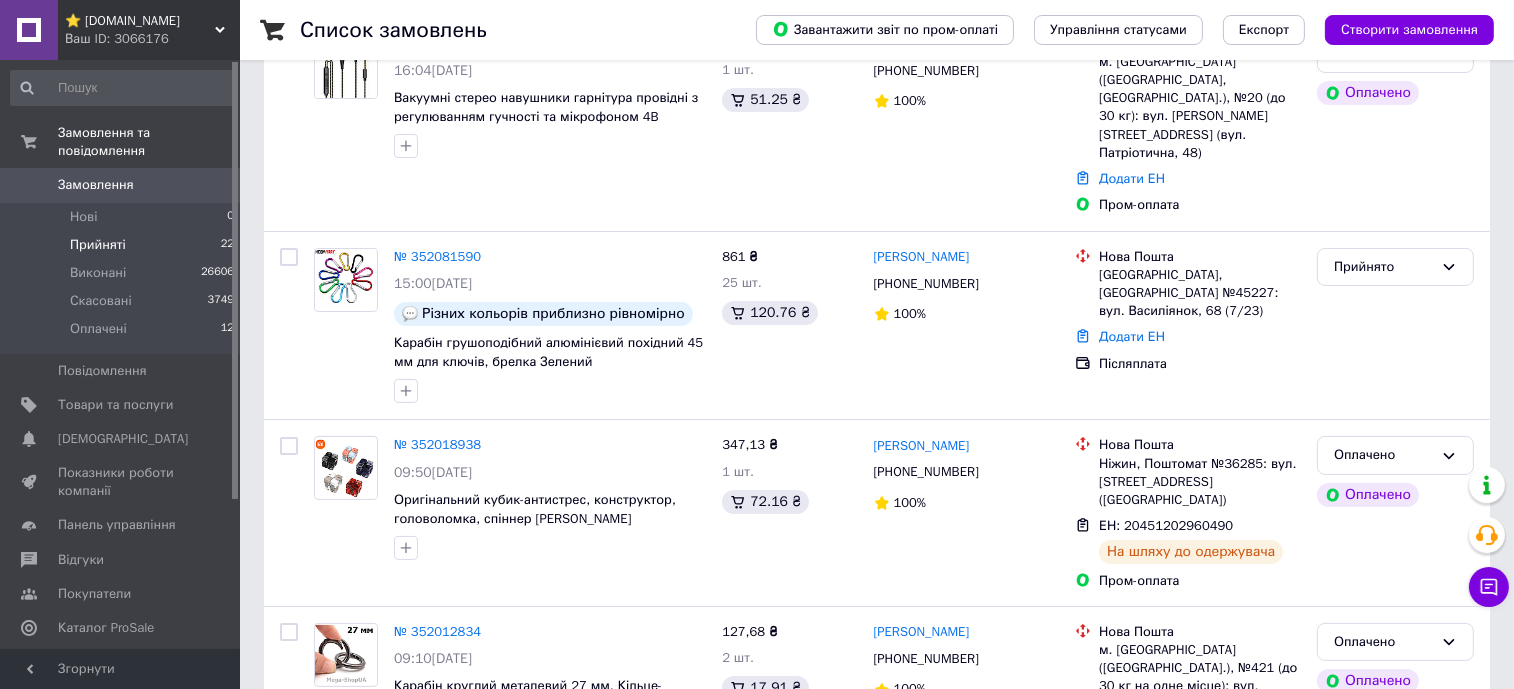 click on "Прийняті 22" at bounding box center (123, 245) 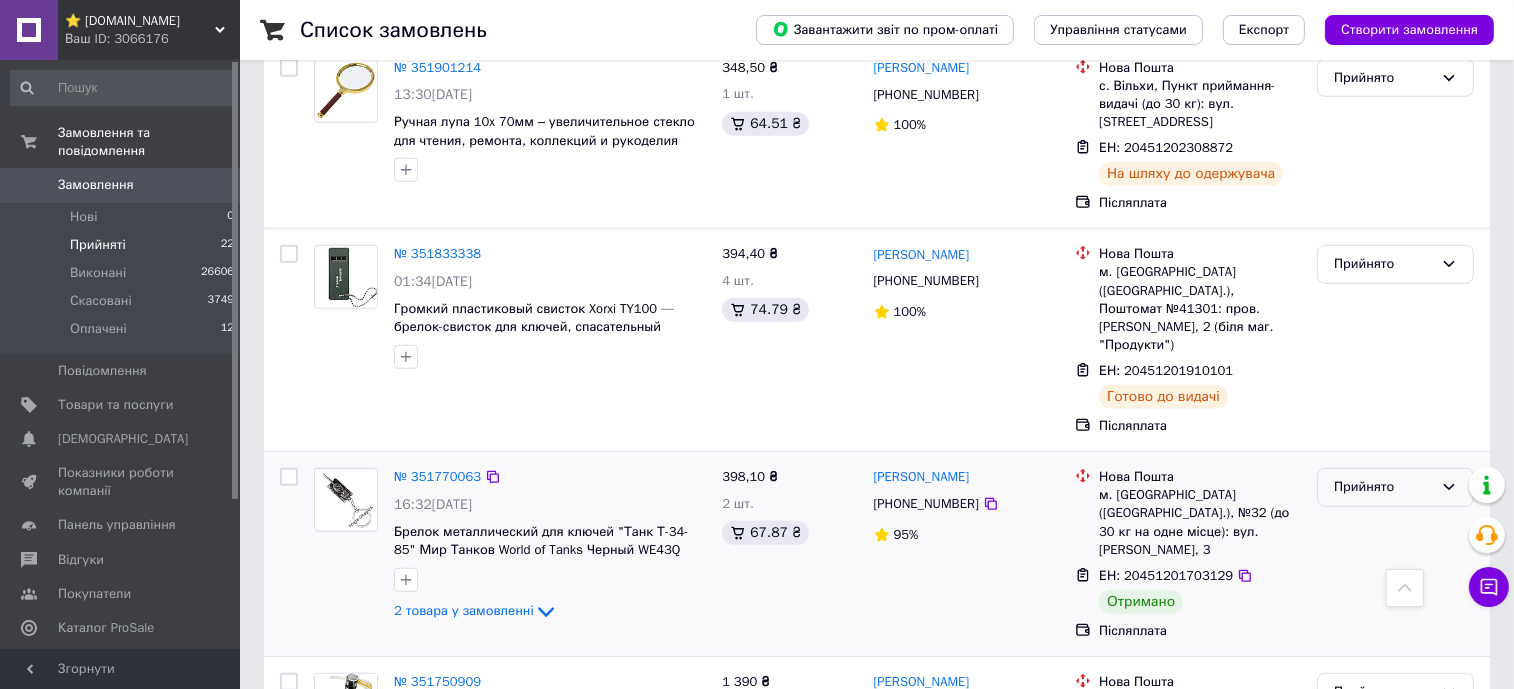 scroll, scrollTop: 1874, scrollLeft: 0, axis: vertical 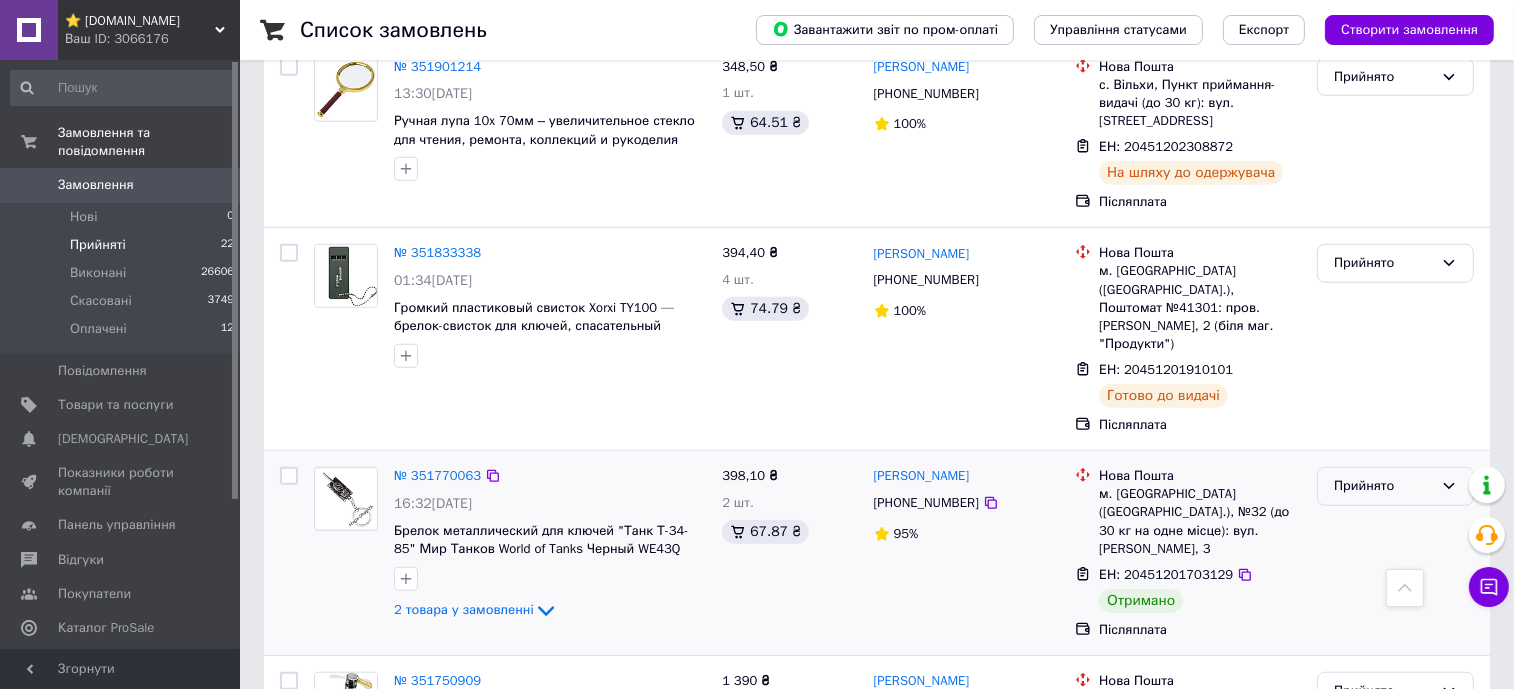 click on "Прийнято" at bounding box center (1383, 486) 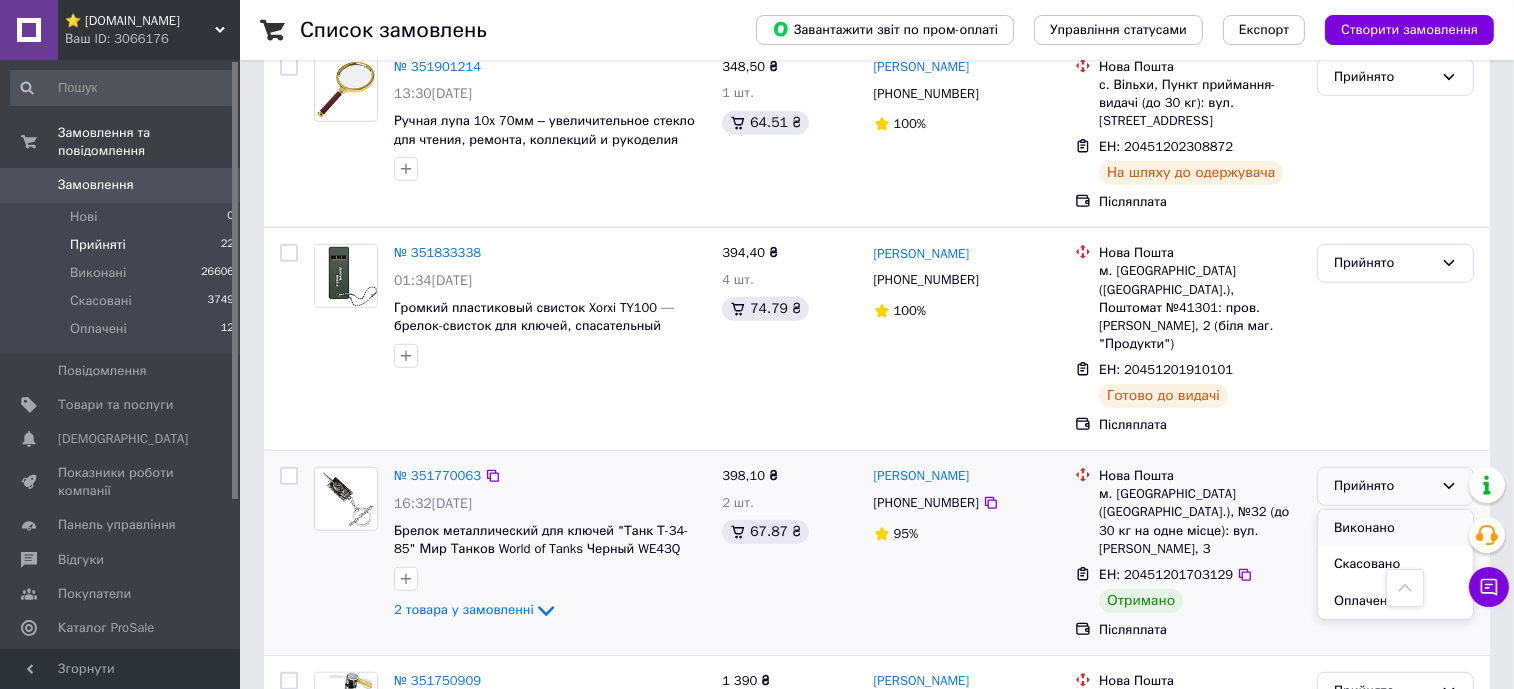 click on "Виконано" at bounding box center [1395, 528] 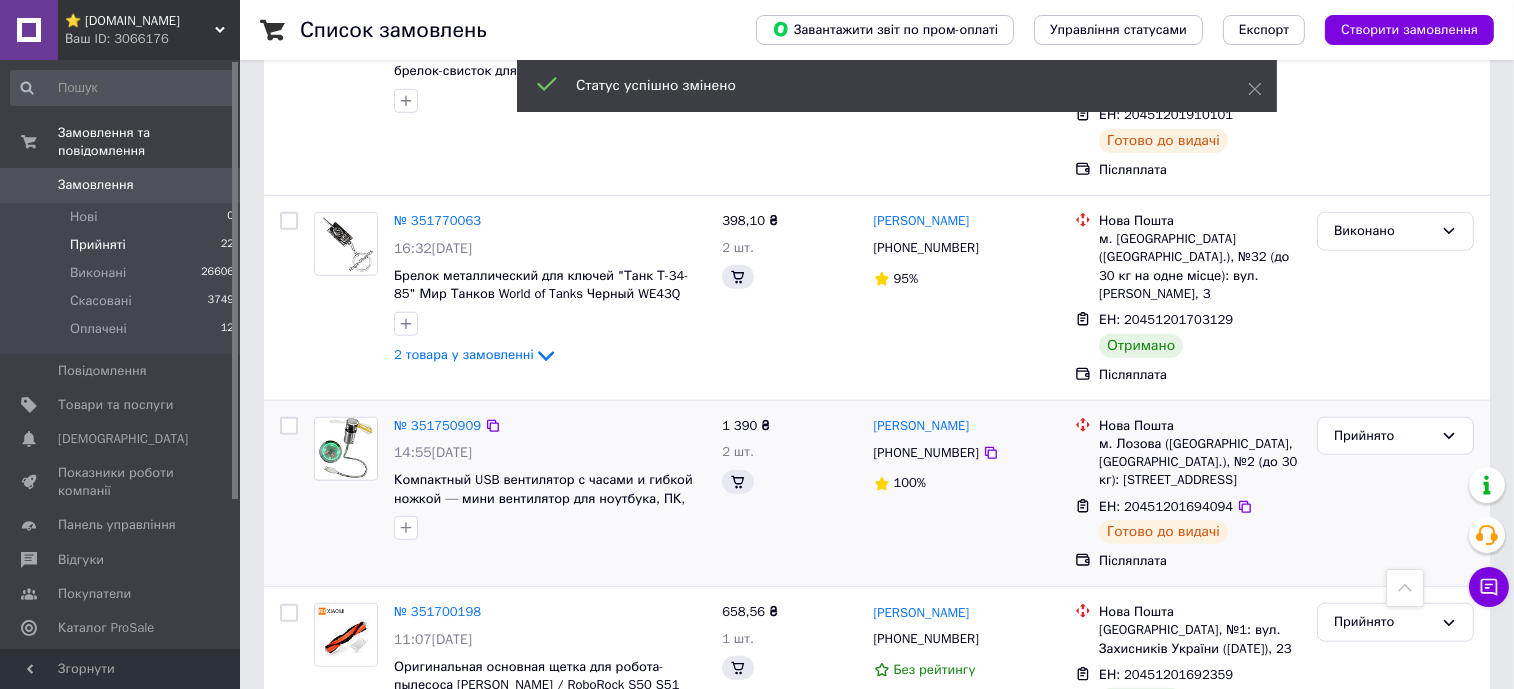 scroll, scrollTop: 2250, scrollLeft: 0, axis: vertical 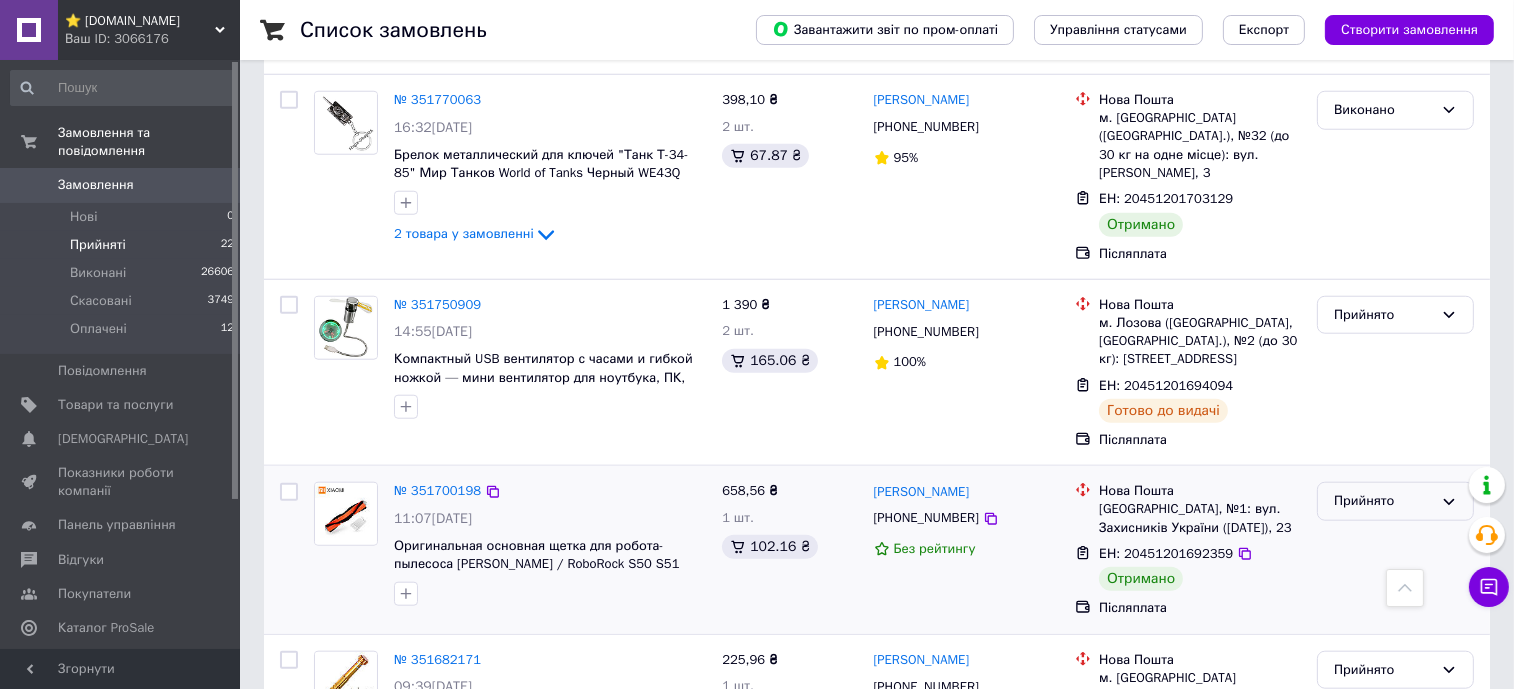 click on "Прийнято" at bounding box center (1383, 501) 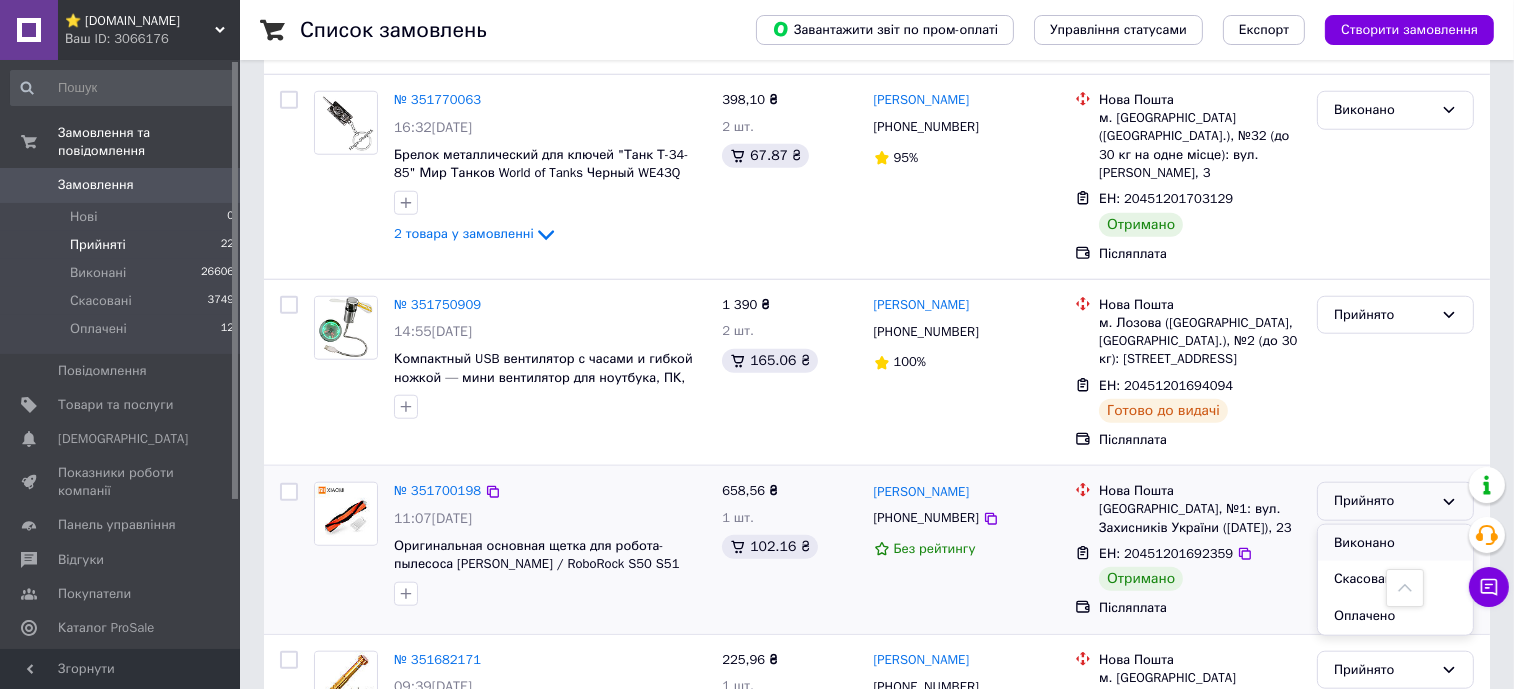 click on "Виконано" at bounding box center (1395, 543) 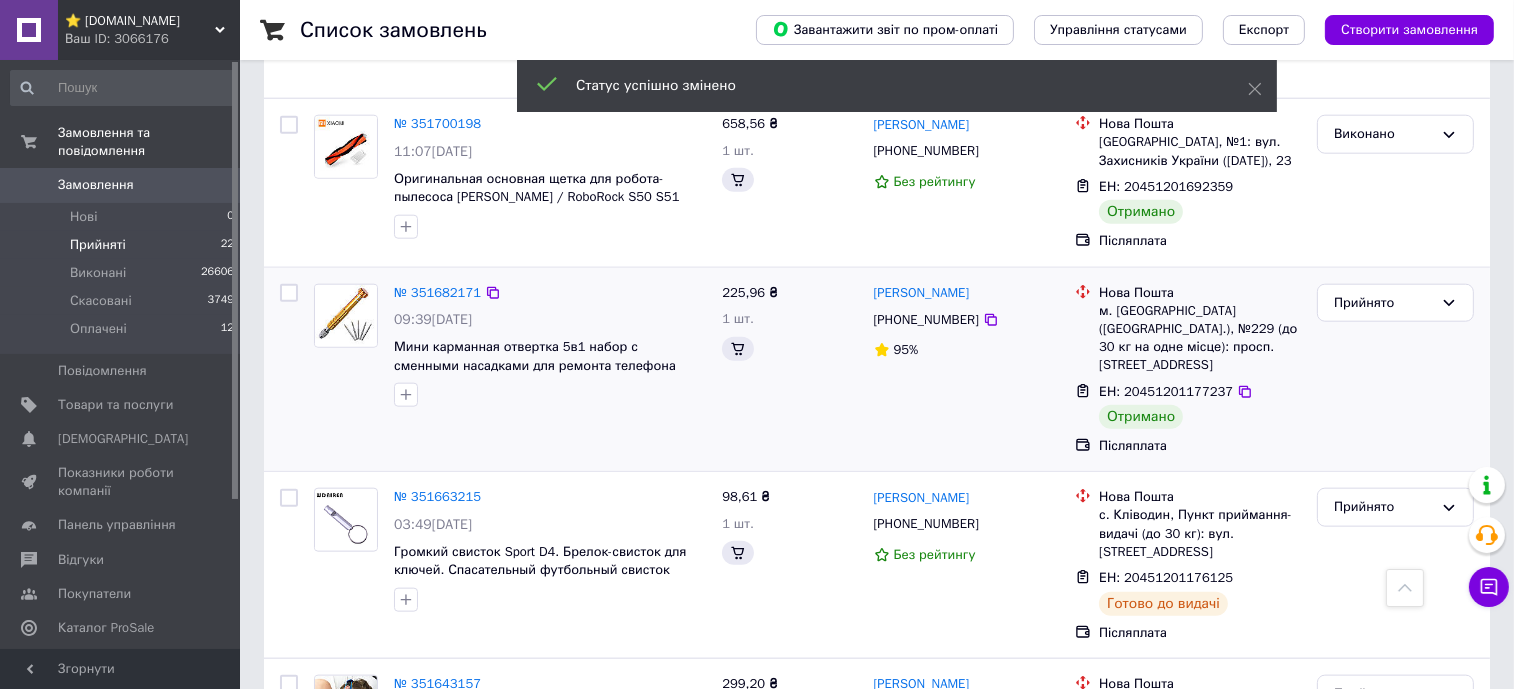 scroll, scrollTop: 2625, scrollLeft: 0, axis: vertical 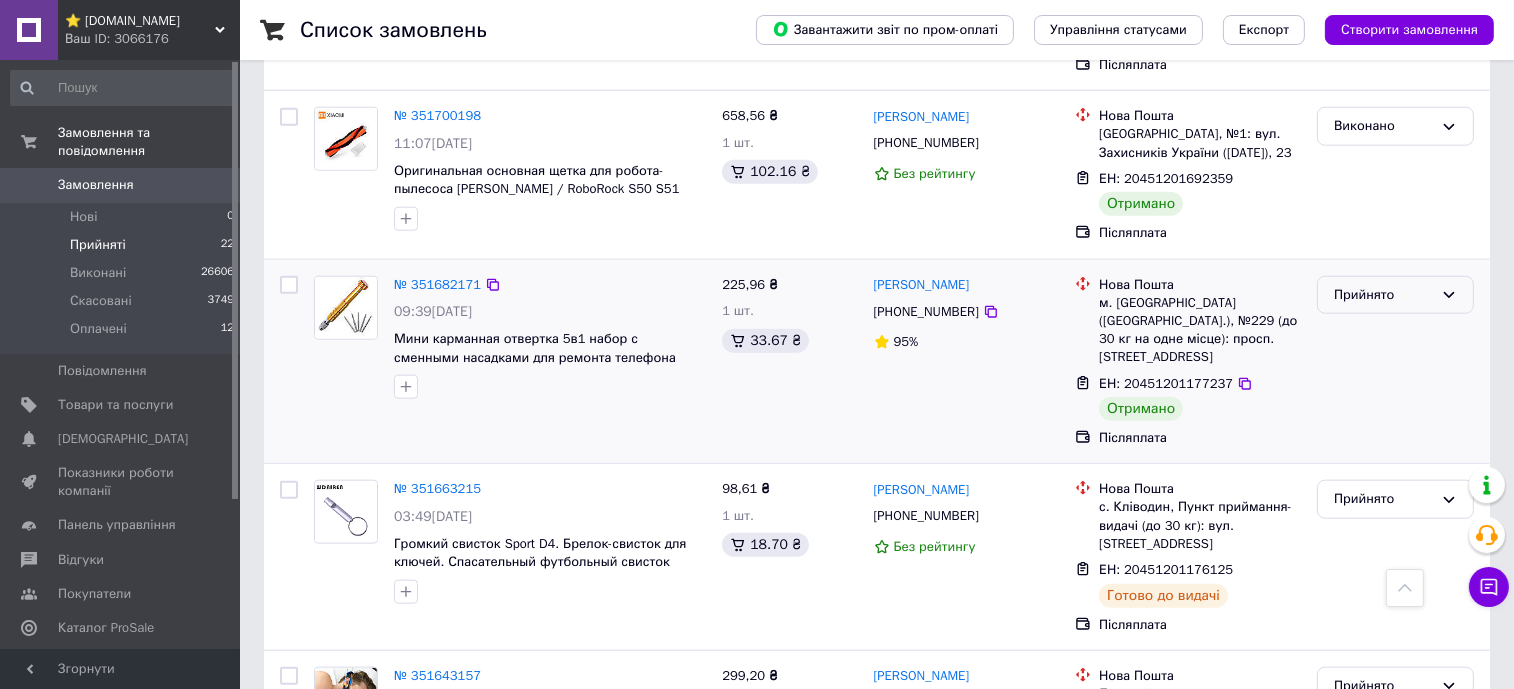 click on "Прийнято" at bounding box center (1383, 295) 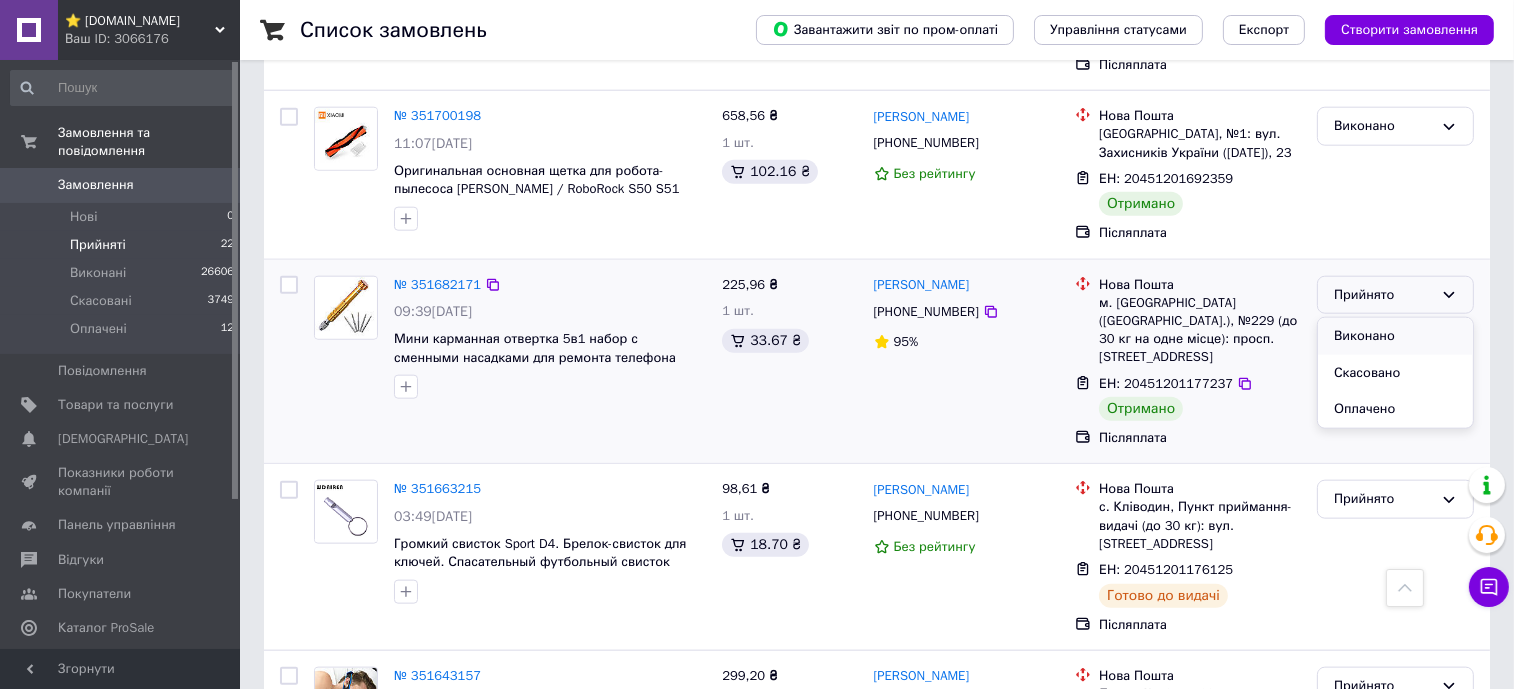click on "Виконано" at bounding box center [1395, 336] 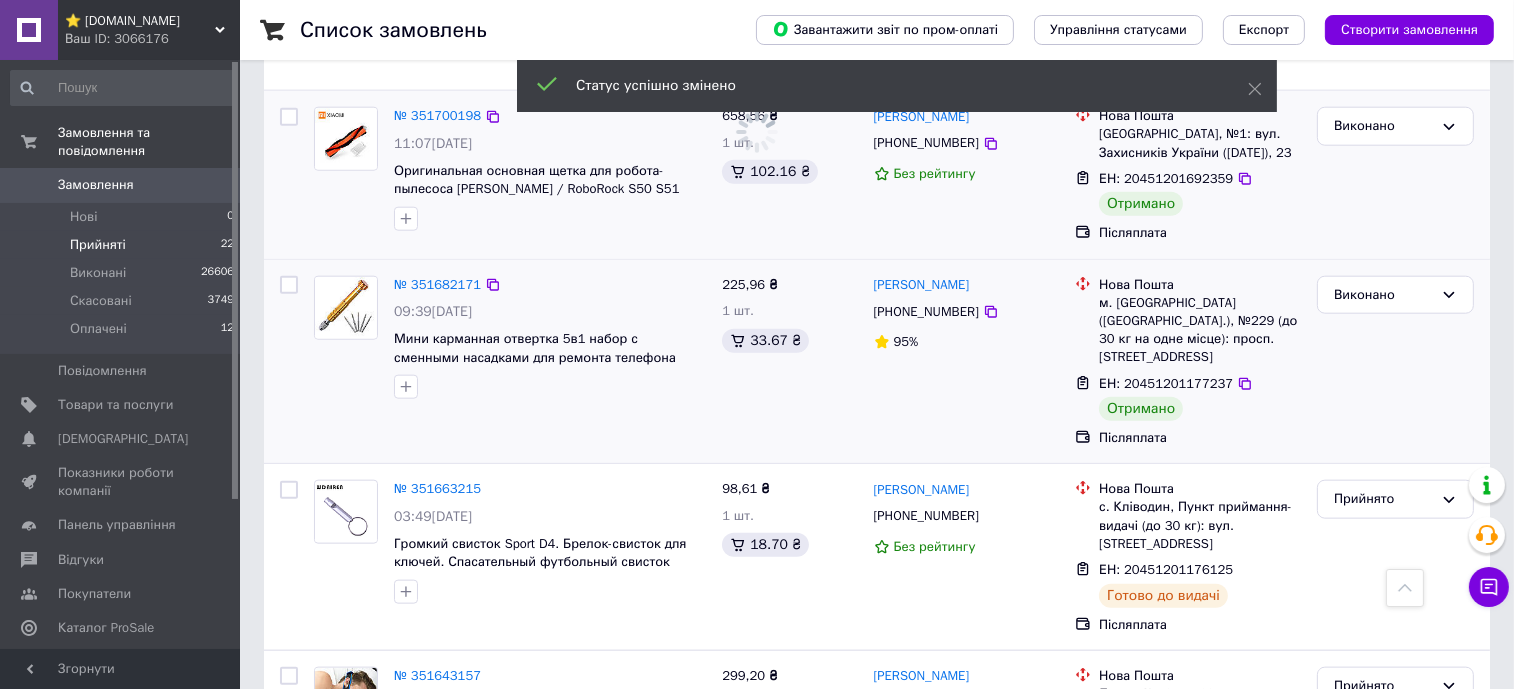 scroll, scrollTop: 2500, scrollLeft: 0, axis: vertical 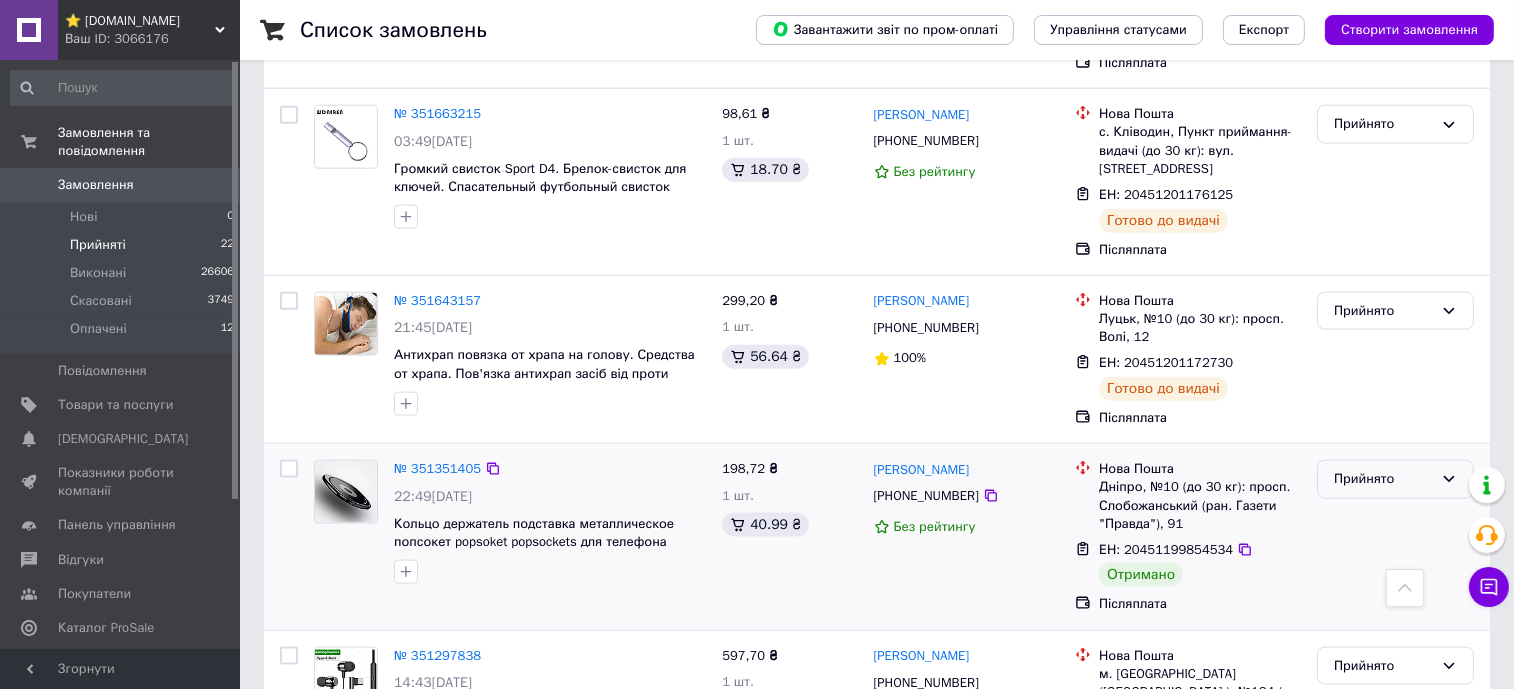 click on "Прийнято" at bounding box center (1383, 479) 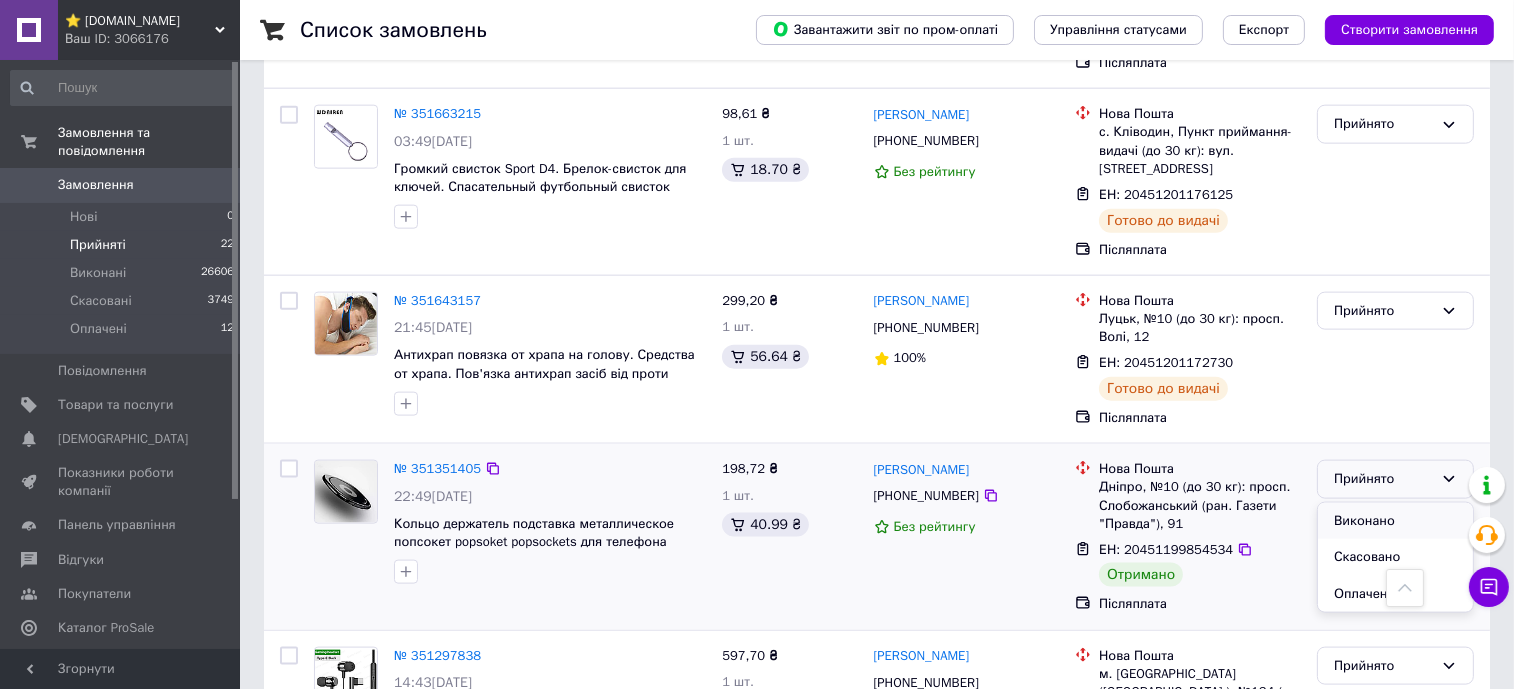 click on "Виконано" at bounding box center (1395, 521) 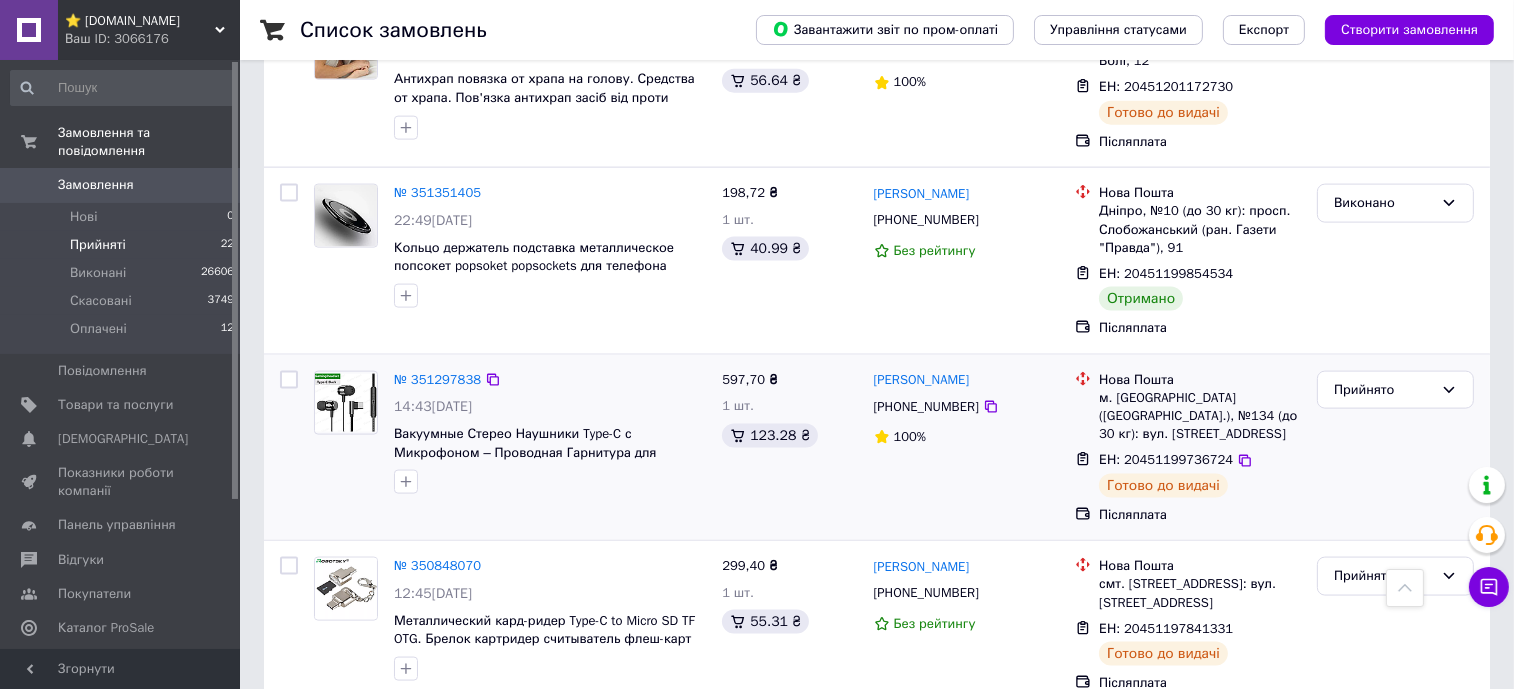 scroll, scrollTop: 3283, scrollLeft: 0, axis: vertical 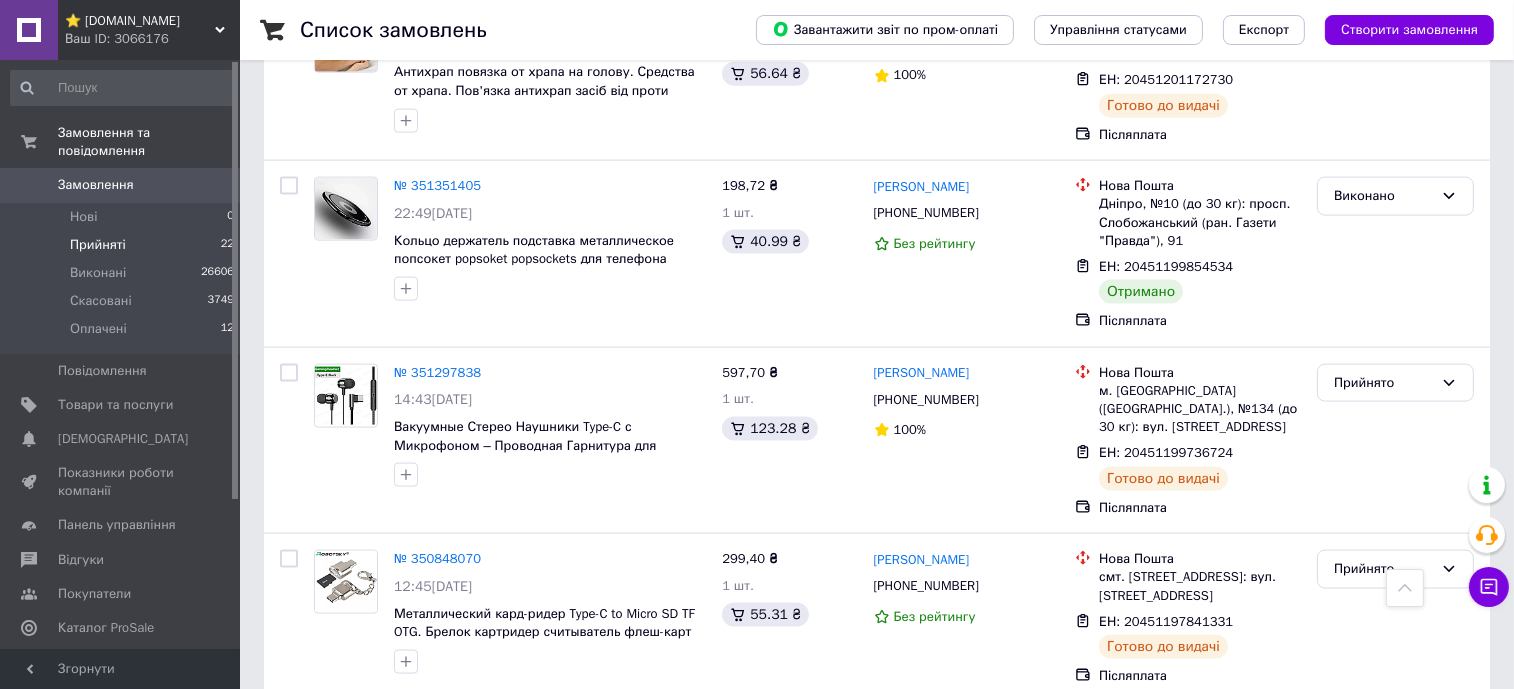 click on "Наступна" at bounding box center (405, 747) 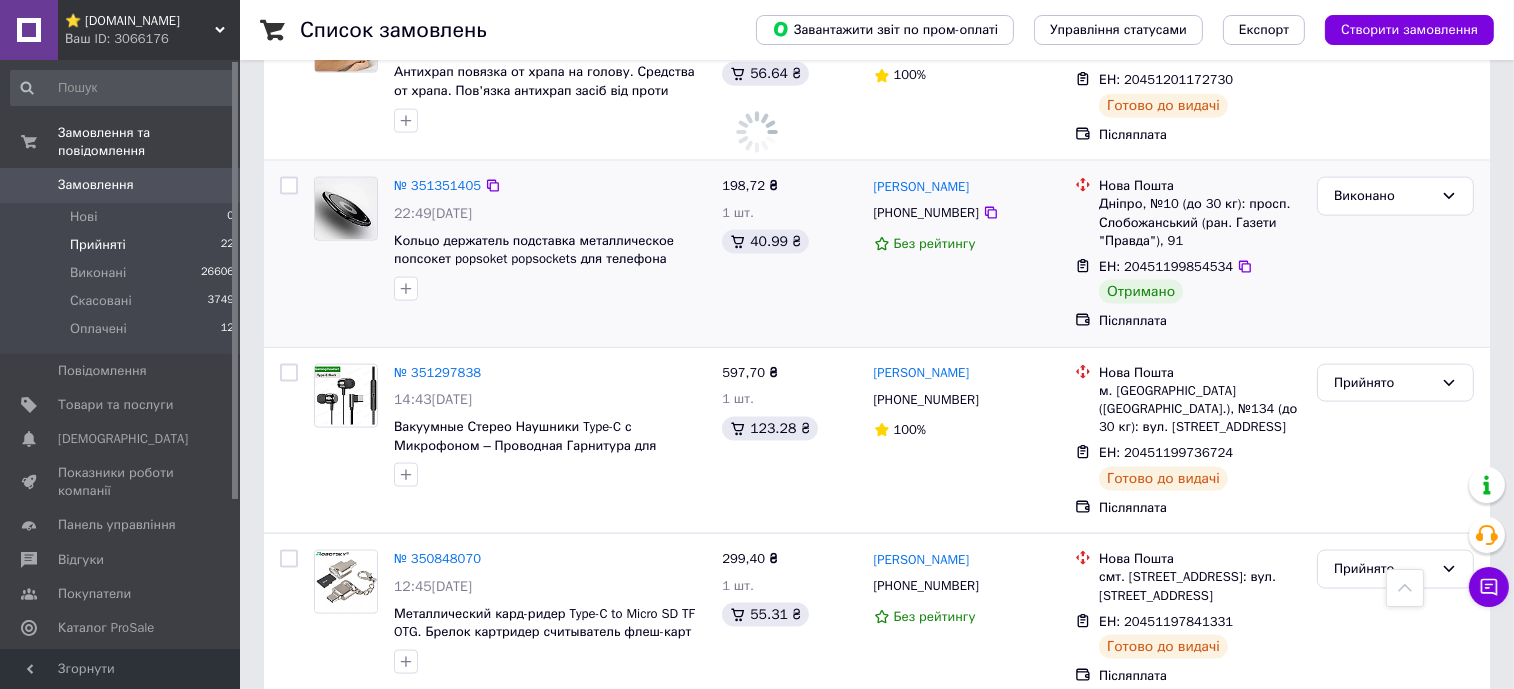scroll, scrollTop: 0, scrollLeft: 0, axis: both 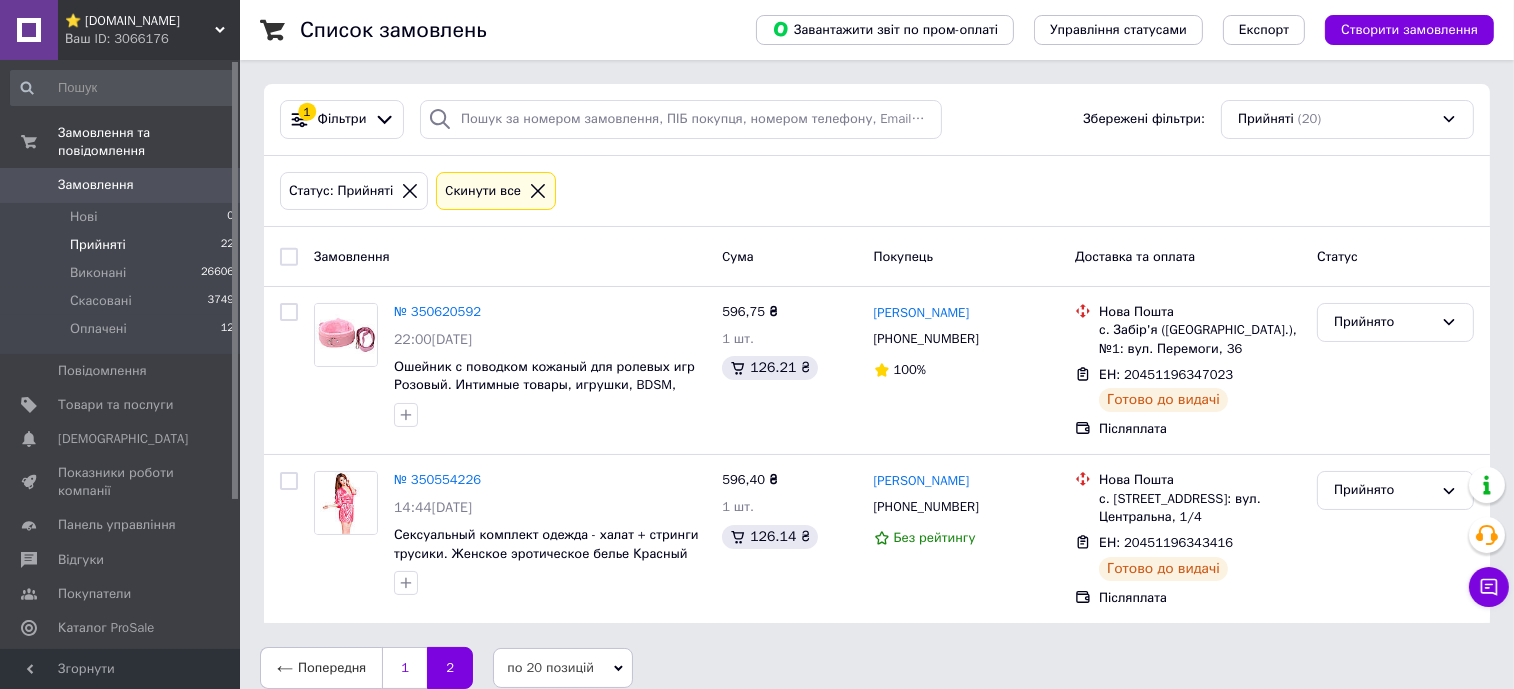 click on "1" at bounding box center [404, 668] 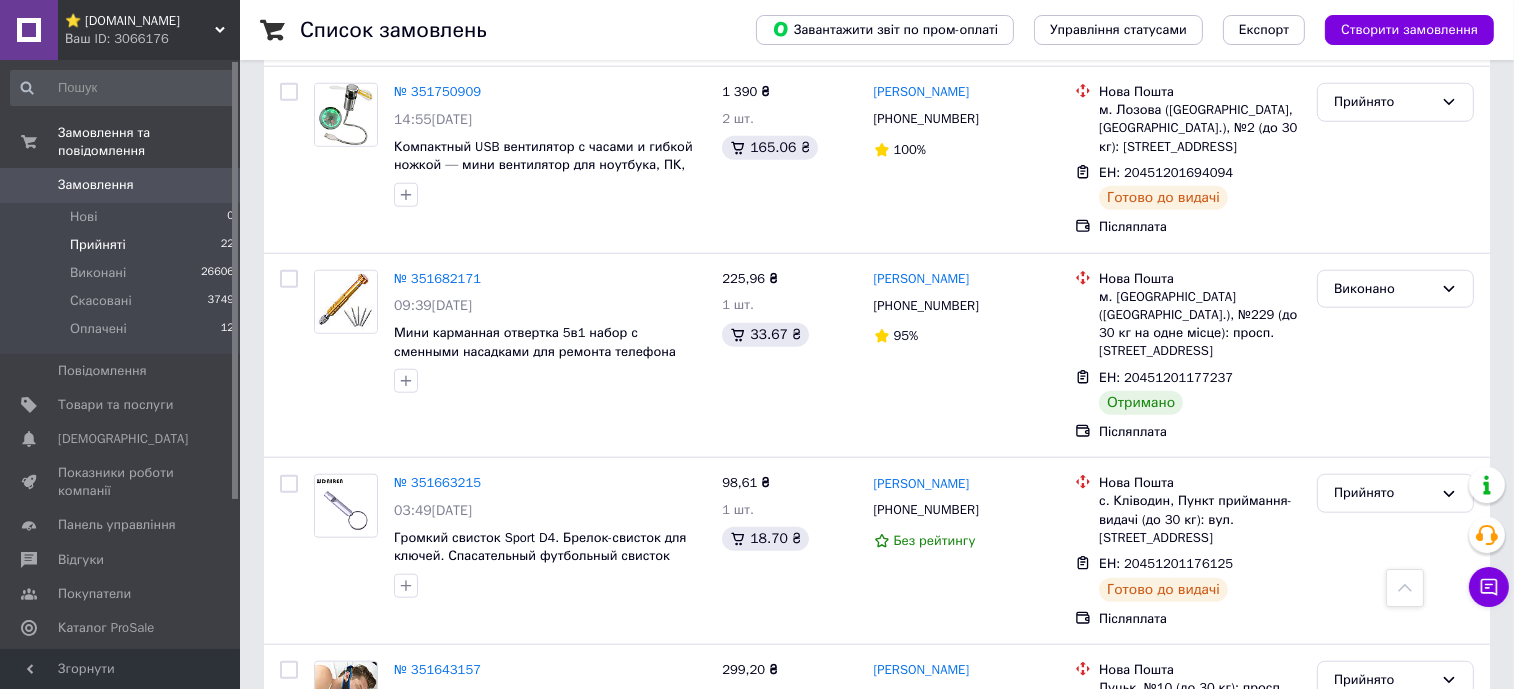 scroll, scrollTop: 3182, scrollLeft: 0, axis: vertical 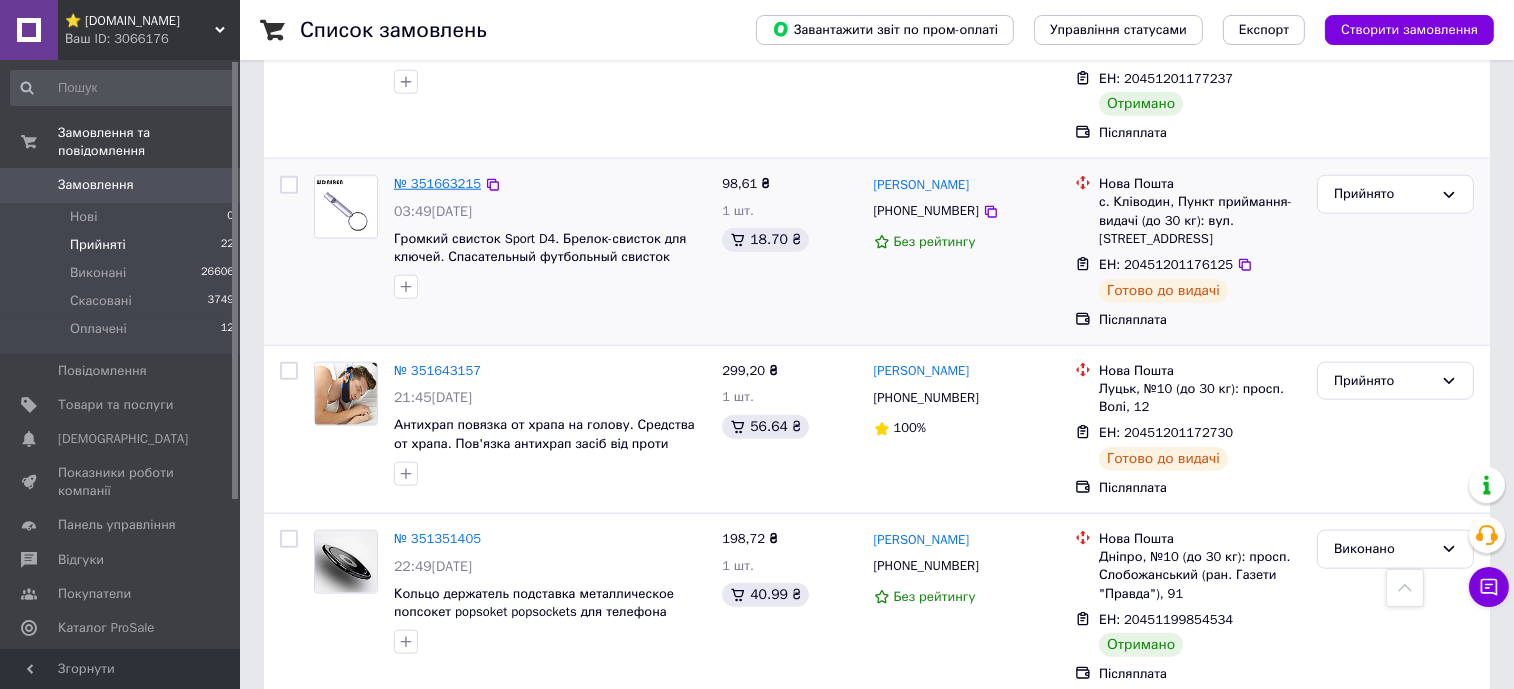 drag, startPoint x: 442, startPoint y: 93, endPoint x: 432, endPoint y: 85, distance: 12.806249 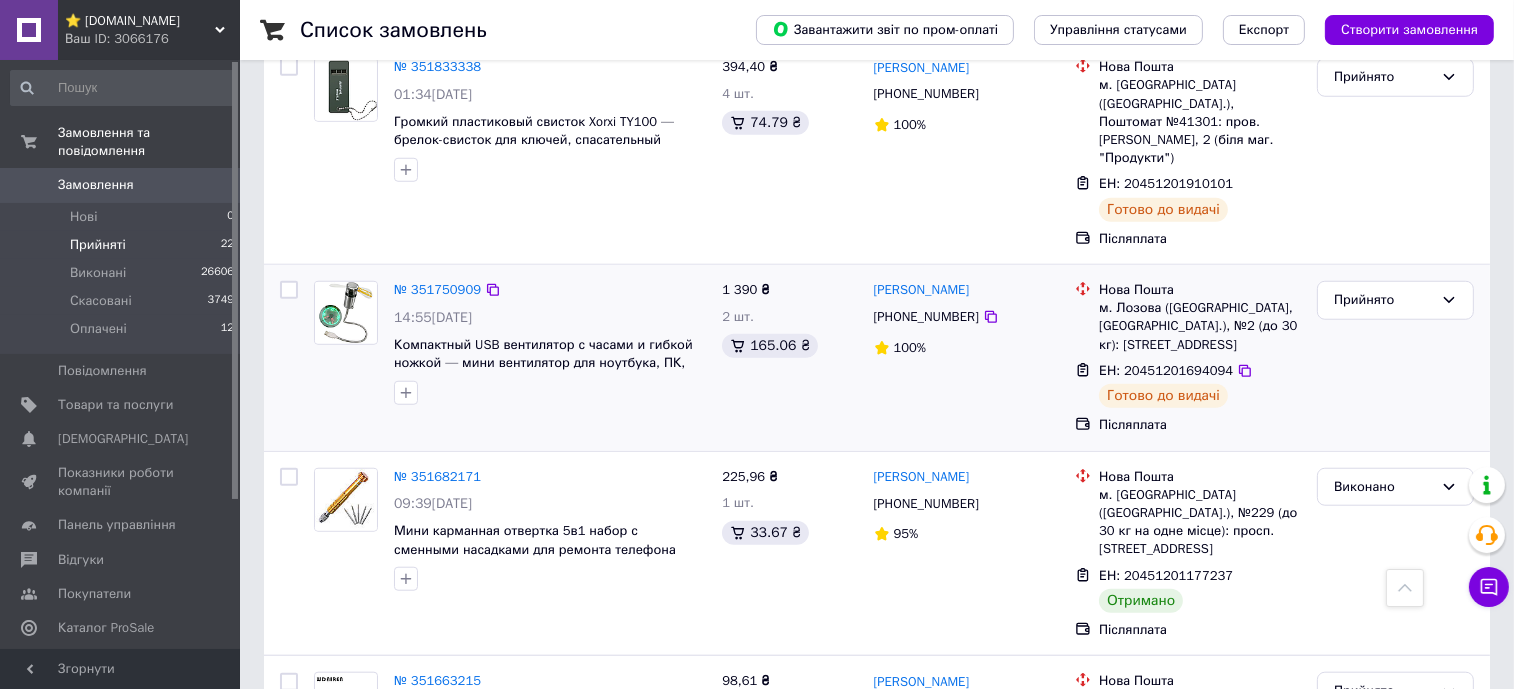 scroll, scrollTop: 2057, scrollLeft: 0, axis: vertical 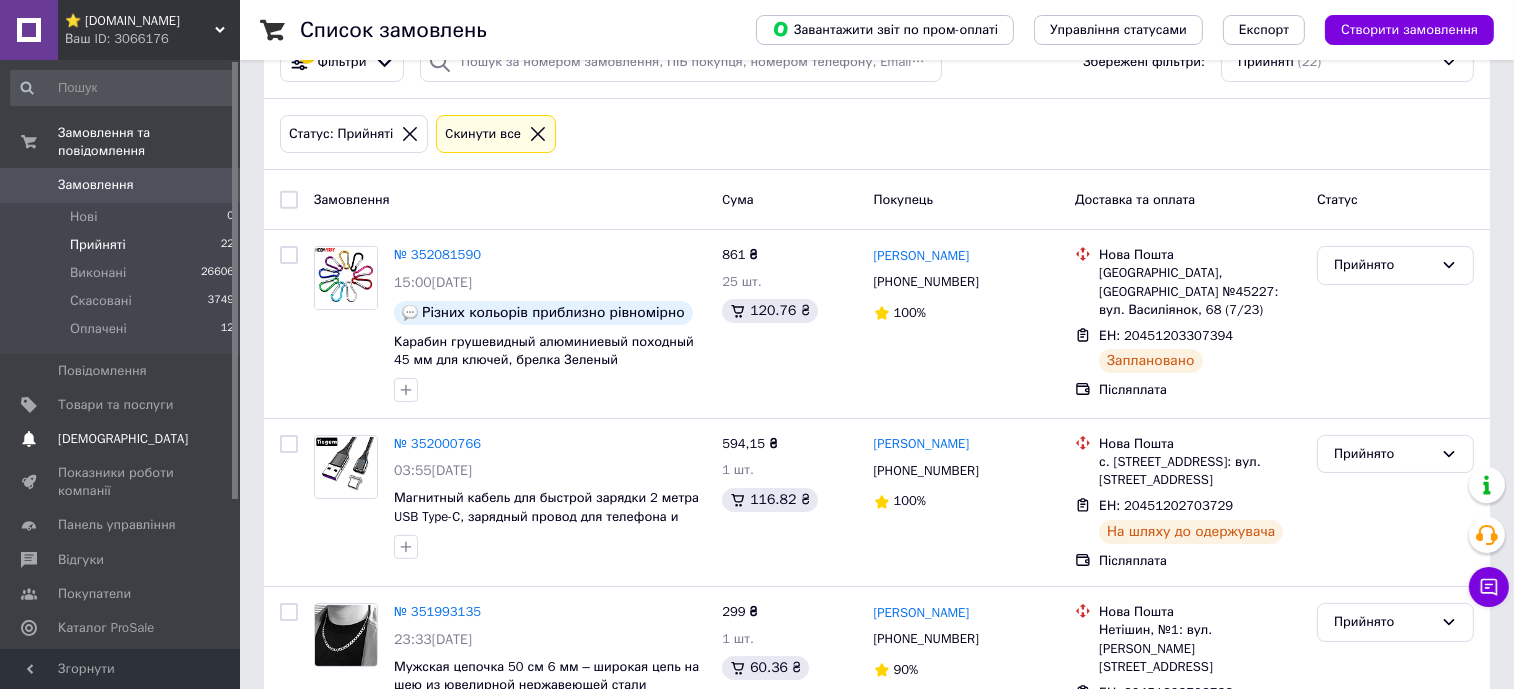 click on "[DEMOGRAPHIC_DATA]" at bounding box center [123, 439] 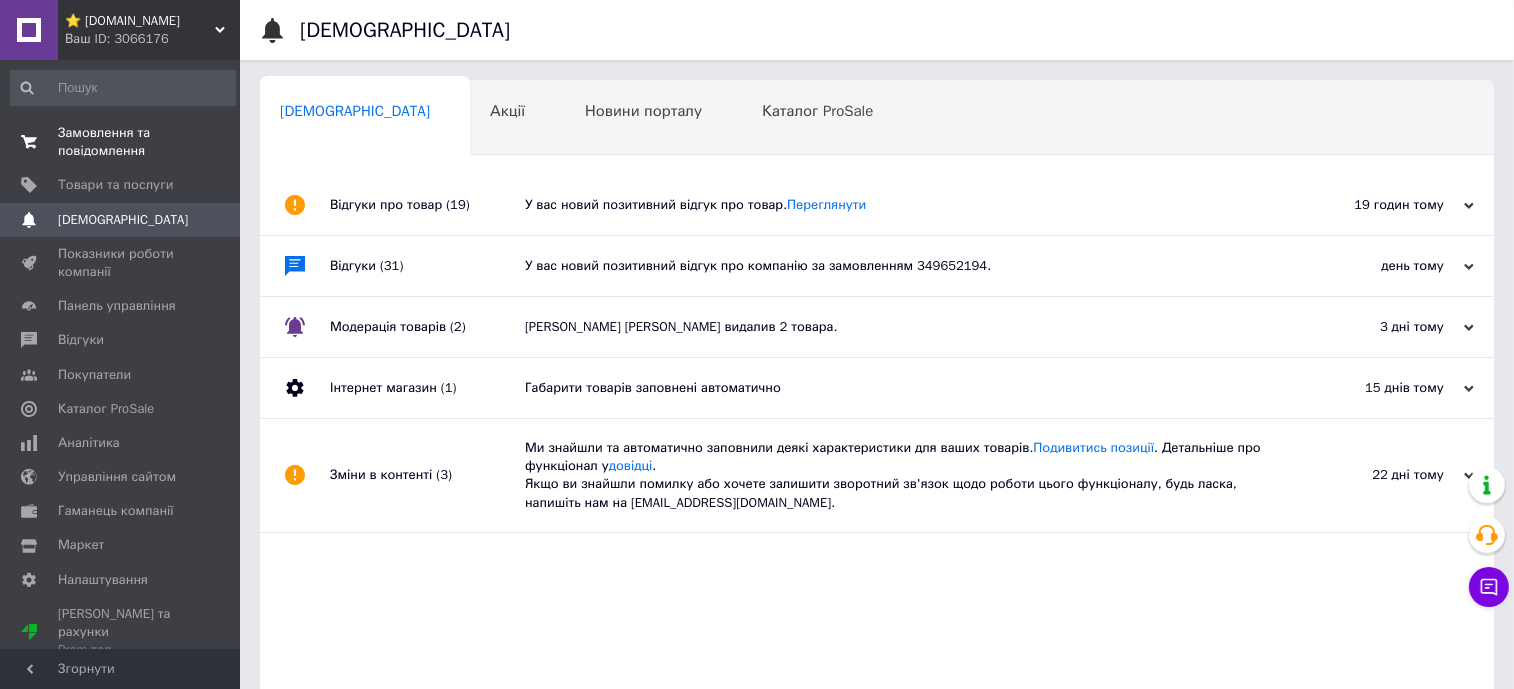 click on "Замовлення та повідомлення" at bounding box center (121, 142) 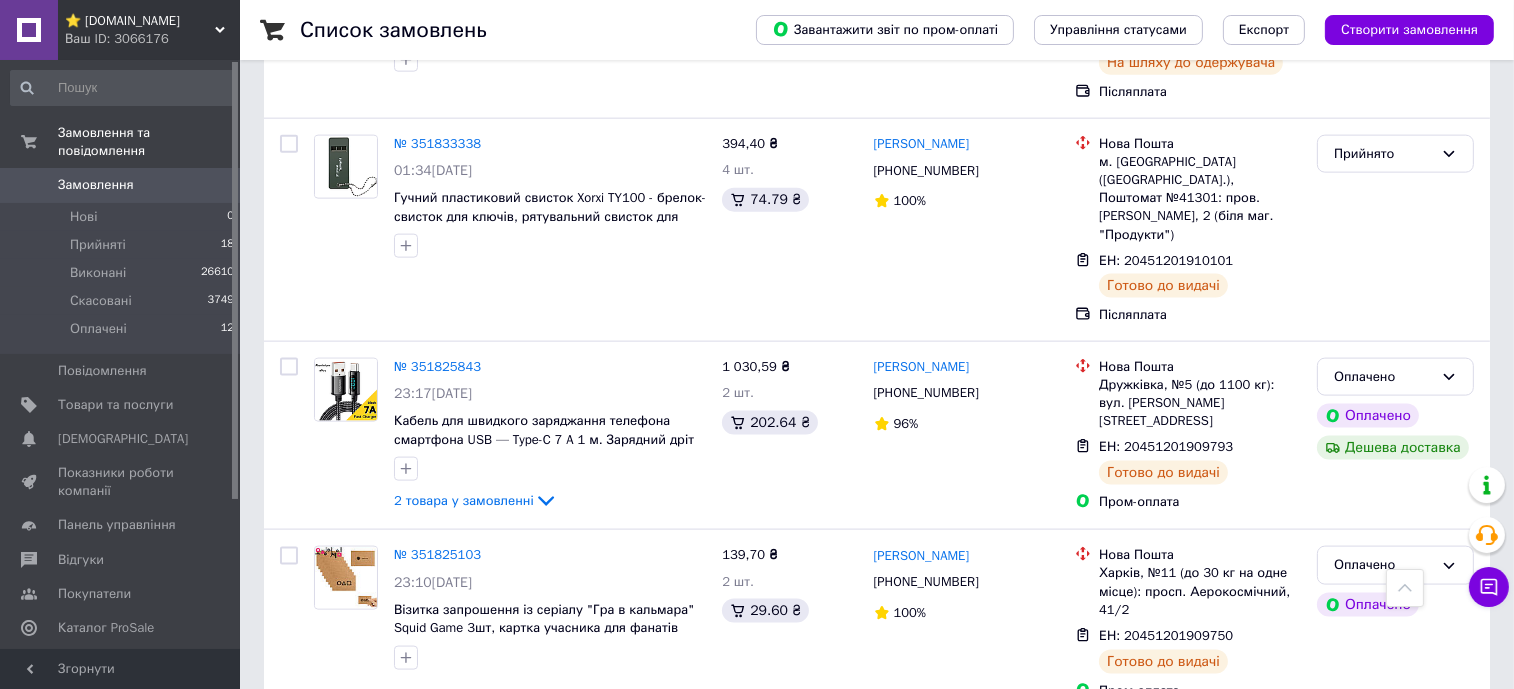 scroll, scrollTop: 3206, scrollLeft: 0, axis: vertical 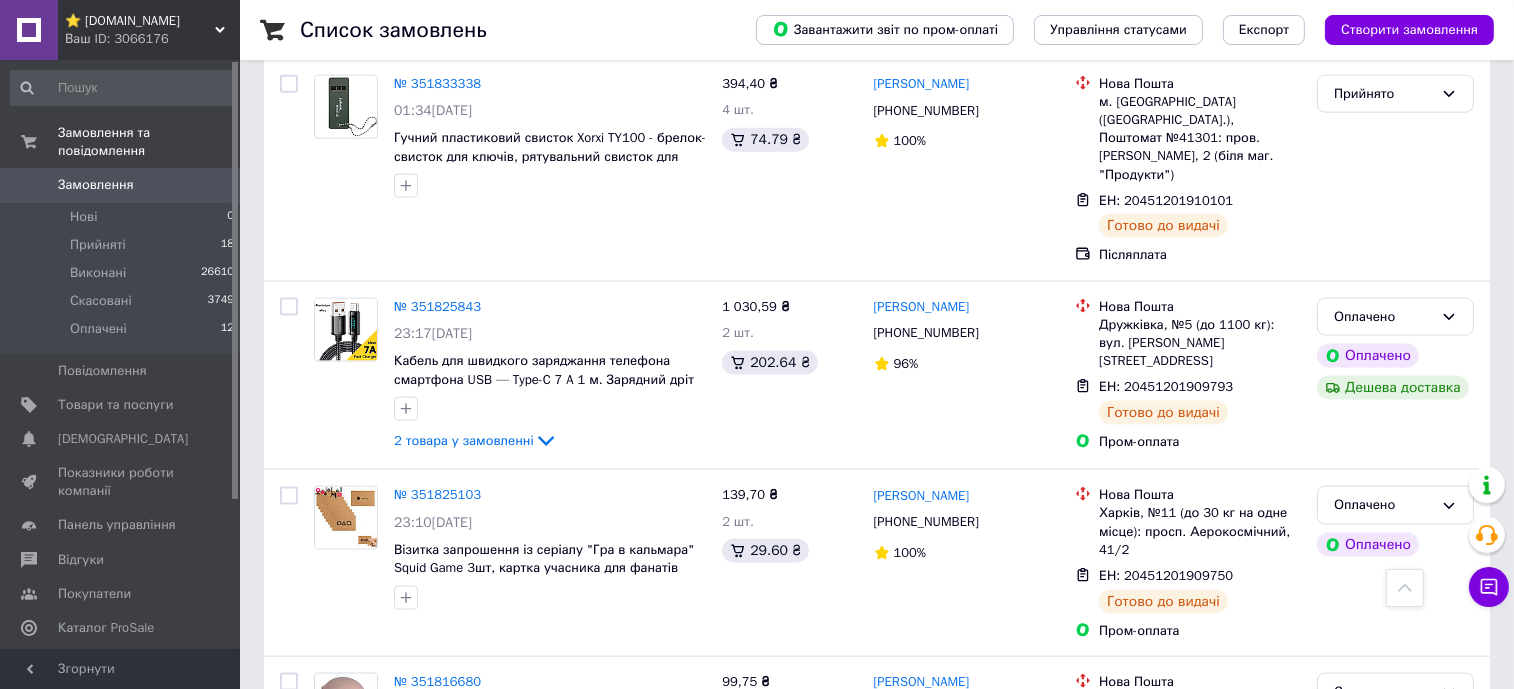 click on "Наступна" at bounding box center [551, 887] 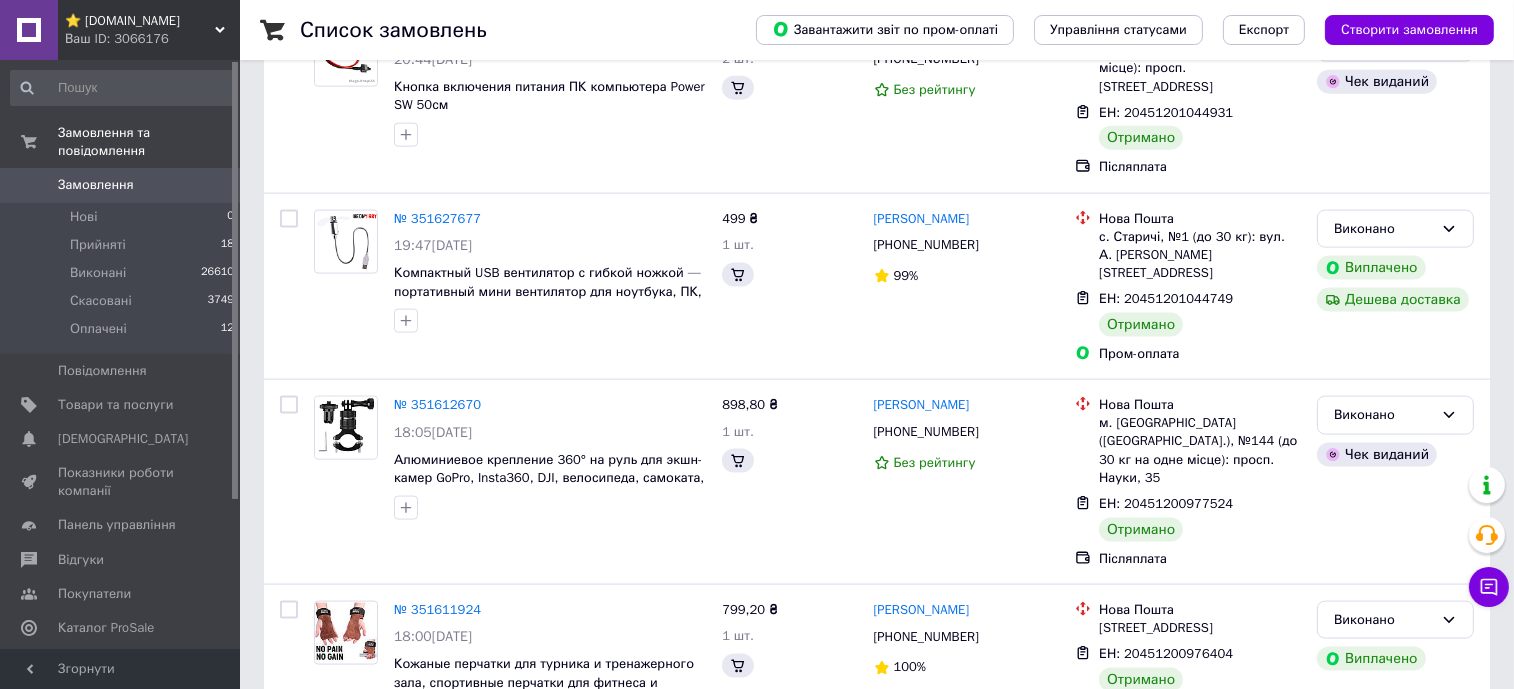 scroll, scrollTop: 0, scrollLeft: 0, axis: both 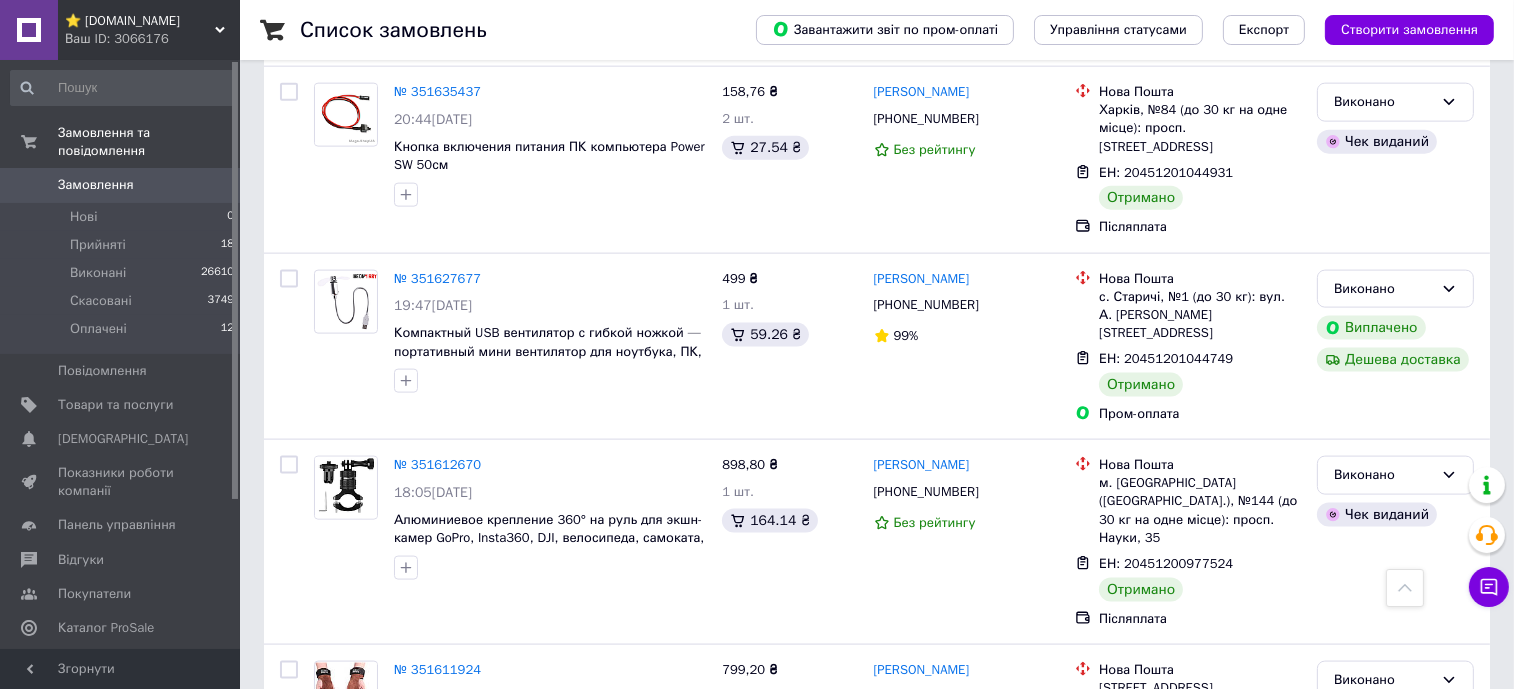 click on "3" at bounding box center [494, 845] 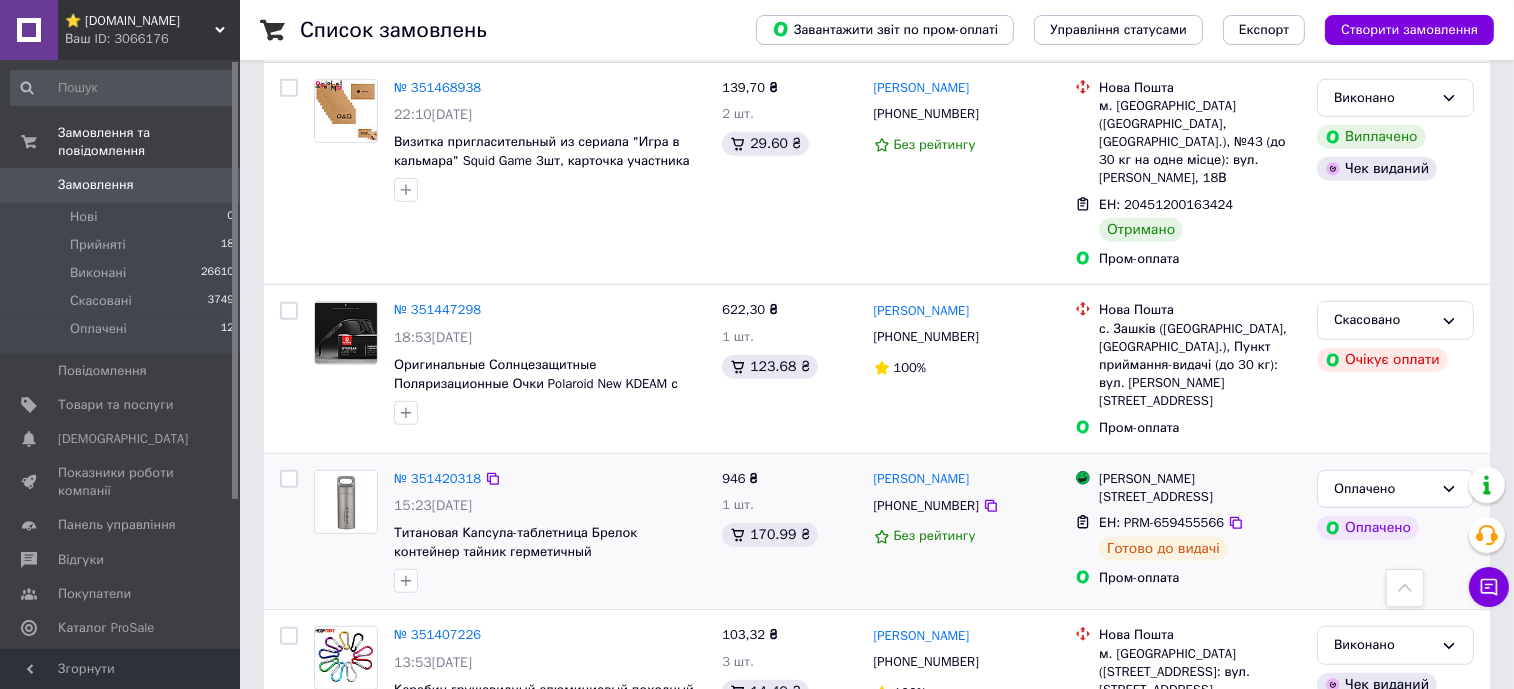 scroll, scrollTop: 1624, scrollLeft: 0, axis: vertical 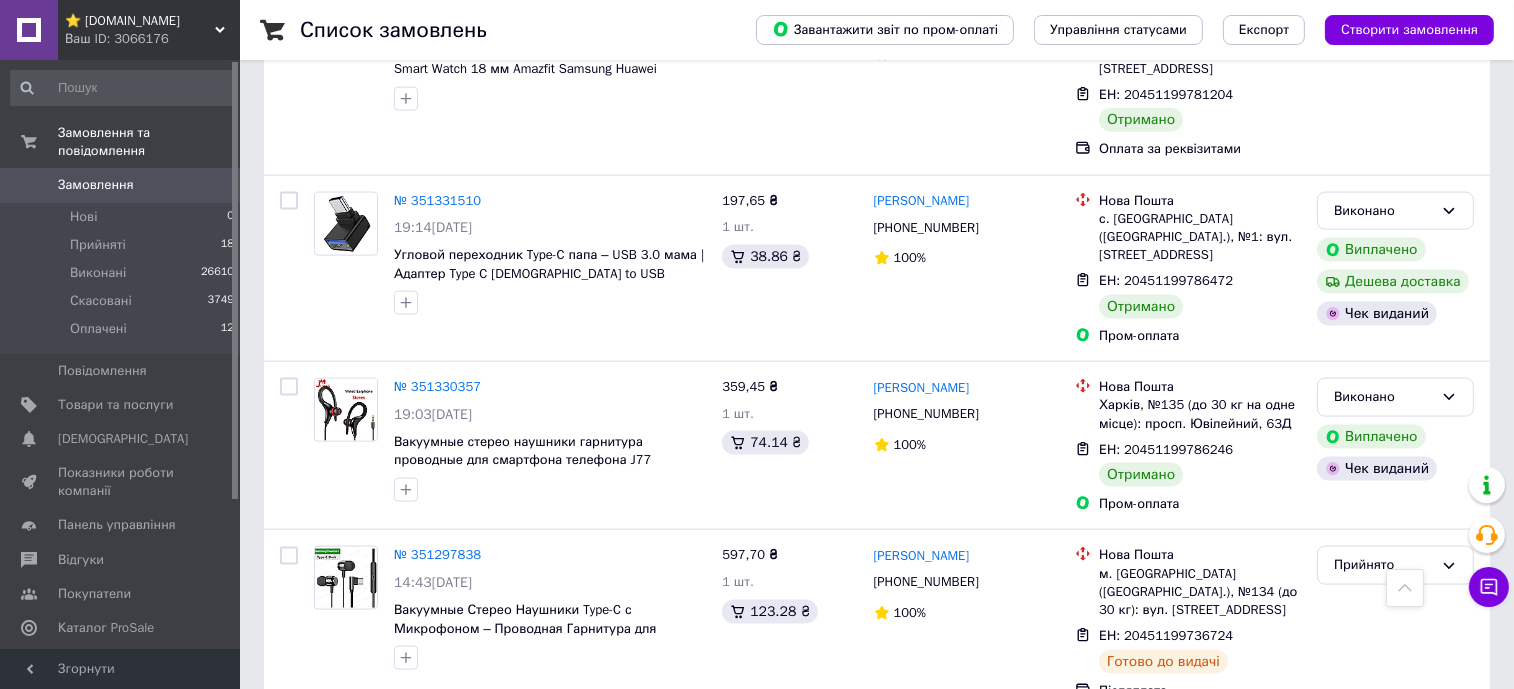 click on "4" at bounding box center [539, 929] 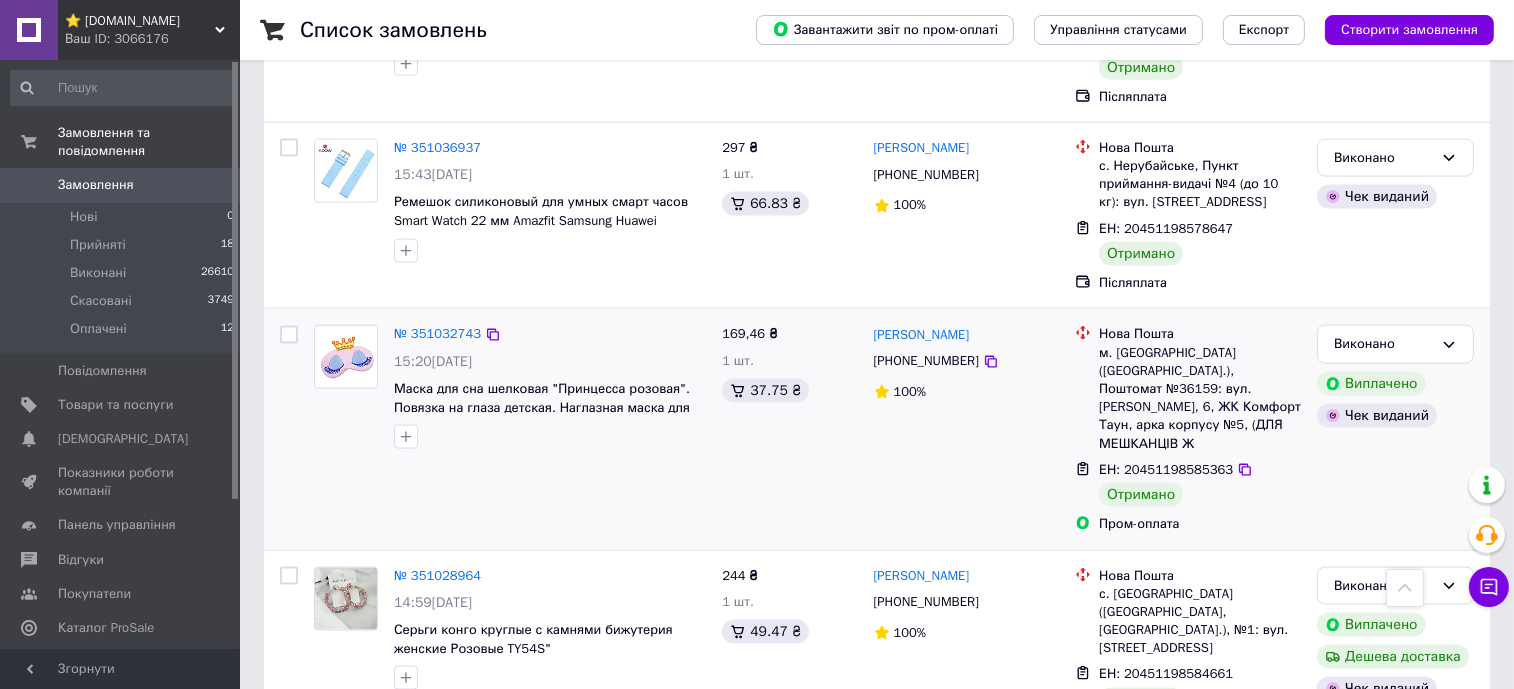 scroll, scrollTop: 3292, scrollLeft: 0, axis: vertical 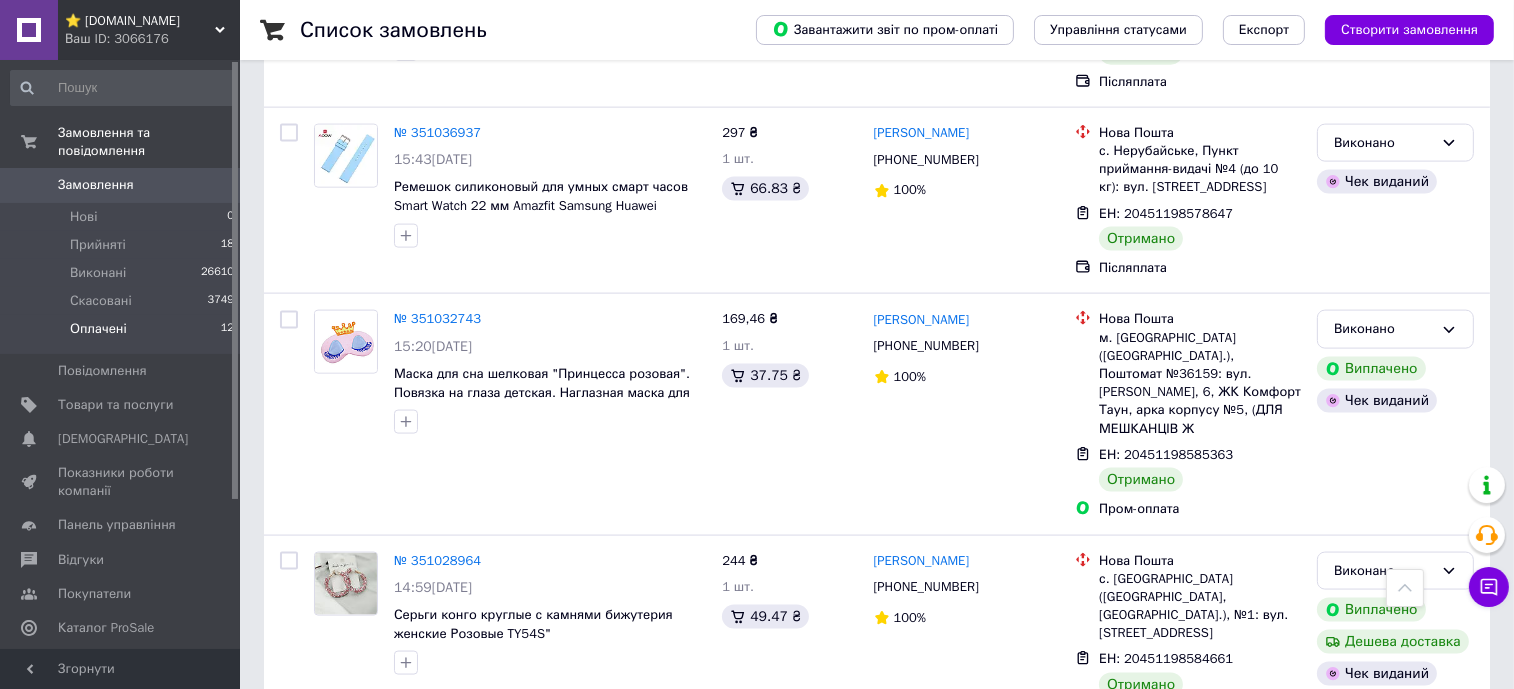 click on "Оплачені" at bounding box center (98, 329) 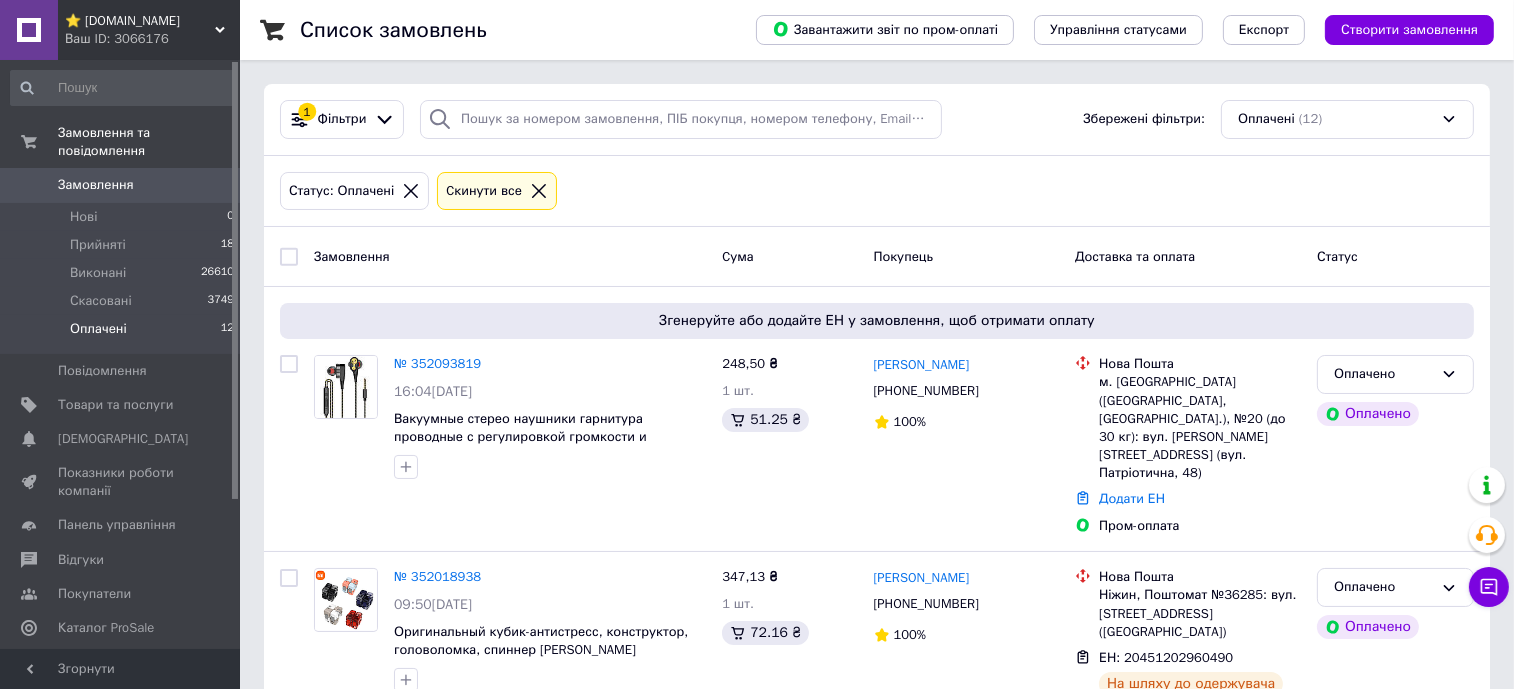 scroll, scrollTop: 0, scrollLeft: 0, axis: both 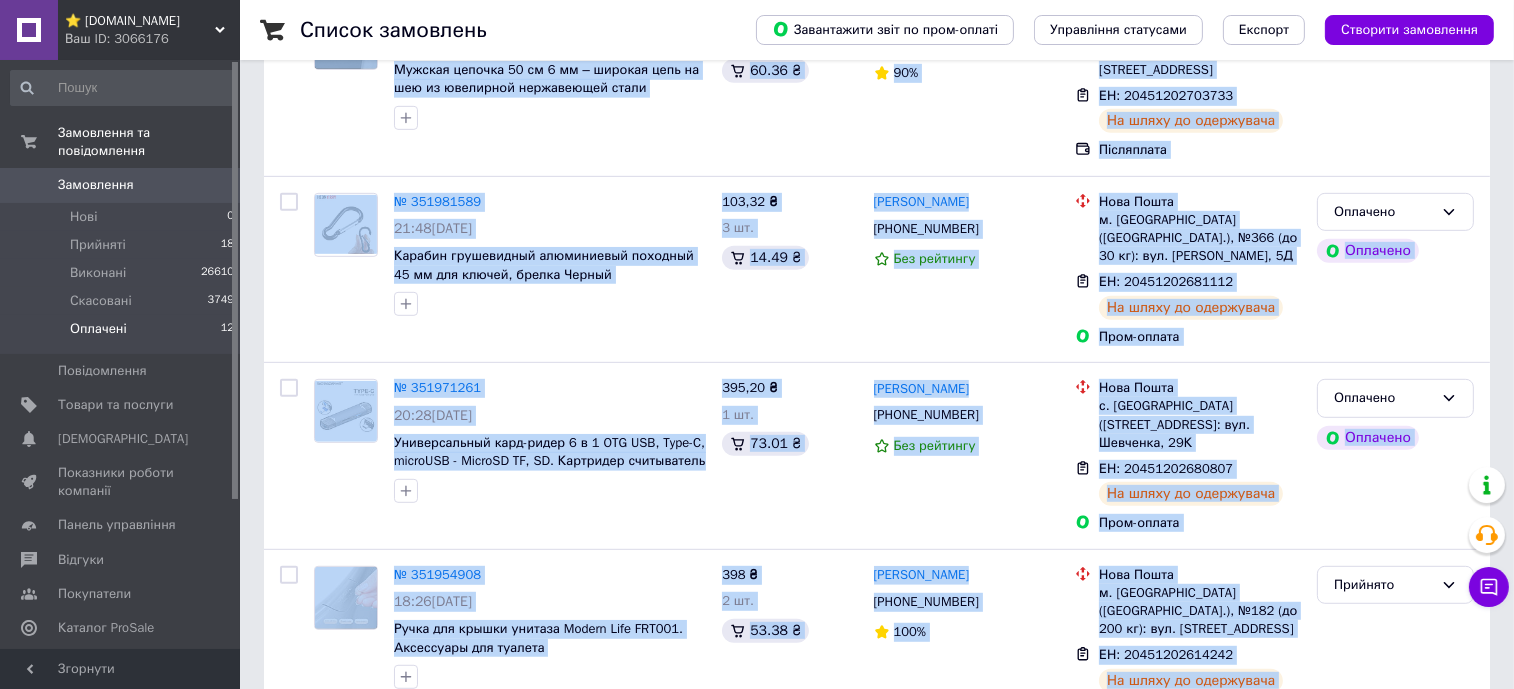 drag, startPoint x: 1506, startPoint y: 104, endPoint x: 1478, endPoint y: 742, distance: 638.61414 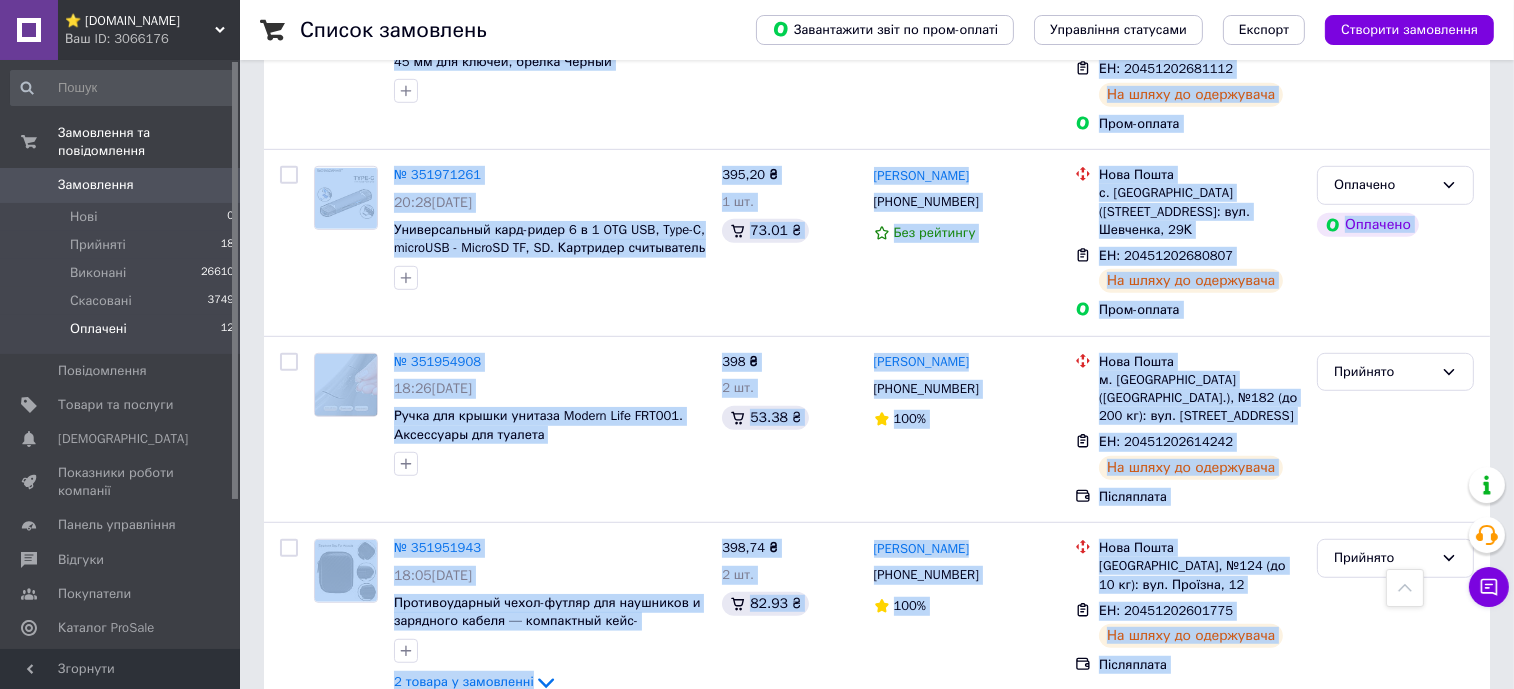 click on "Список замовлень   Завантажити звіт по пром-оплаті Управління статусами Експорт Створити замовлення Фільтри Збережені фільтри: Усі (30389) Замовлення Cума Покупець Доставка та оплата Статус Згенеруйте або додайте ЕН у замовлення, щоб отримати оплату № 352093819 16:04, 10.07.2025 Вакуумные стерео наушники гарнитура проводные с регулировкой громкости и микрофоном 4B 248,50 ₴ 1 шт. 51.25 ₴ Надія Серебрянікова +380687701904 100% Нова Пошта м. Запоріжжя (Запорізька обл., Запорізький р-н.), №20 (до 30 кг): вул. В'ячеслава Зайцева, 15 (вул. Патріотична, 48) Додати ЕН Пром-оплата Оплачено Оплачено 1" at bounding box center (877, 597) 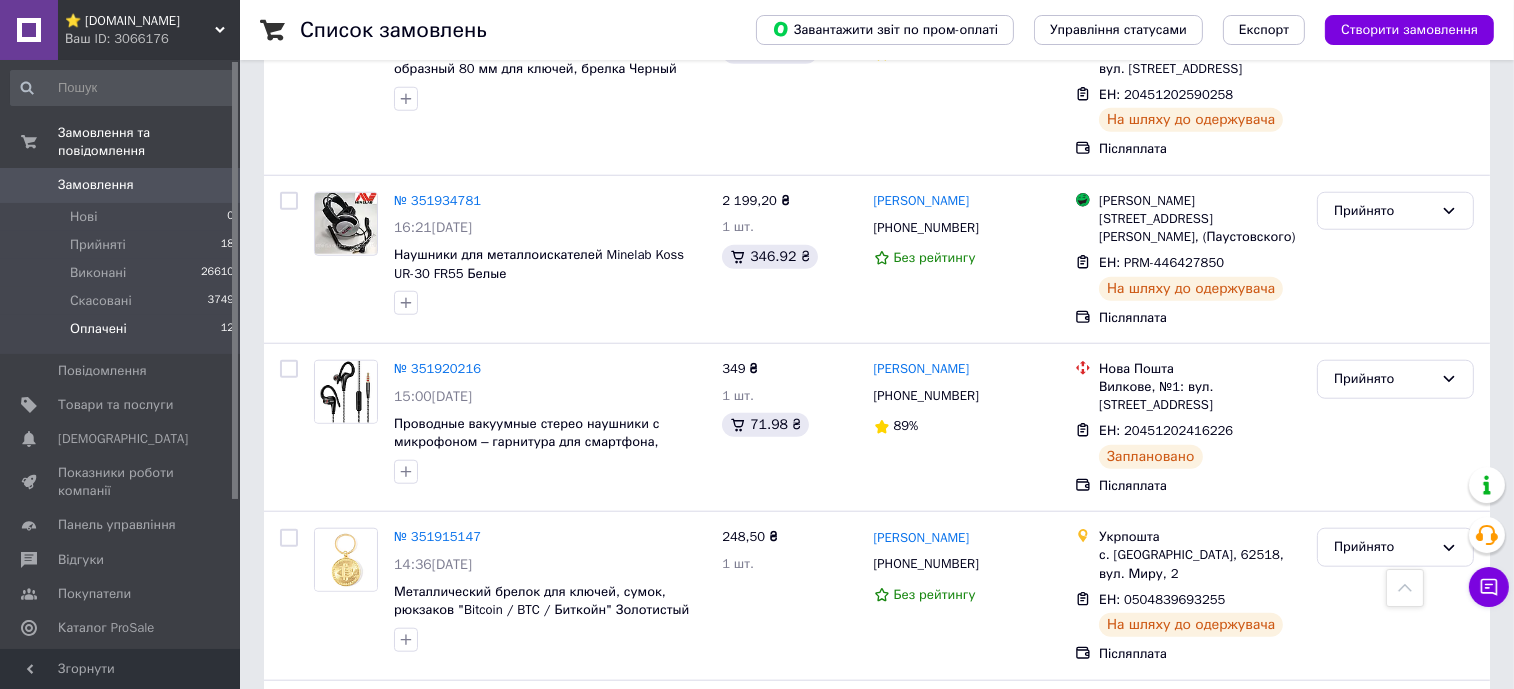 scroll, scrollTop: 3206, scrollLeft: 0, axis: vertical 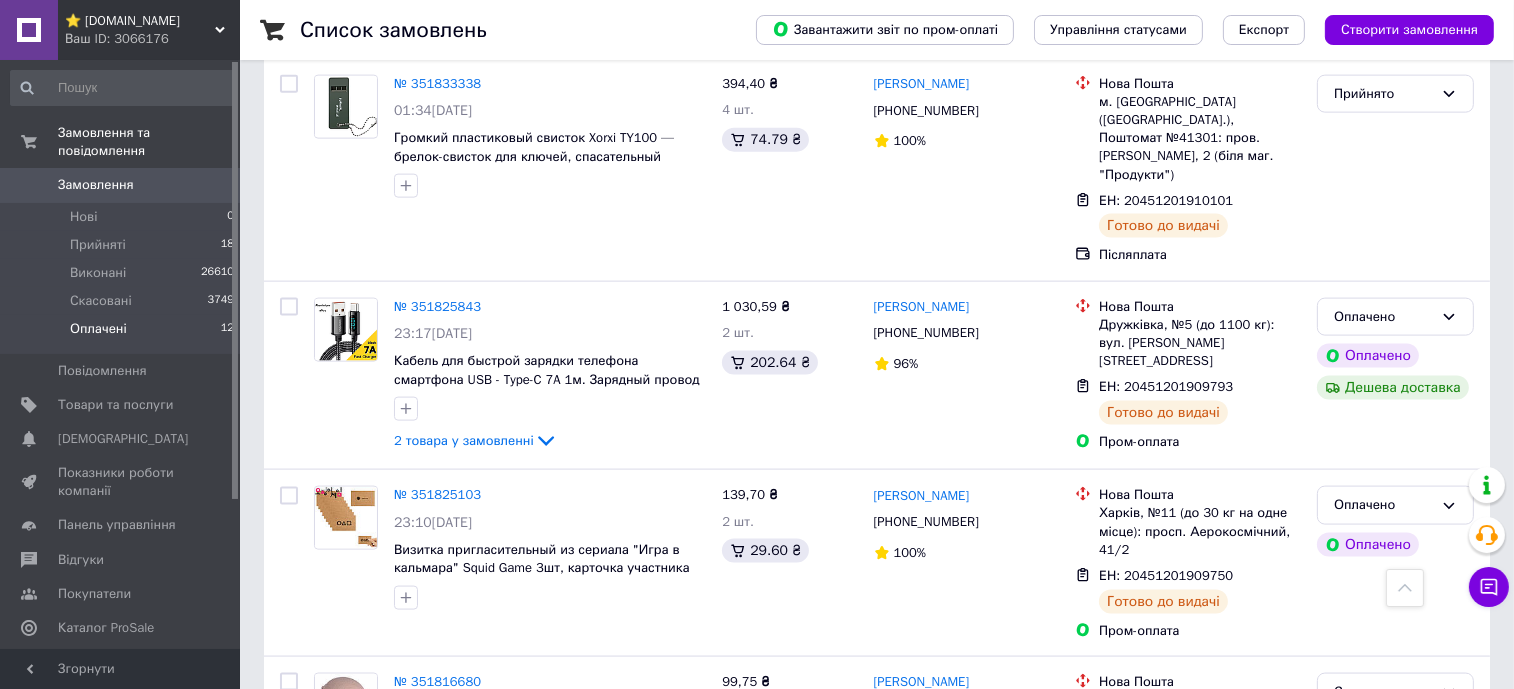 click on "2" at bounding box center [327, 887] 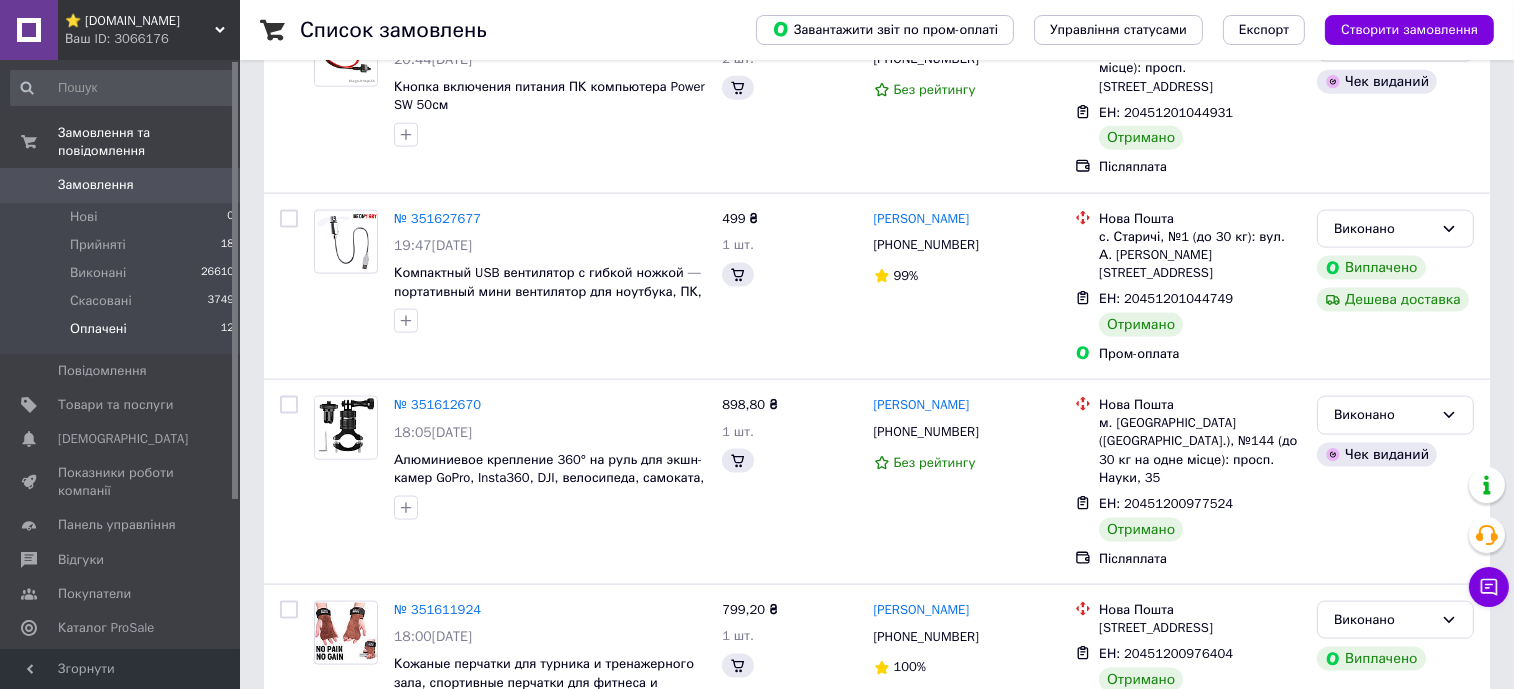 scroll, scrollTop: 0, scrollLeft: 0, axis: both 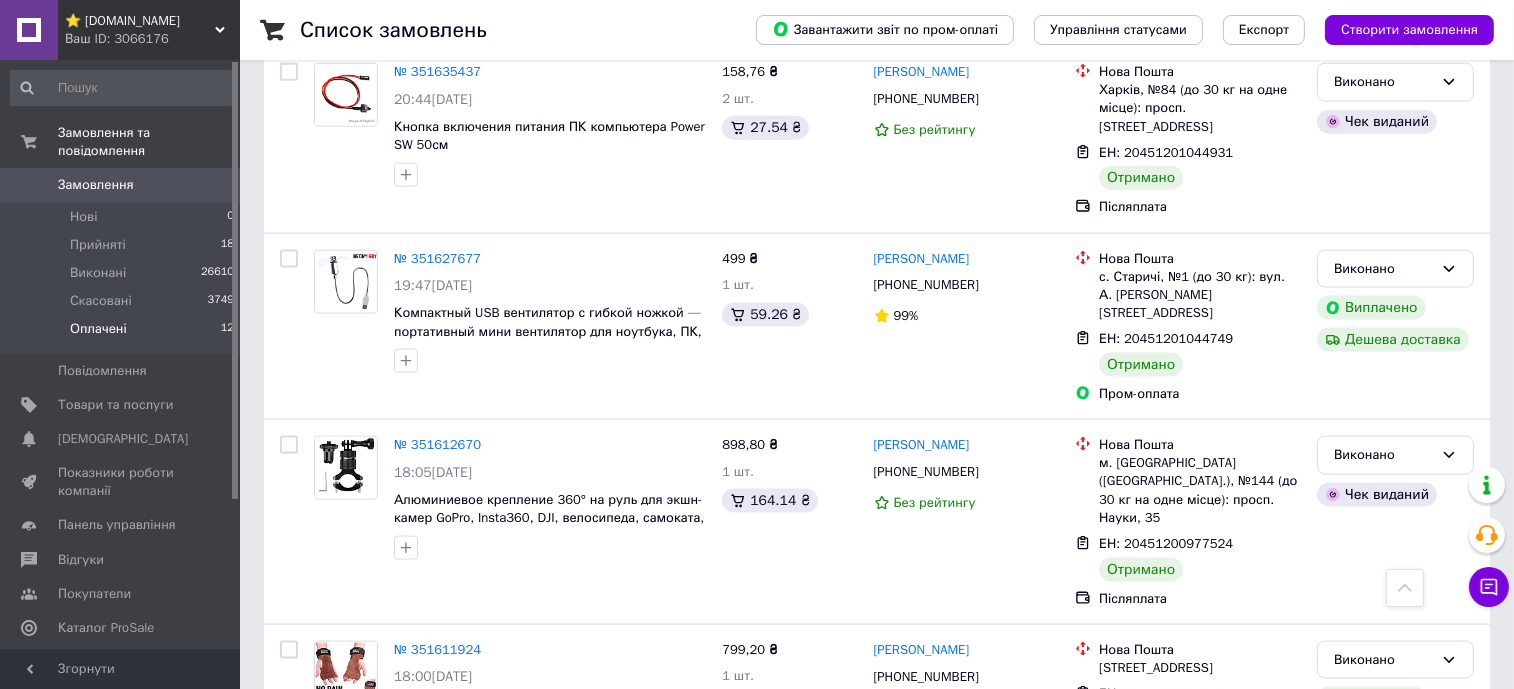 click on "3" at bounding box center [494, 825] 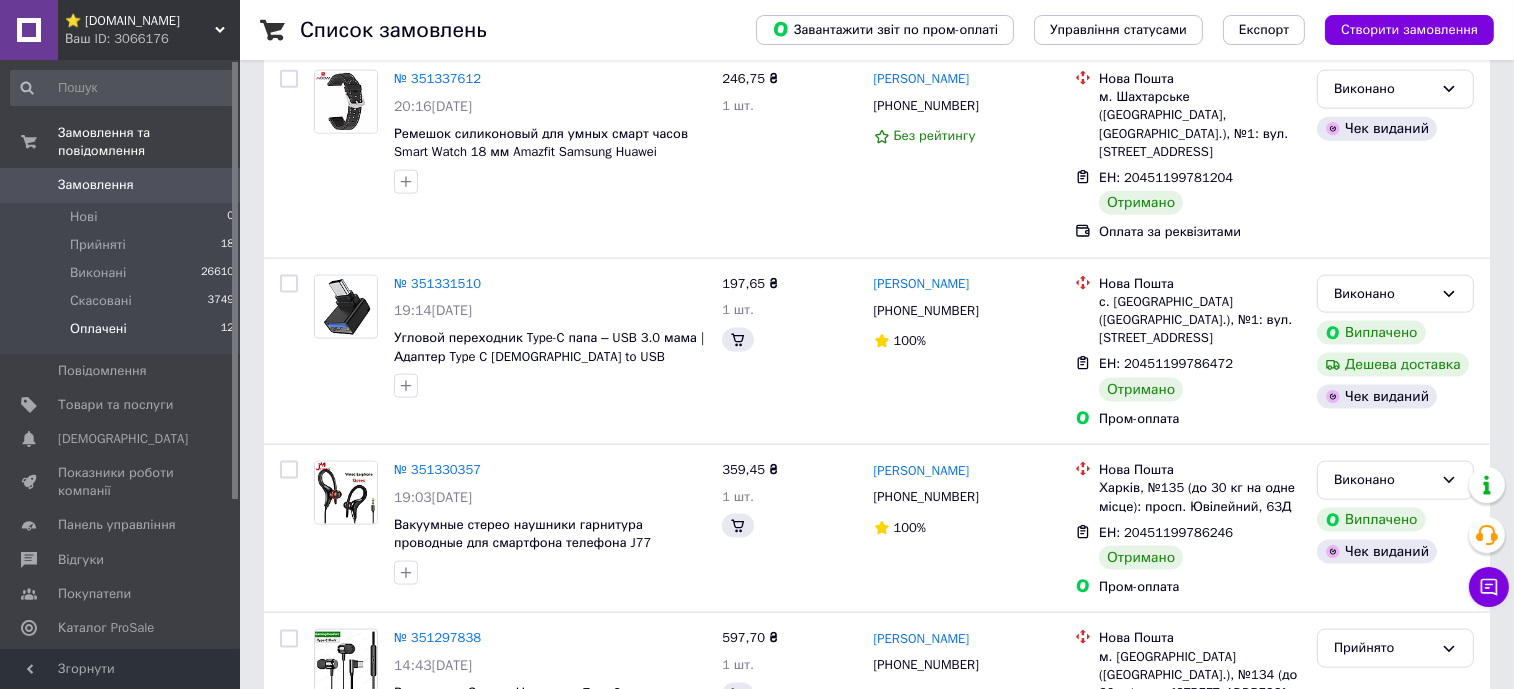scroll, scrollTop: 0, scrollLeft: 0, axis: both 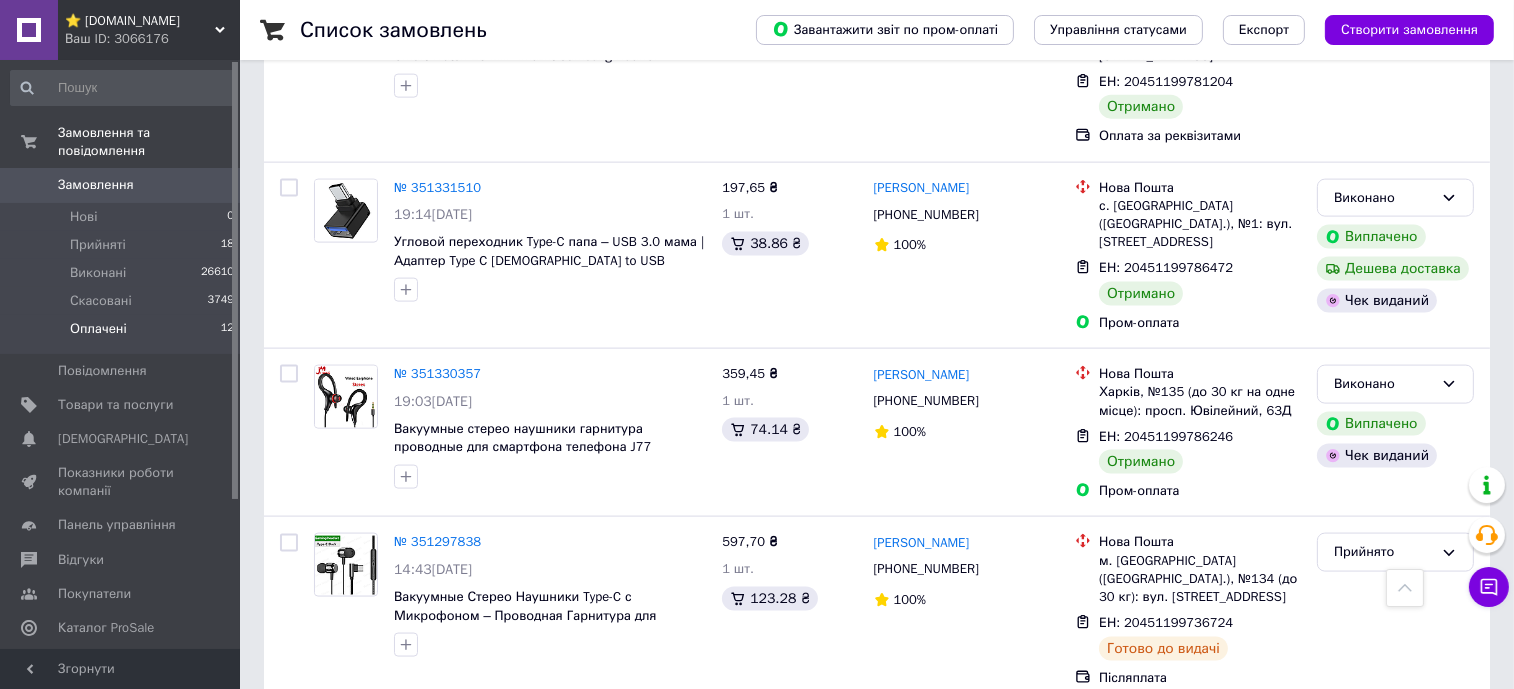click on "4" at bounding box center [539, 916] 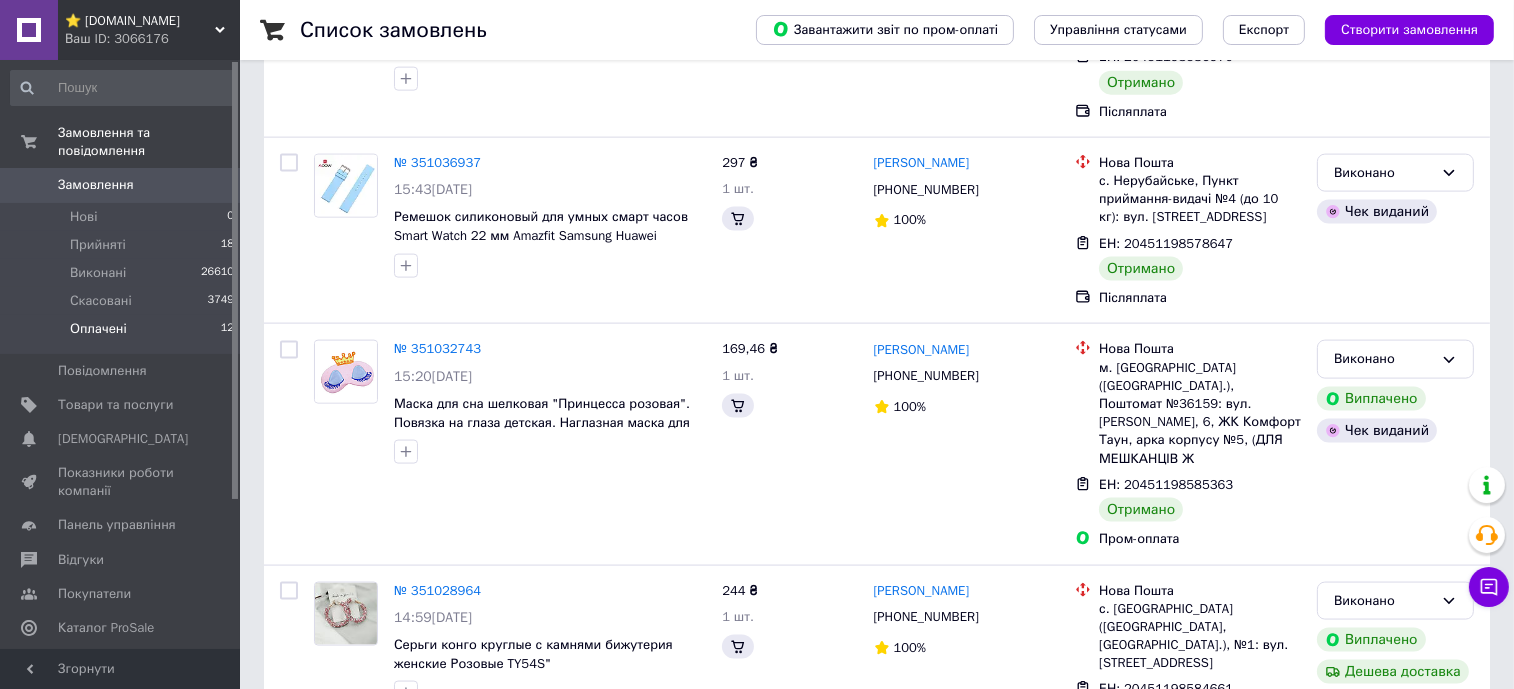 scroll, scrollTop: 0, scrollLeft: 0, axis: both 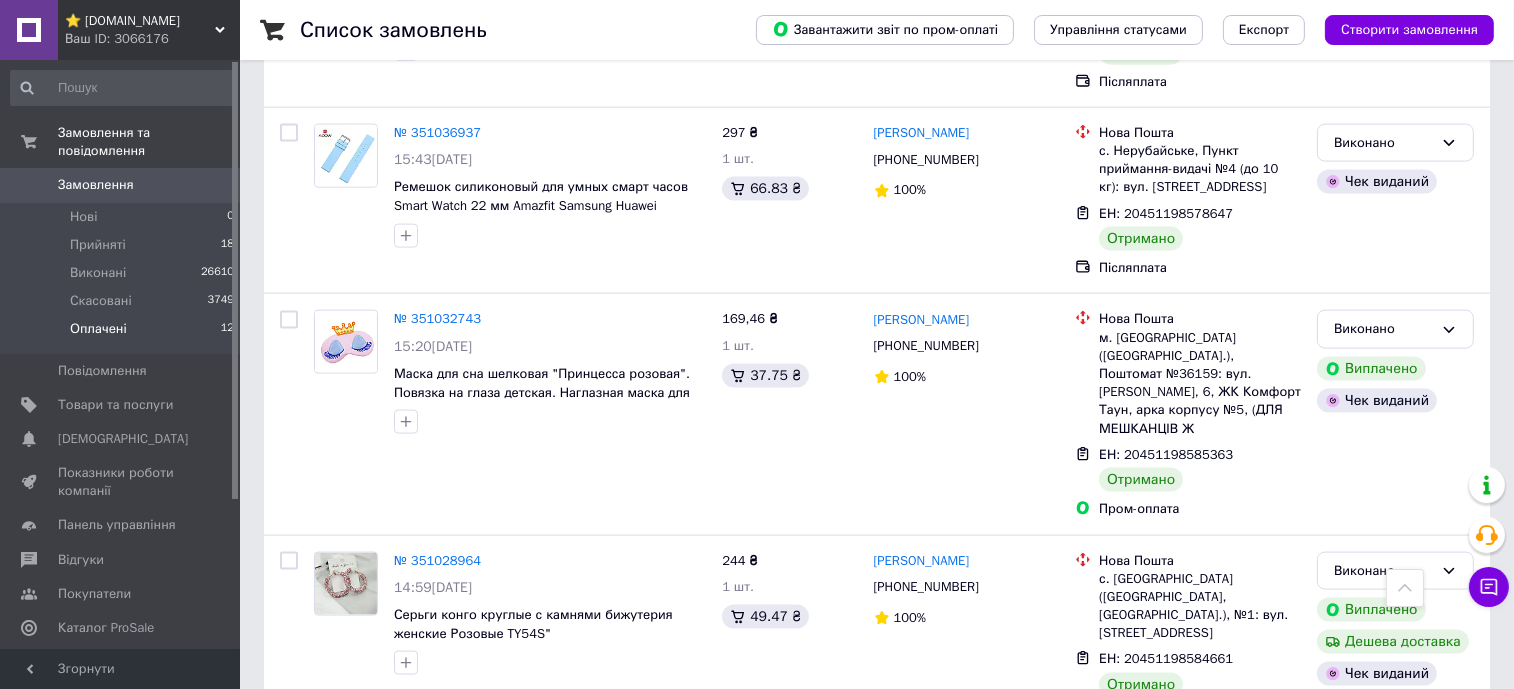 click on "3" at bounding box center (494, 971) 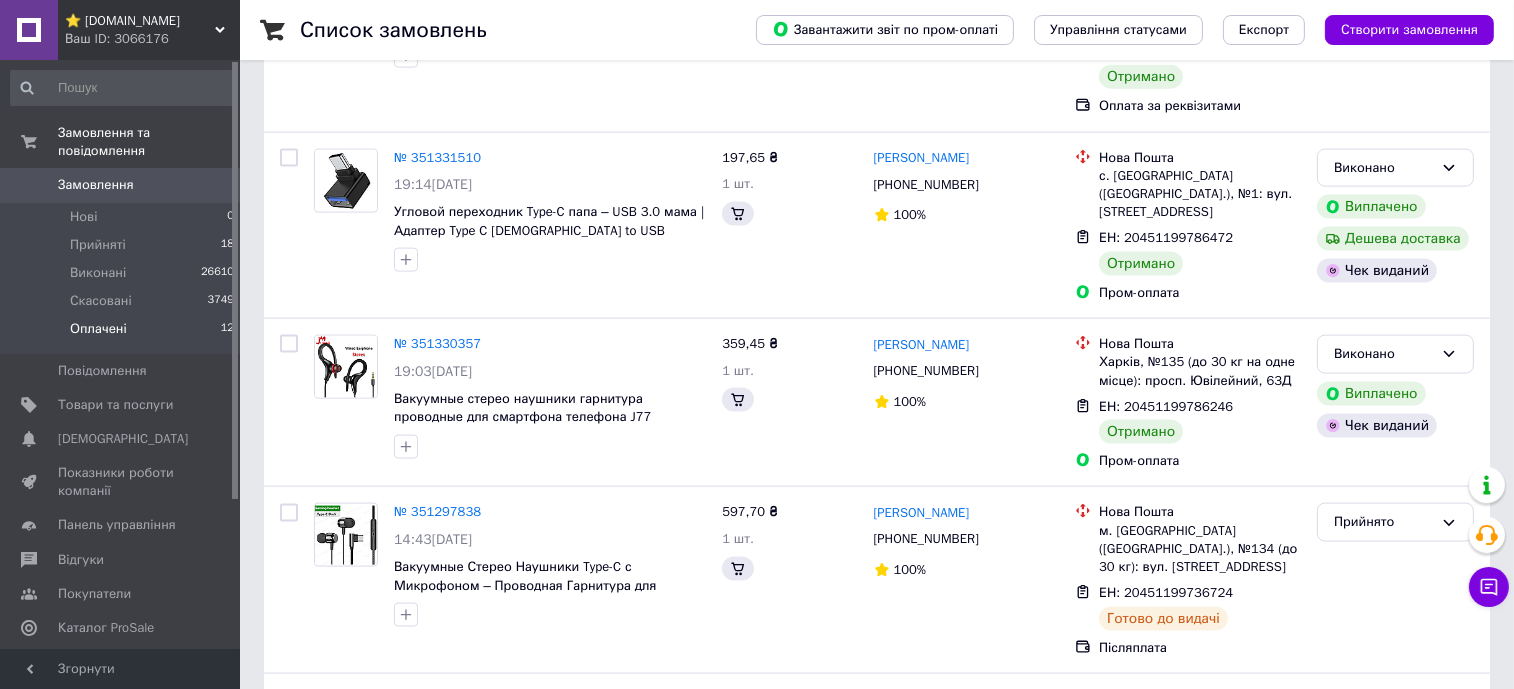 scroll, scrollTop: 0, scrollLeft: 0, axis: both 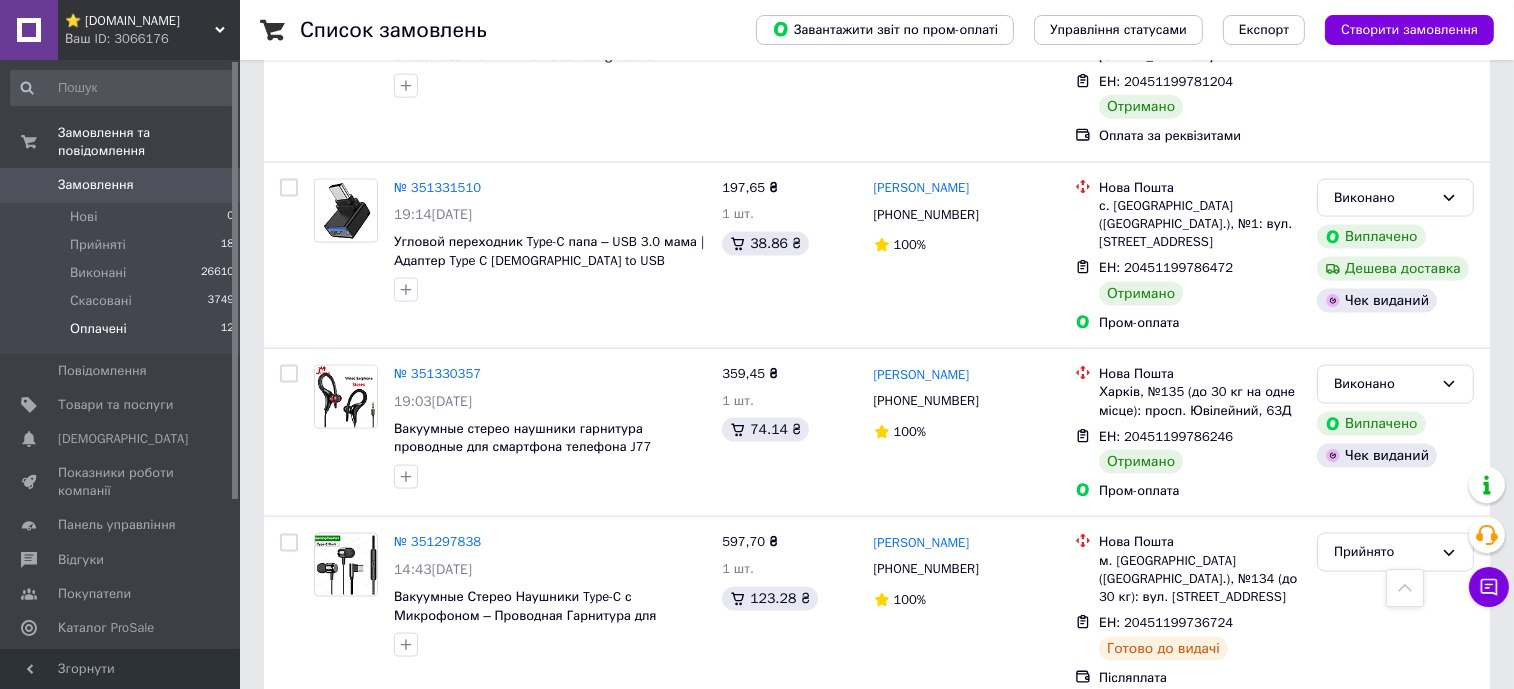 click on "2" at bounding box center [449, 916] 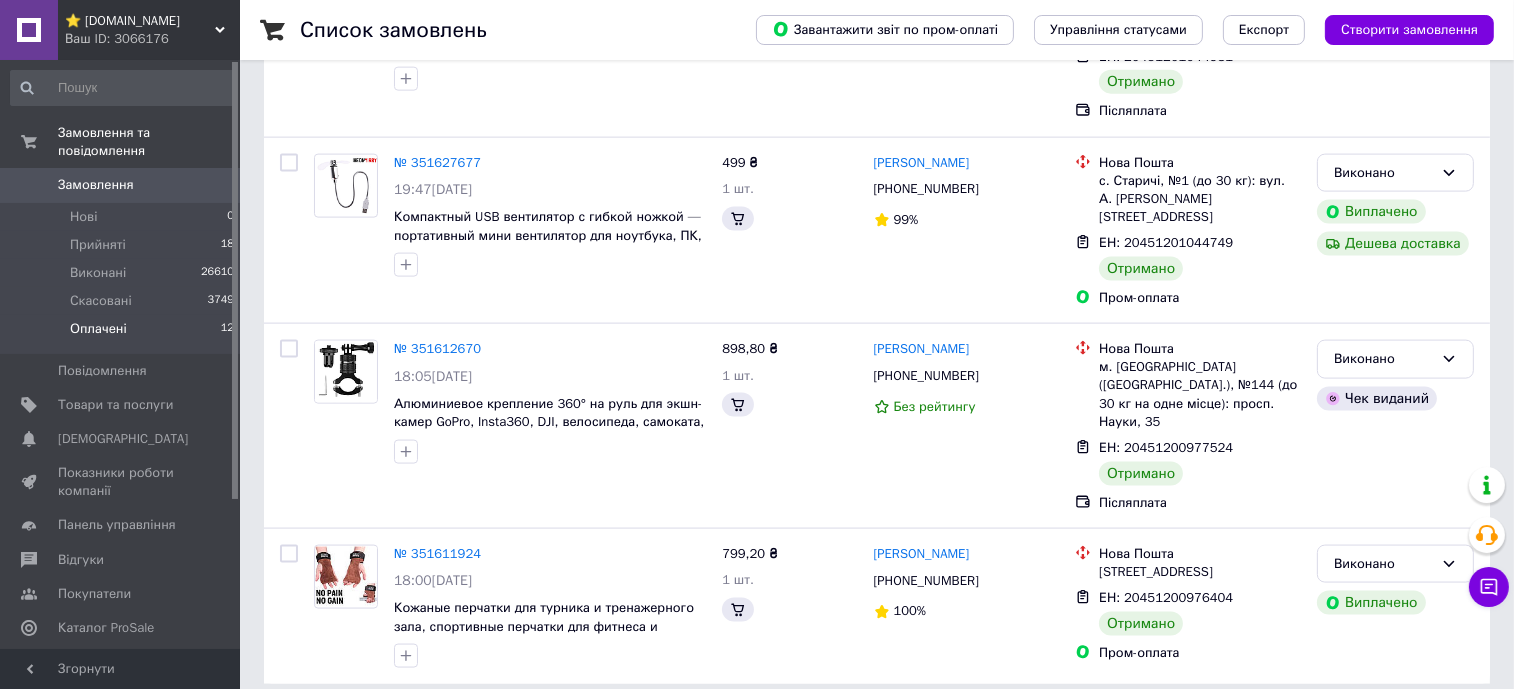 scroll, scrollTop: 0, scrollLeft: 0, axis: both 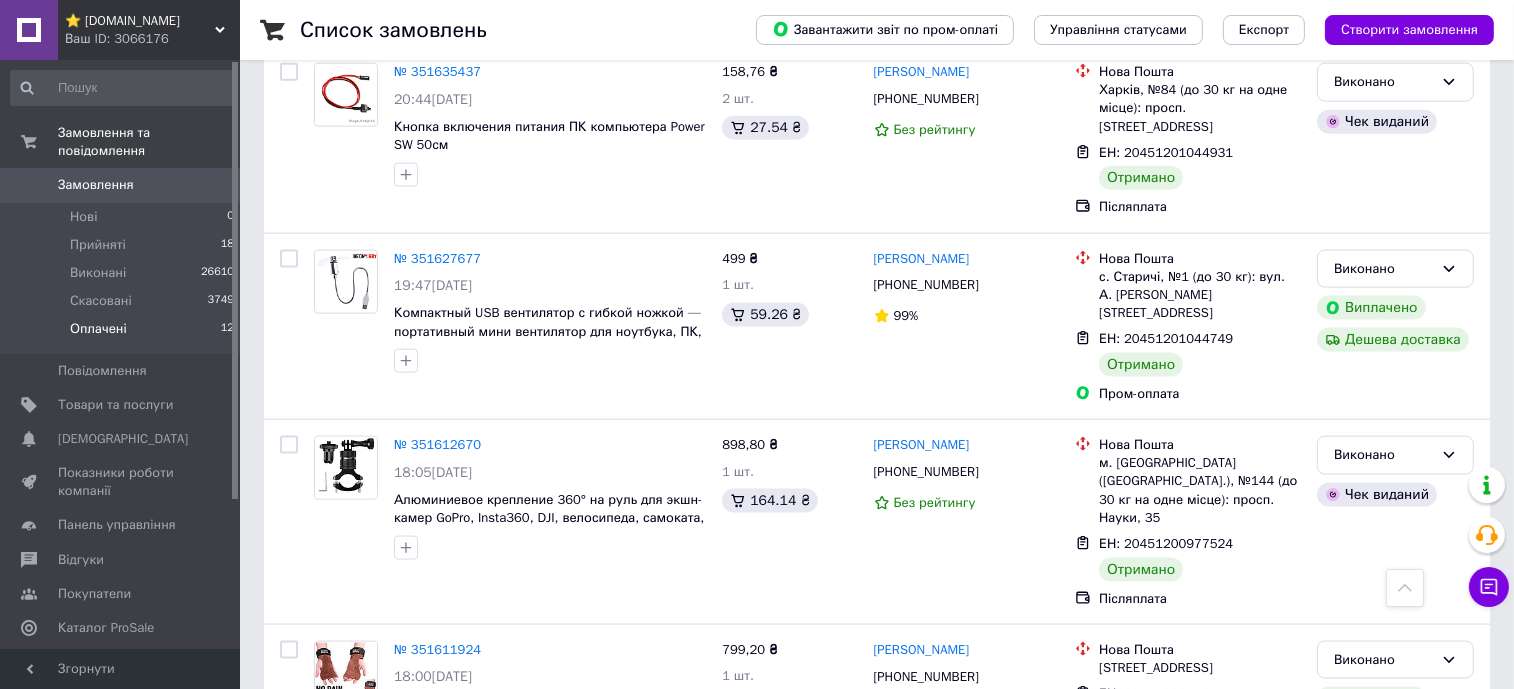 click on "1" at bounding box center (404, 825) 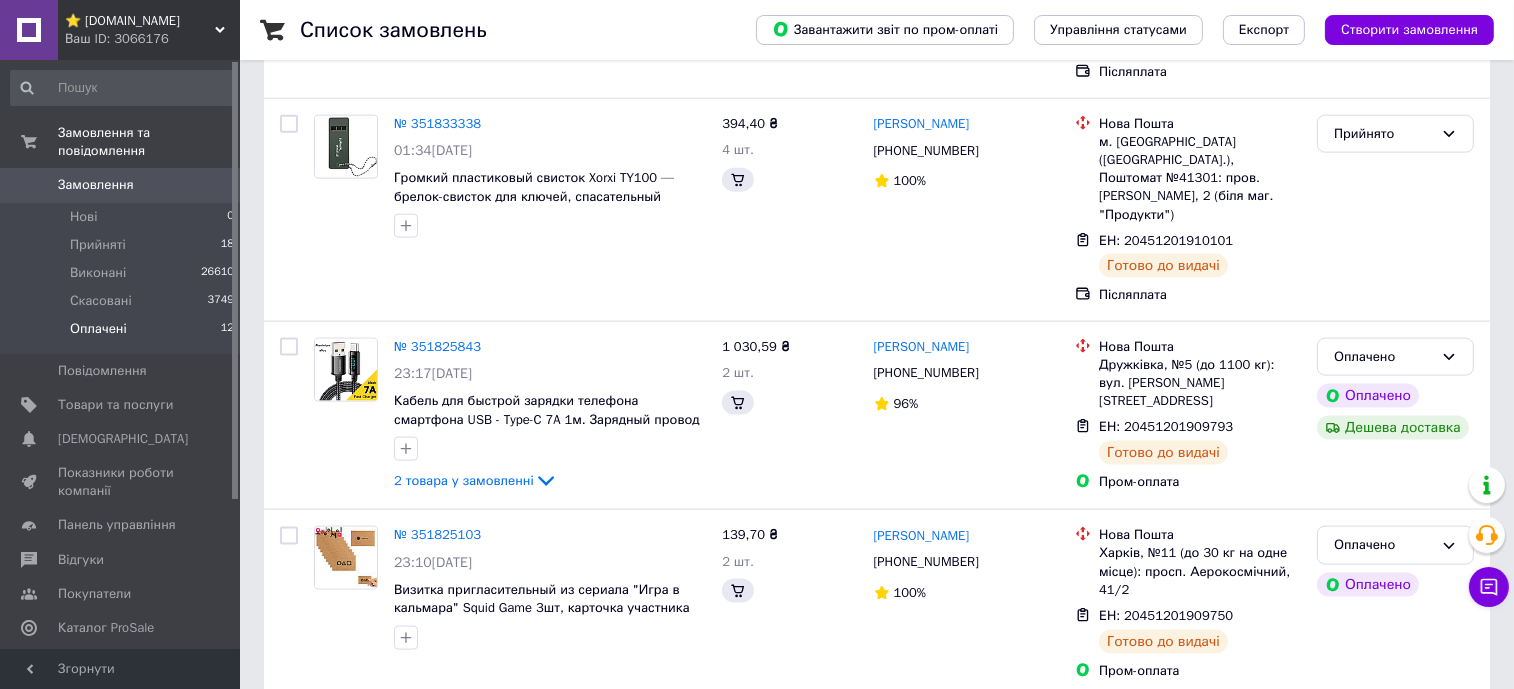 scroll, scrollTop: 0, scrollLeft: 0, axis: both 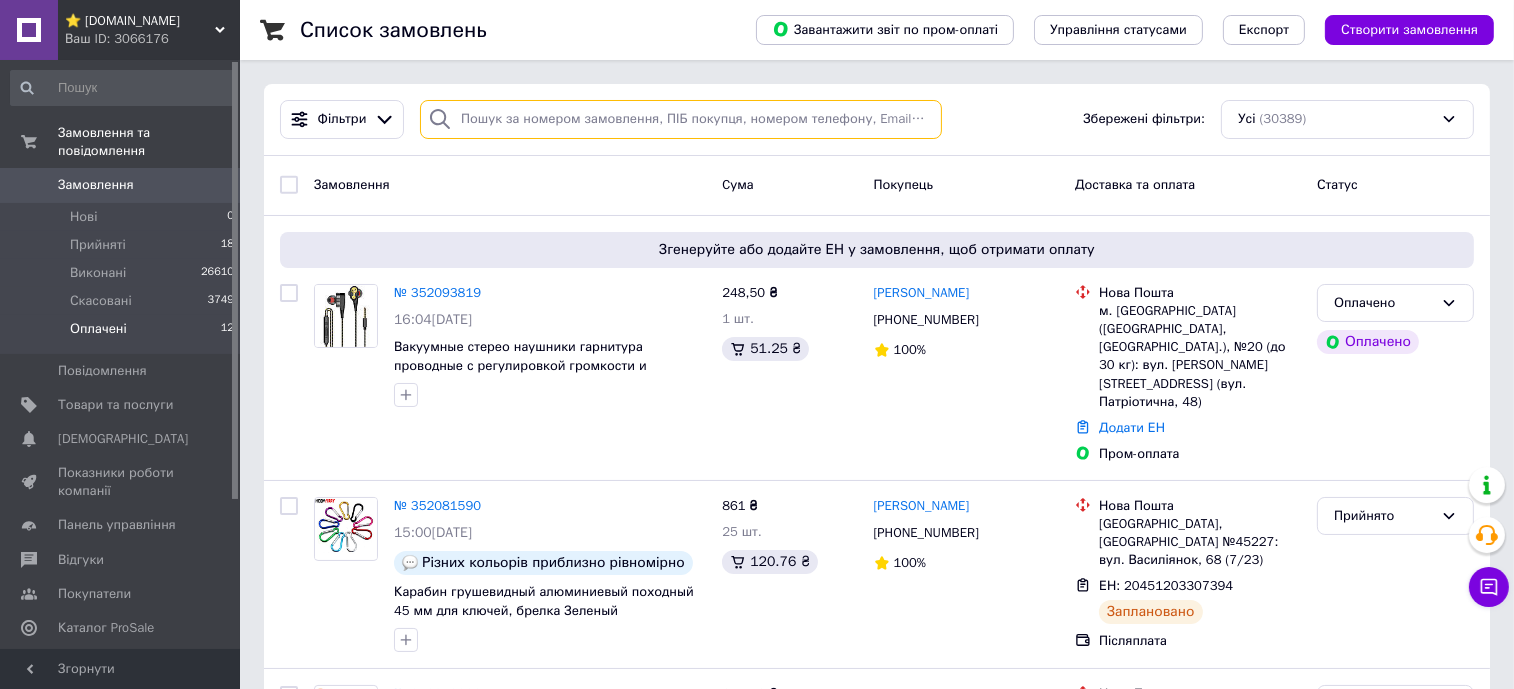 click at bounding box center [681, 119] 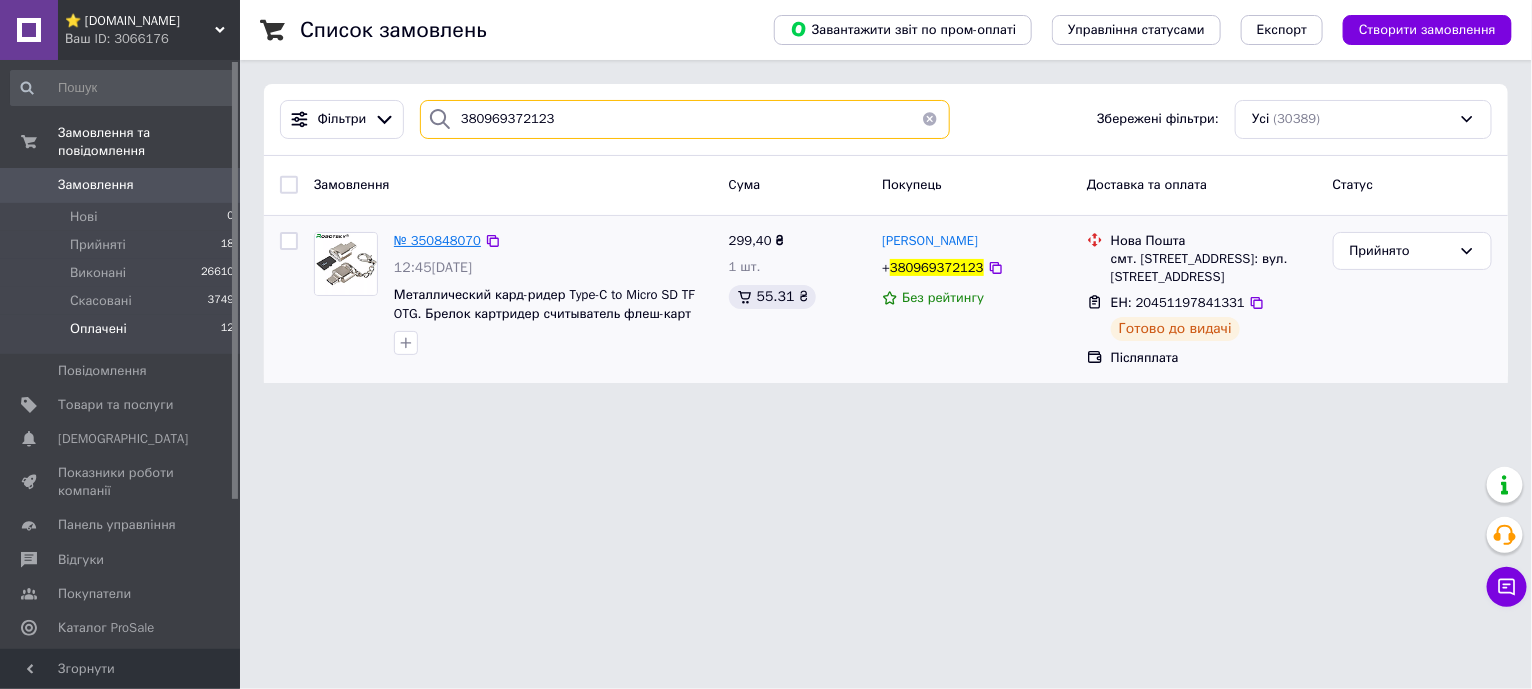 type on "380969372123" 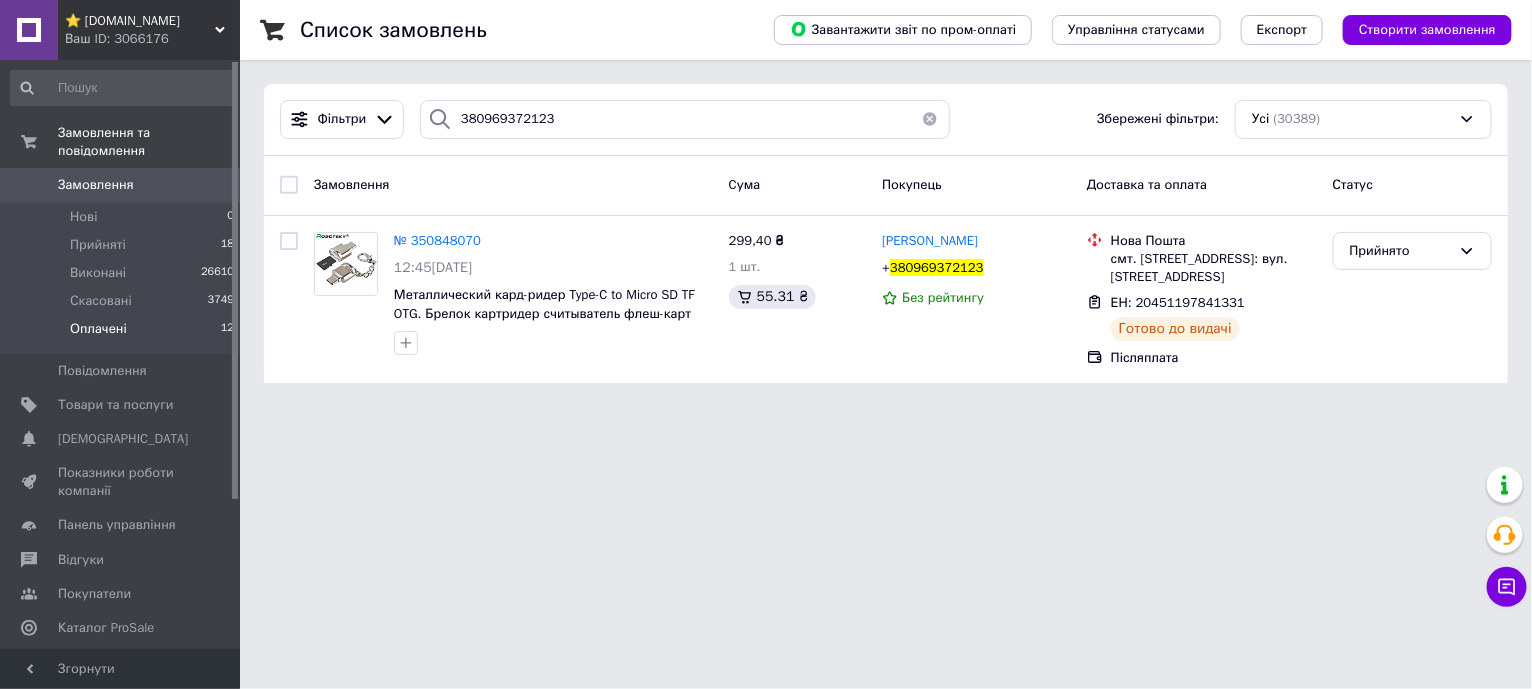 click at bounding box center [930, 119] 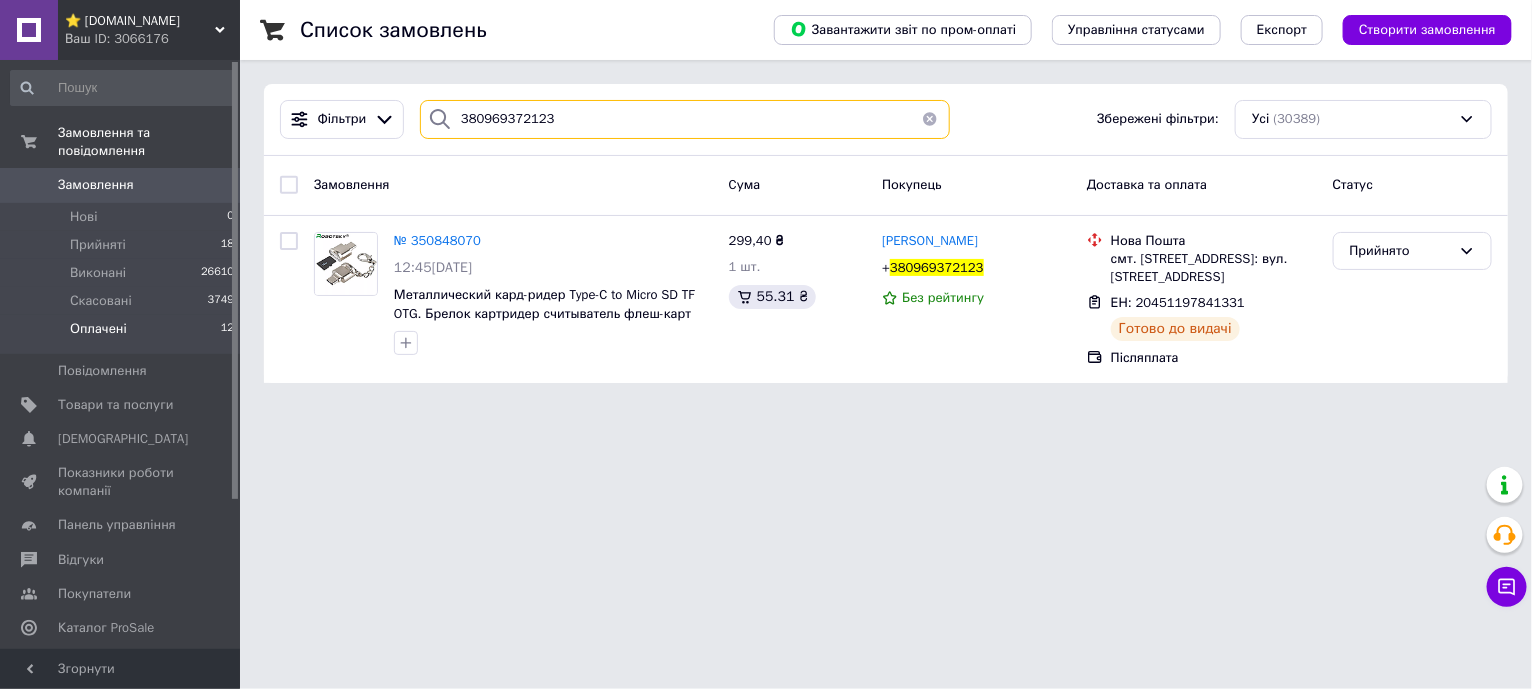 type 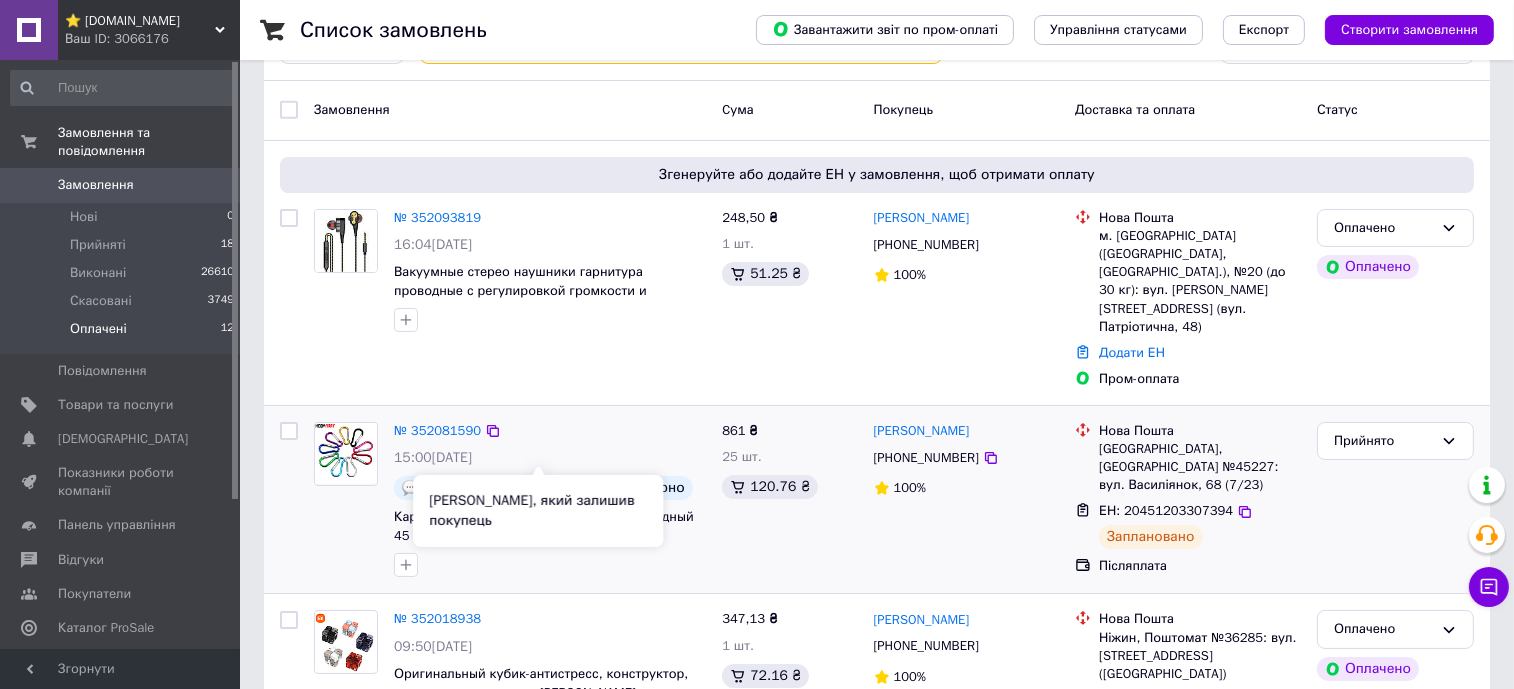 scroll, scrollTop: 0, scrollLeft: 0, axis: both 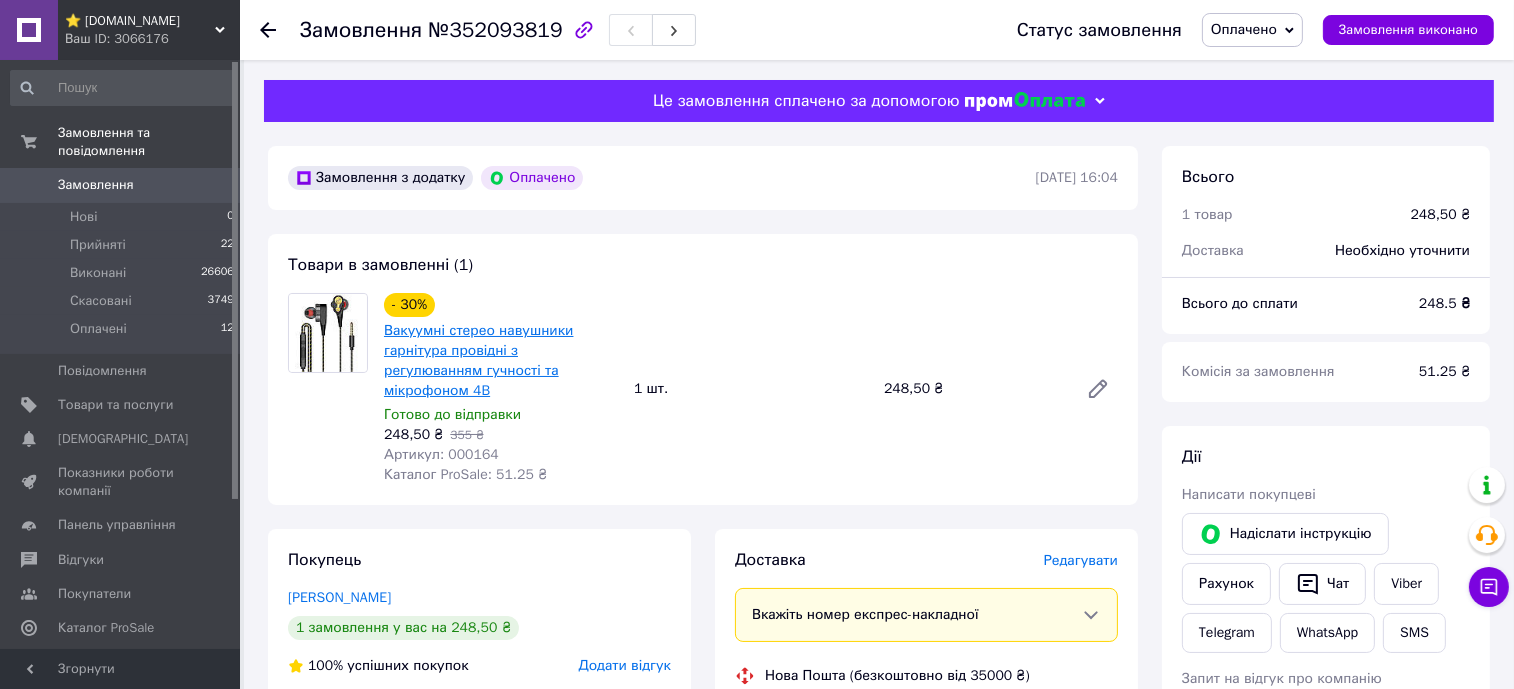 click on "Вакуумні стерео навушники гарнітура провідні з регулюванням гучності та мікрофоном 4B" at bounding box center [479, 360] 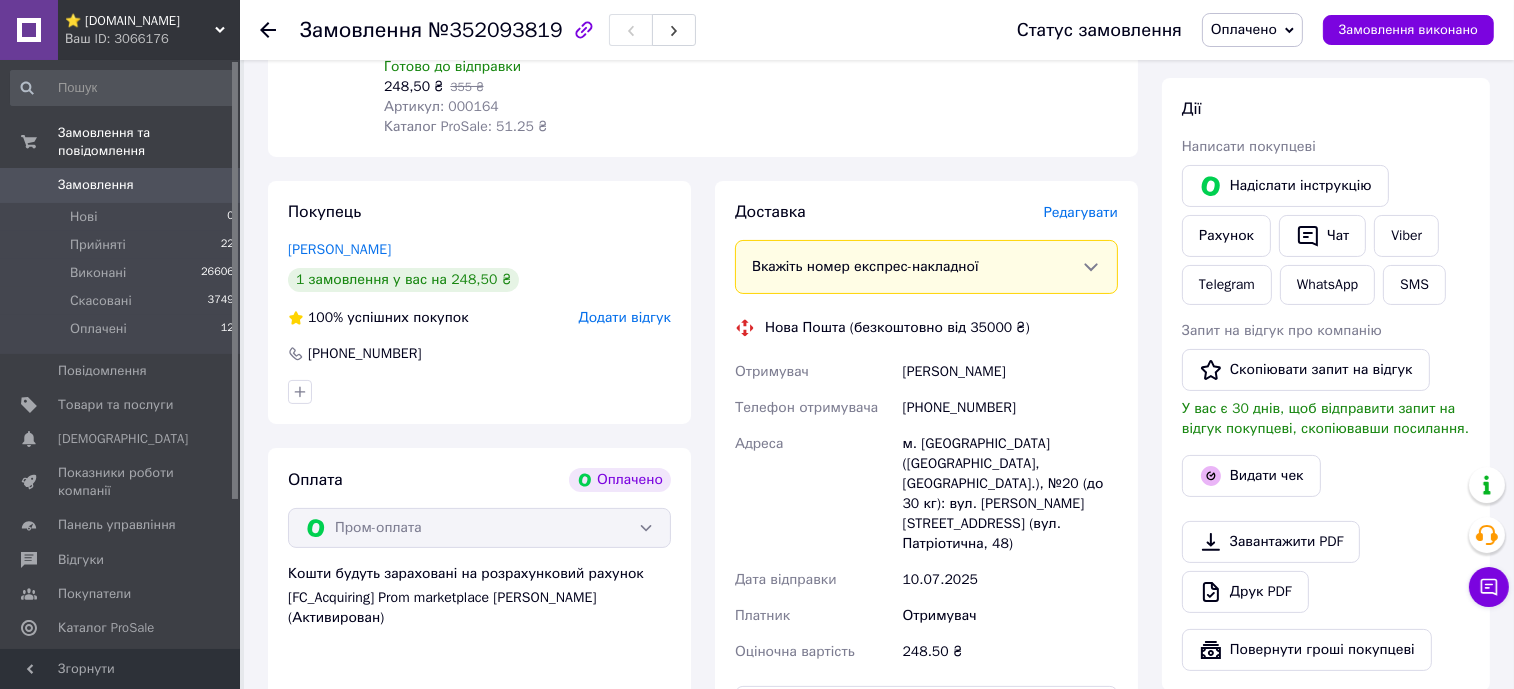 scroll, scrollTop: 750, scrollLeft: 0, axis: vertical 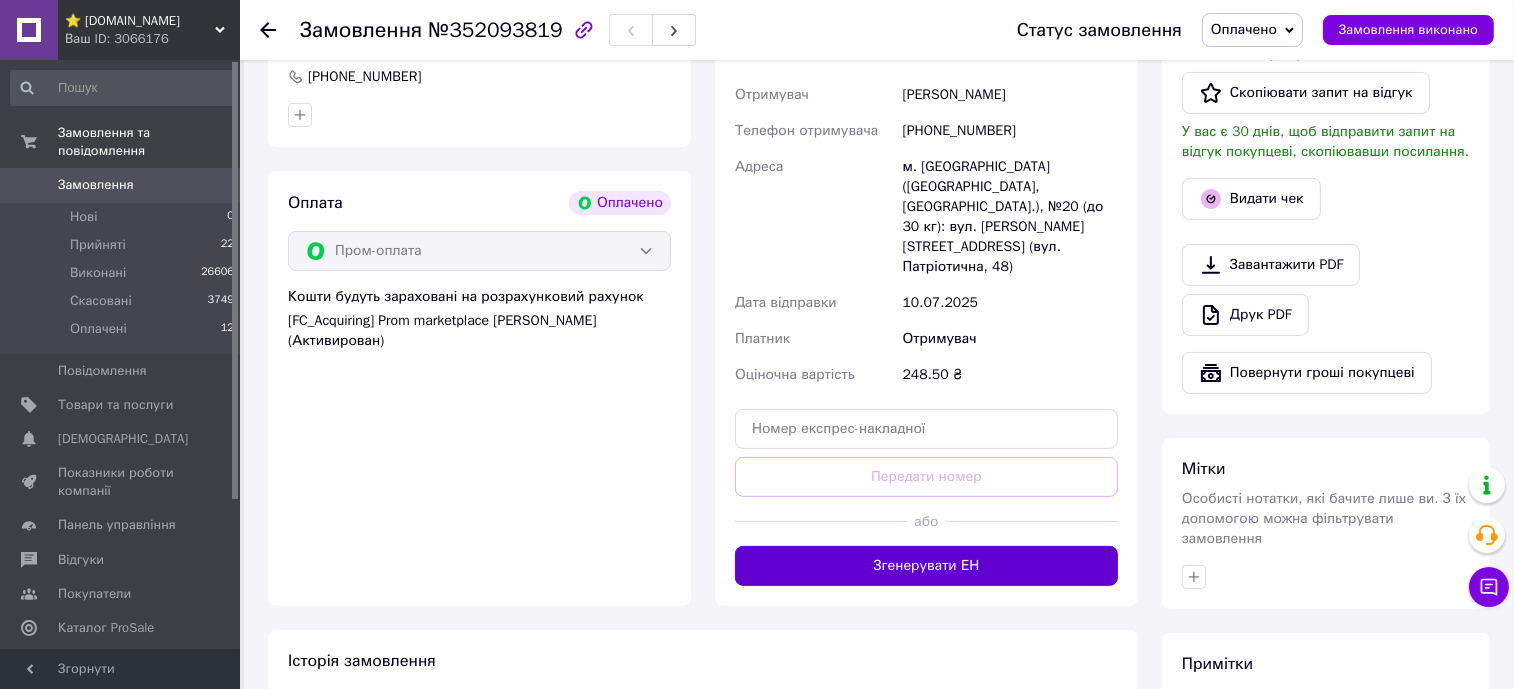 click on "Згенерувати ЕН" at bounding box center [926, 566] 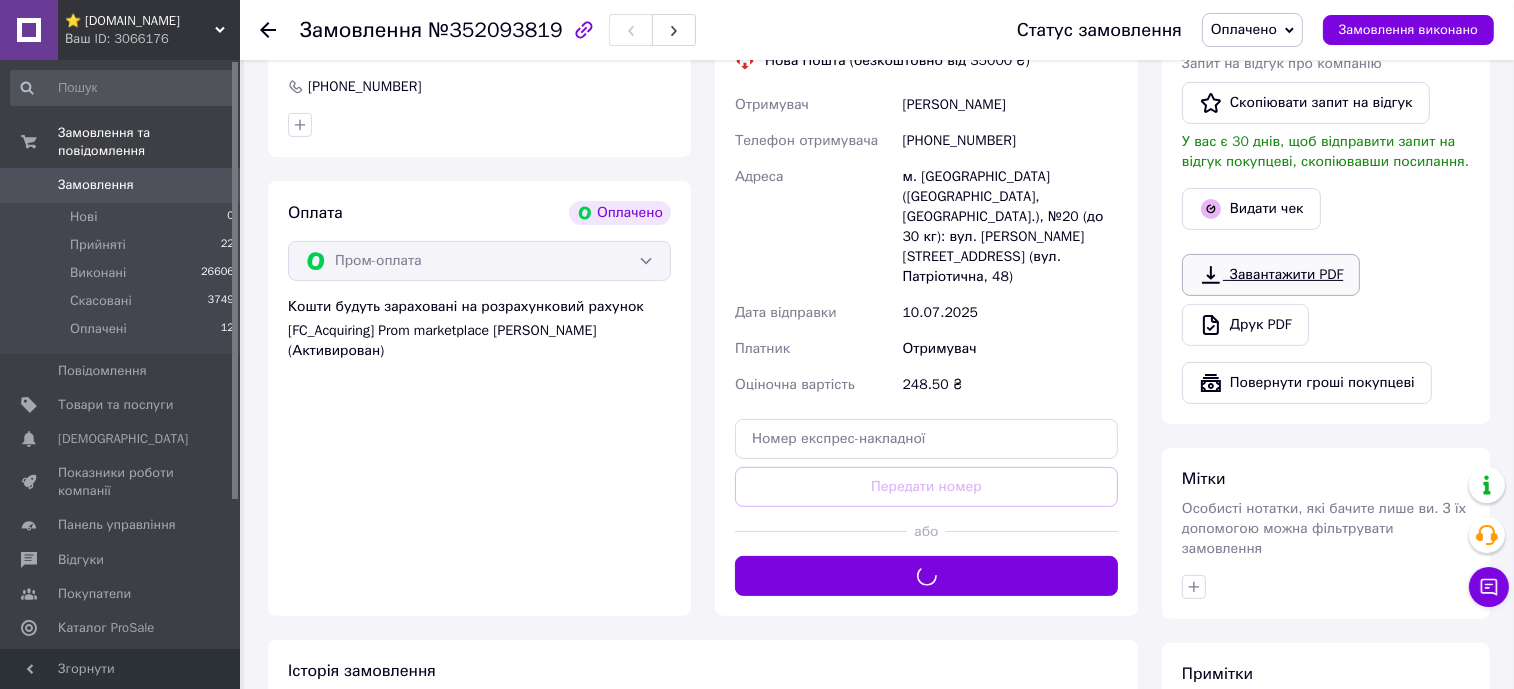 scroll, scrollTop: 124, scrollLeft: 0, axis: vertical 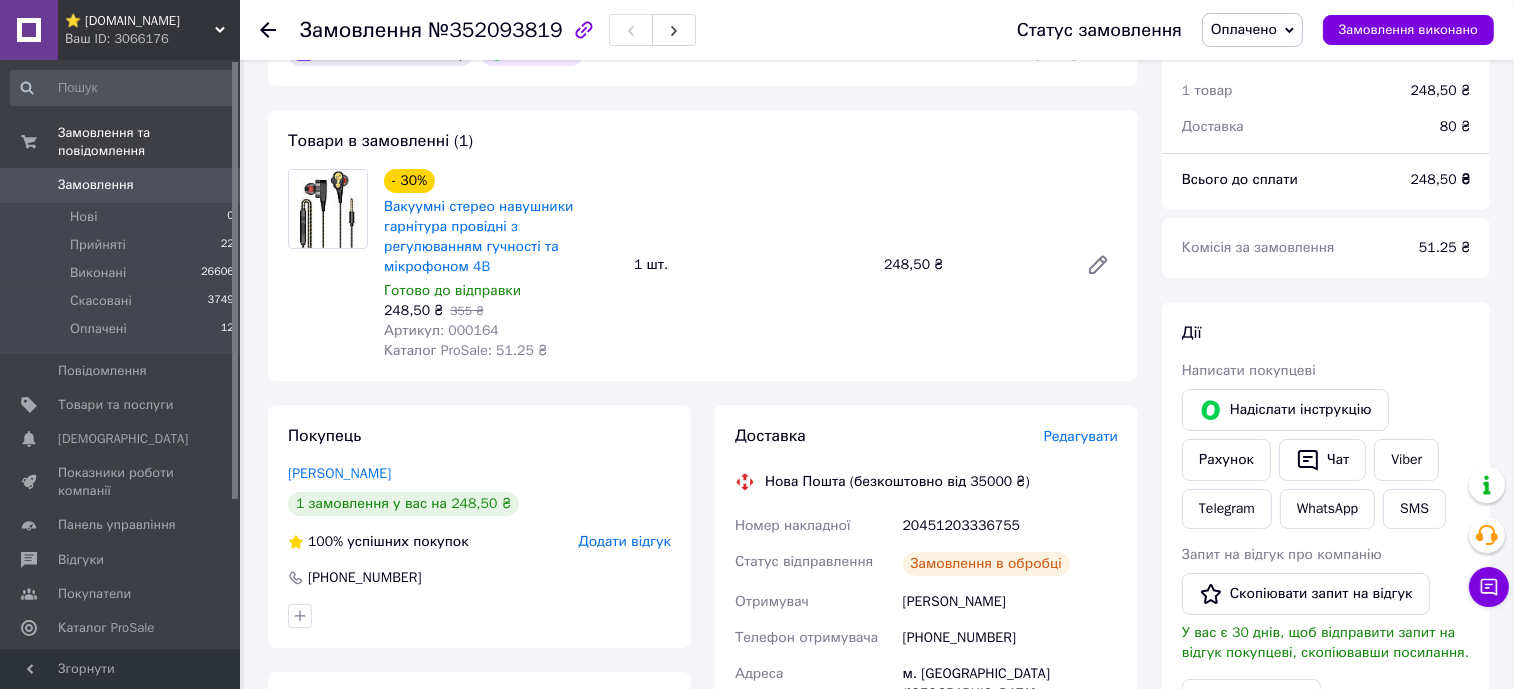click on "20451203336755" at bounding box center [1010, 526] 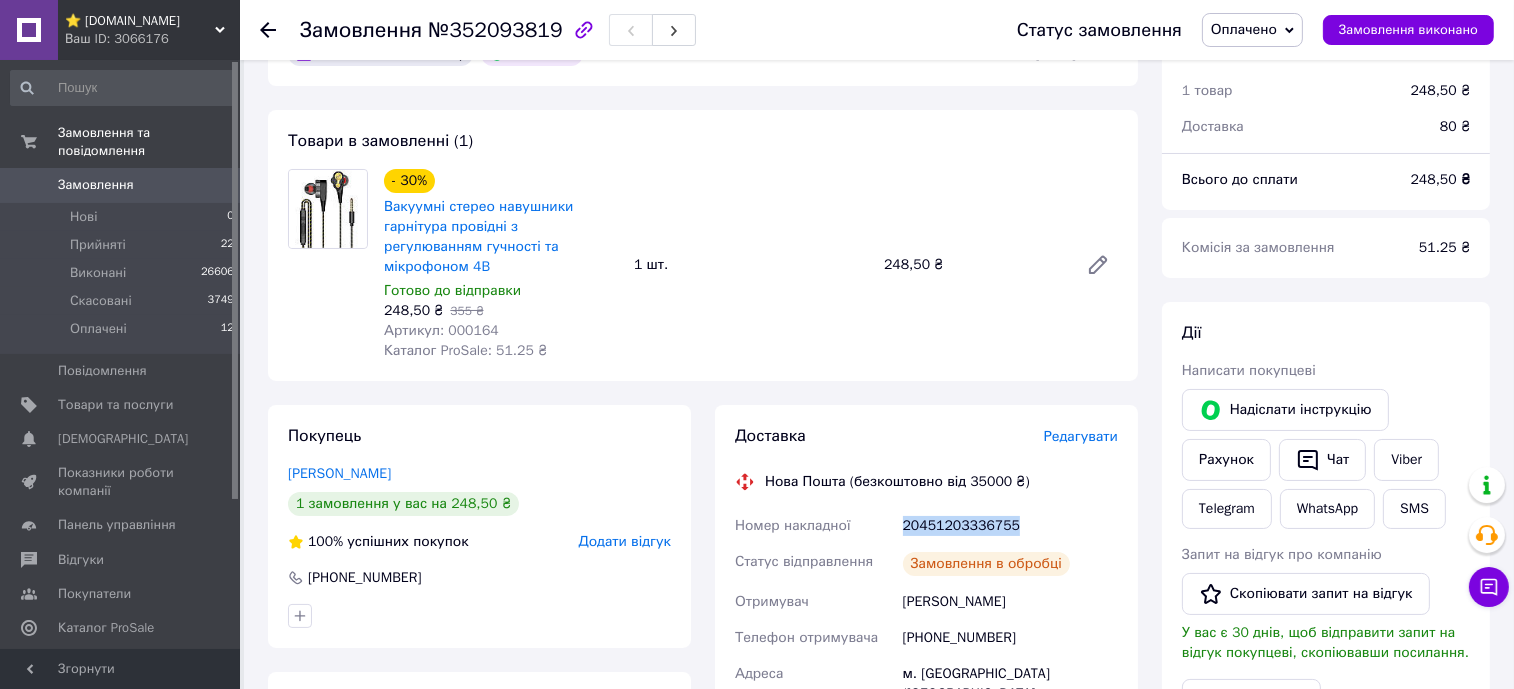 click on "20451203336755" at bounding box center [1010, 526] 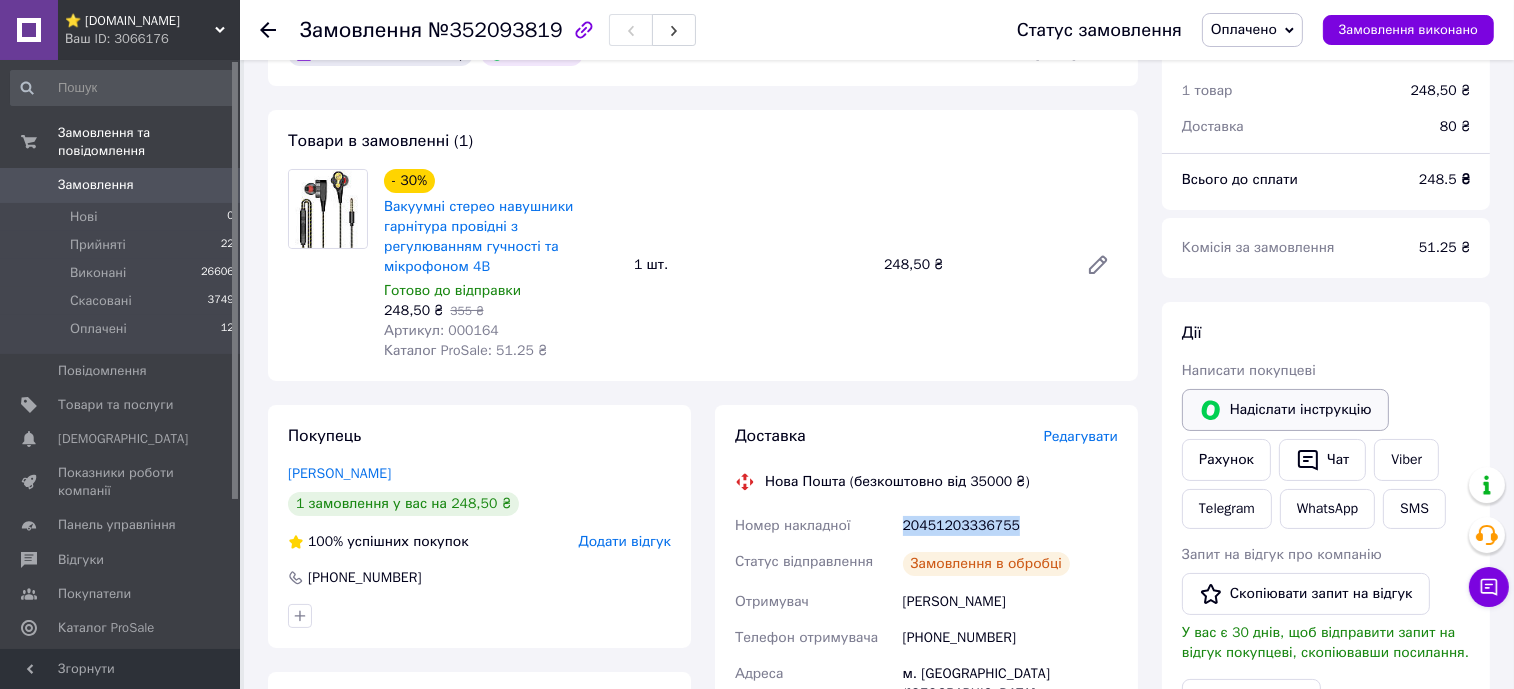 click on "Надіслати інструкцію" at bounding box center [1285, 410] 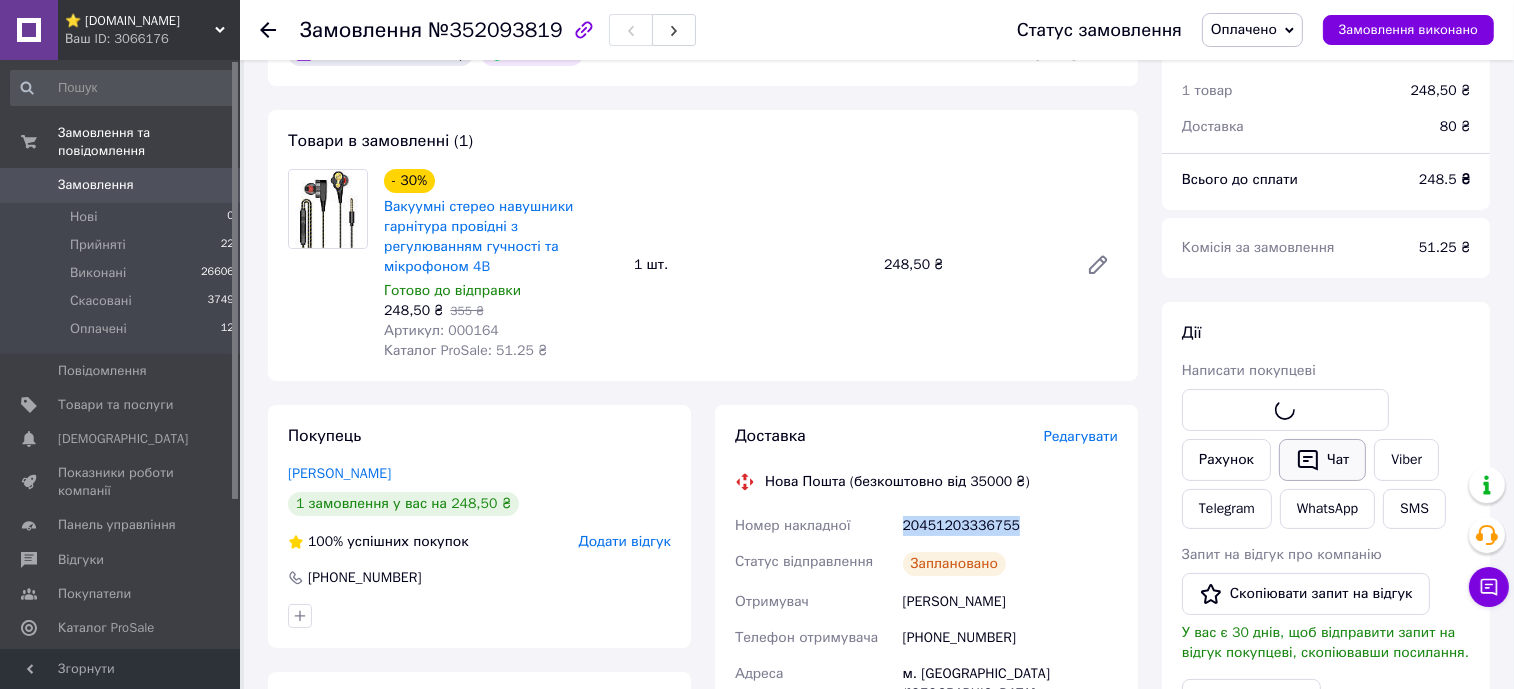 click 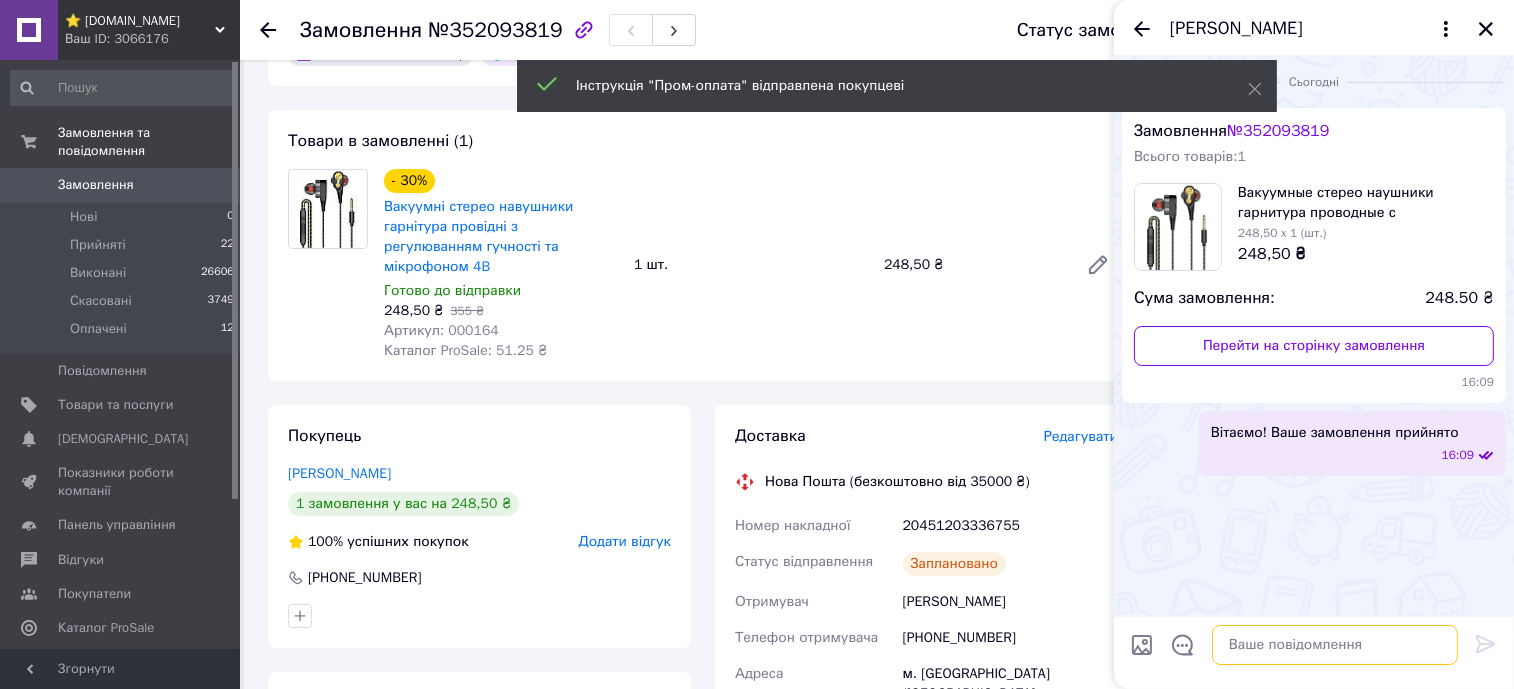 click at bounding box center (1335, 645) 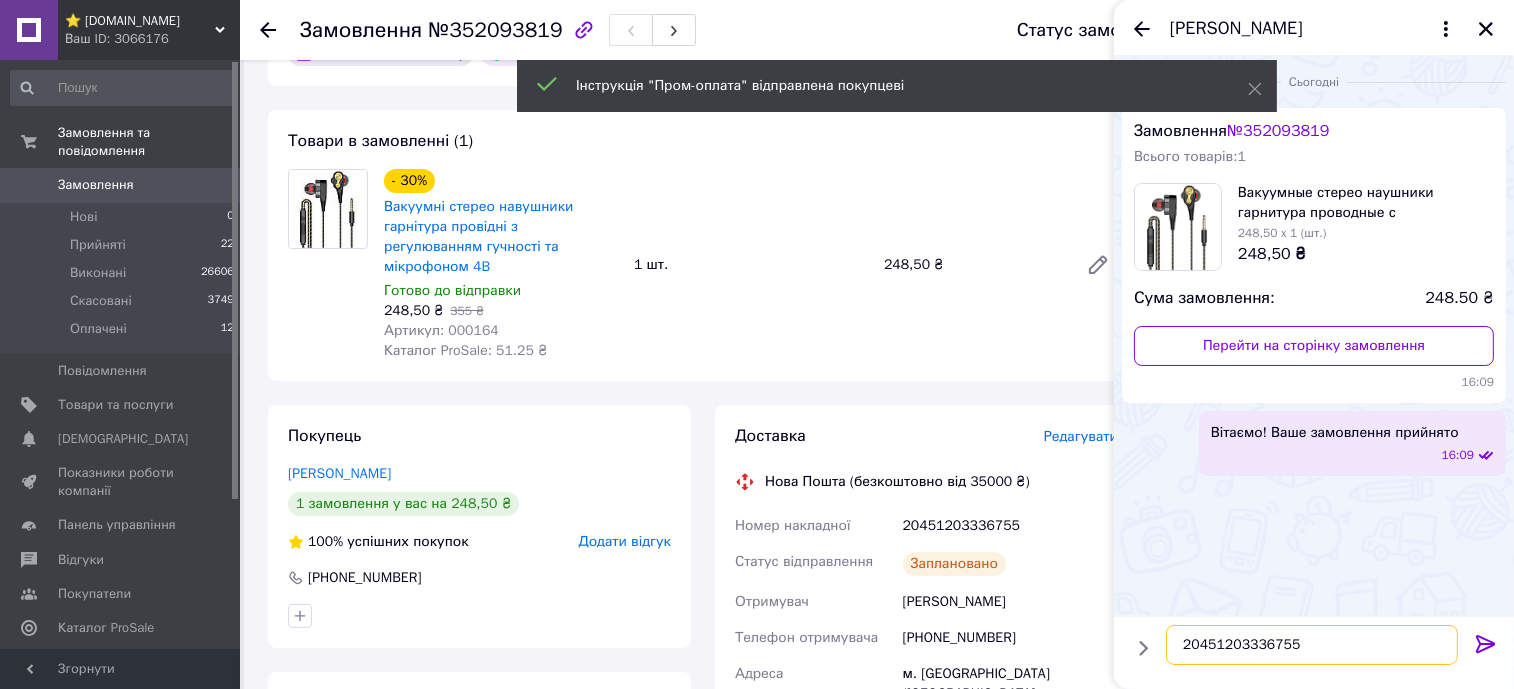 type on "20451203336755" 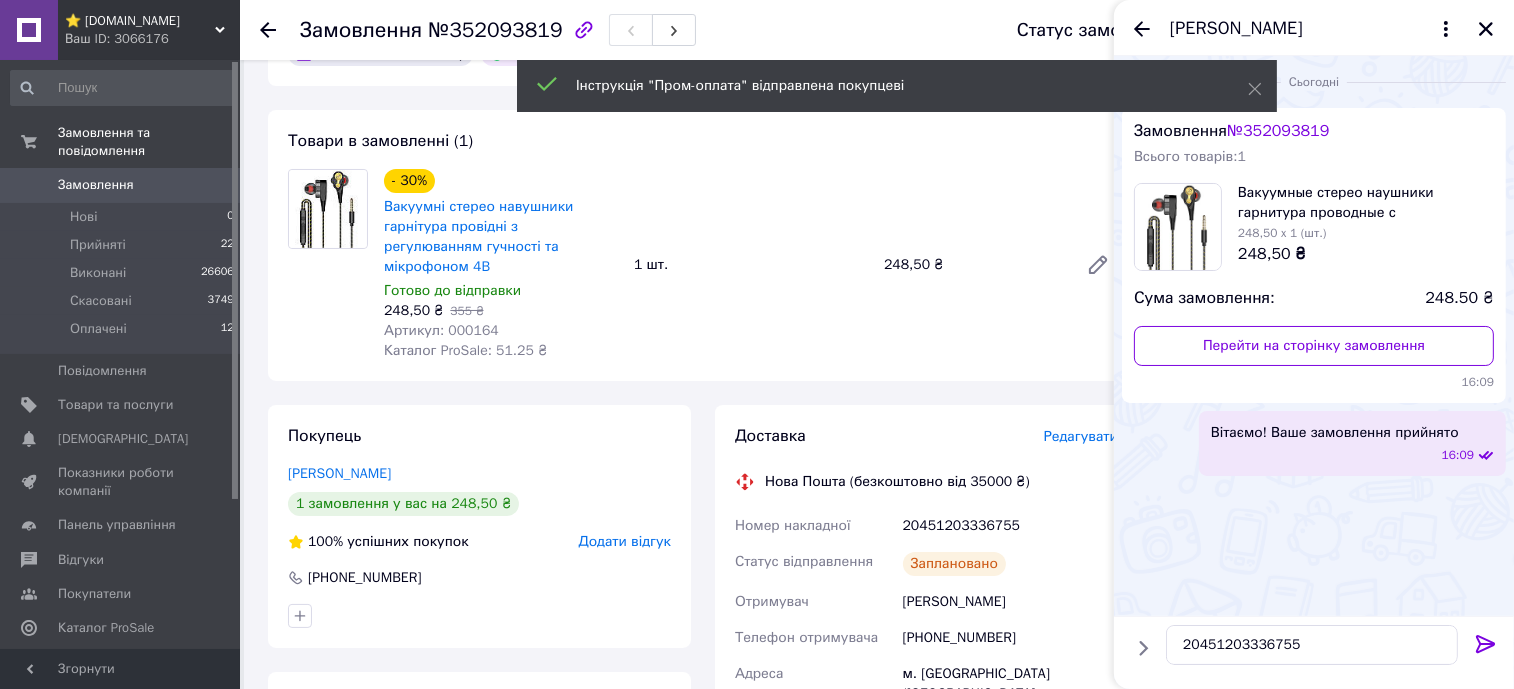 click 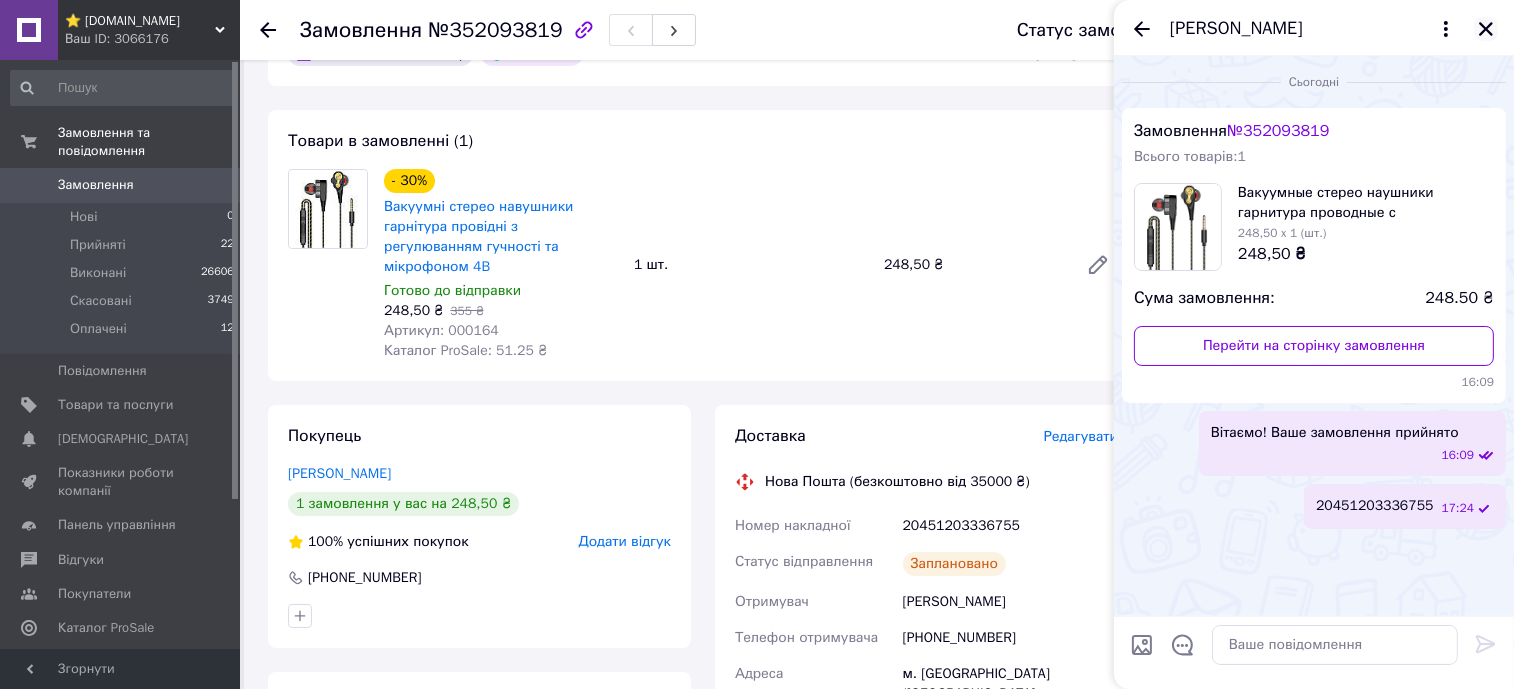 click 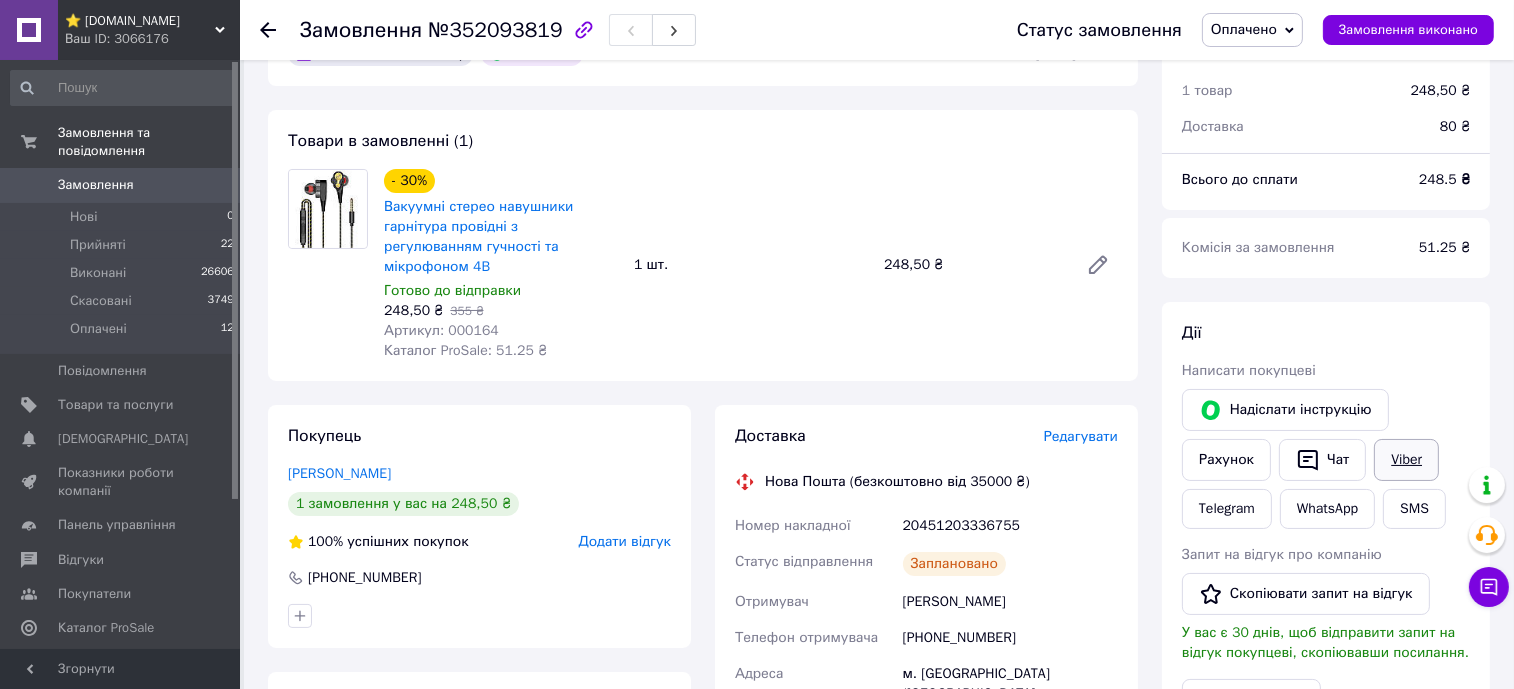 click on "Viber" at bounding box center (1406, 460) 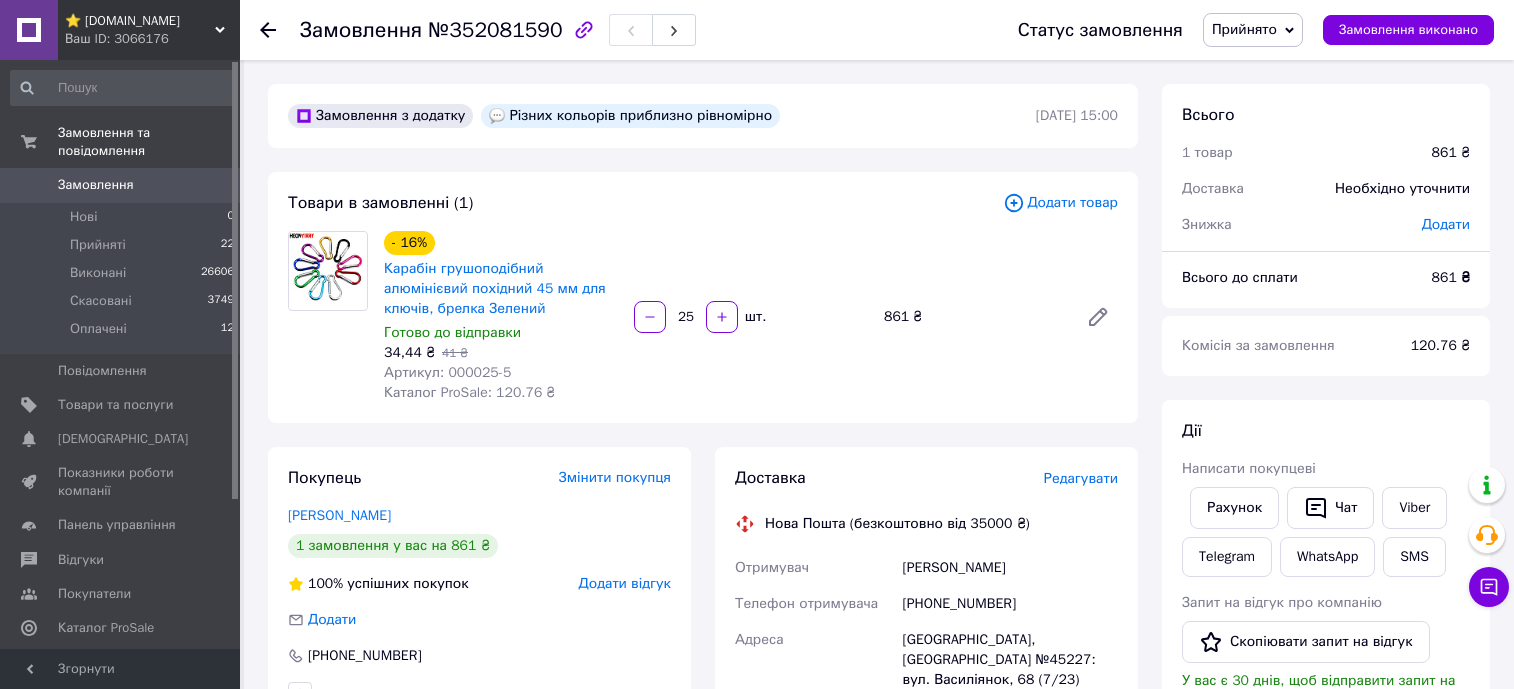 scroll, scrollTop: 0, scrollLeft: 0, axis: both 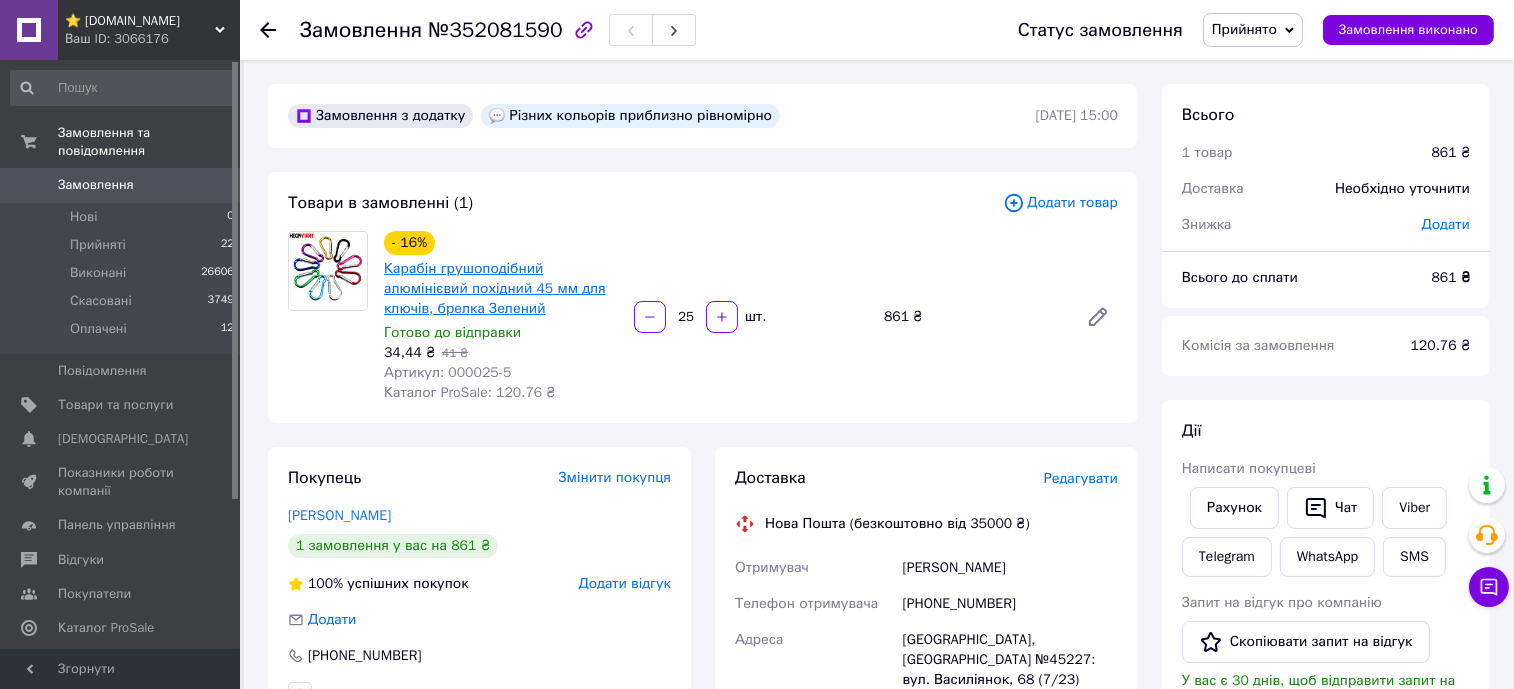 click on "Карабін грушоподібний алюмінієвий похідний 45 мм для ключів, брелка Зелений" at bounding box center [495, 288] 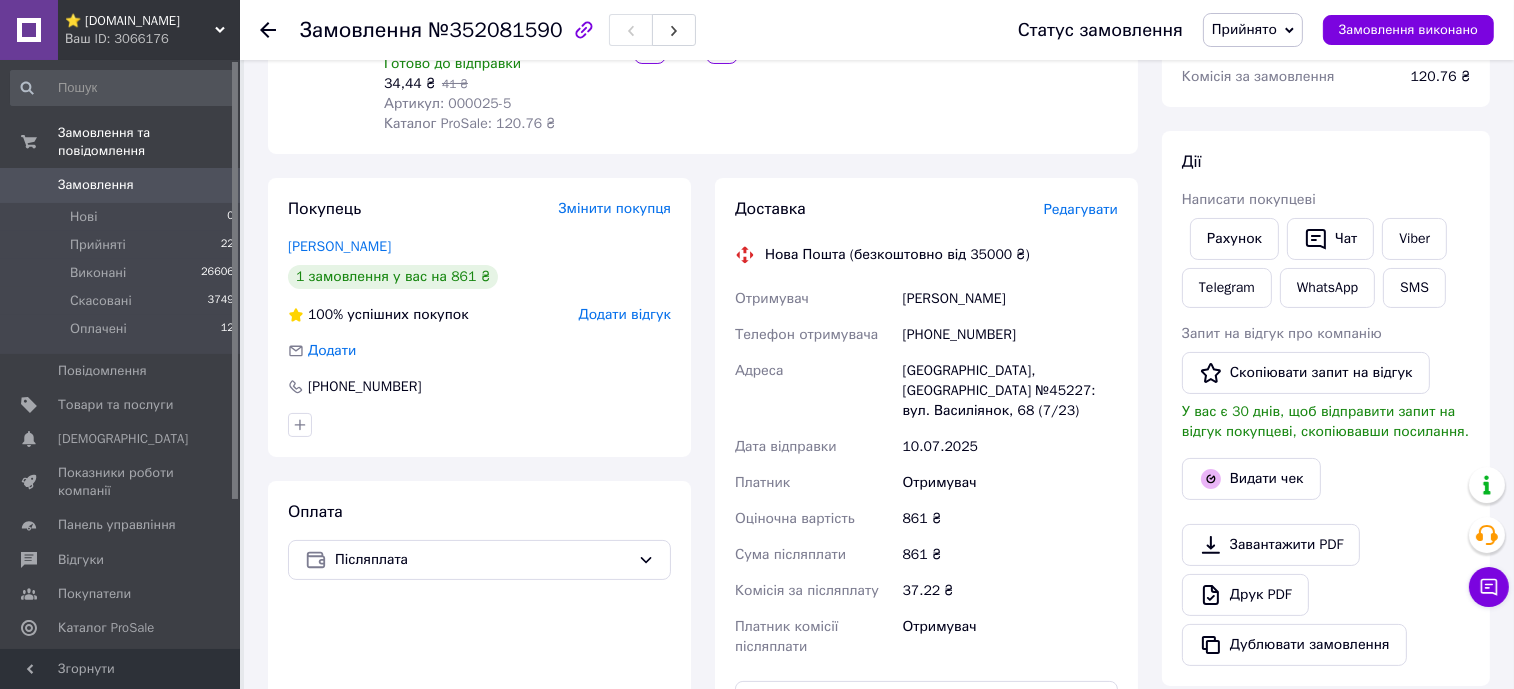 scroll, scrollTop: 499, scrollLeft: 0, axis: vertical 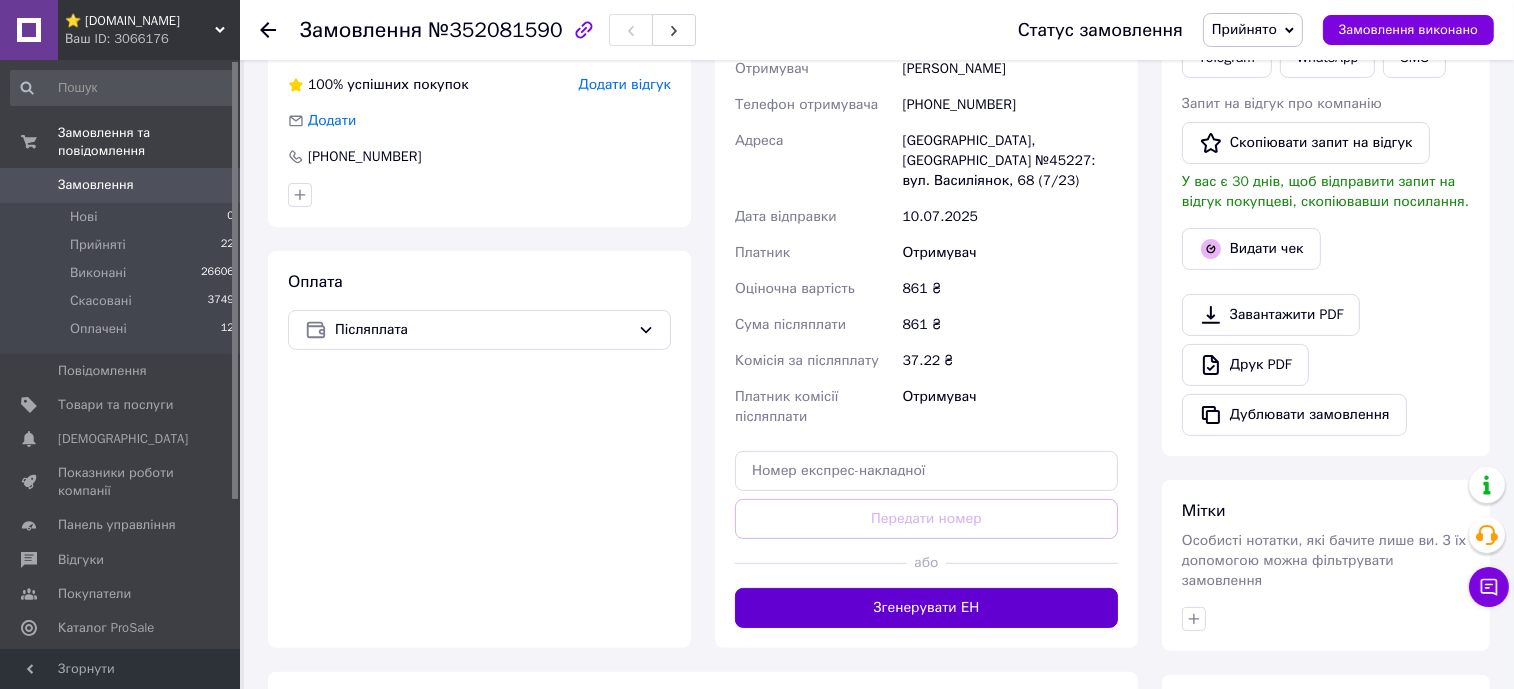 click on "Згенерувати ЕН" at bounding box center (926, 608) 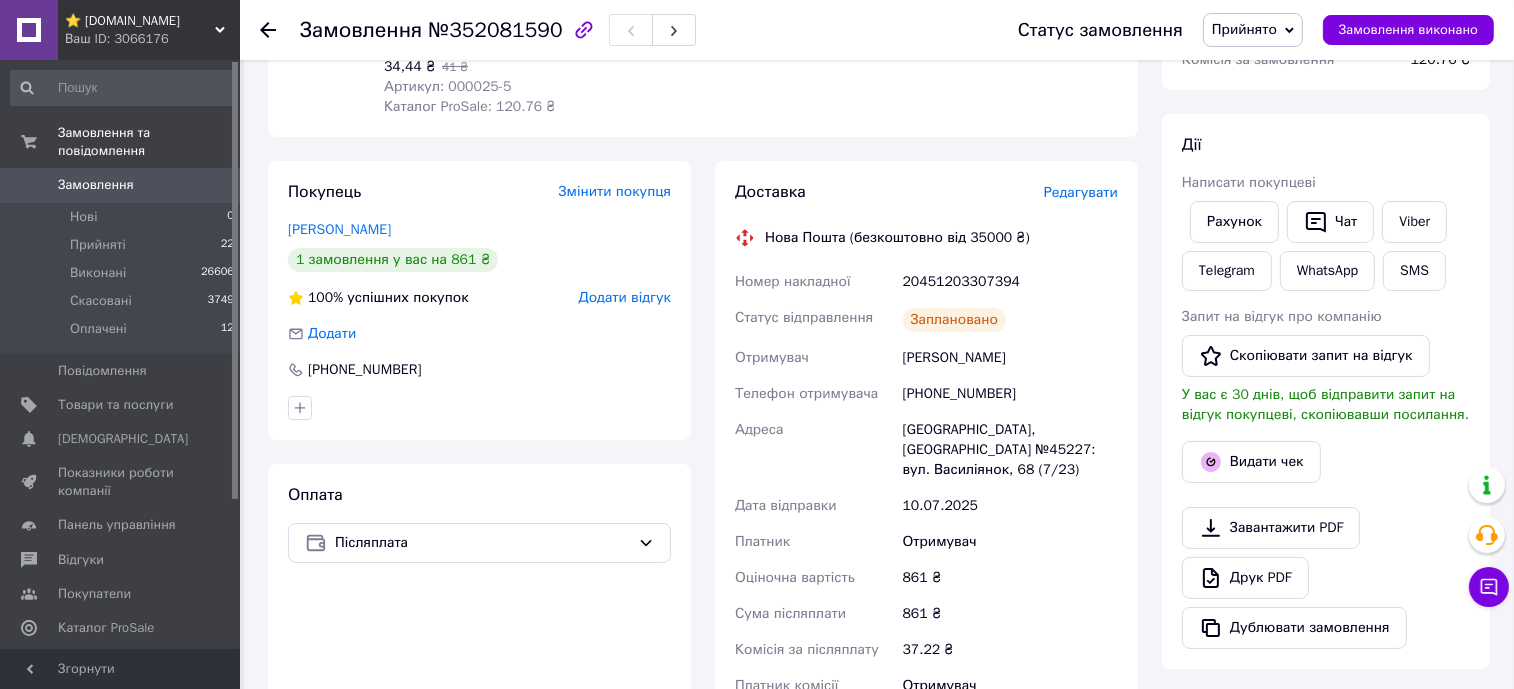 scroll, scrollTop: 249, scrollLeft: 0, axis: vertical 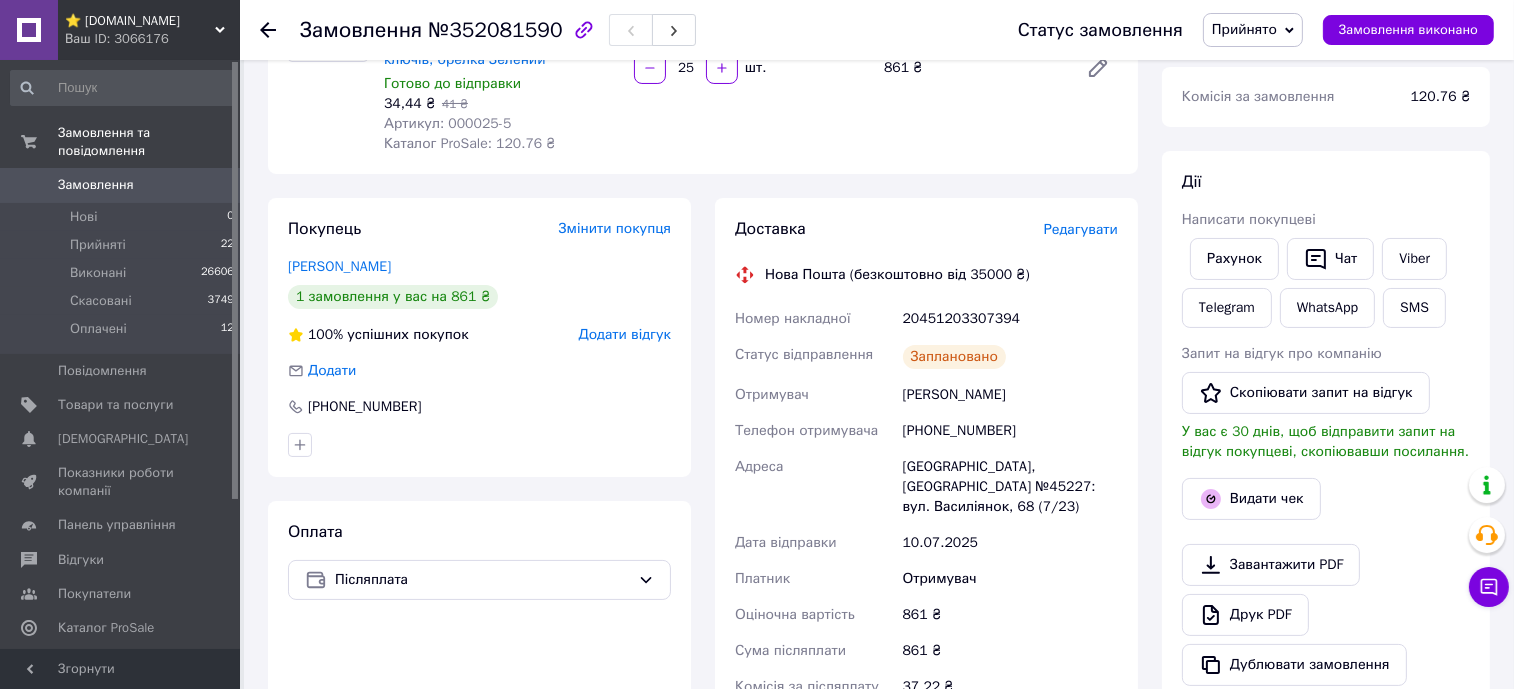 click on "20451203307394" at bounding box center (1010, 319) 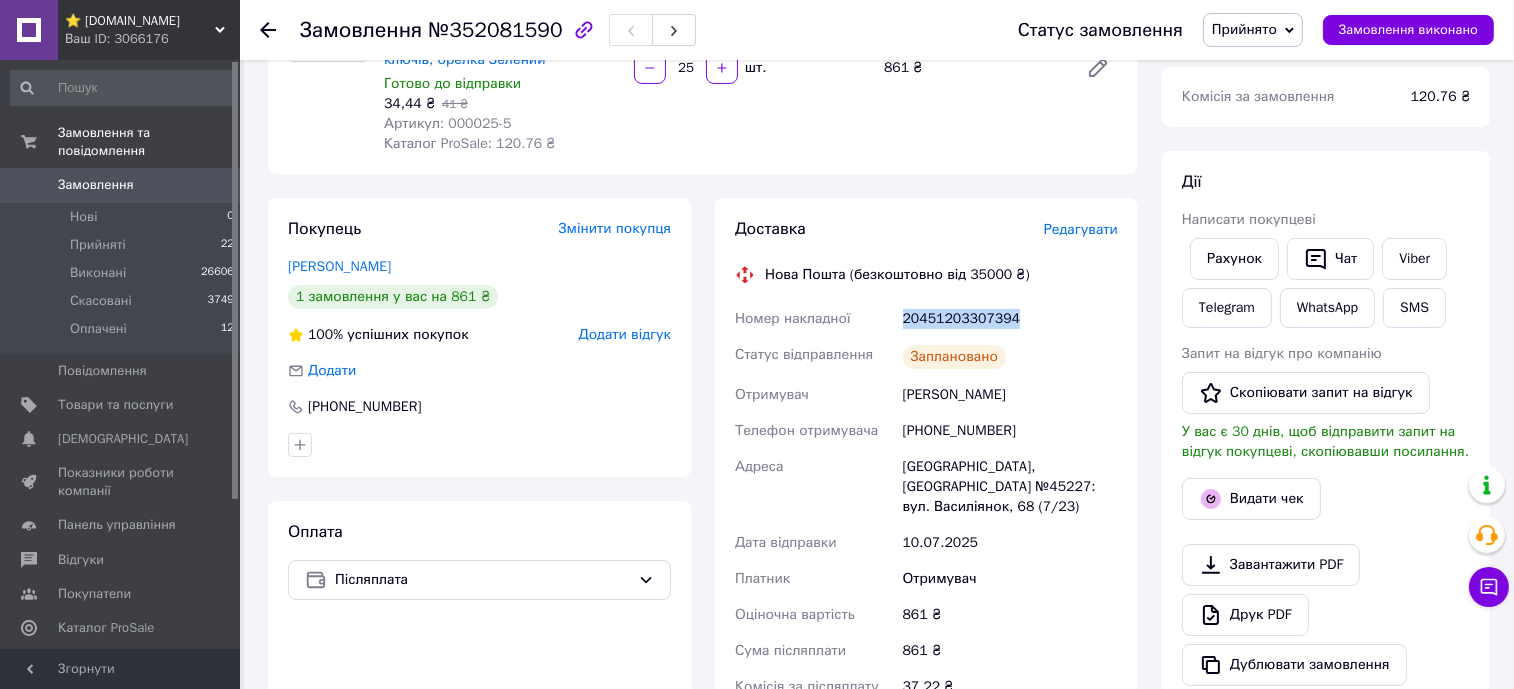 click on "20451203307394" at bounding box center [1010, 319] 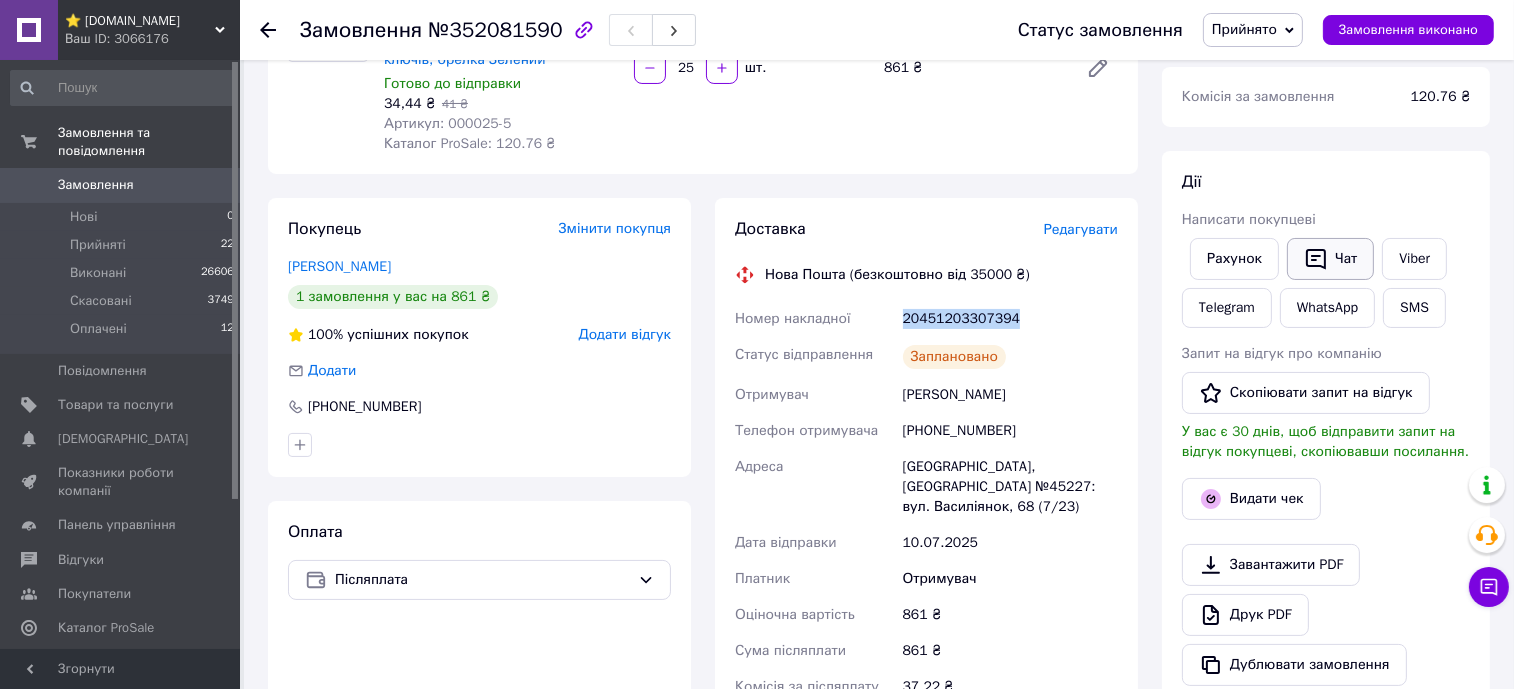 copy on "20451203307394" 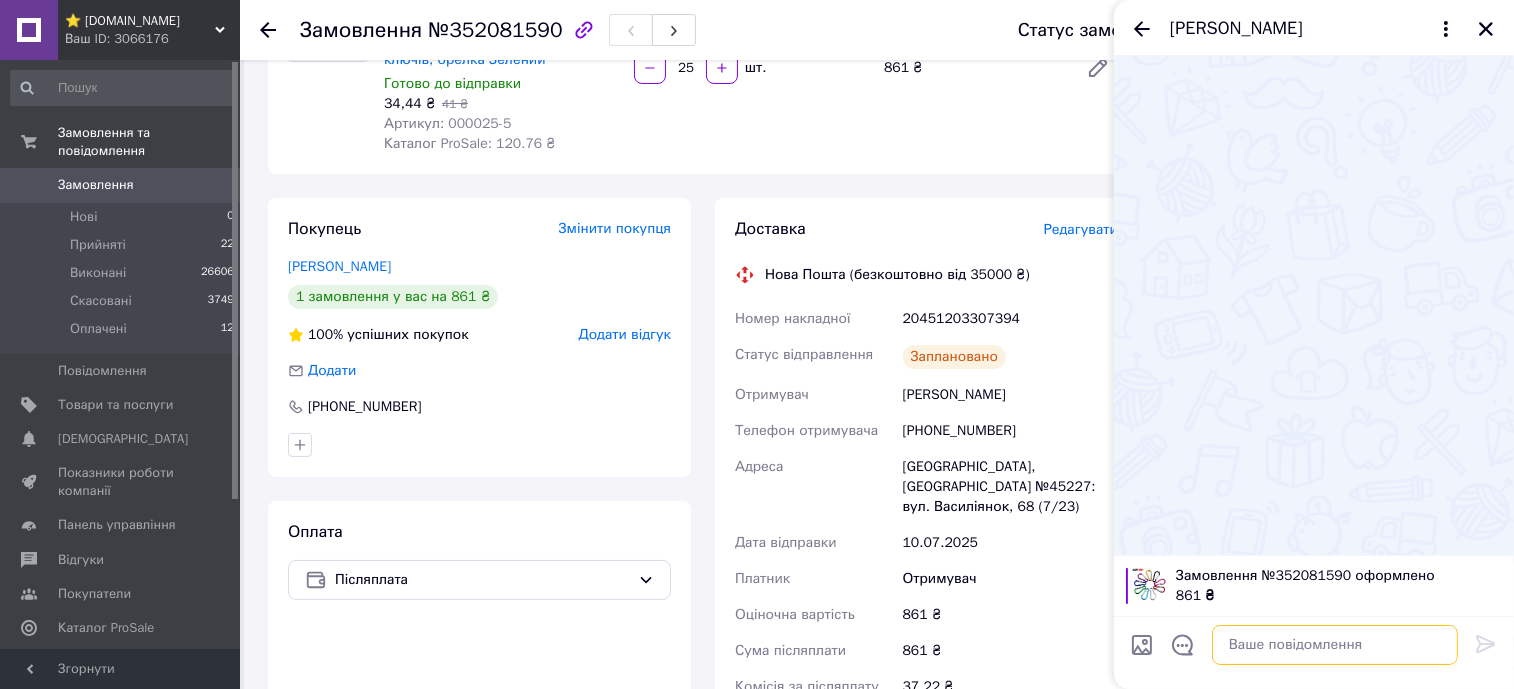 drag, startPoint x: 1352, startPoint y: 650, endPoint x: 1377, endPoint y: 655, distance: 25.495098 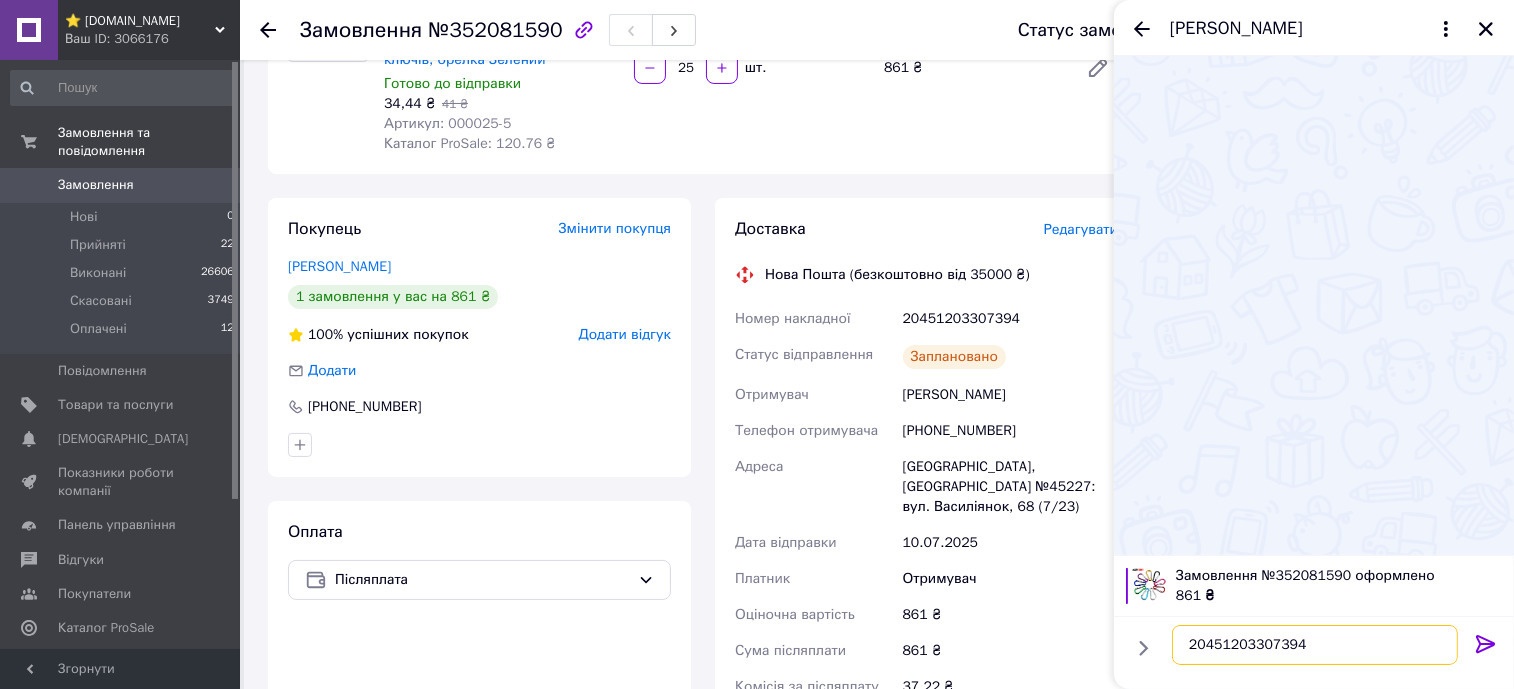 type on "20451203307394" 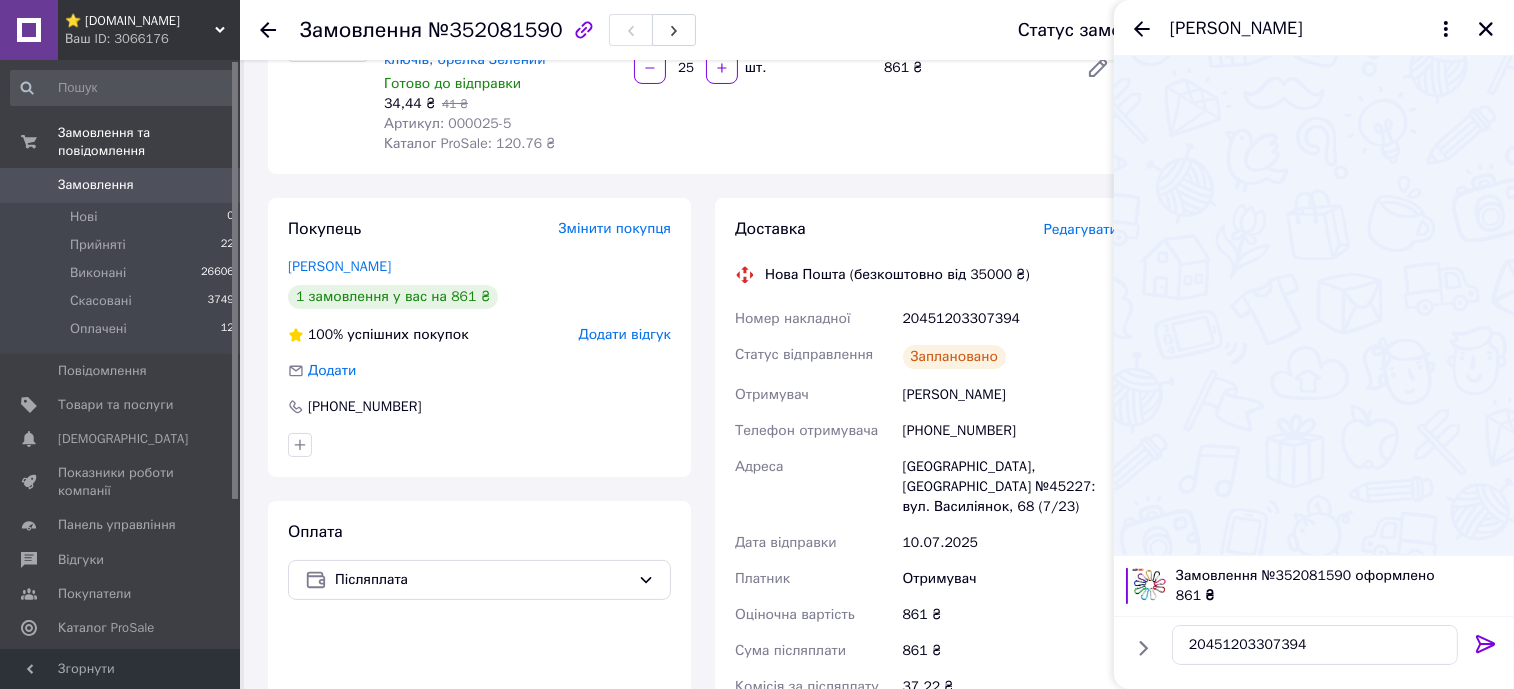click 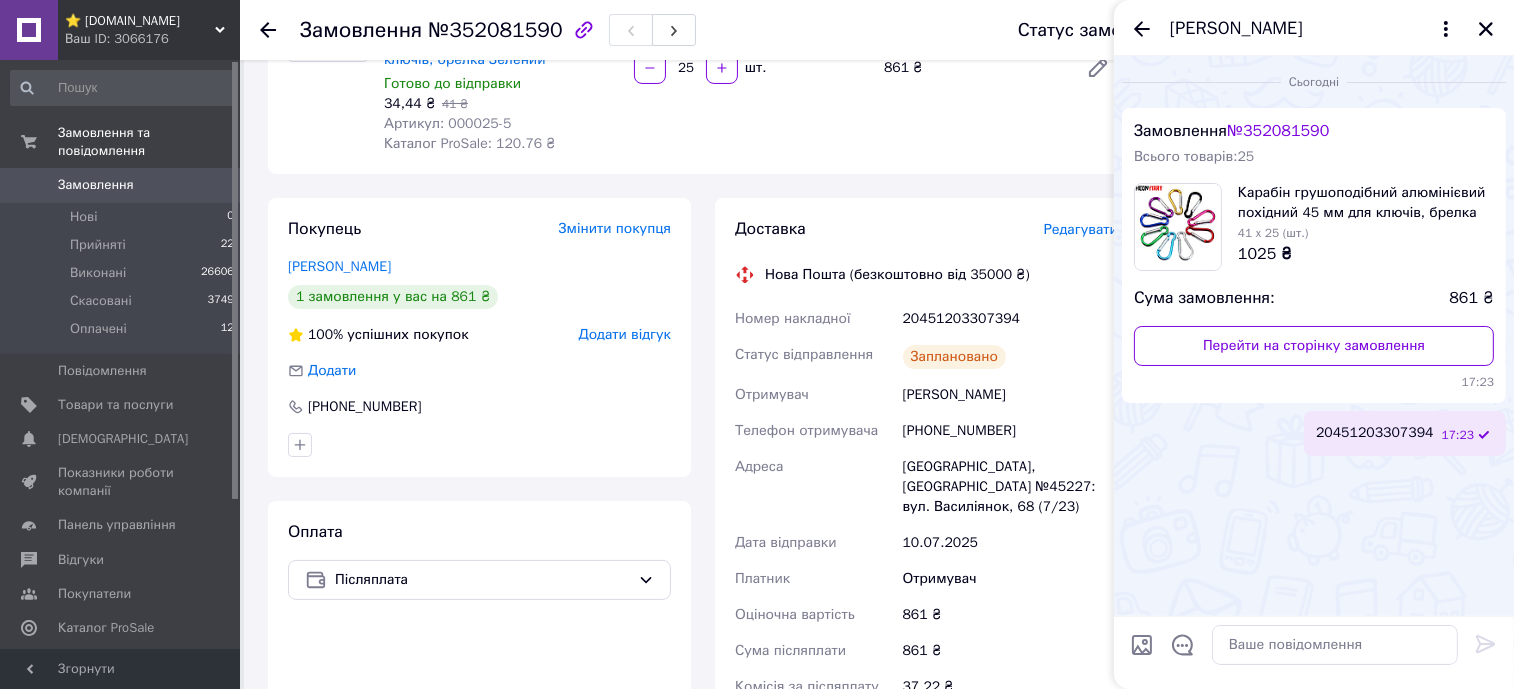 click 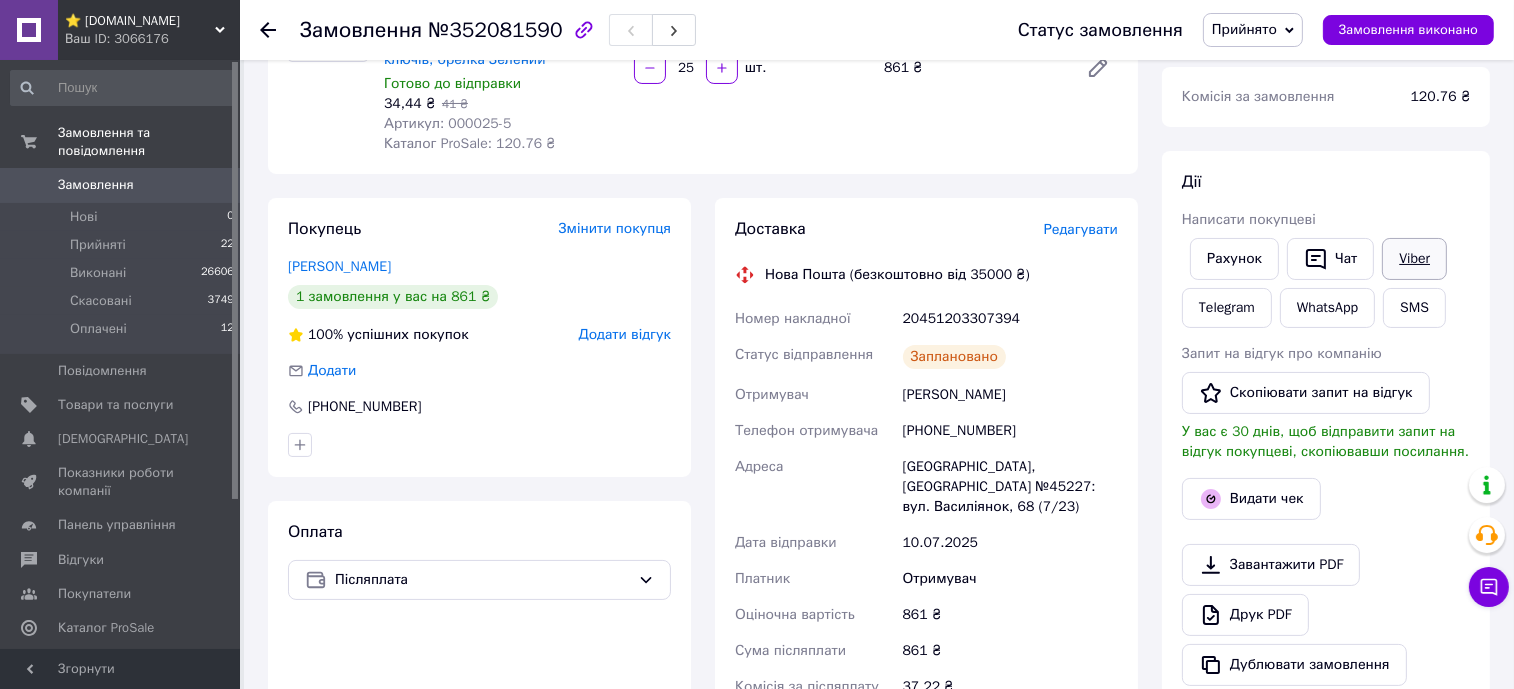 click on "Viber" at bounding box center (1414, 259) 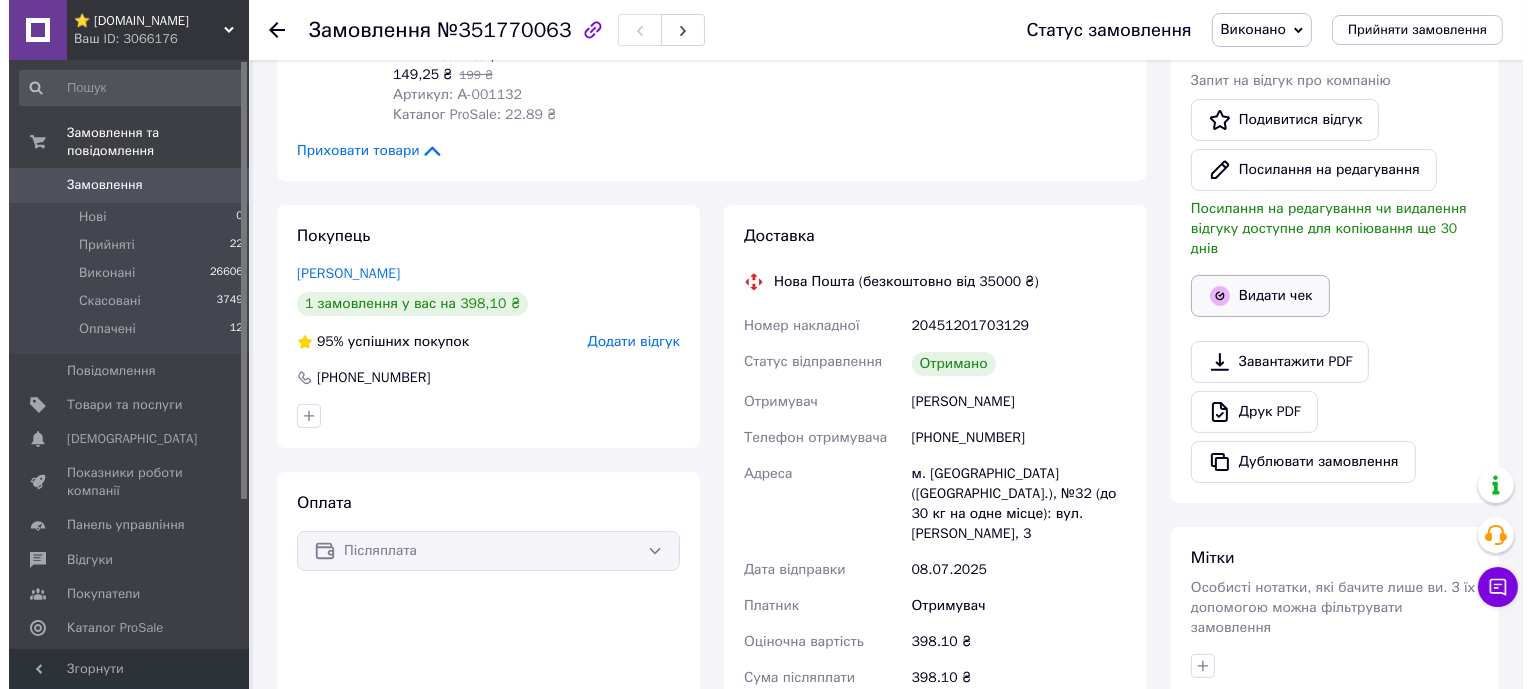 scroll, scrollTop: 499, scrollLeft: 0, axis: vertical 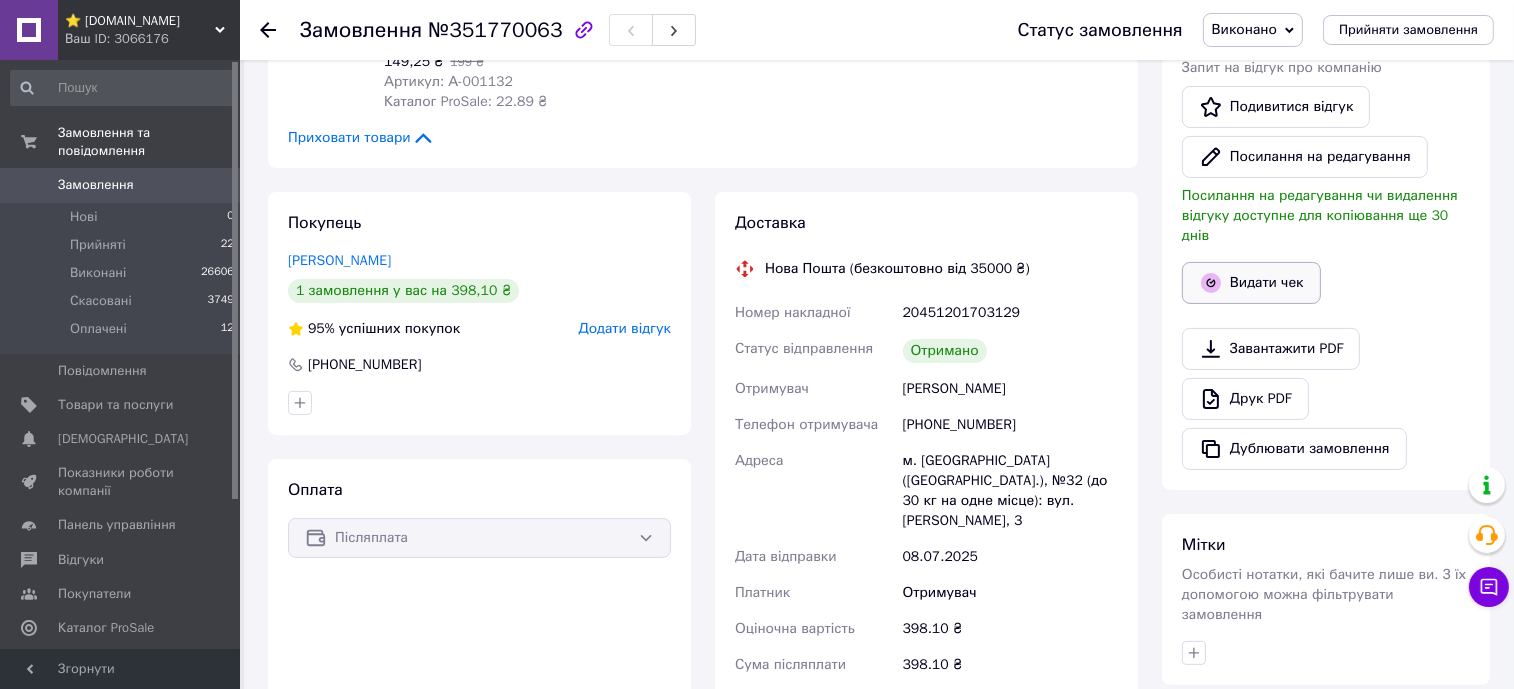 click on "Видати чек" at bounding box center (1251, 283) 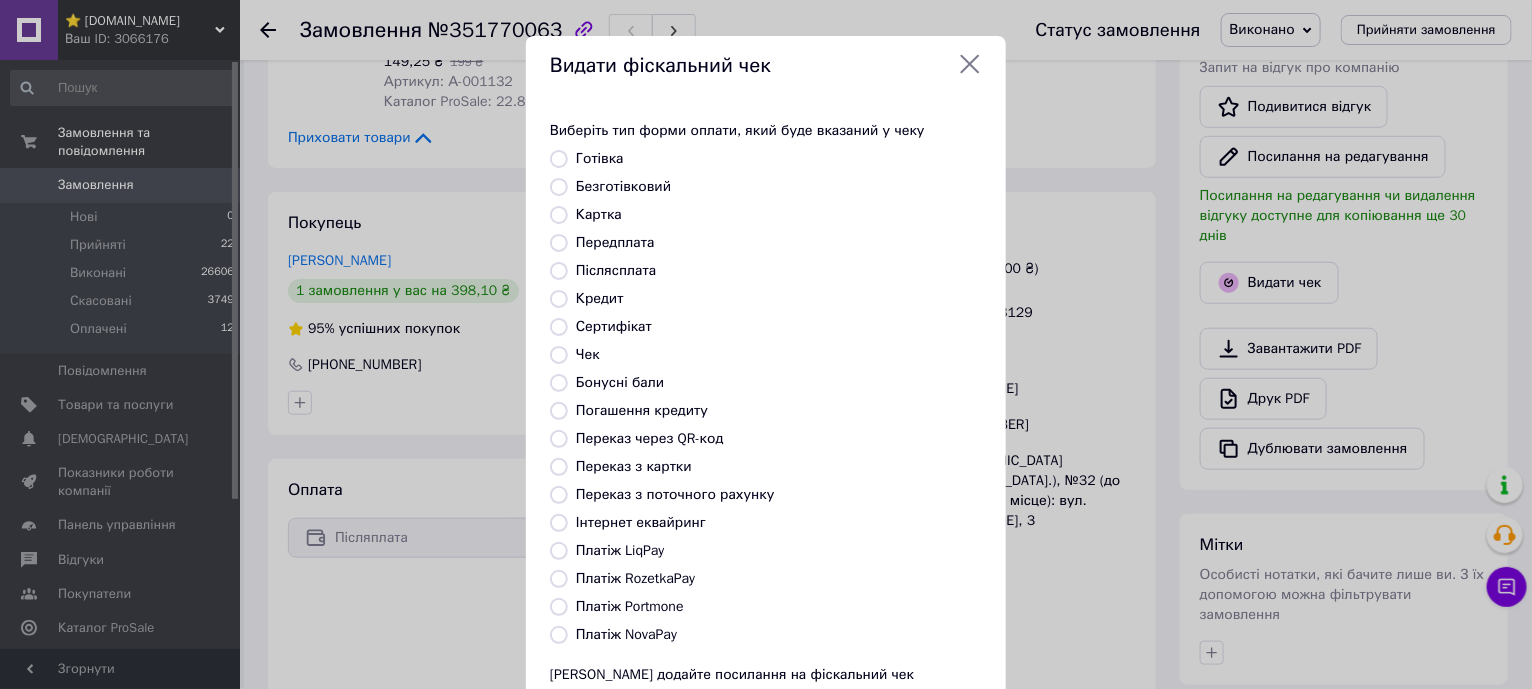 click on "Платіж NovaPay" at bounding box center (626, 634) 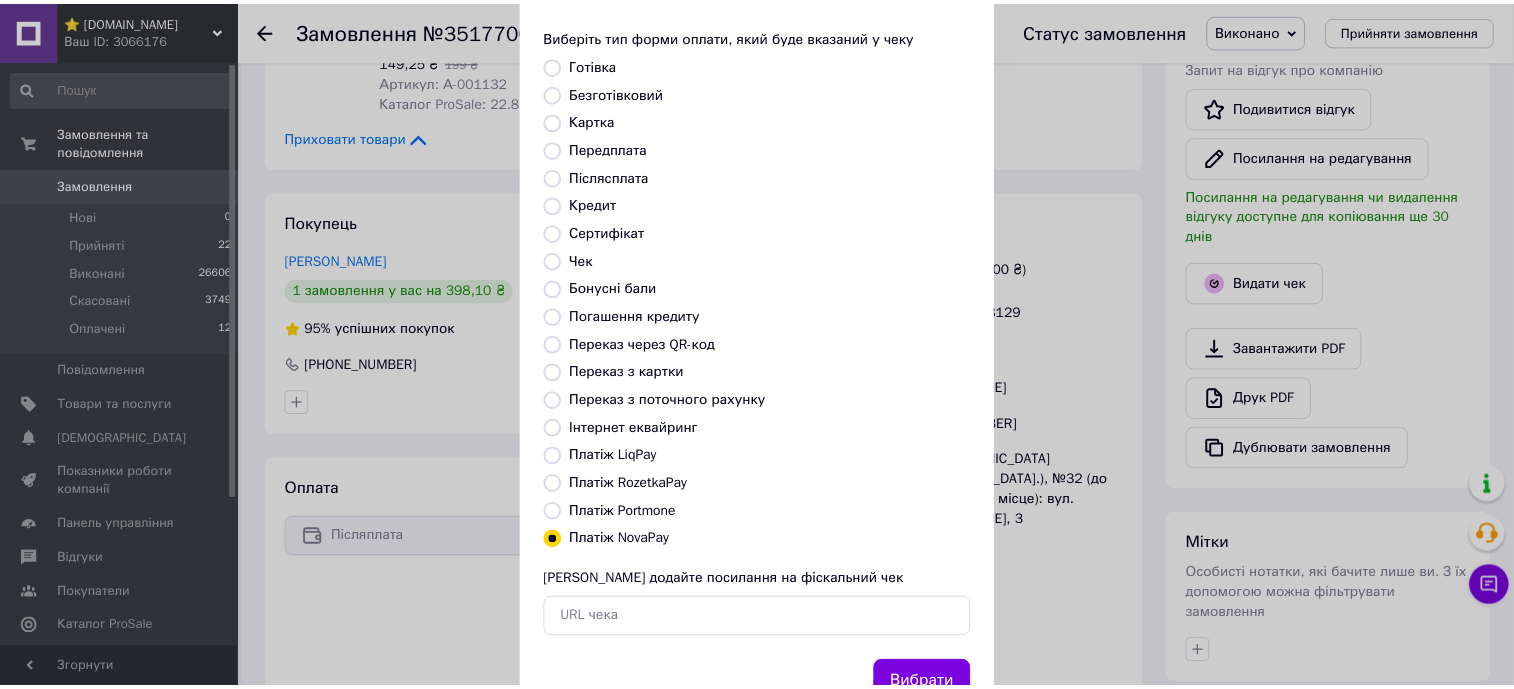 scroll, scrollTop: 169, scrollLeft: 0, axis: vertical 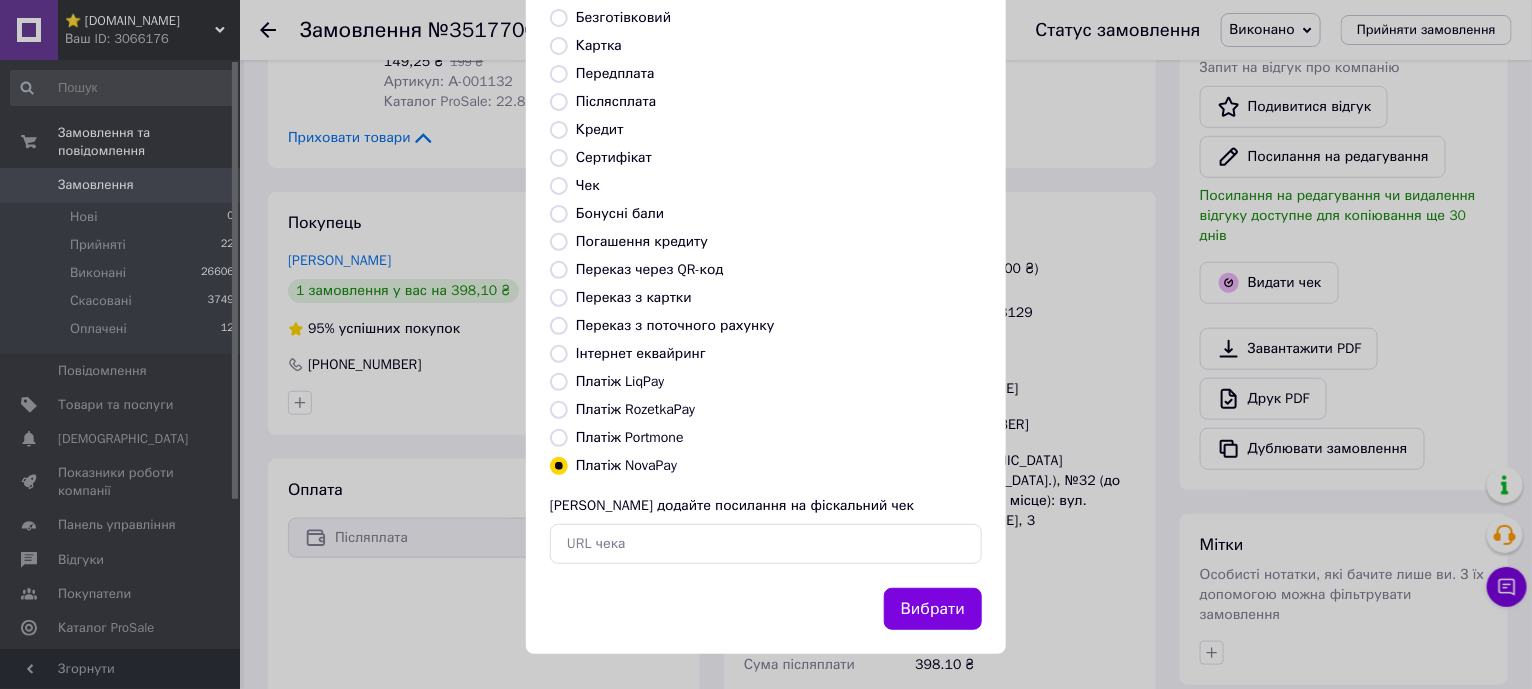 click on "Вибрати" at bounding box center (933, 609) 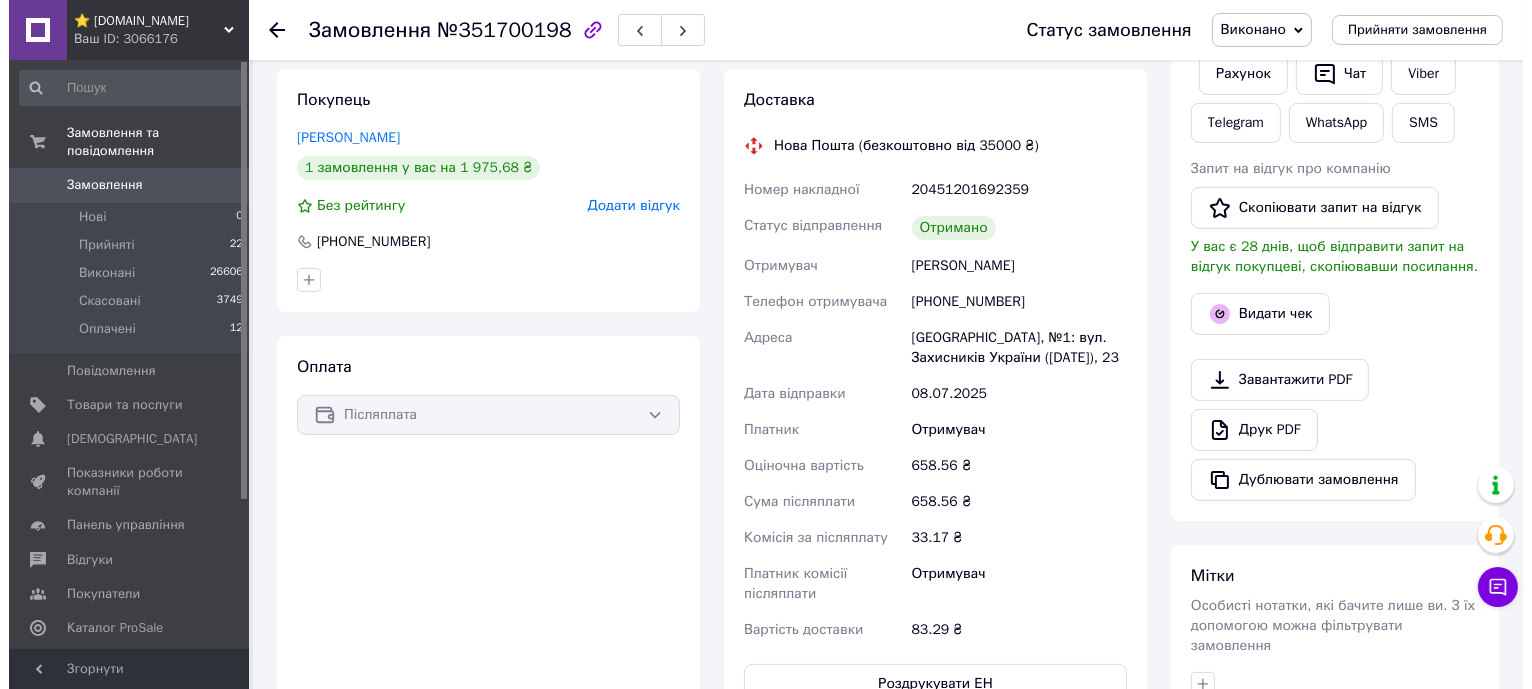 scroll, scrollTop: 499, scrollLeft: 0, axis: vertical 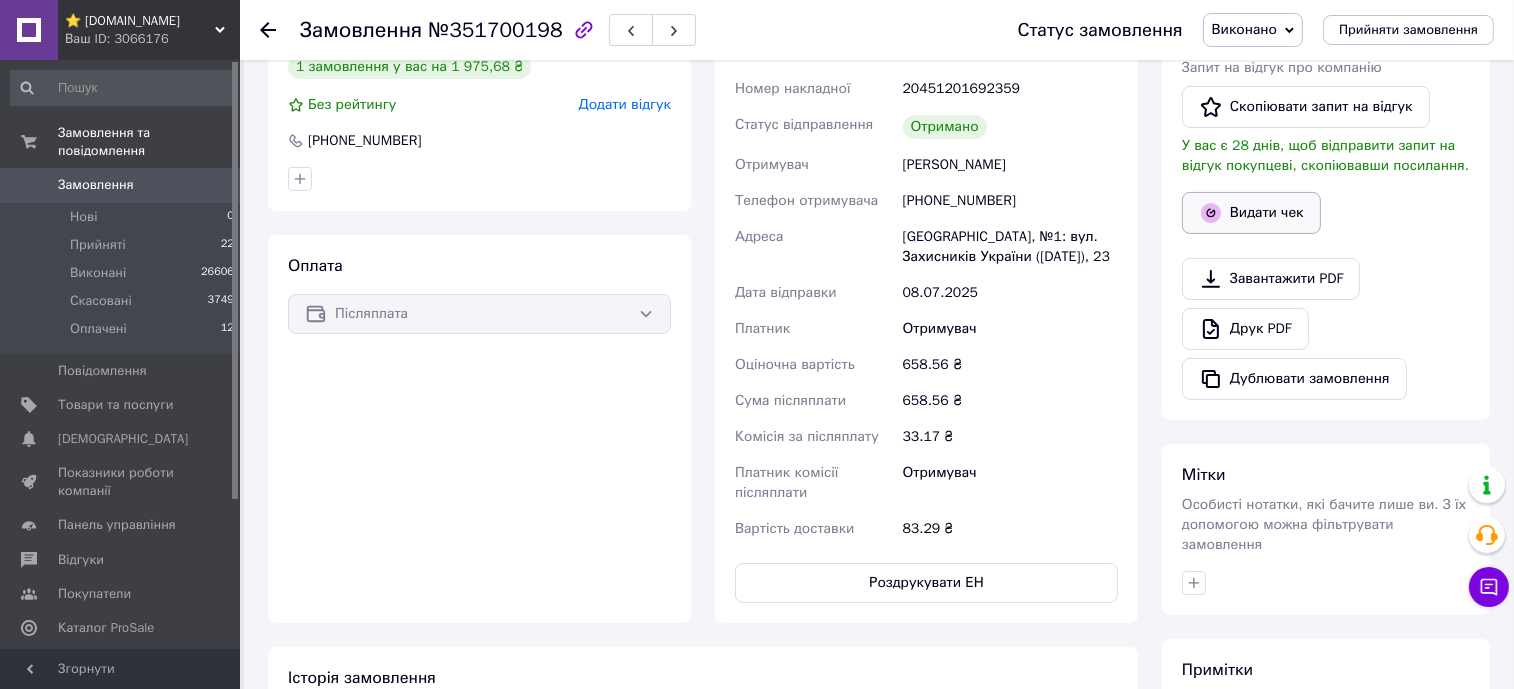 click on "Видати чек" at bounding box center [1251, 213] 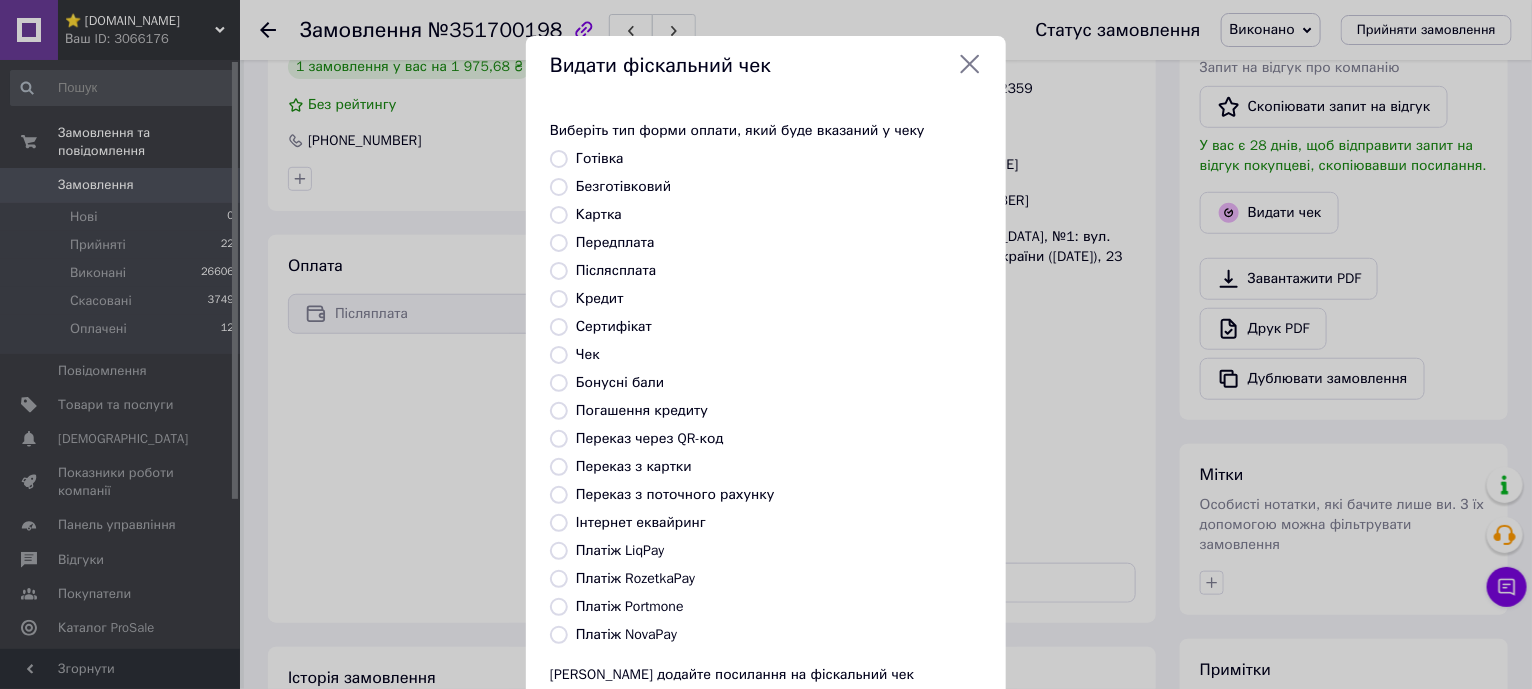 click on "Платіж NovaPay" at bounding box center (626, 634) 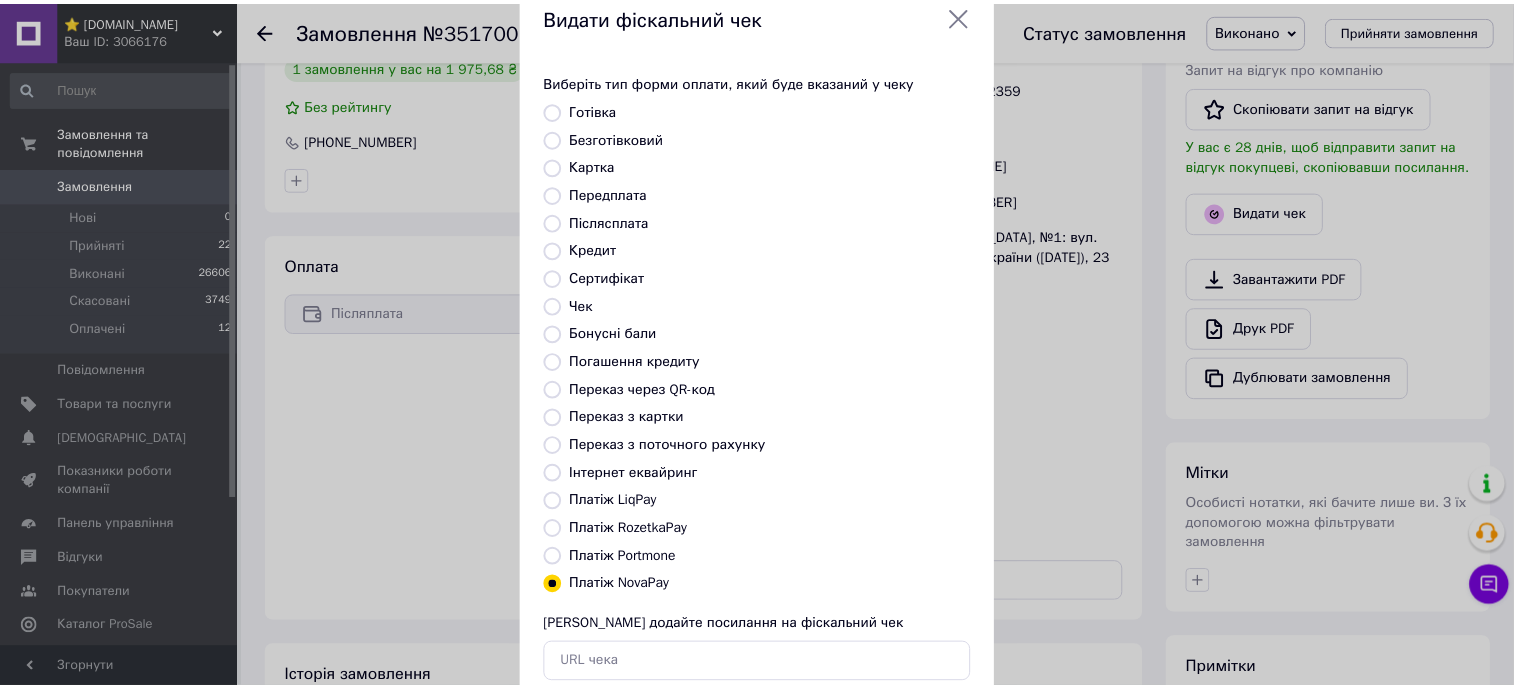 scroll, scrollTop: 124, scrollLeft: 0, axis: vertical 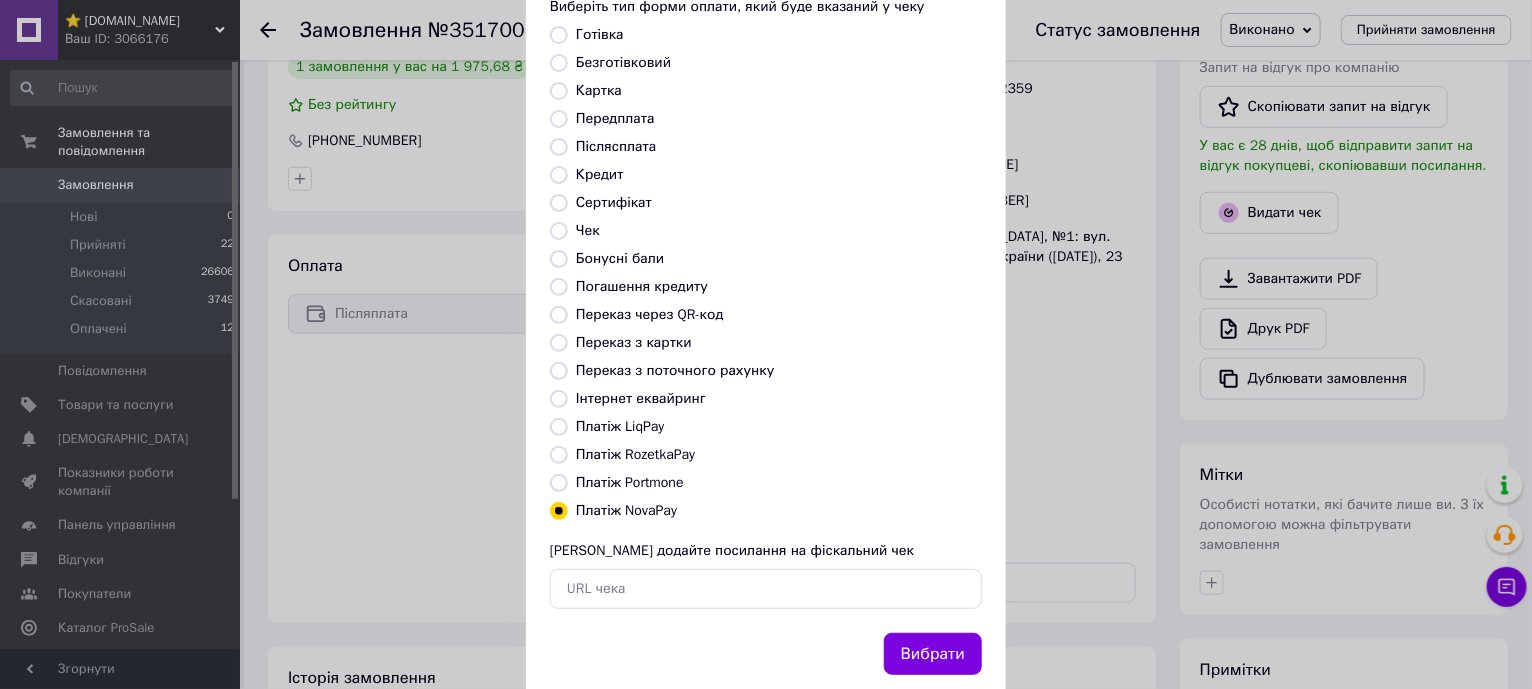 click on "Вибрати" at bounding box center [933, 654] 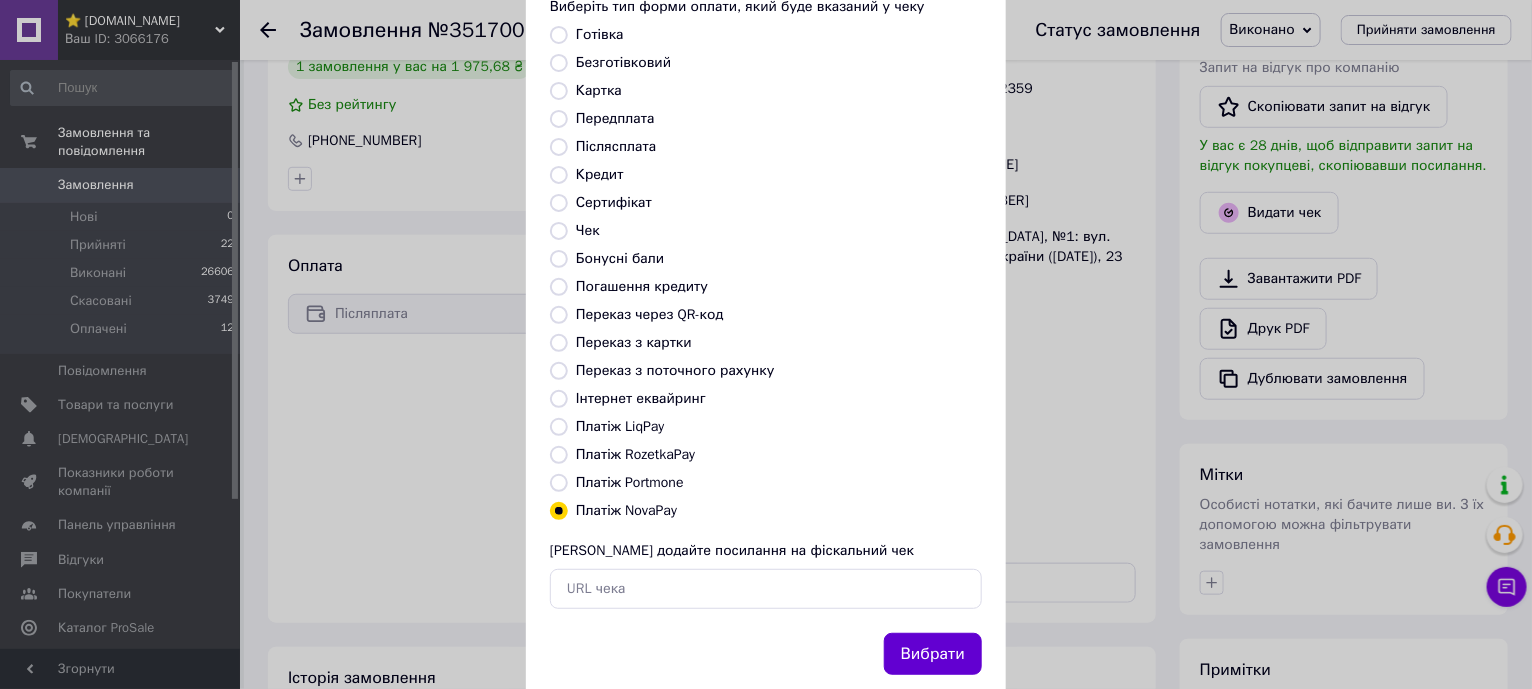 click on "Вибрати" at bounding box center [933, 654] 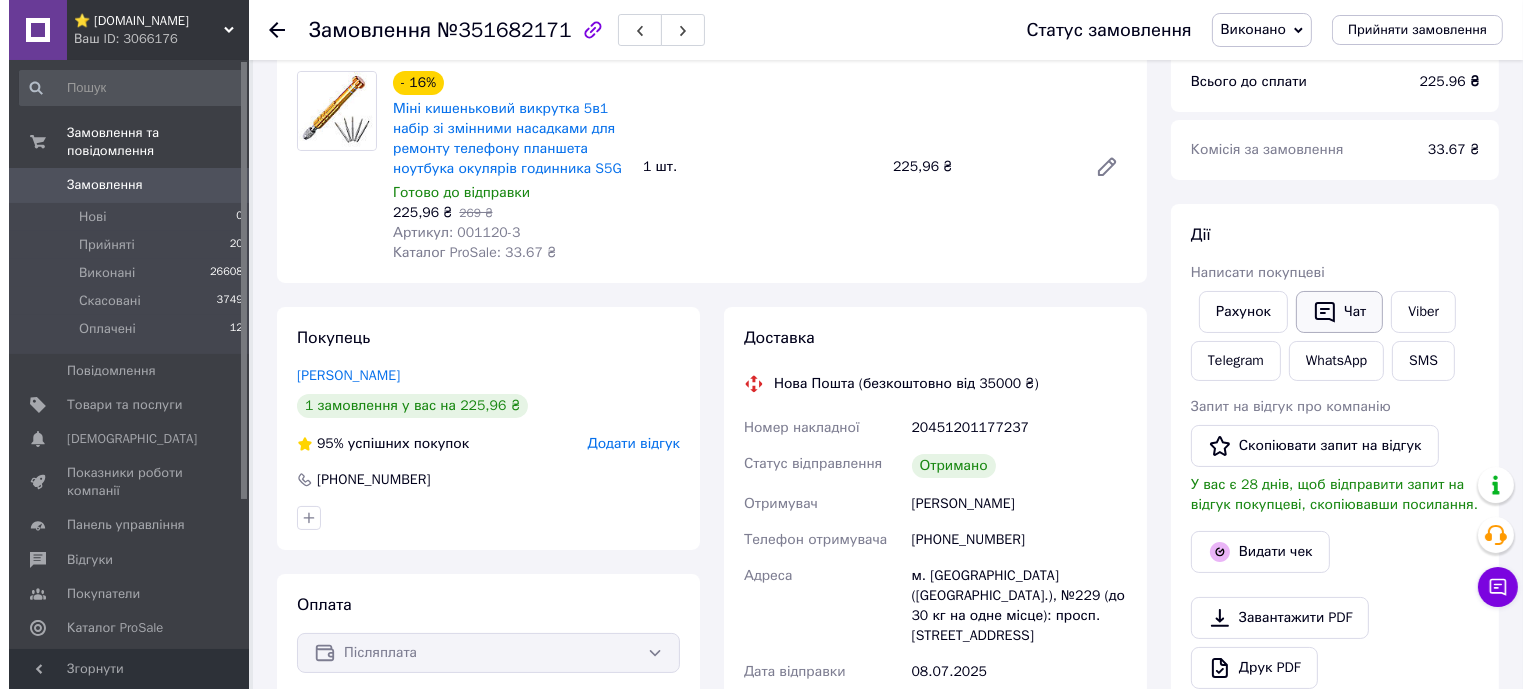 scroll, scrollTop: 249, scrollLeft: 0, axis: vertical 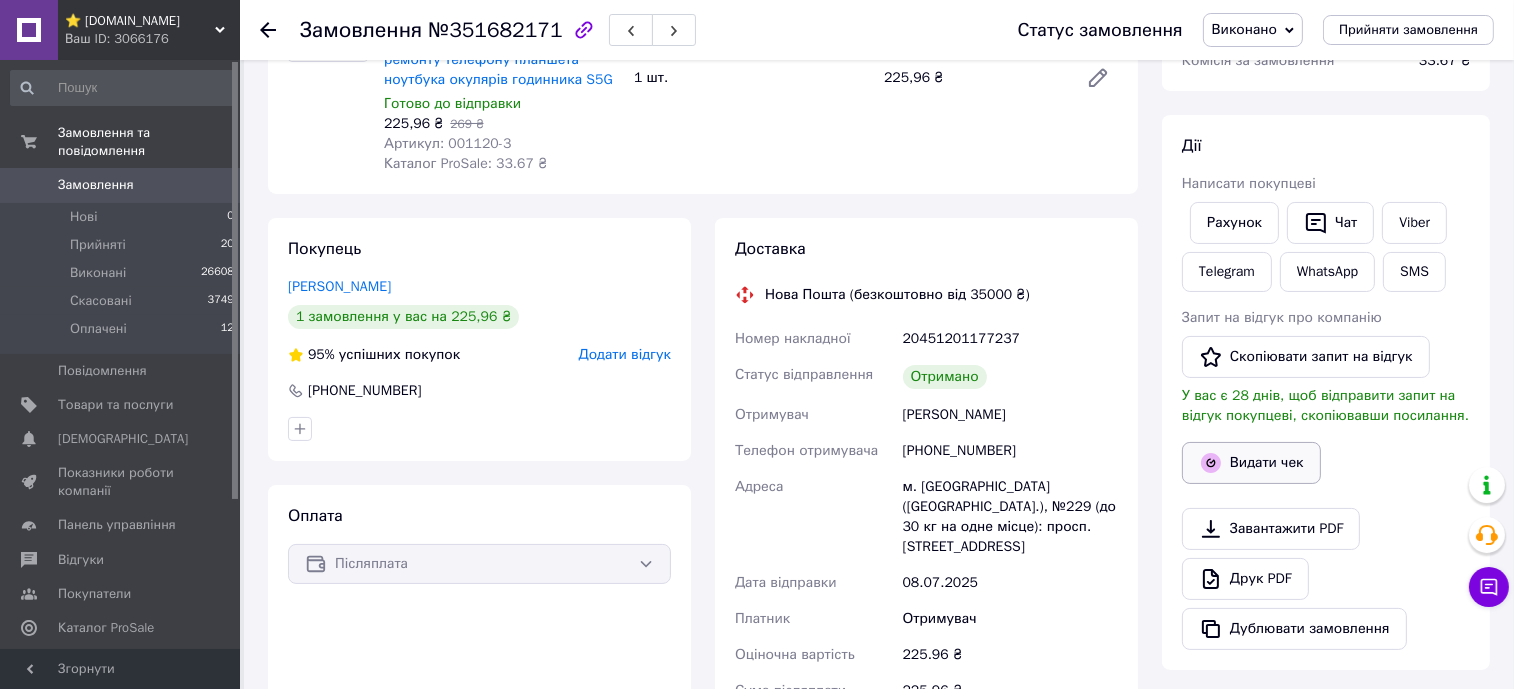 click on "Видати чек" at bounding box center (1251, 463) 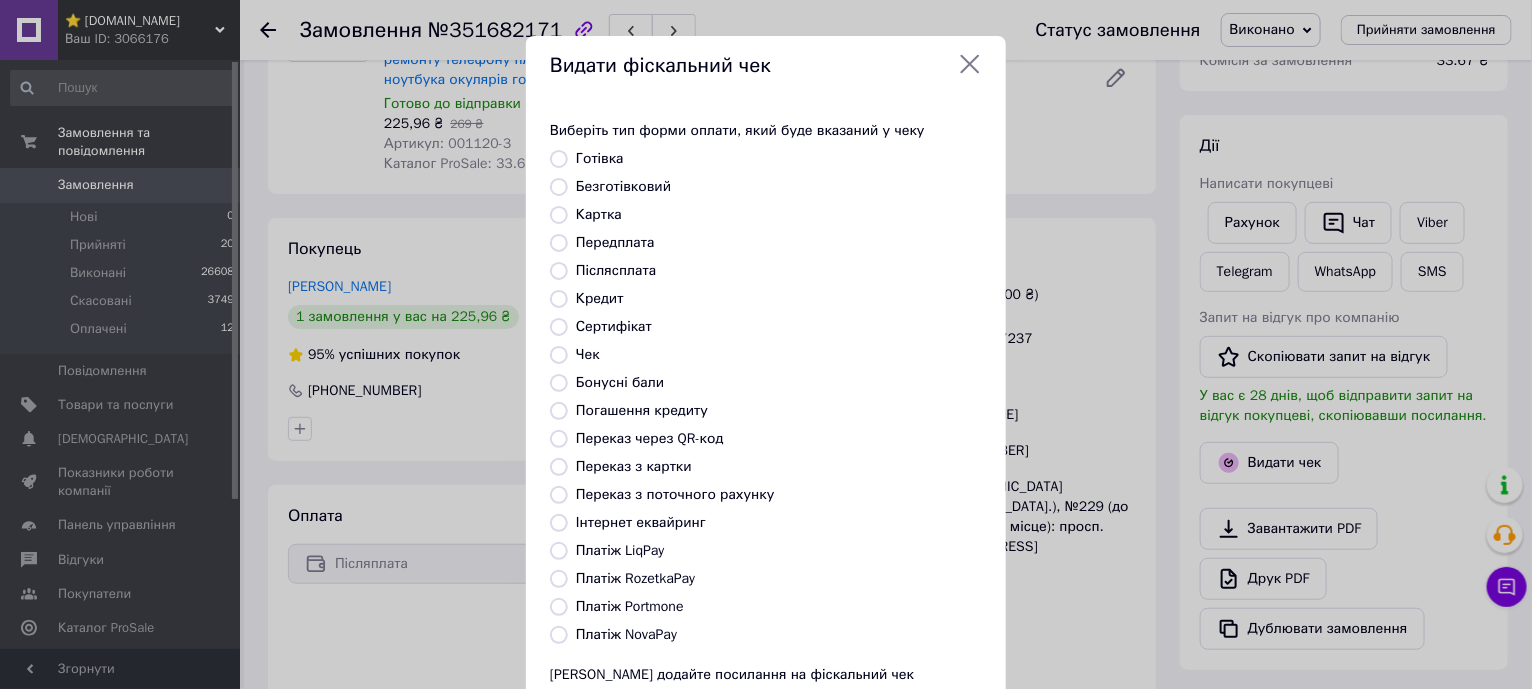click on "Платіж NovaPay" at bounding box center (626, 634) 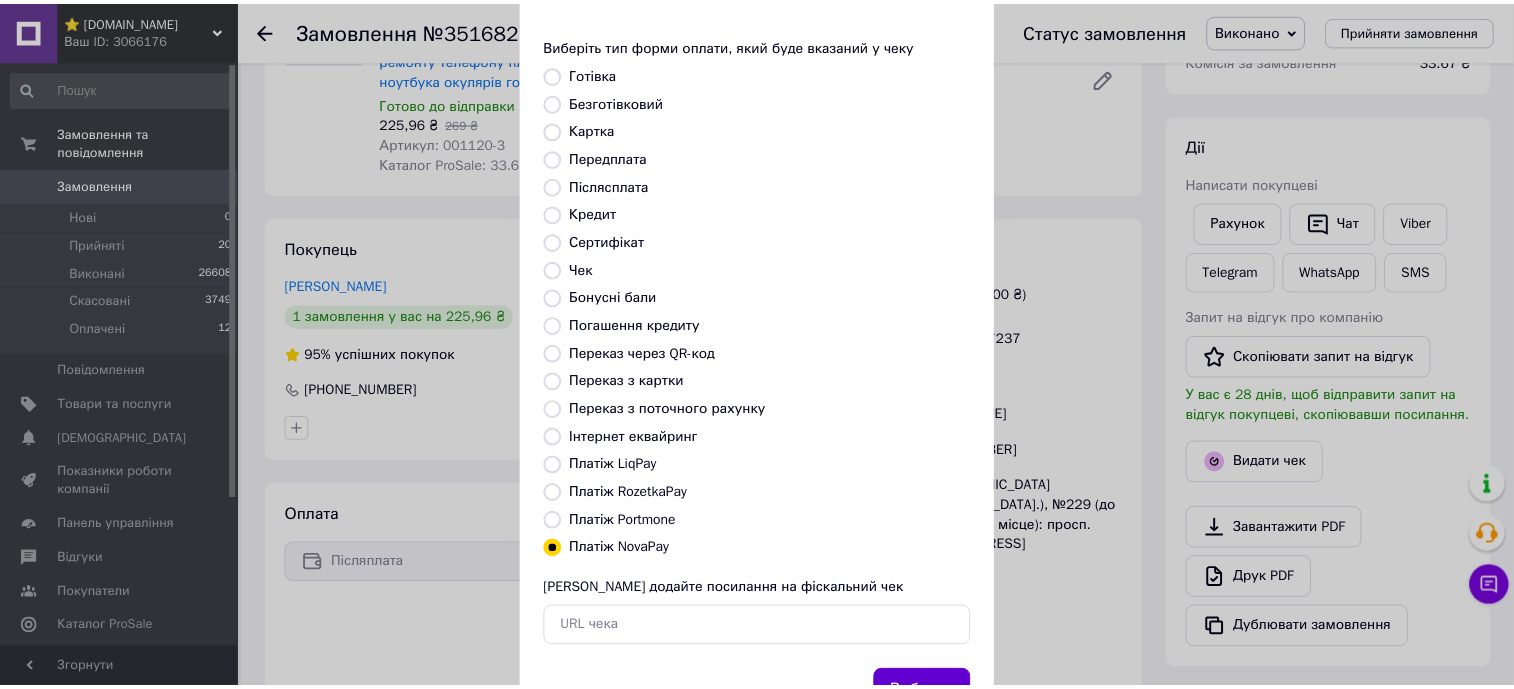 scroll, scrollTop: 169, scrollLeft: 0, axis: vertical 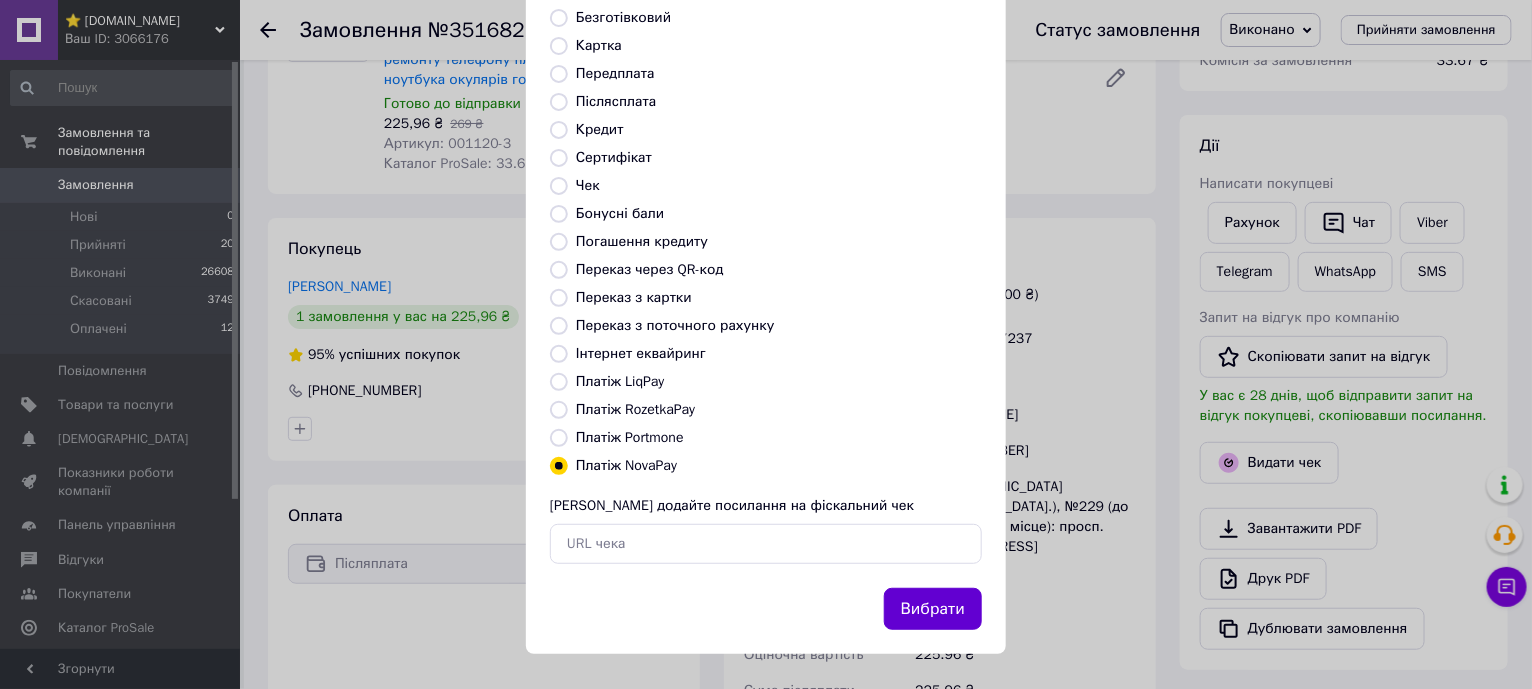 click on "Вибрати" at bounding box center [933, 609] 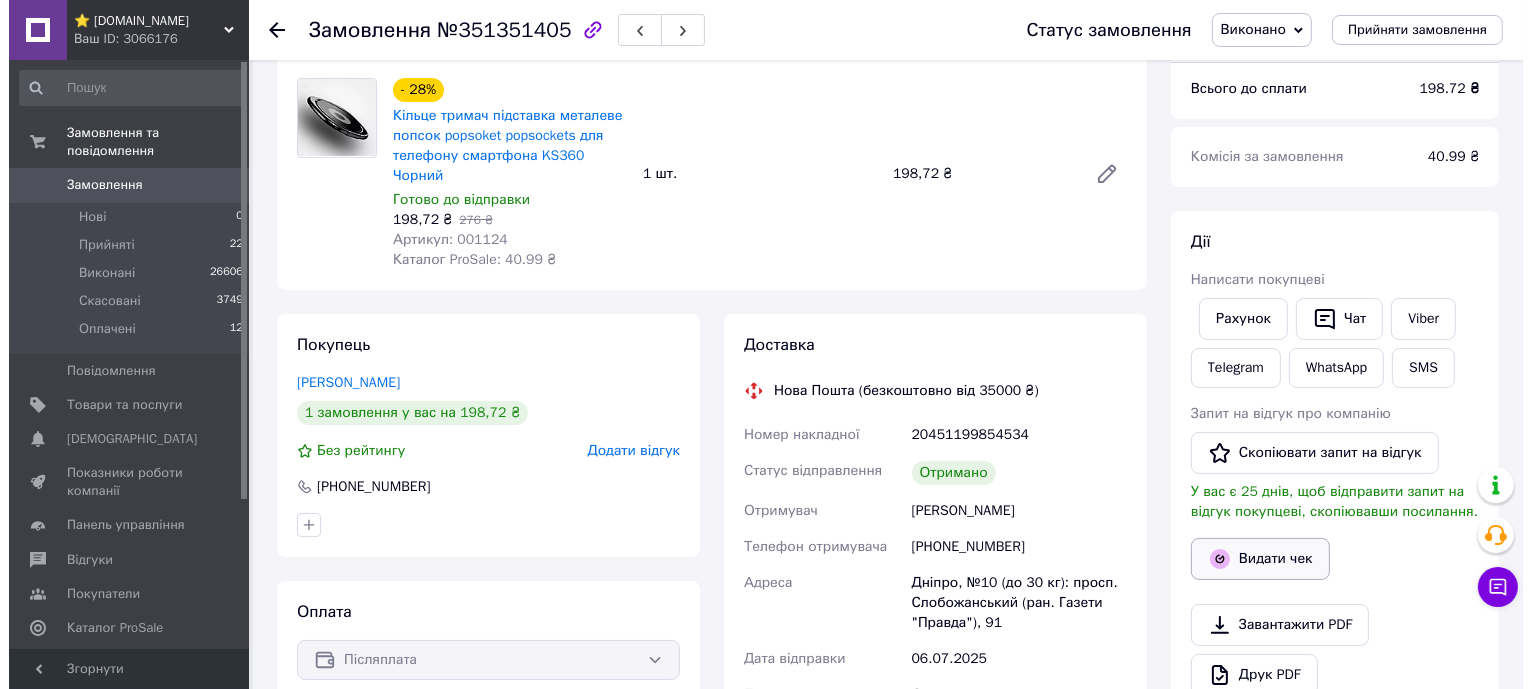 scroll, scrollTop: 375, scrollLeft: 0, axis: vertical 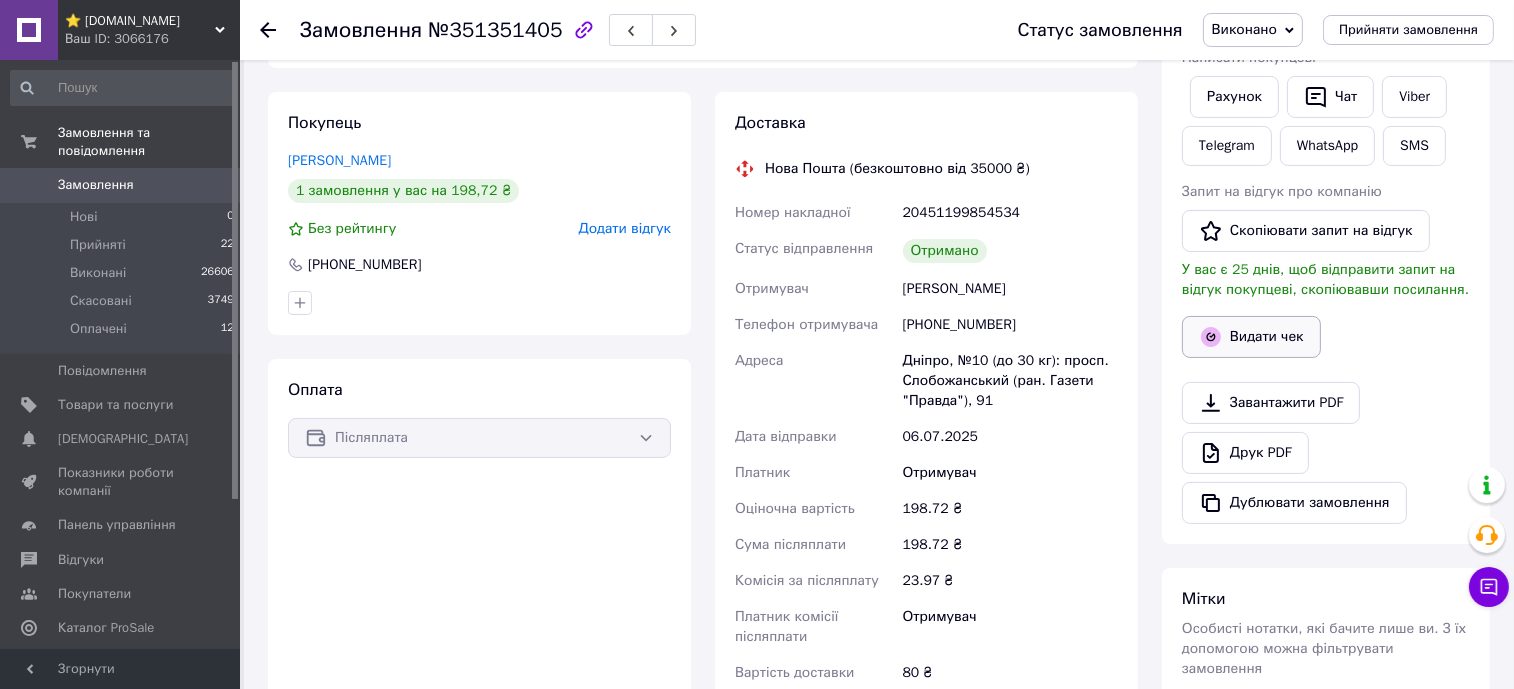 click on "Видати чек" at bounding box center (1251, 337) 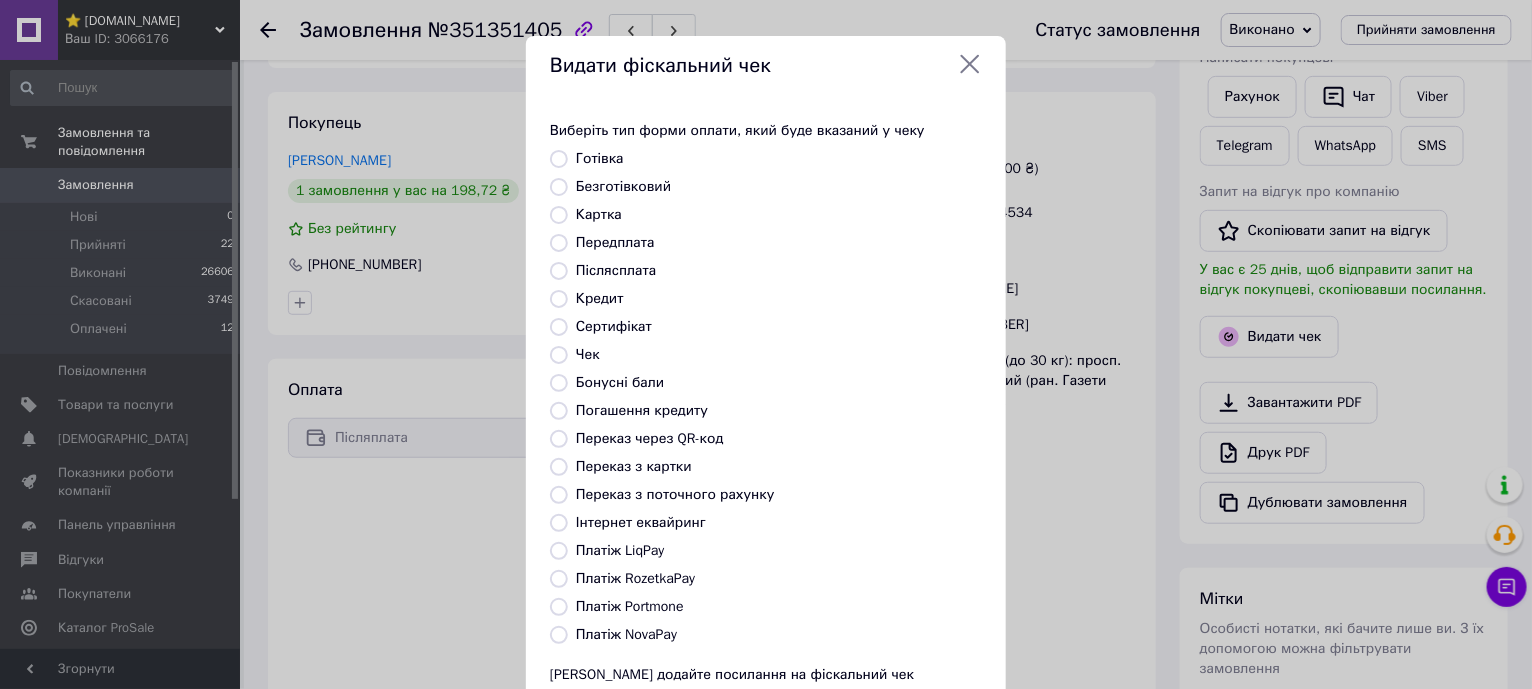 click on "Платіж NovaPay" at bounding box center (626, 634) 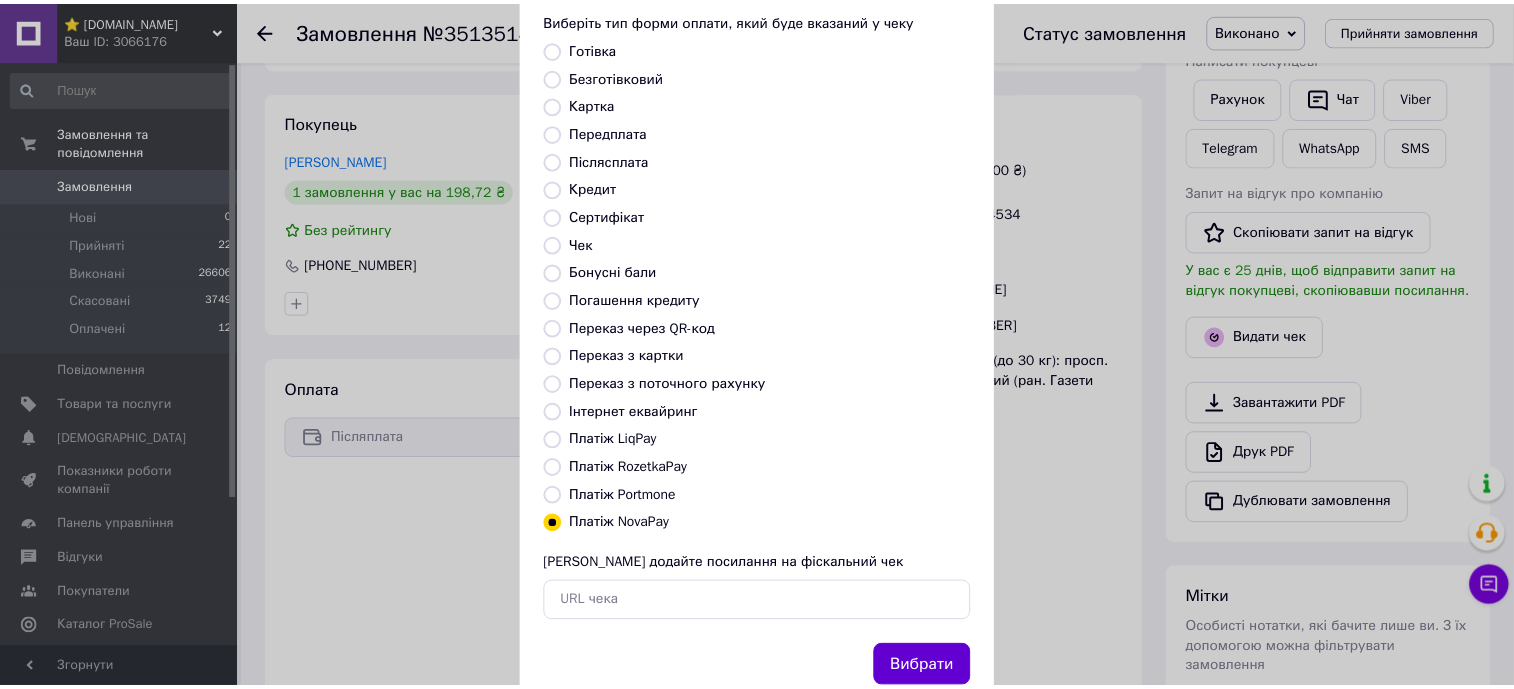 scroll, scrollTop: 169, scrollLeft: 0, axis: vertical 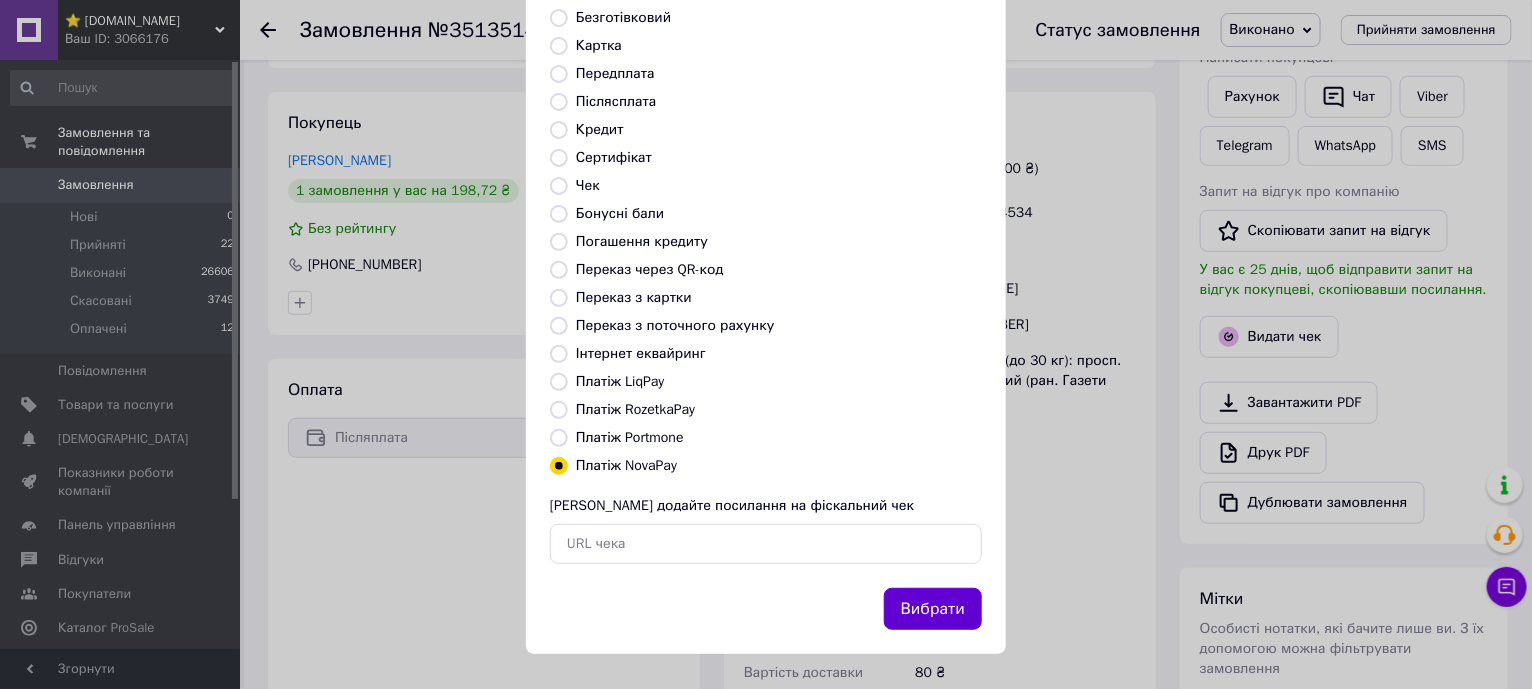 click on "Вибрати" at bounding box center [933, 609] 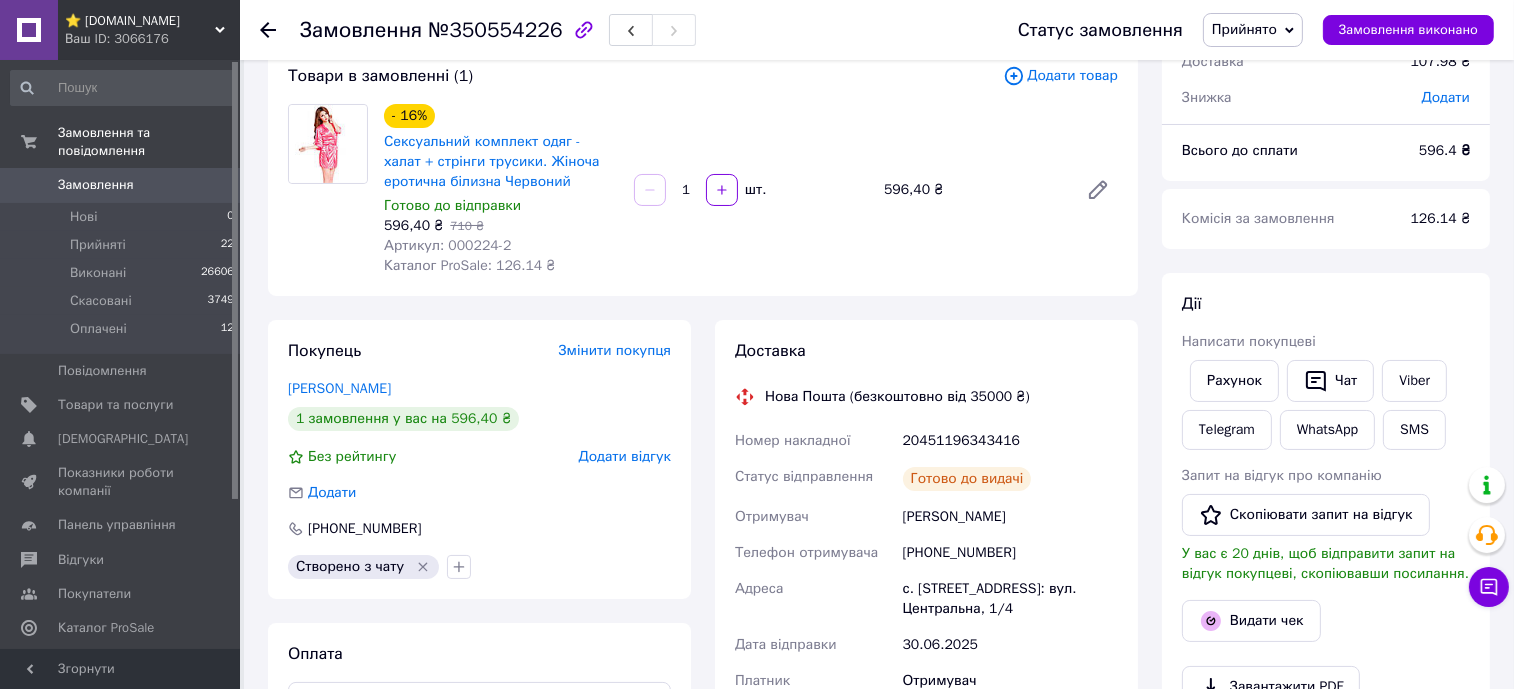 scroll, scrollTop: 249, scrollLeft: 0, axis: vertical 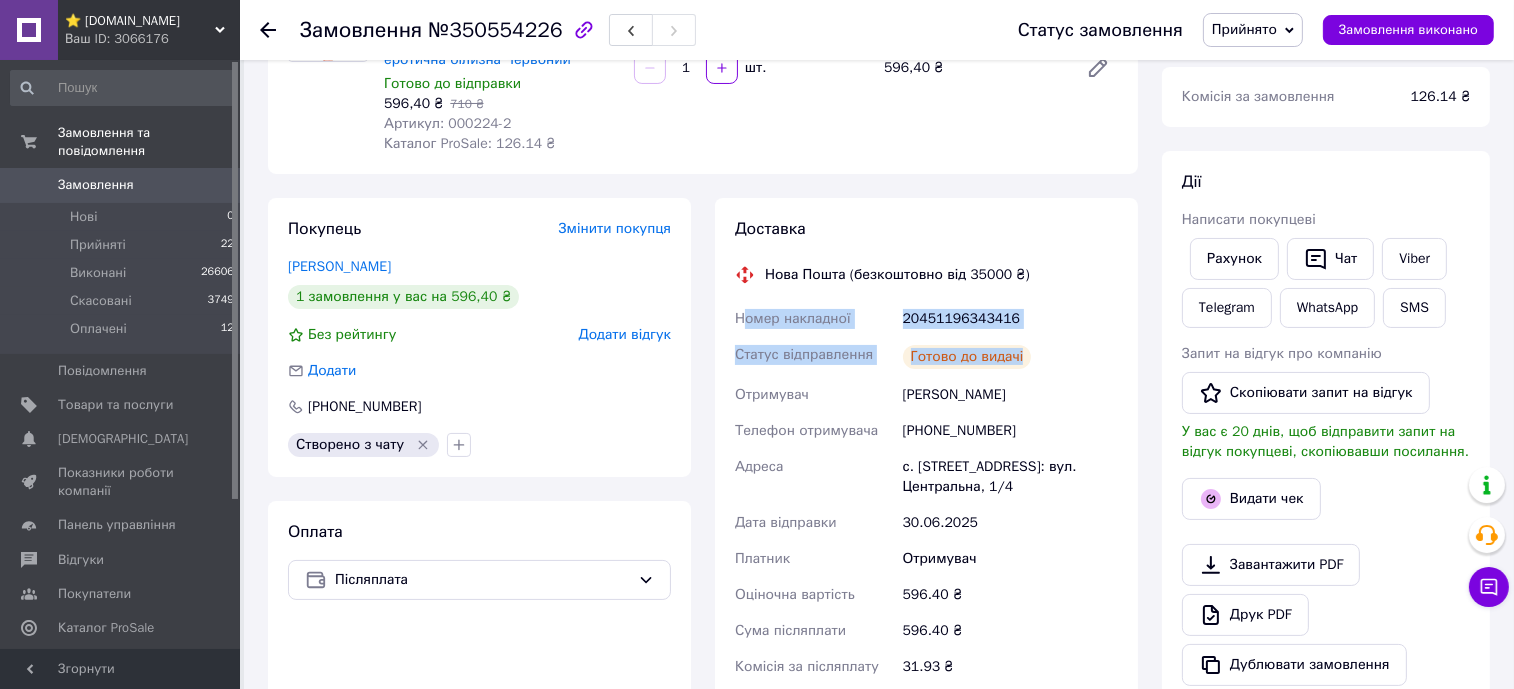 drag, startPoint x: 1030, startPoint y: 361, endPoint x: 742, endPoint y: 325, distance: 290.24127 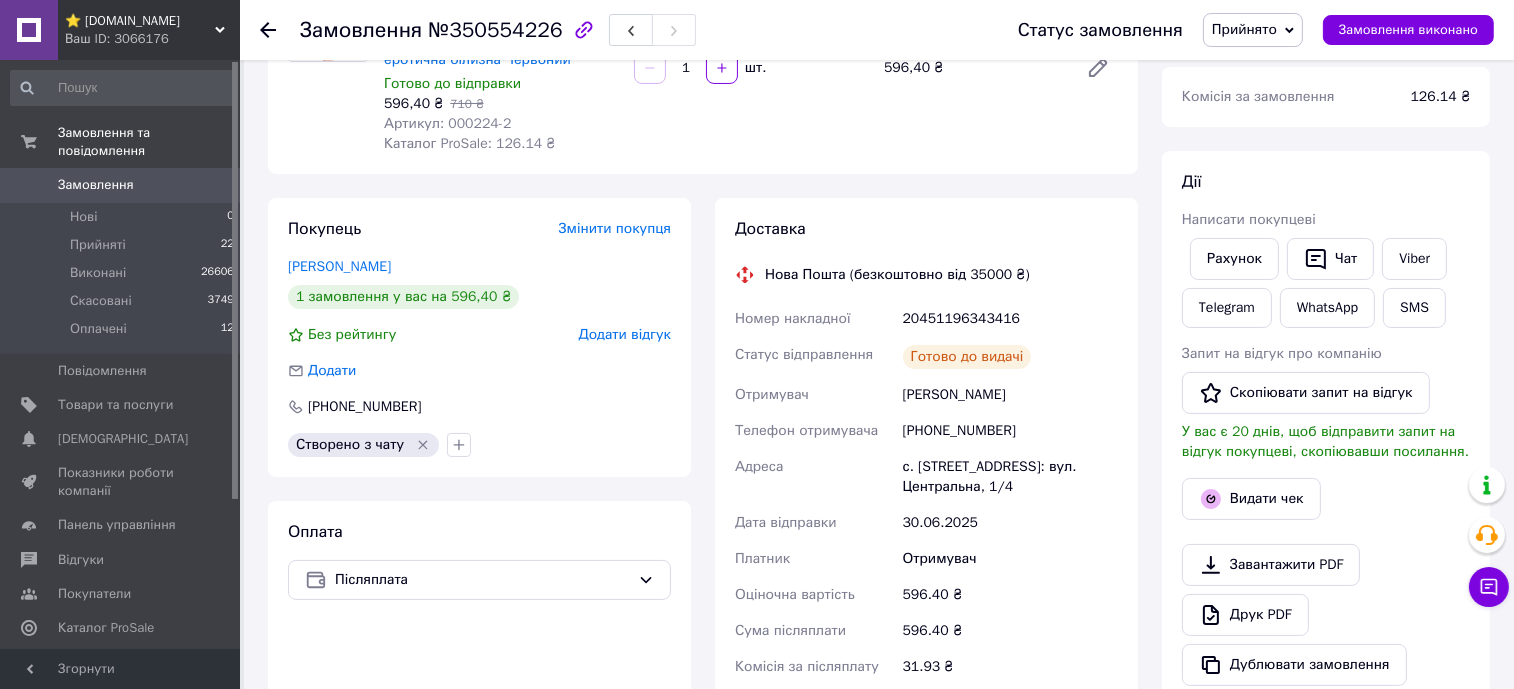 click on "20451196343416" at bounding box center [1010, 319] 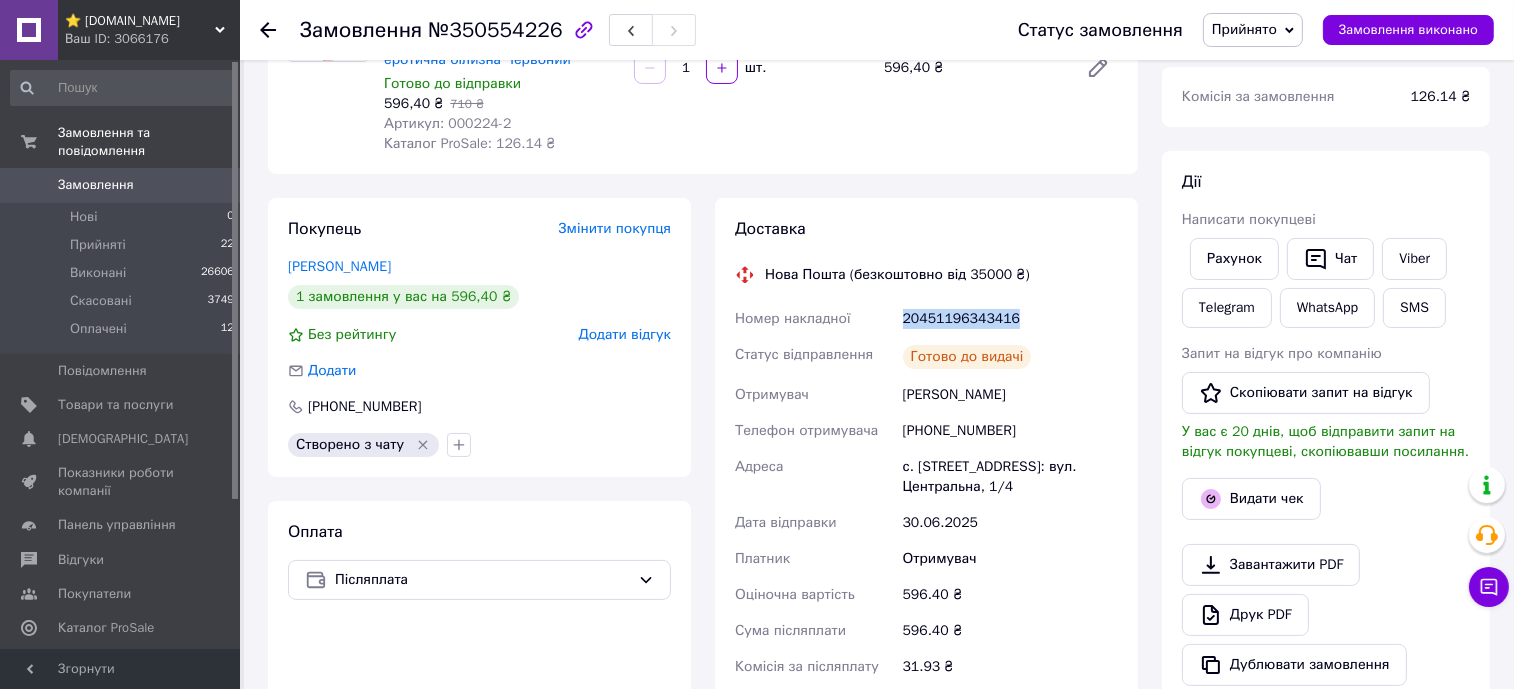 click on "20451196343416" at bounding box center [1010, 319] 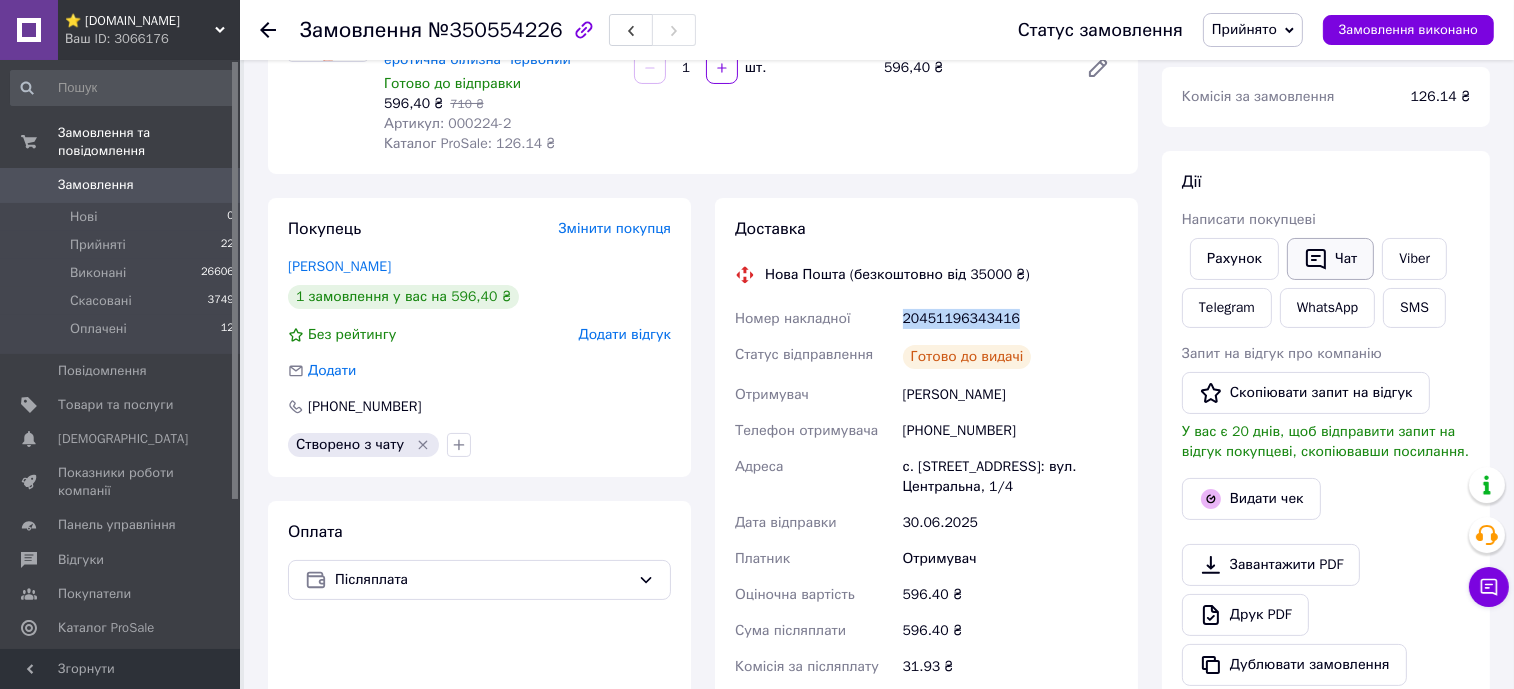 click on "Чат" at bounding box center [1330, 259] 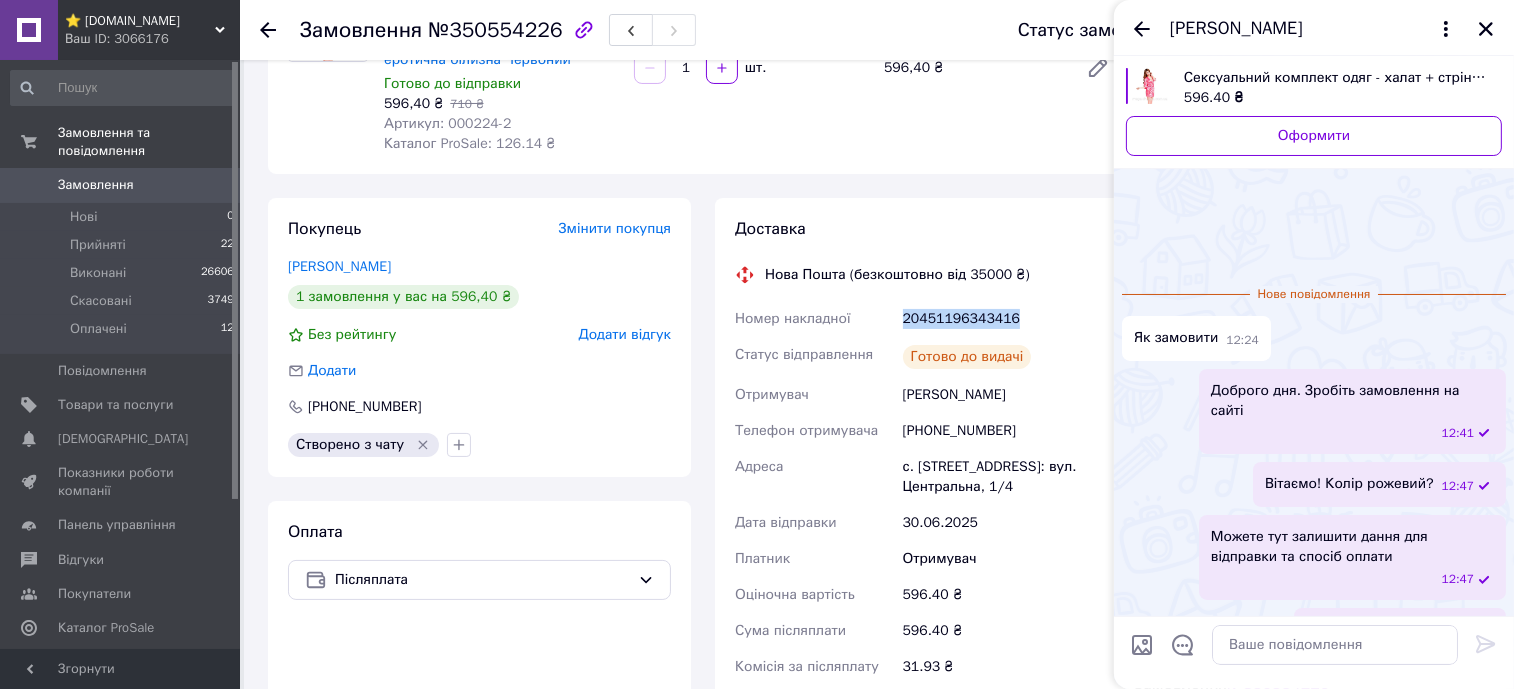 scroll, scrollTop: 114, scrollLeft: 0, axis: vertical 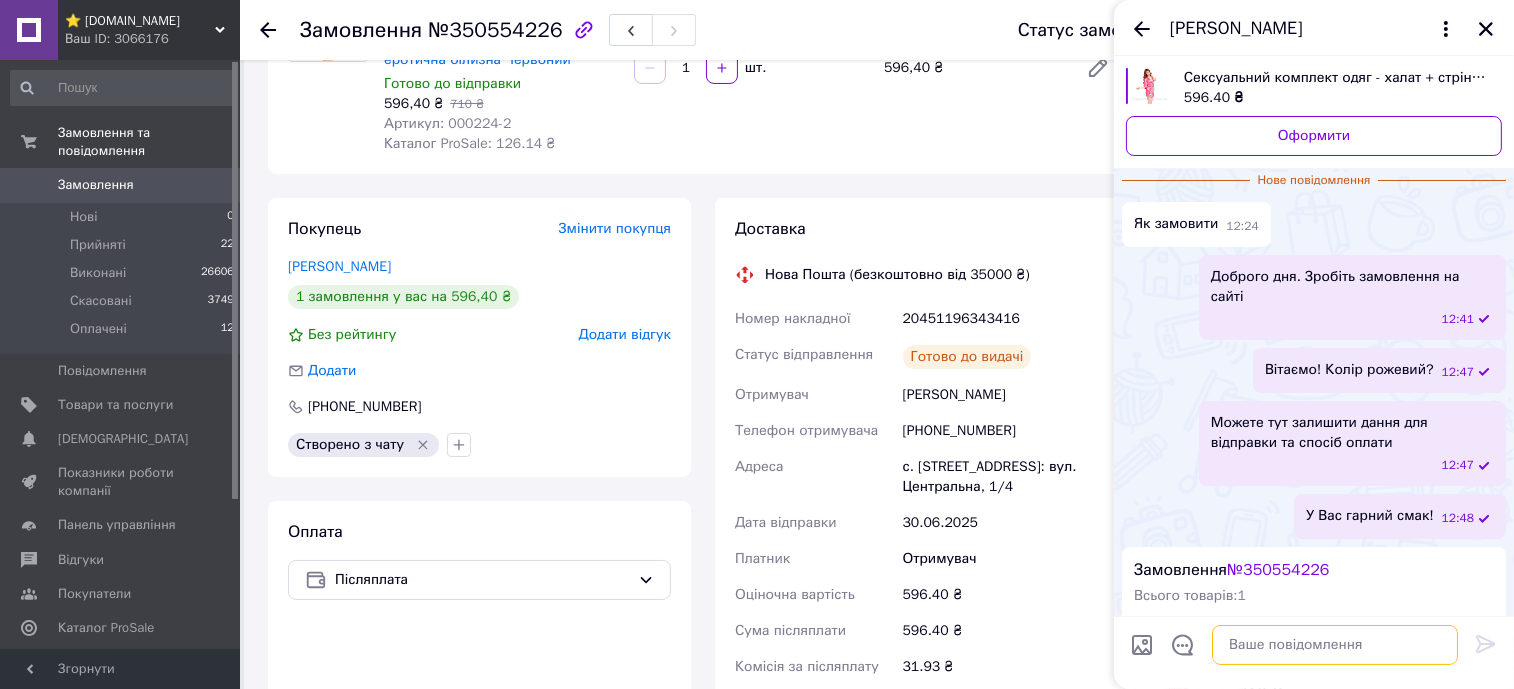 click at bounding box center (1335, 645) 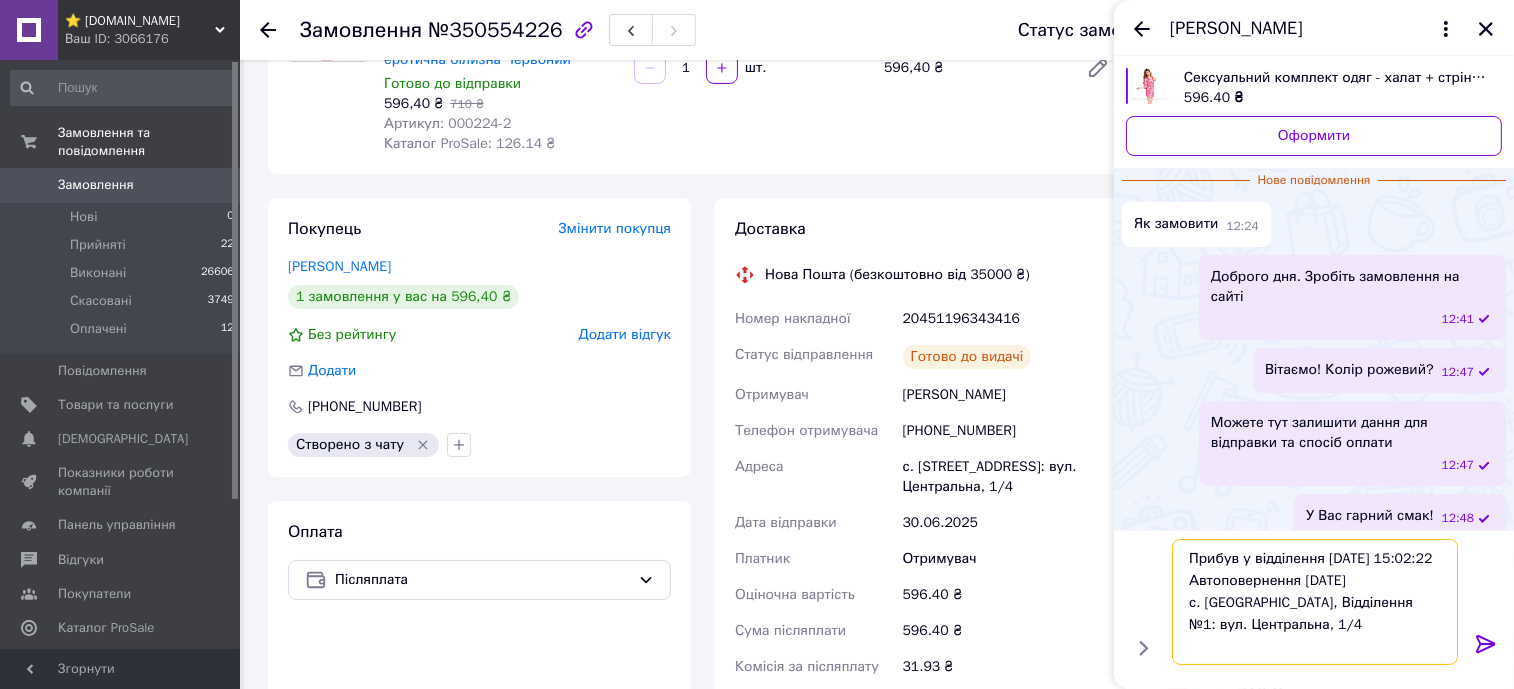 type on "Прибув у відділення [DATE] 15:02:22 Автоповернення [DATE]
с. [GEOGRAPHIC_DATA], Відділення №1: вул. Центральна, 1/4" 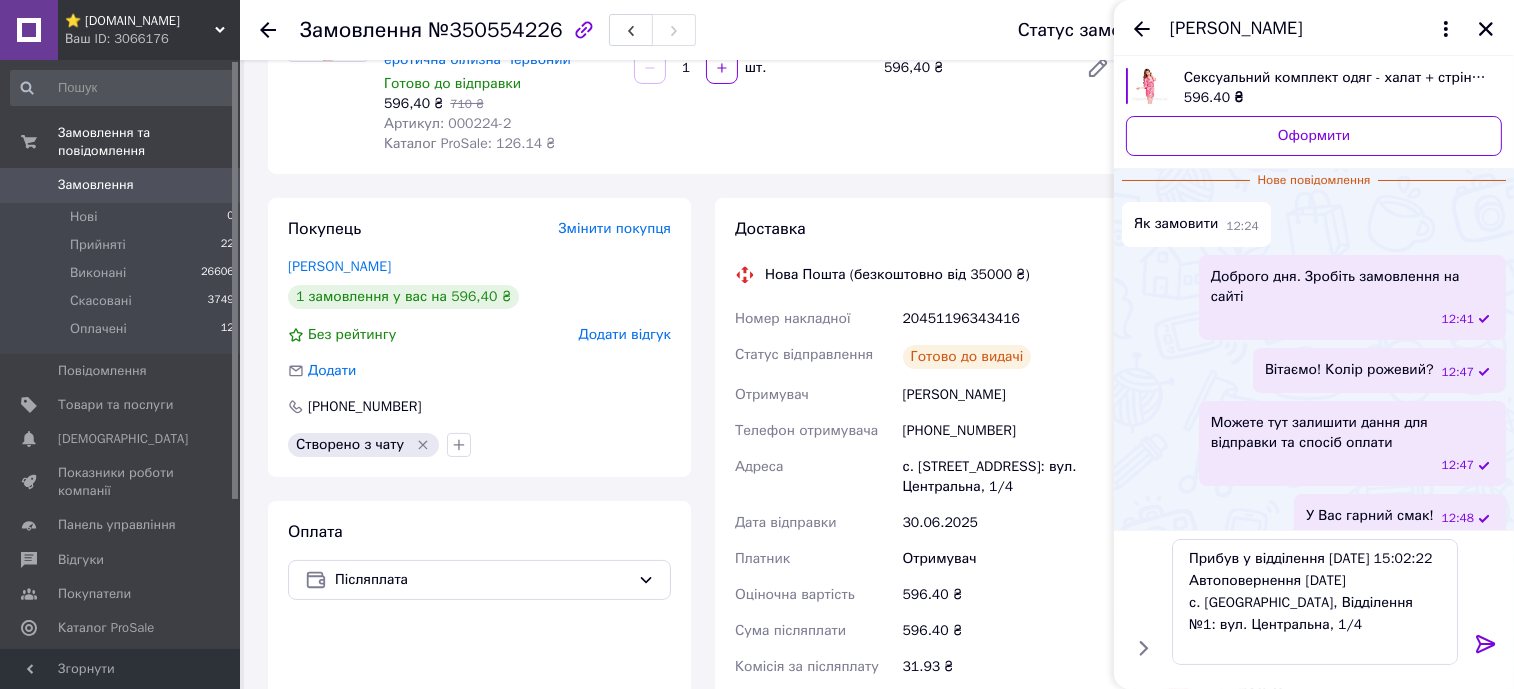 click 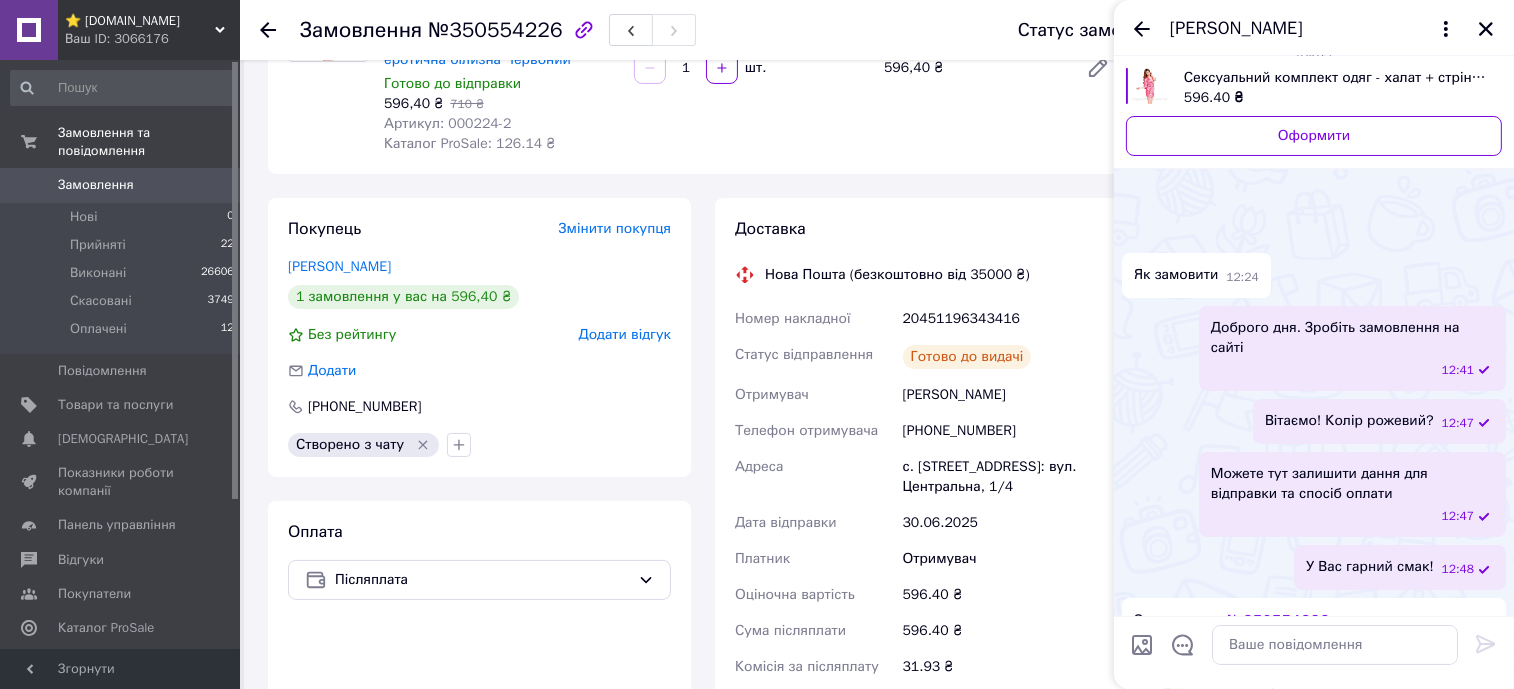 scroll, scrollTop: 818, scrollLeft: 0, axis: vertical 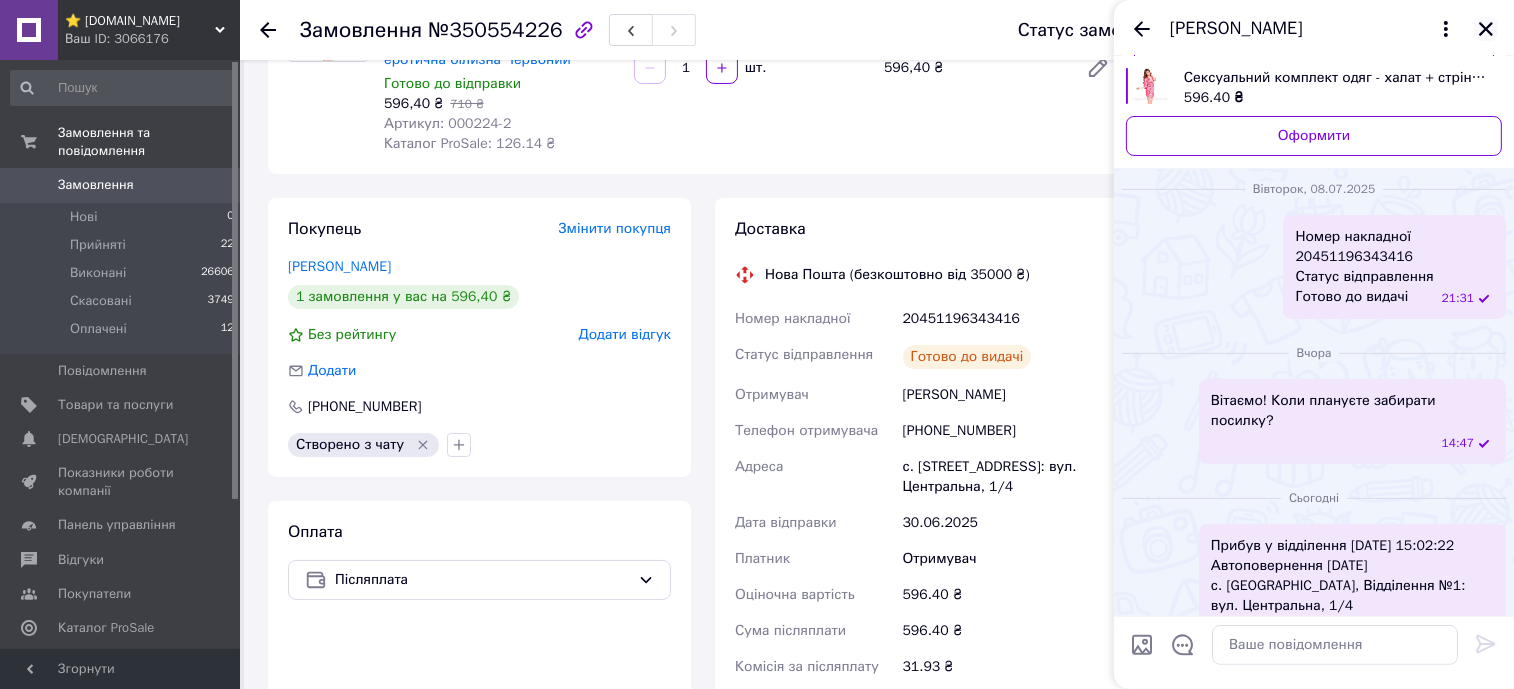 click 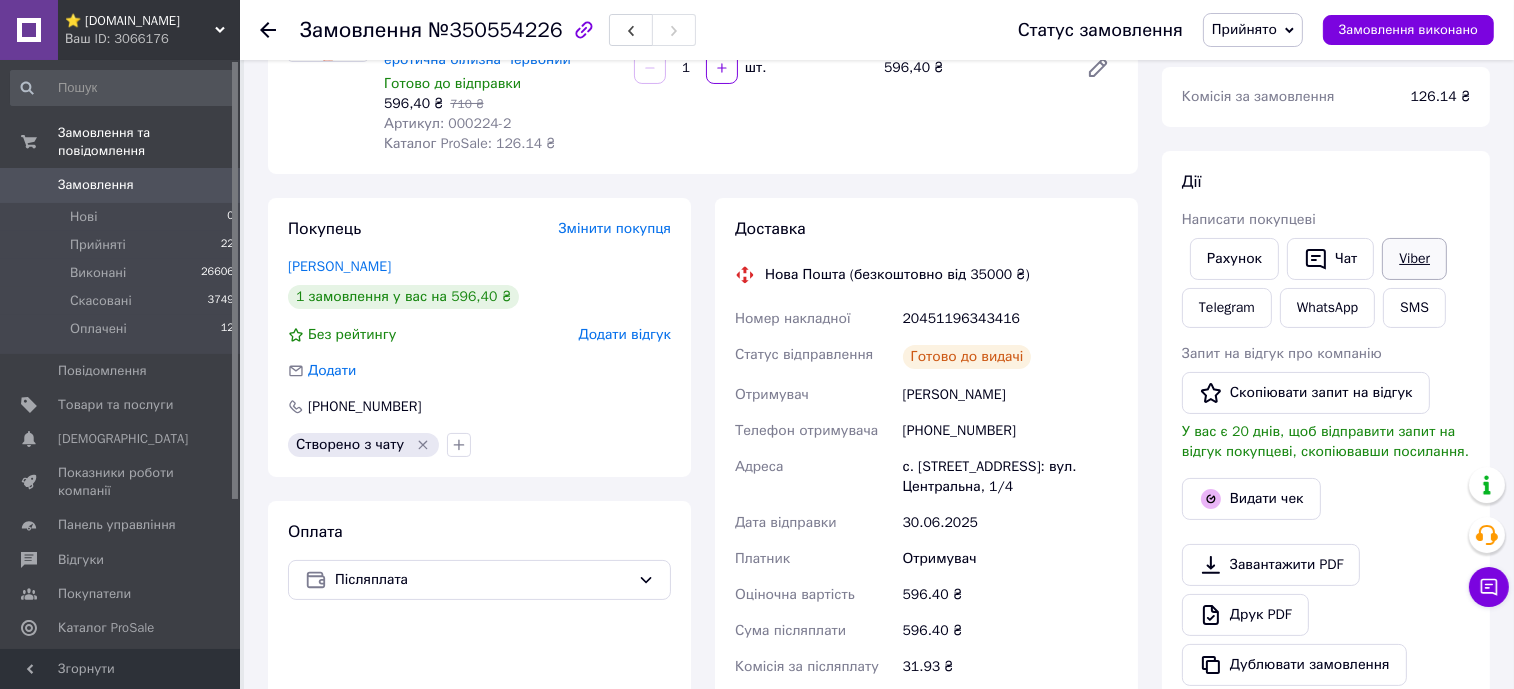 click on "Viber" at bounding box center (1414, 259) 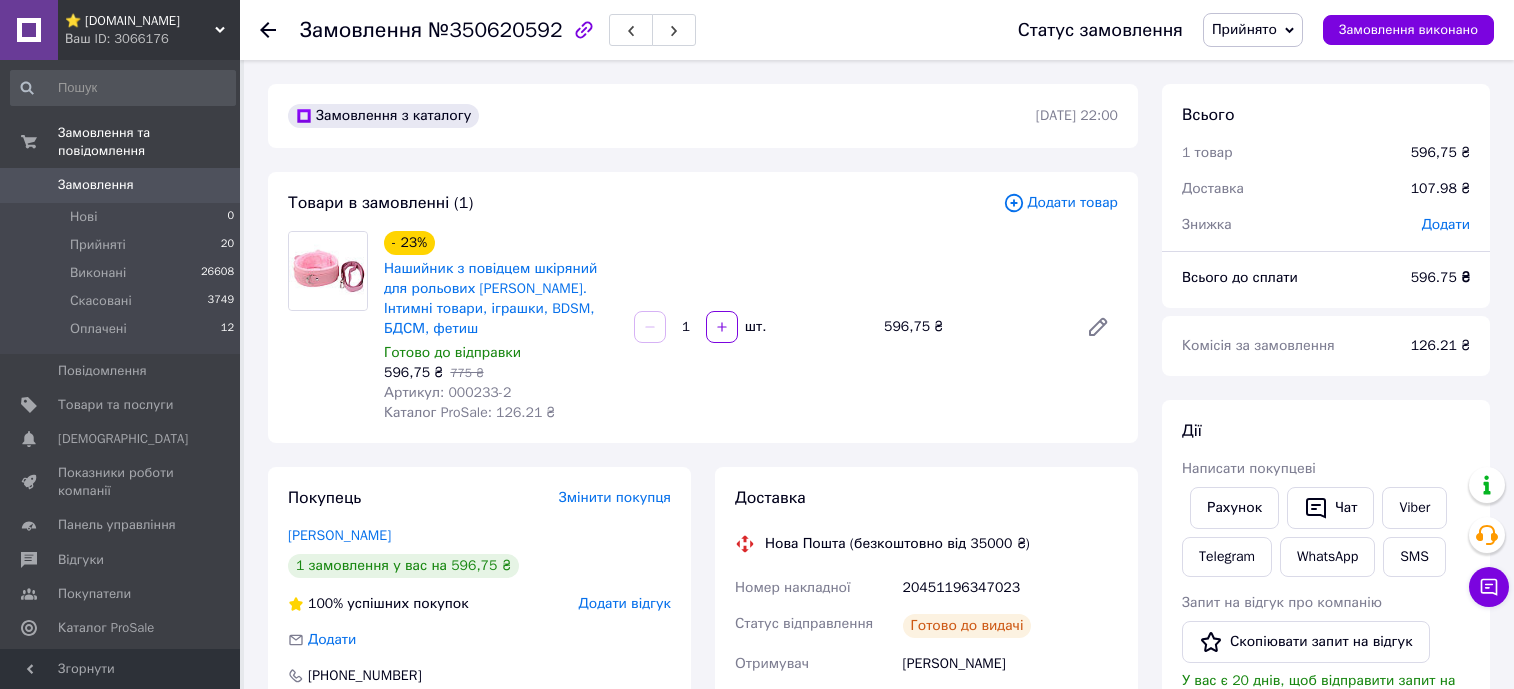 scroll, scrollTop: 0, scrollLeft: 0, axis: both 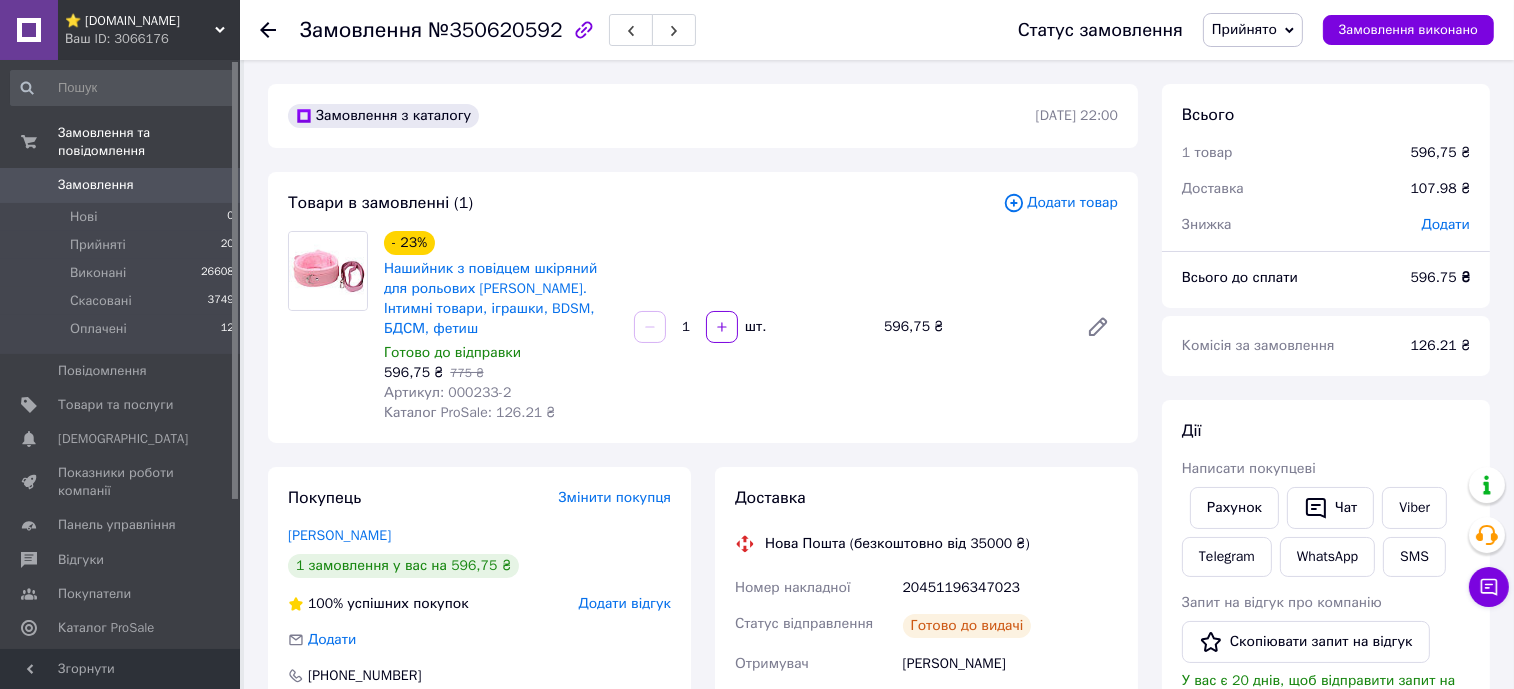click on "20451196347023" at bounding box center (1010, 588) 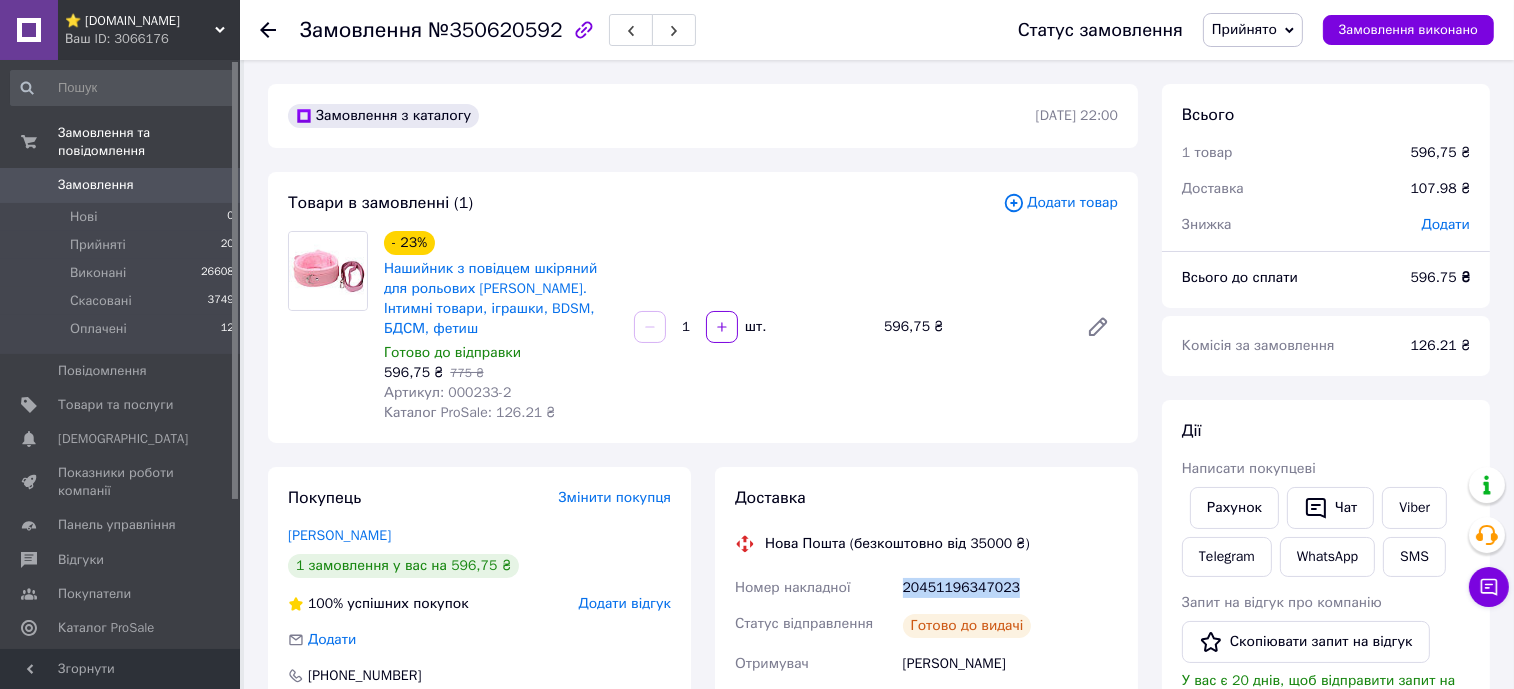 click on "20451196347023" at bounding box center [1010, 588] 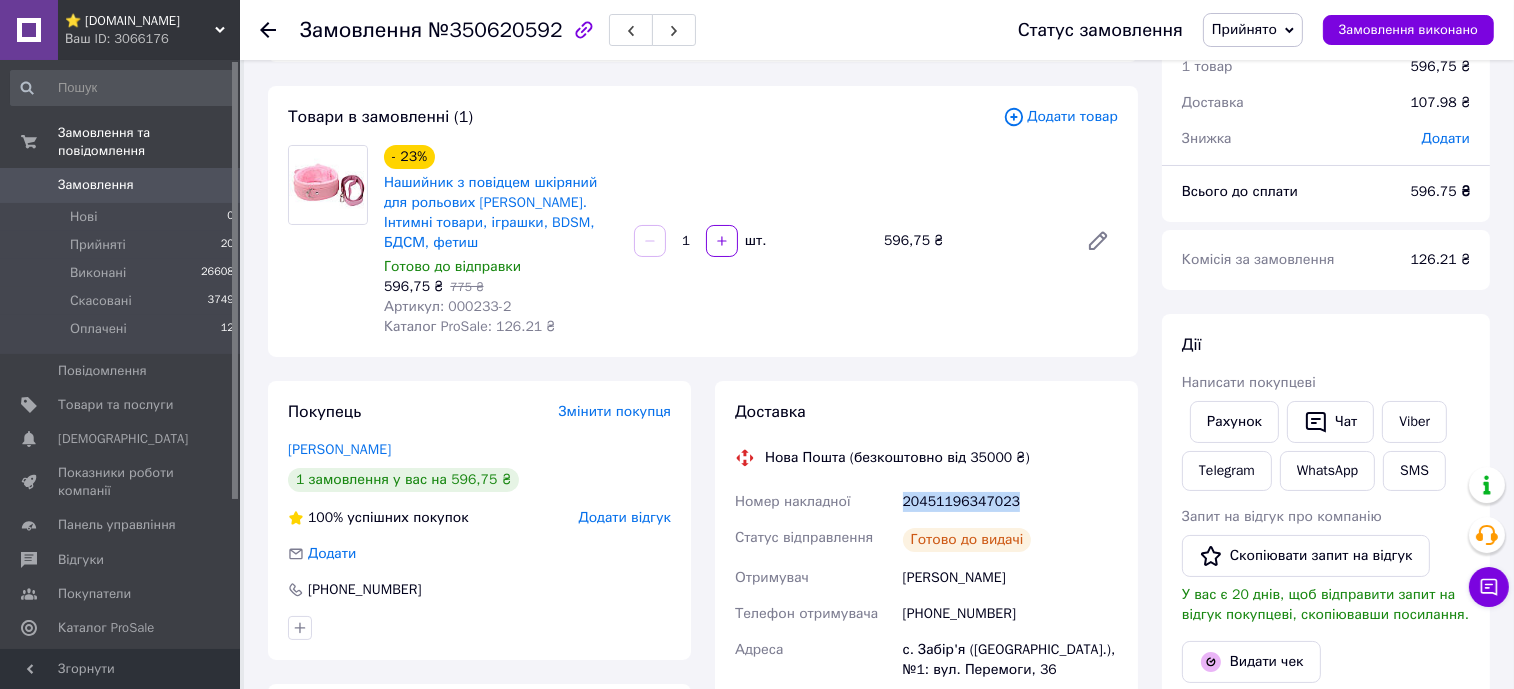 scroll, scrollTop: 124, scrollLeft: 0, axis: vertical 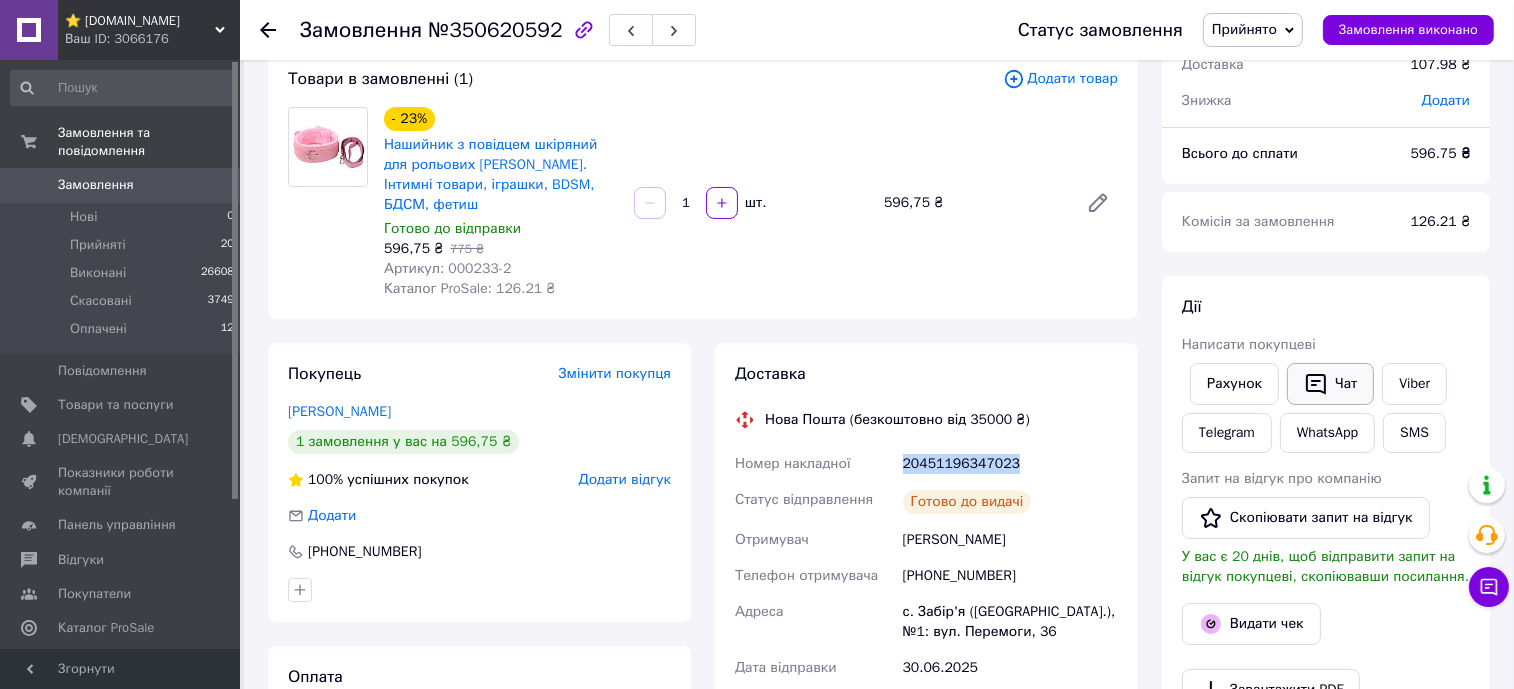click on "Чат" at bounding box center [1330, 384] 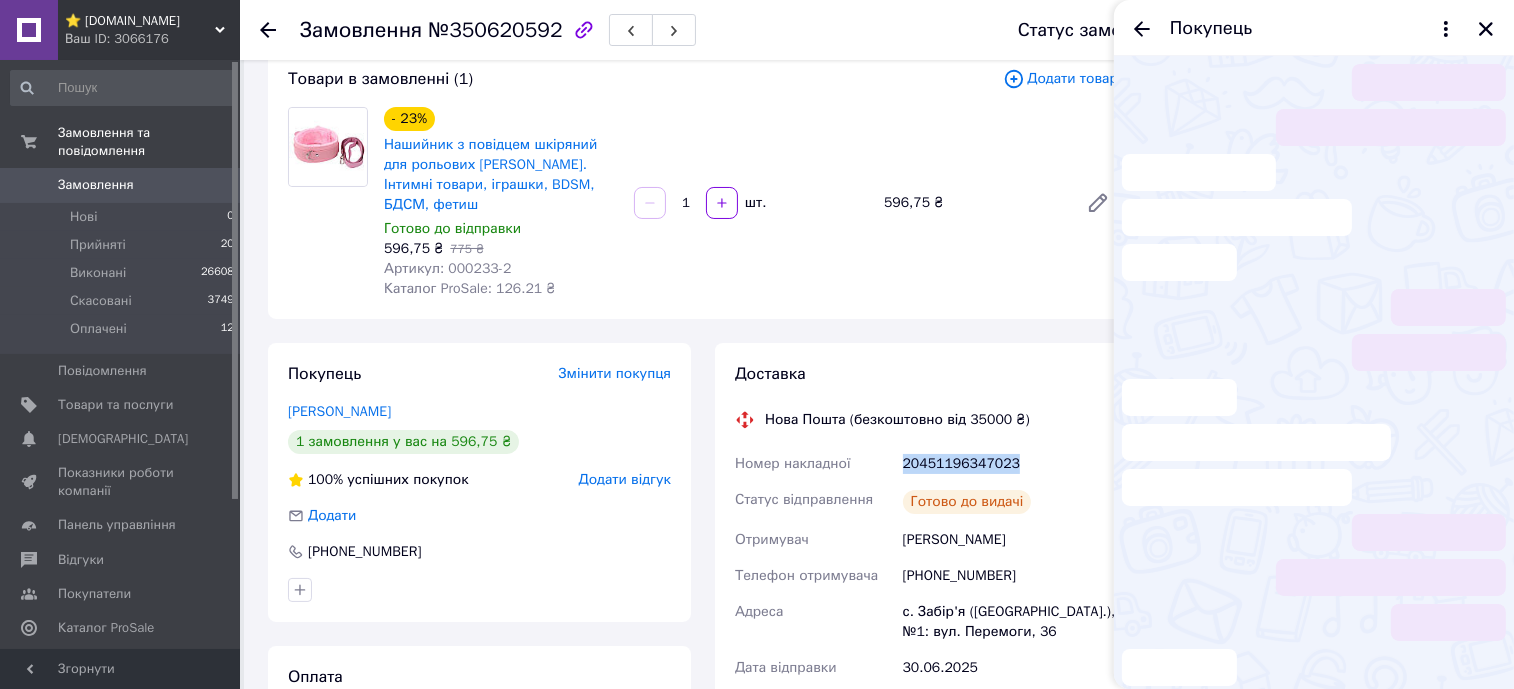 scroll, scrollTop: 214, scrollLeft: 0, axis: vertical 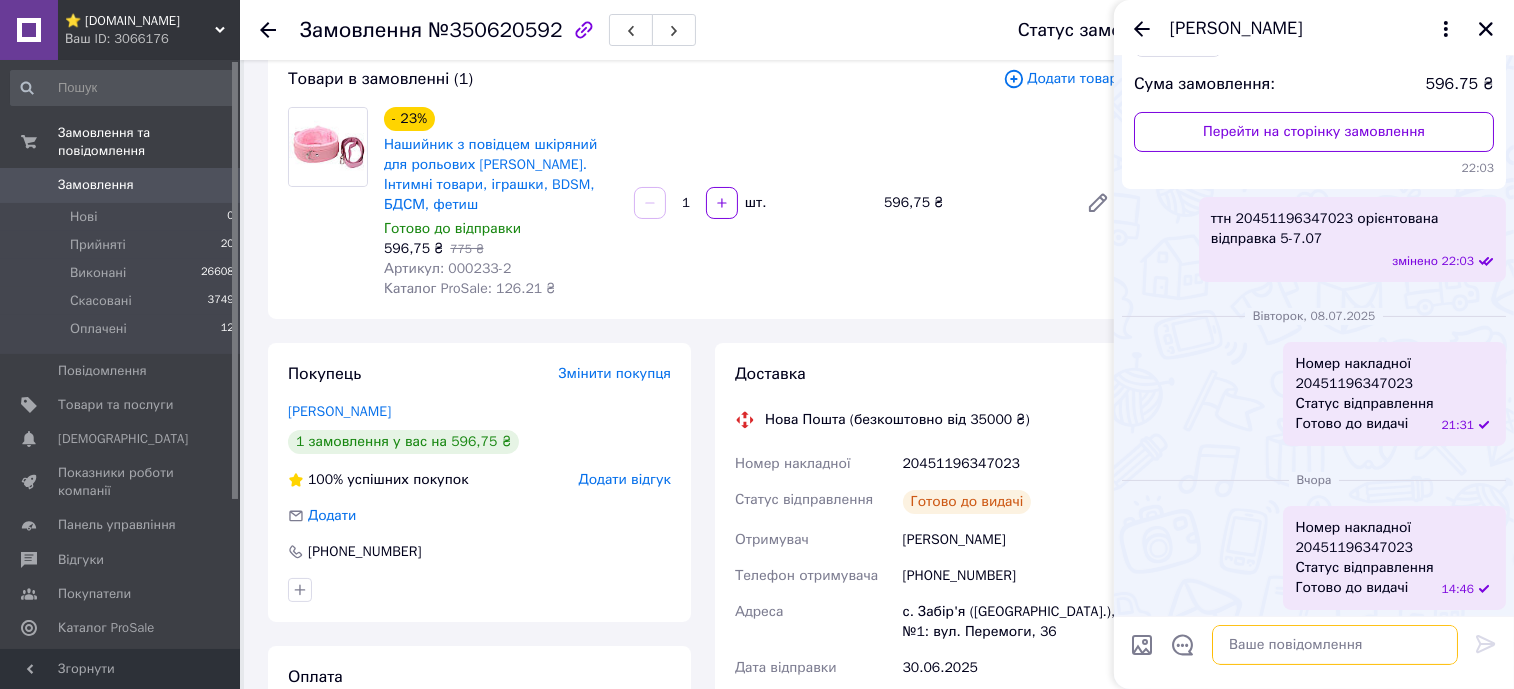 click at bounding box center (1335, 645) 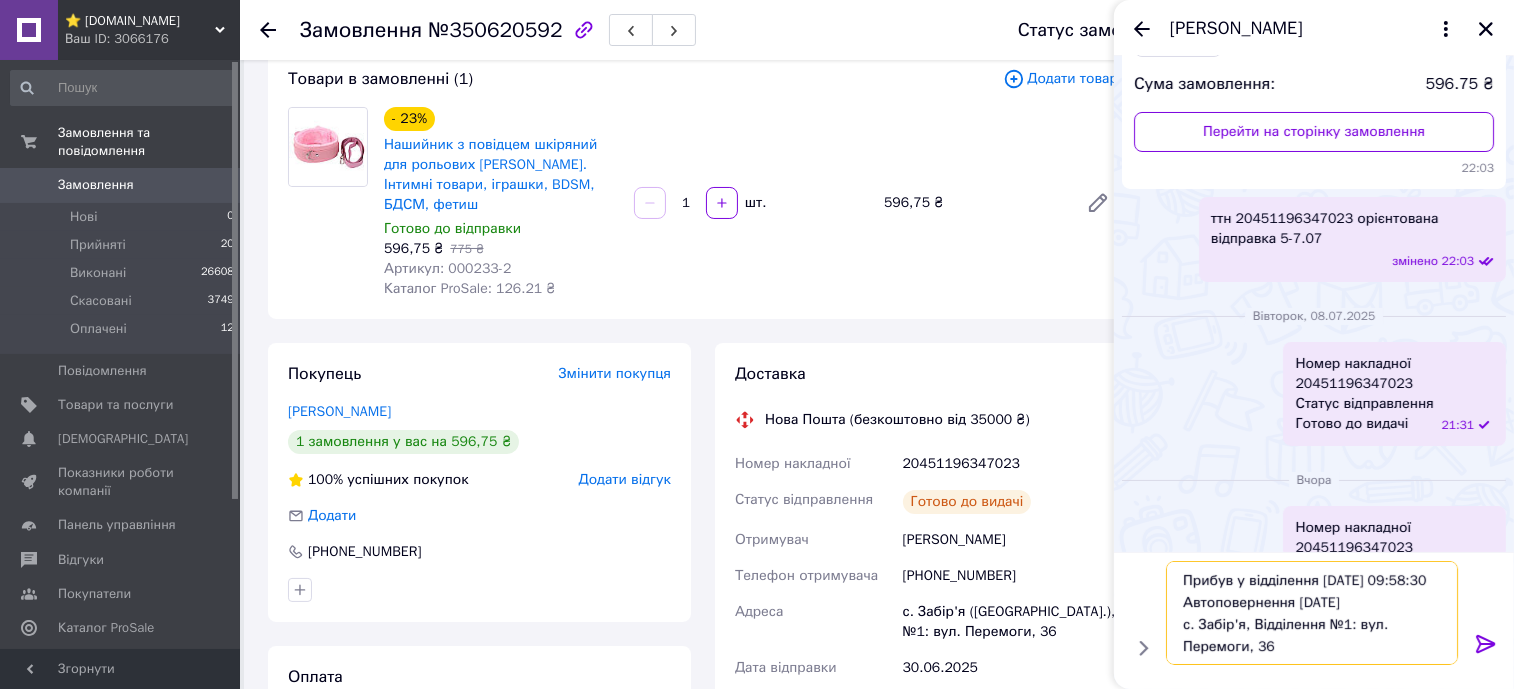 scroll, scrollTop: 1, scrollLeft: 0, axis: vertical 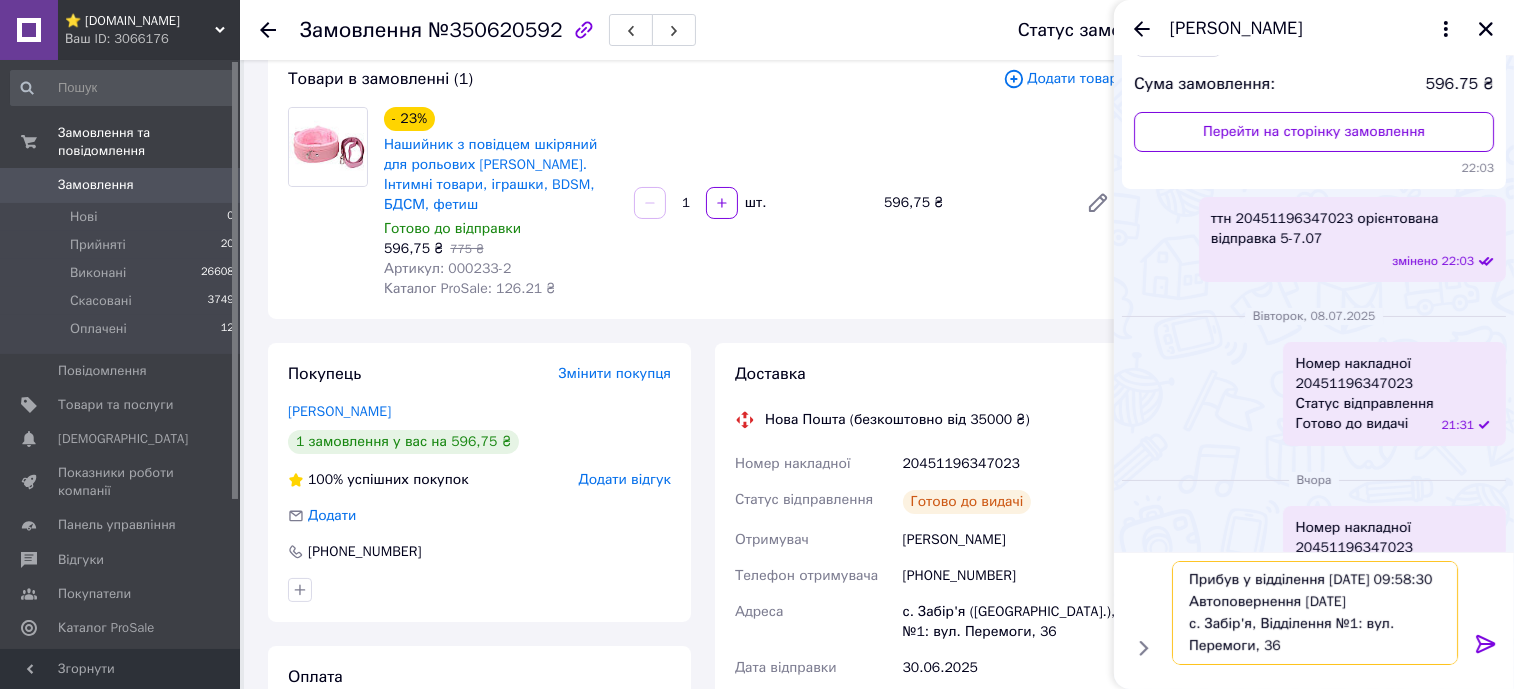 type on "Прибув у відділення [DATE] 09:58:30 Автоповернення [DATE]
с. Забір'я, Відділення №1: вул. Перемоги, 36" 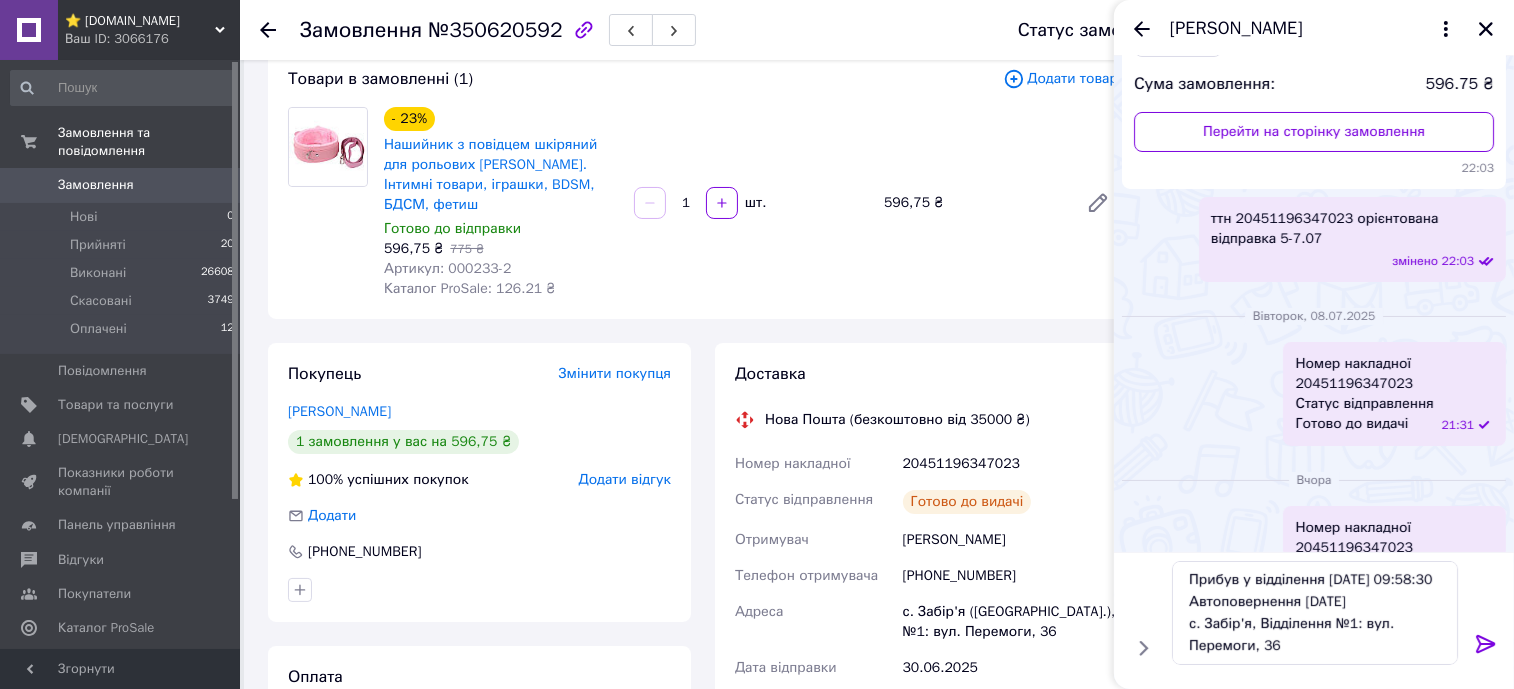 click 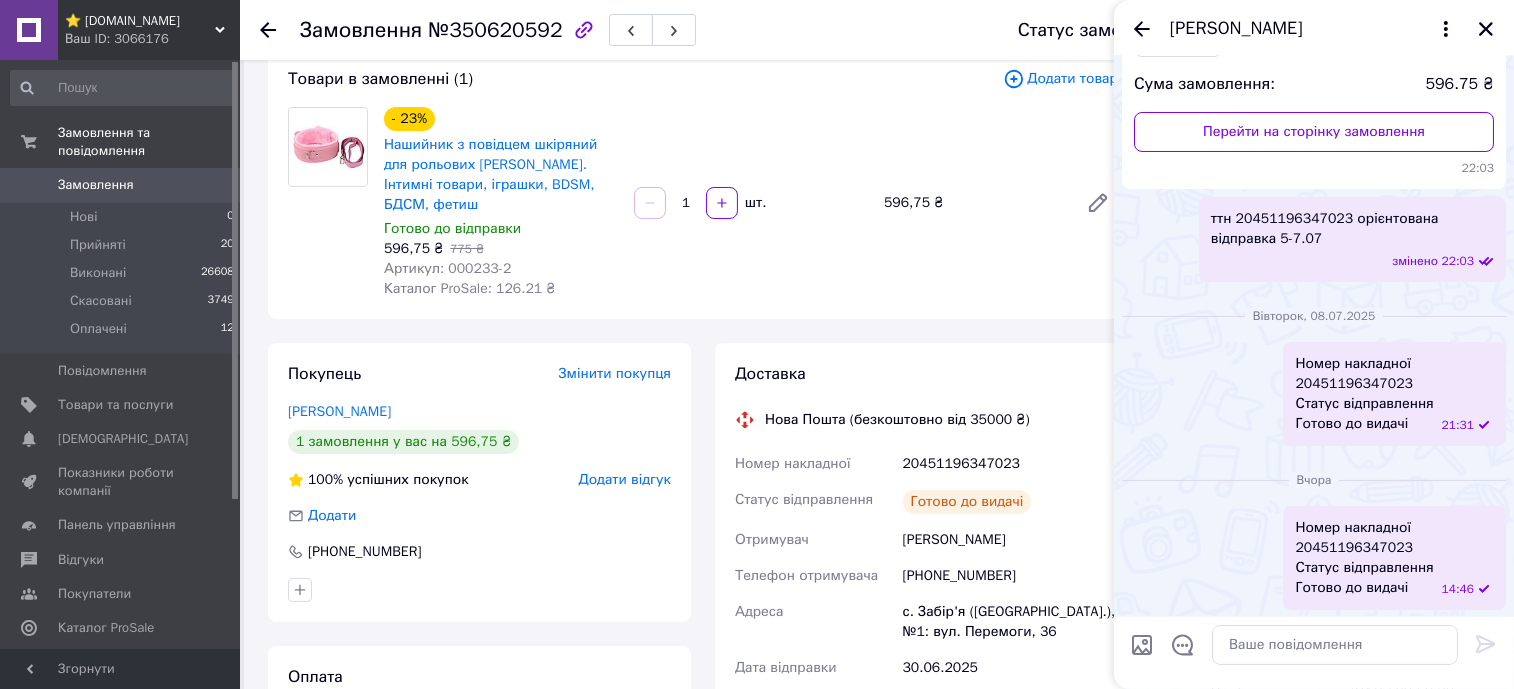 scroll, scrollTop: 0, scrollLeft: 0, axis: both 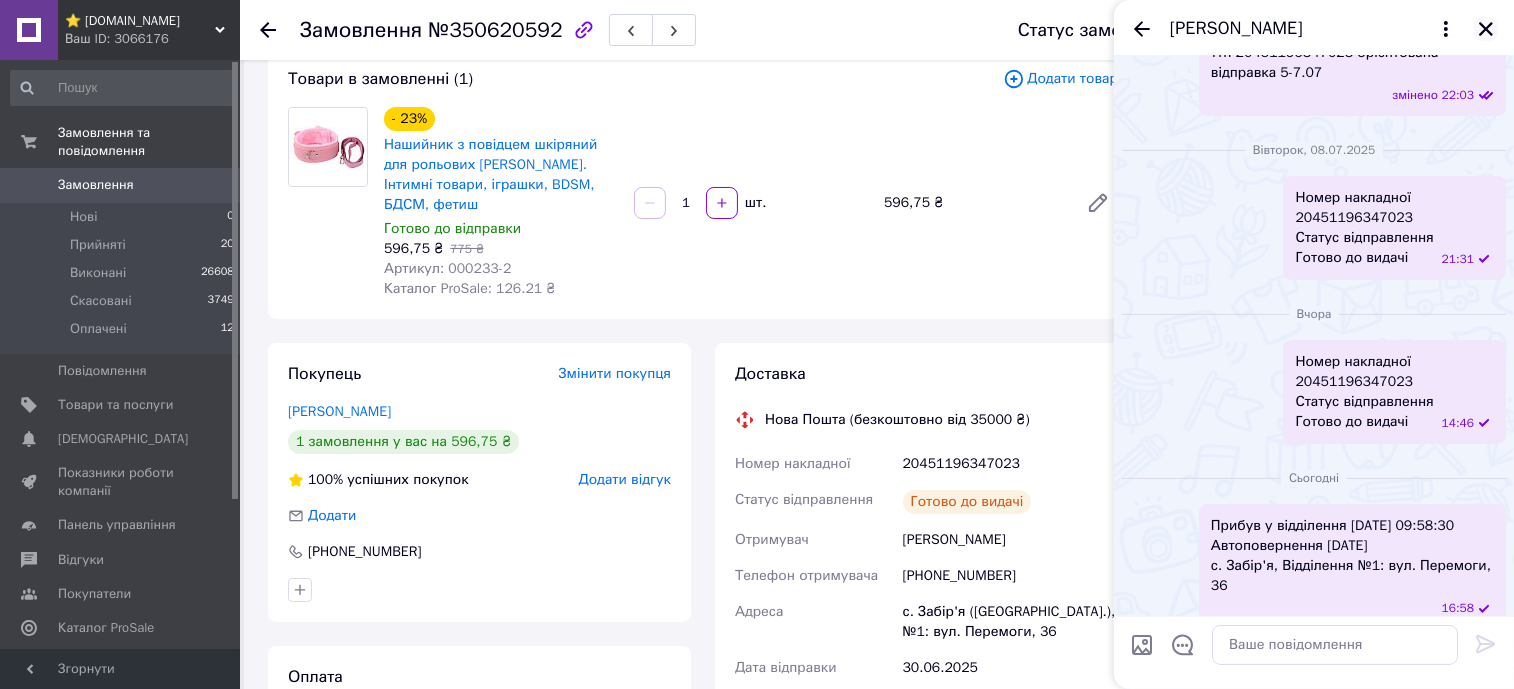 click 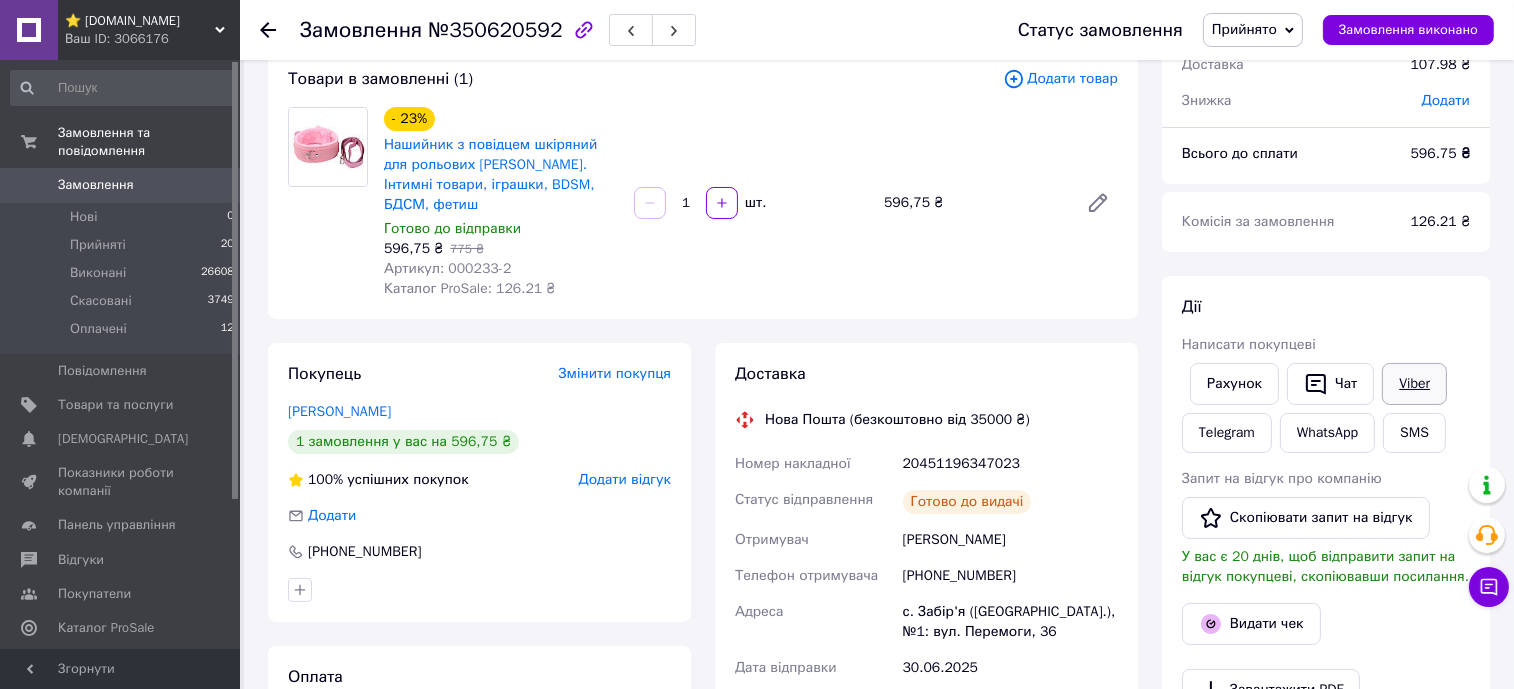 click on "Viber" at bounding box center [1414, 384] 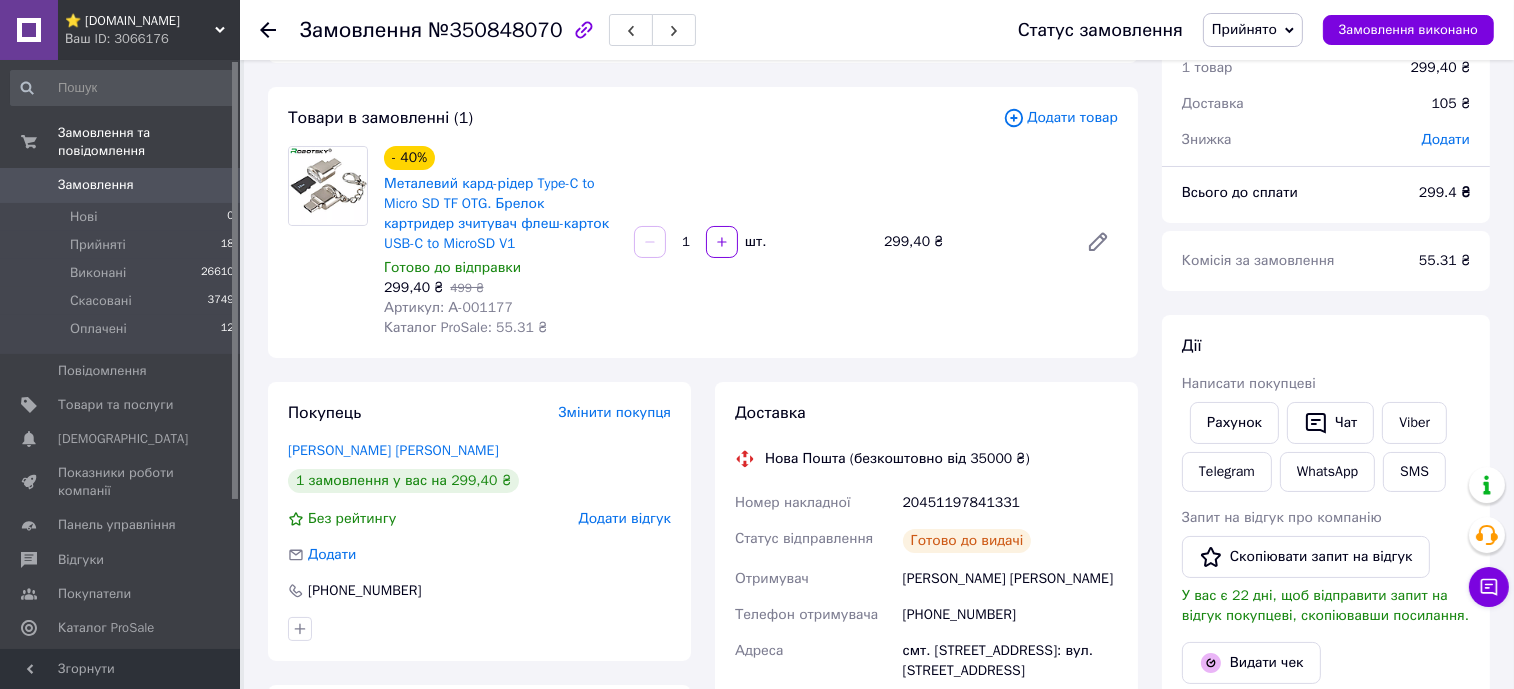 scroll, scrollTop: 124, scrollLeft: 0, axis: vertical 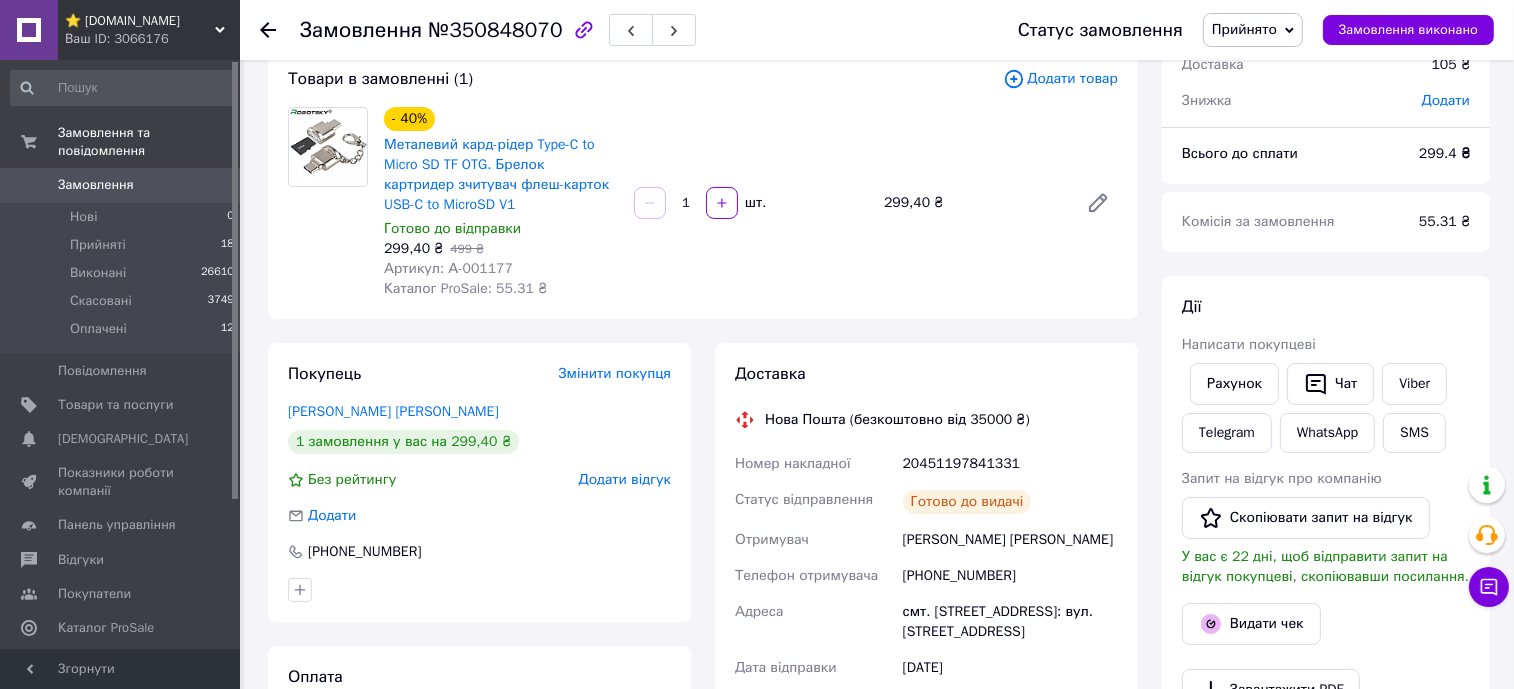 click on "20451197841331" at bounding box center (1010, 464) 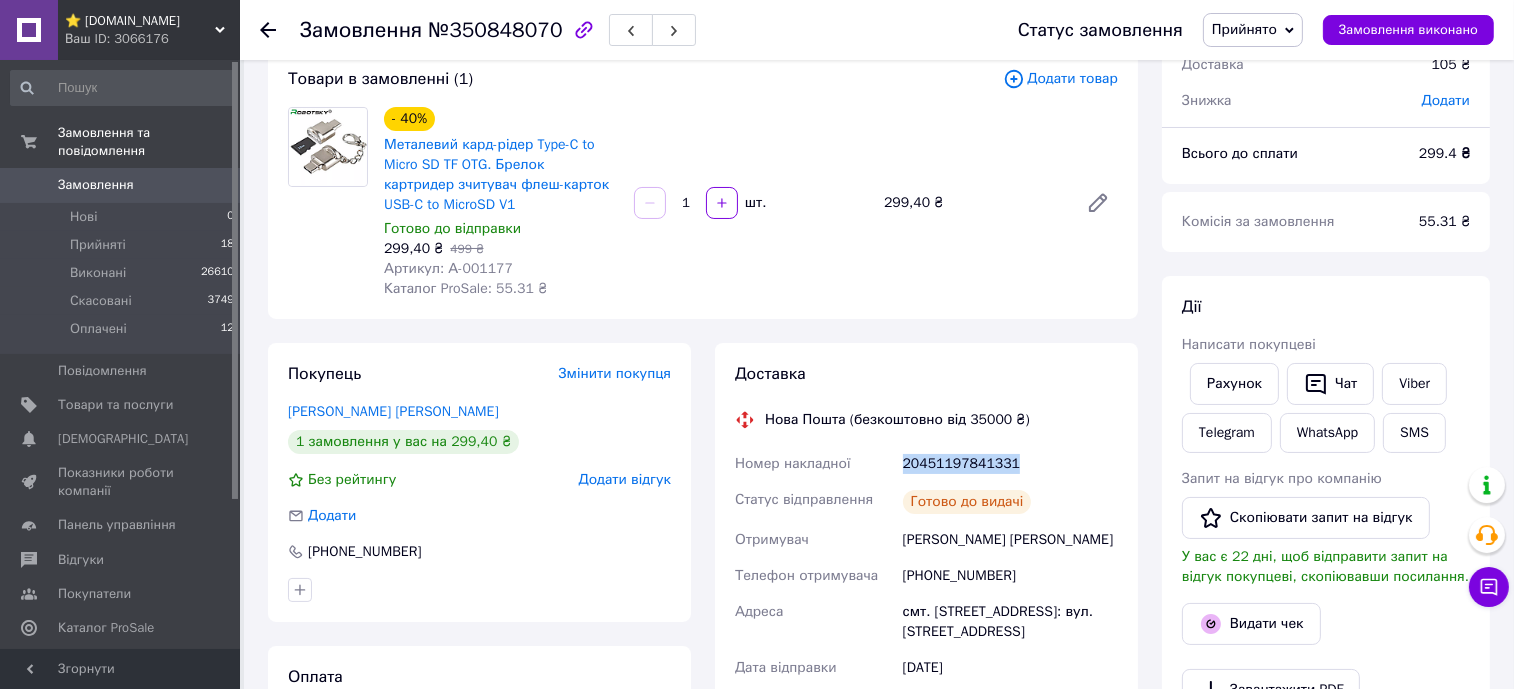 click on "20451197841331" at bounding box center (1010, 464) 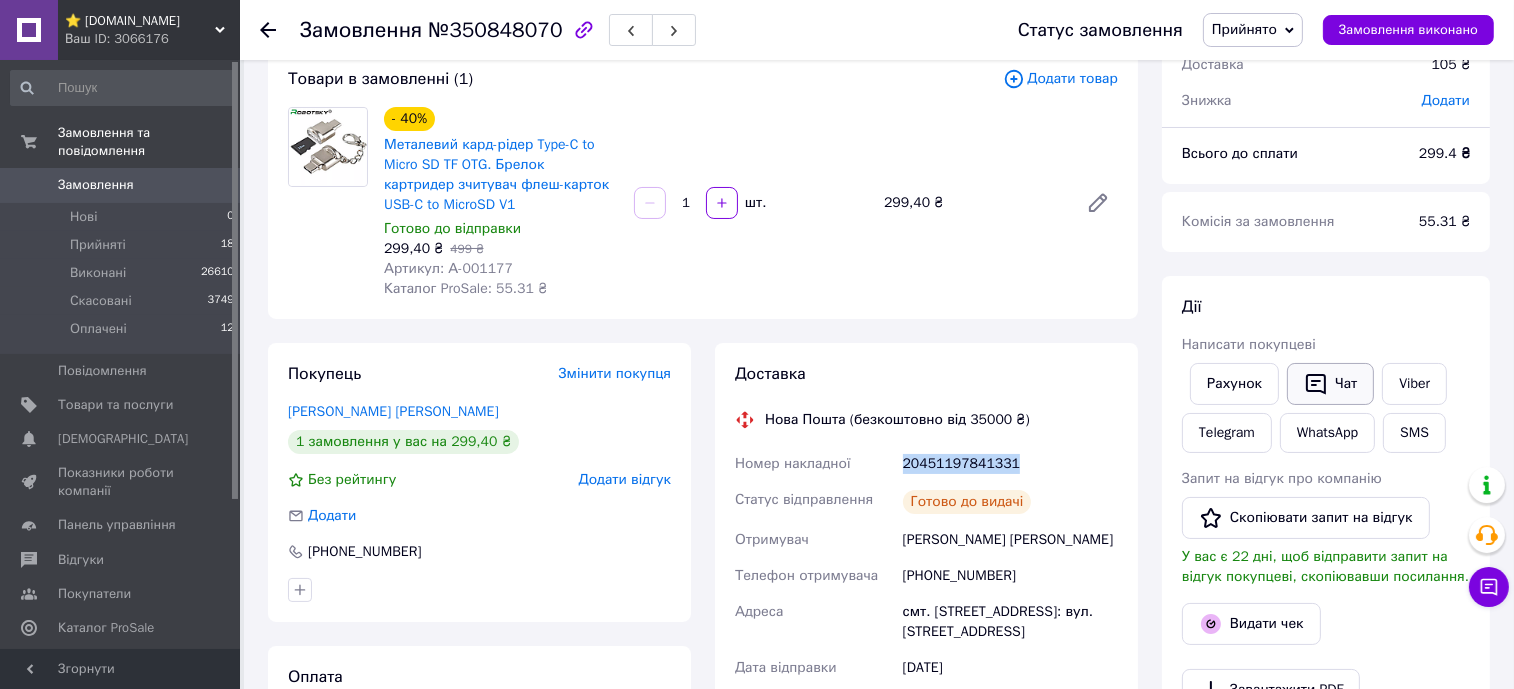 click 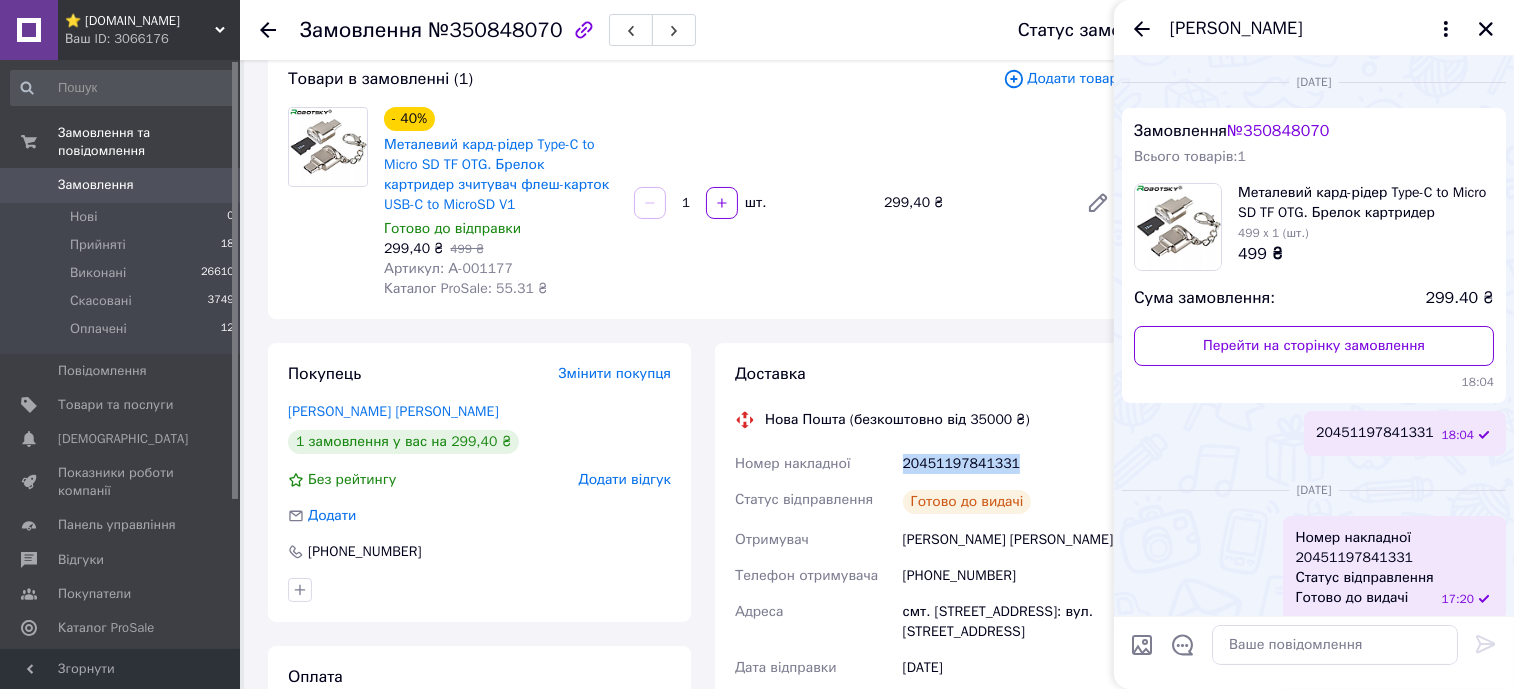 scroll, scrollTop: 241, scrollLeft: 0, axis: vertical 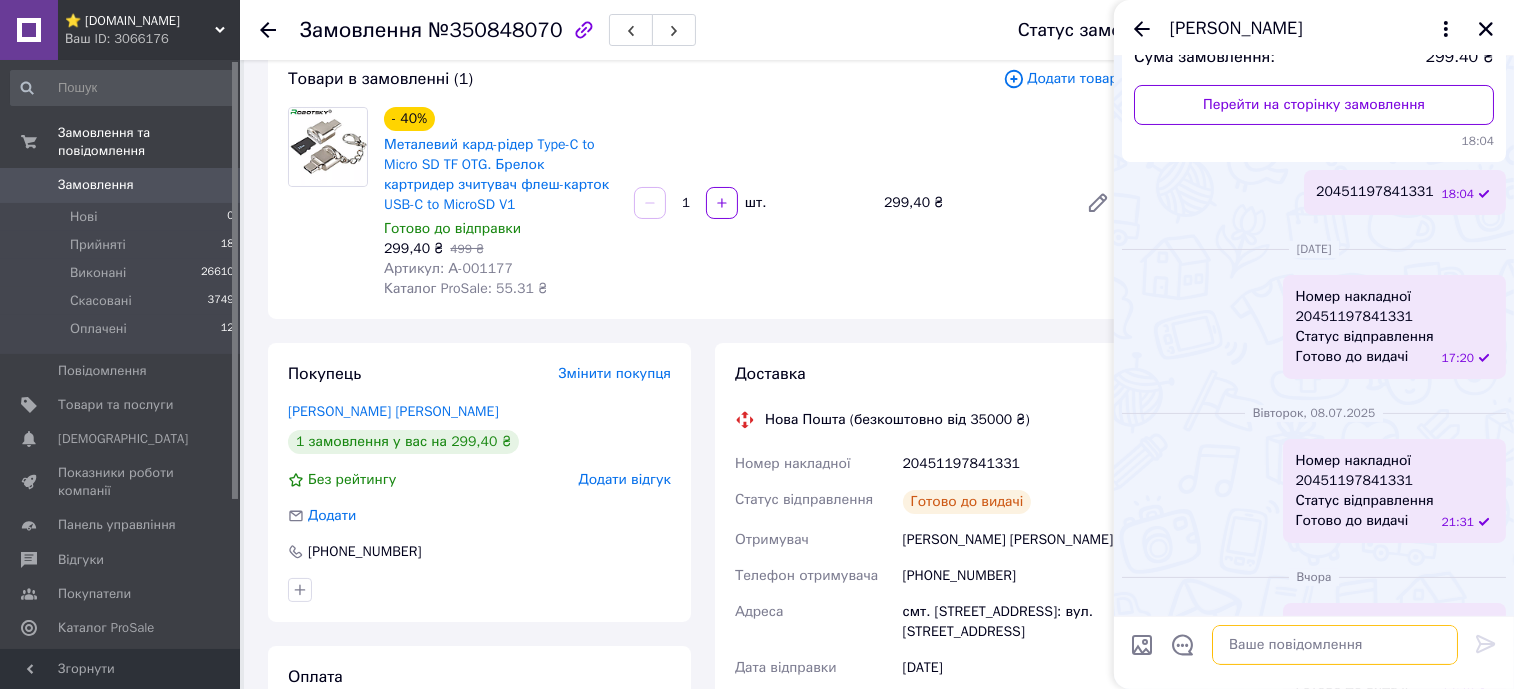 click at bounding box center [1335, 645] 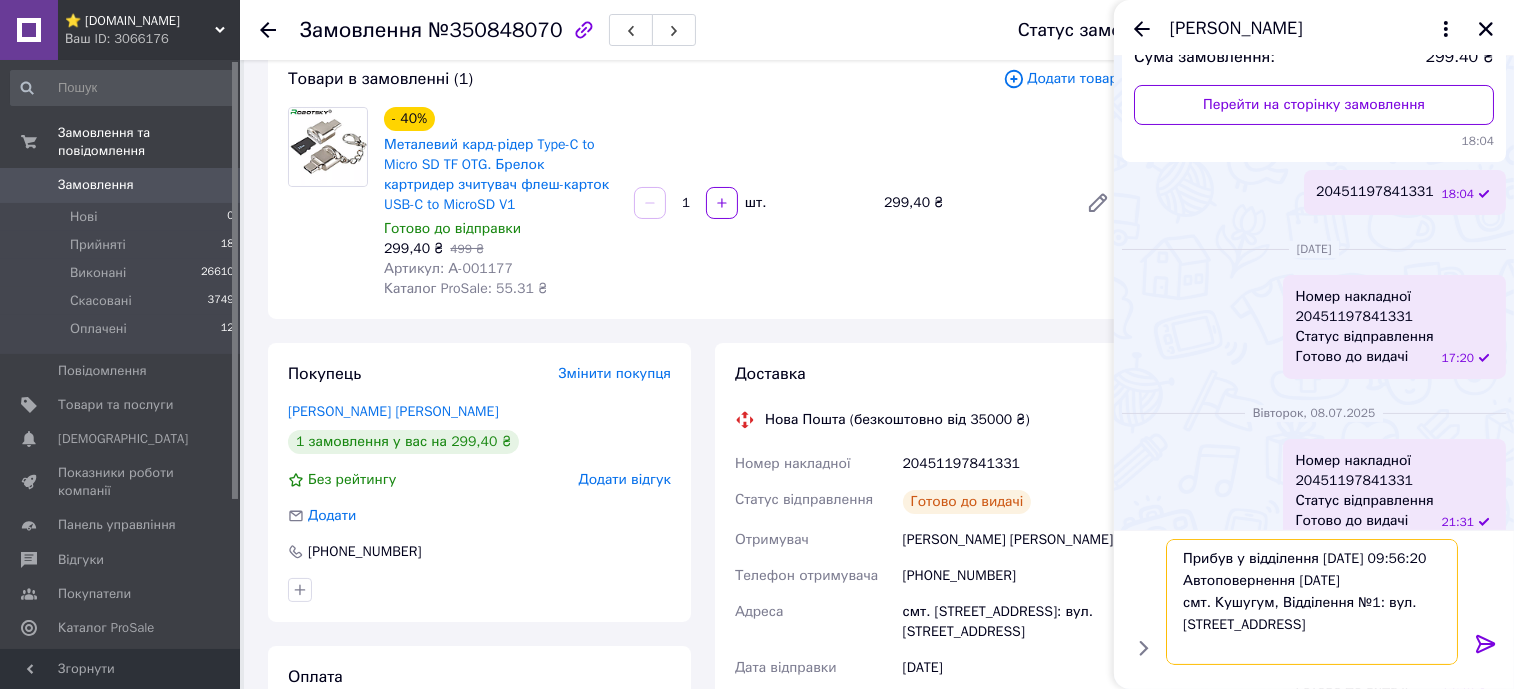 type on "Прибув у відділення 04.07.2025 09:56:20 Автоповернення 11.07.2025
смт. Кушугум, Відділення №1: вул. Центральна, 141а" 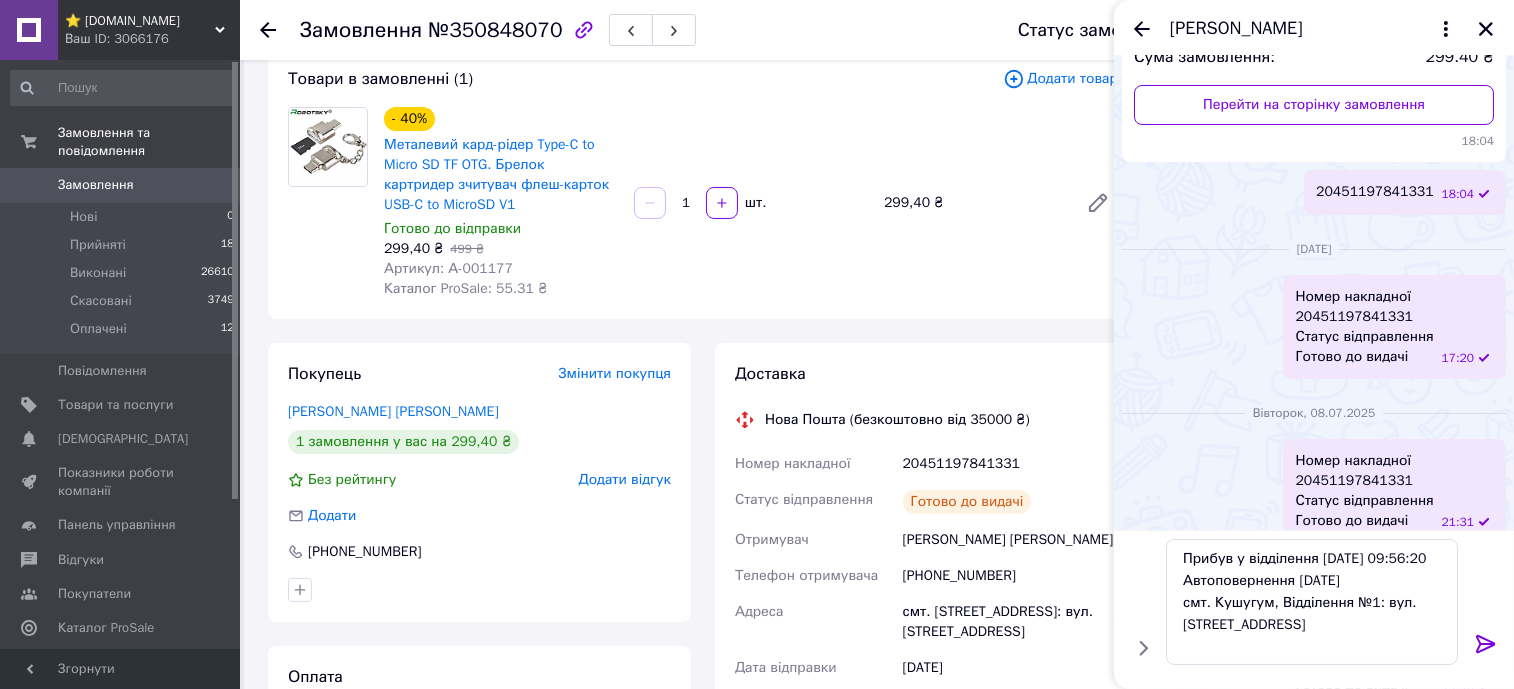 click 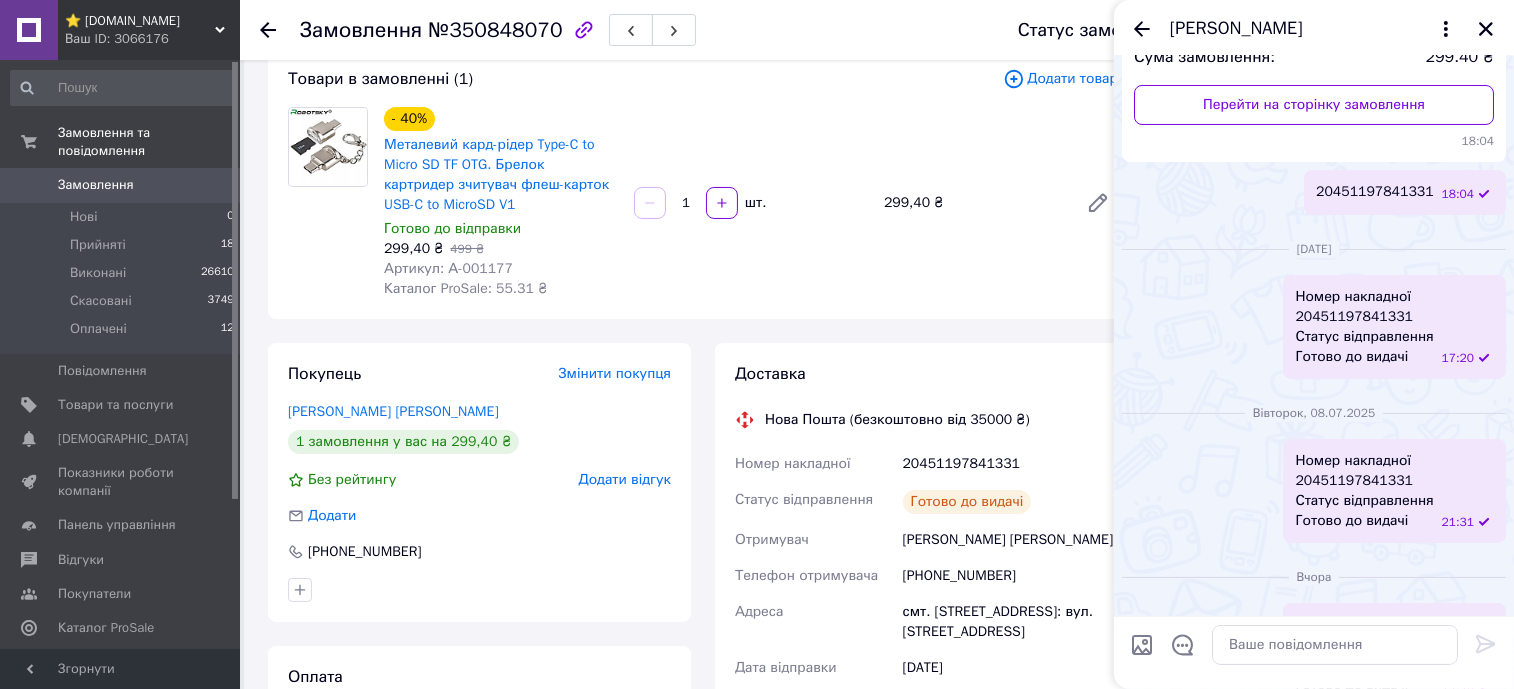 scroll, scrollTop: 524, scrollLeft: 0, axis: vertical 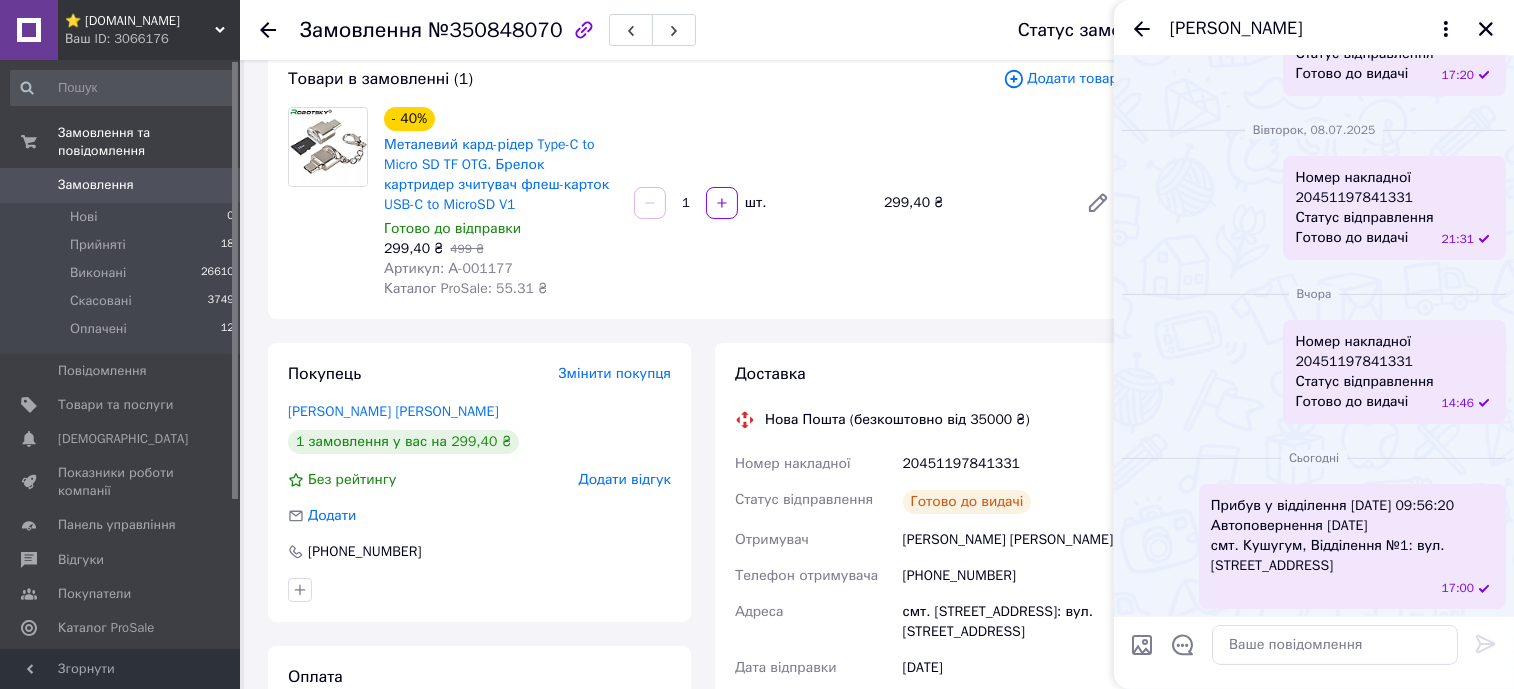 click on "[PERSON_NAME]" at bounding box center (1314, 28) 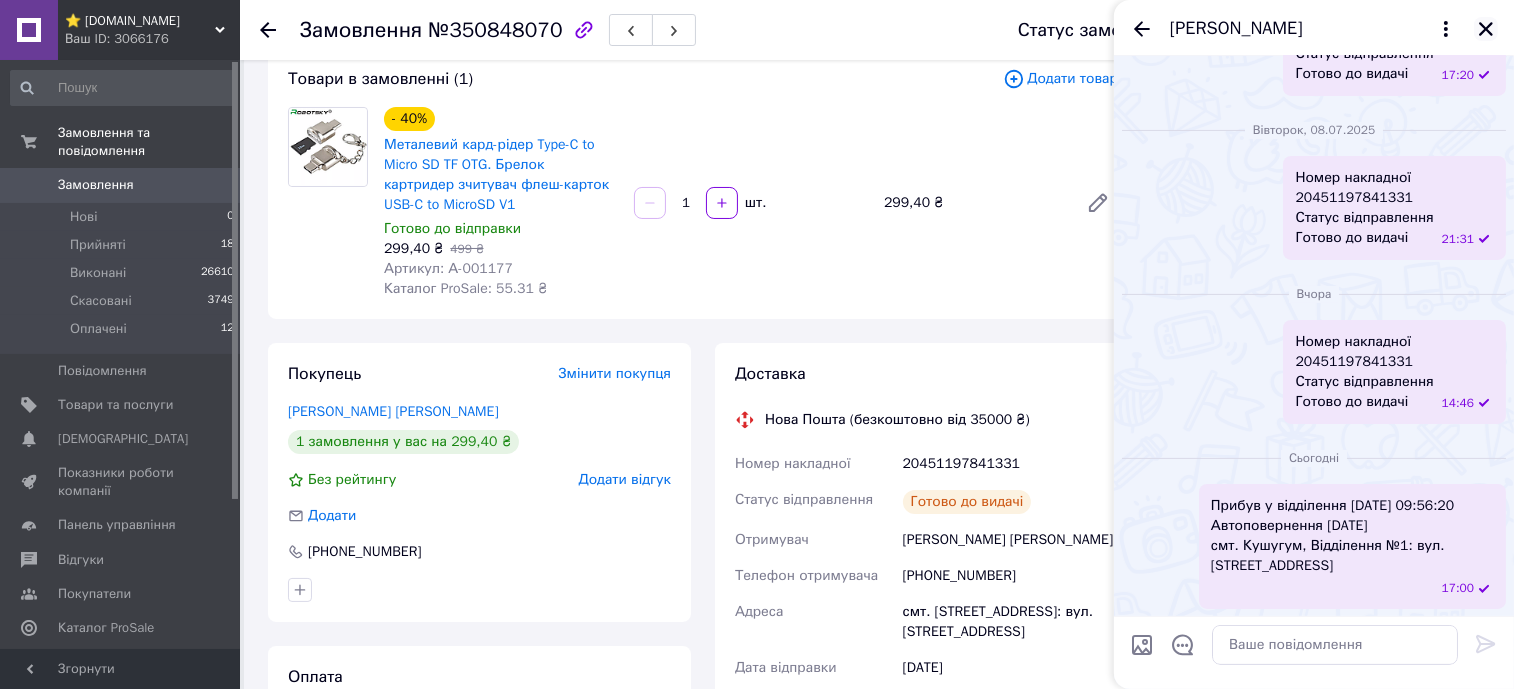 click at bounding box center (1486, 29) 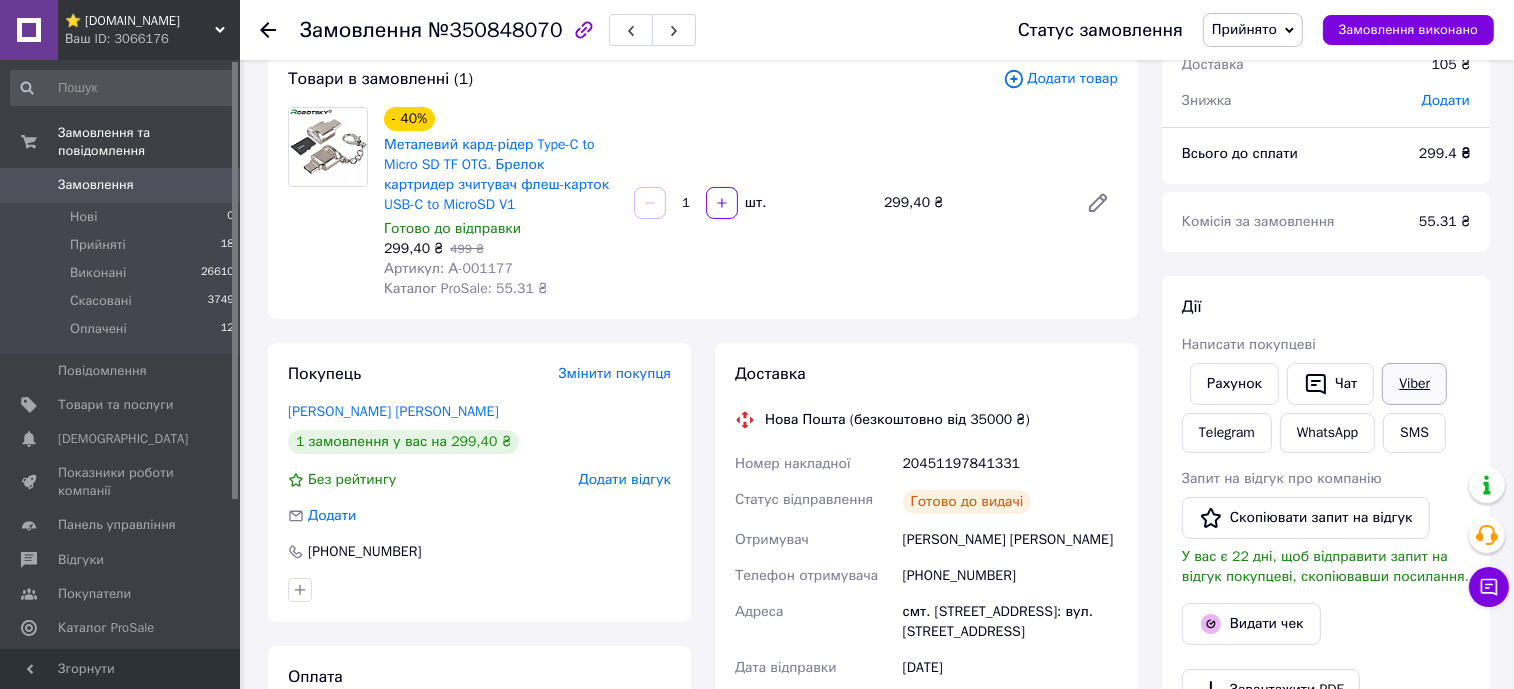 click on "Viber" at bounding box center [1414, 384] 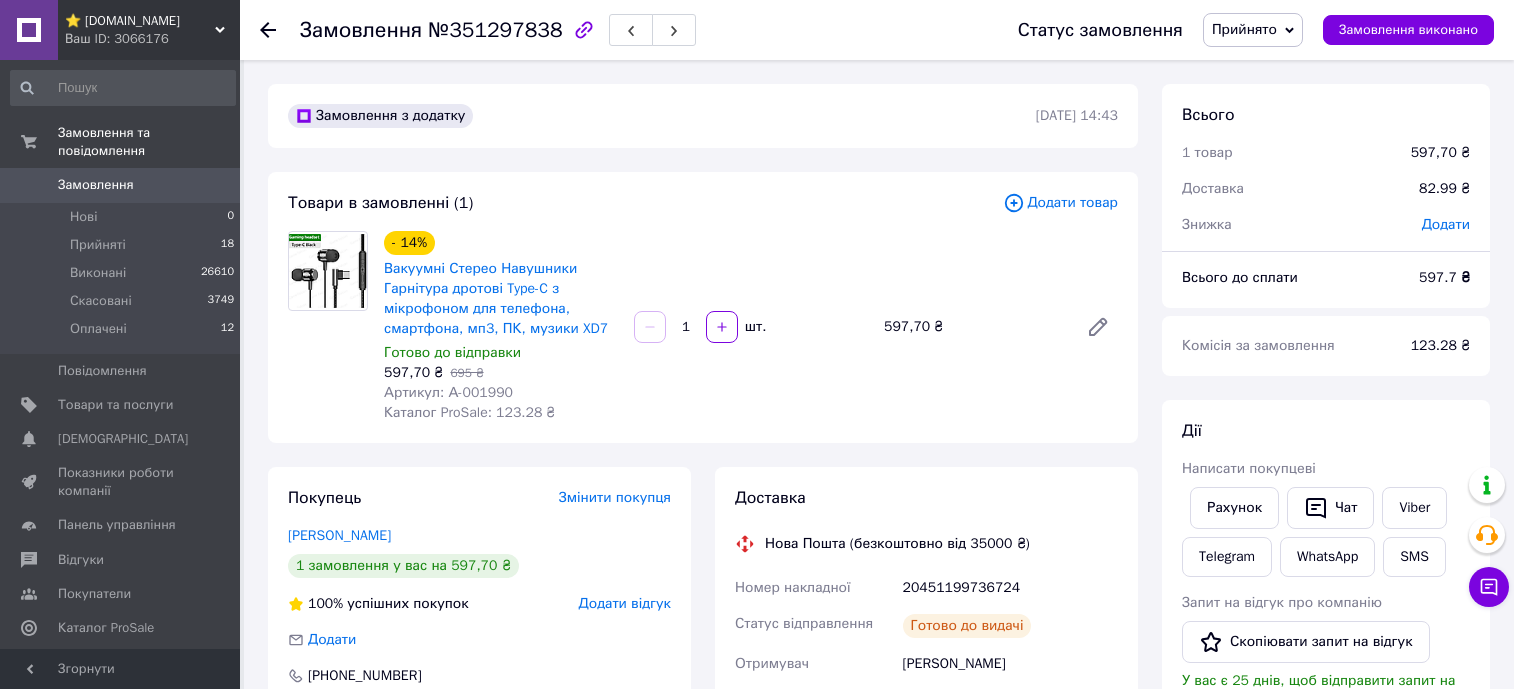 scroll, scrollTop: 0, scrollLeft: 0, axis: both 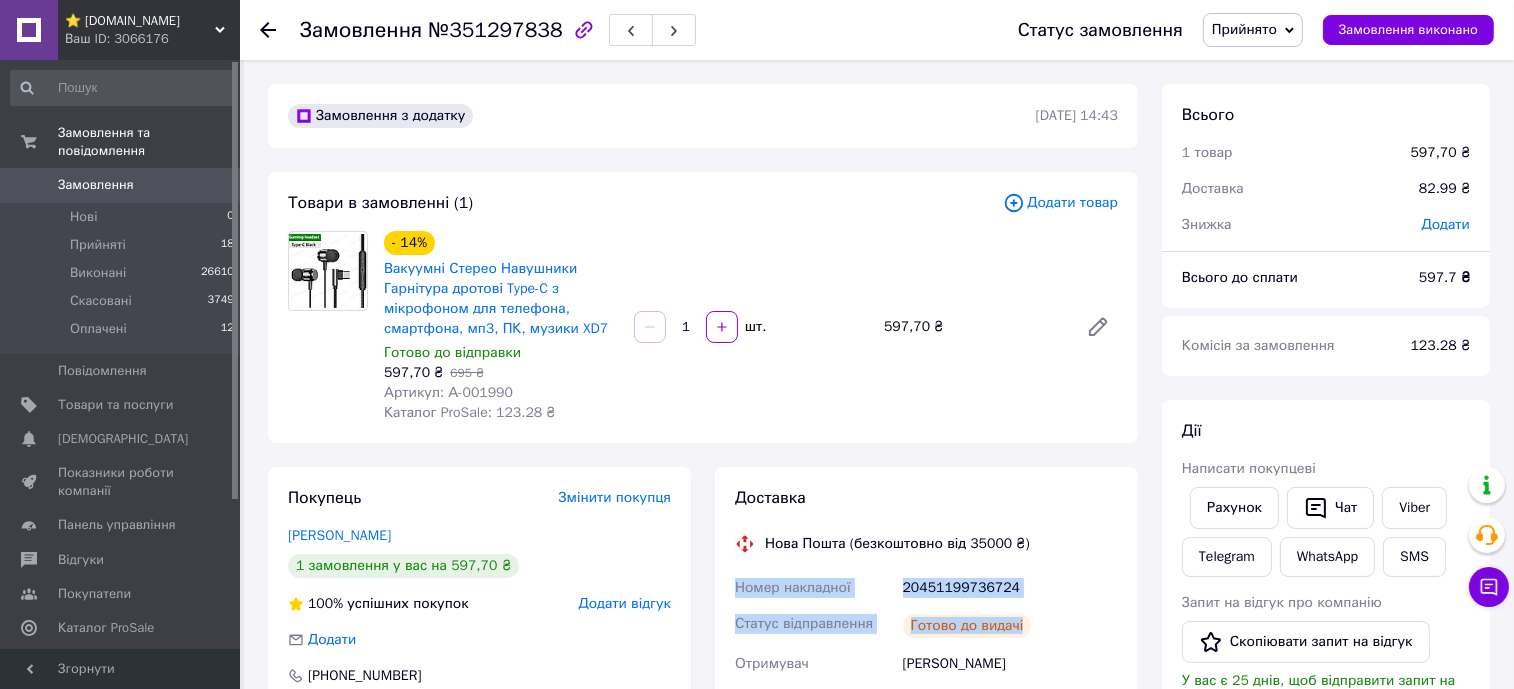 copy on "Номер накладної 20451199736724 Статус відправлення Готово до видачі" 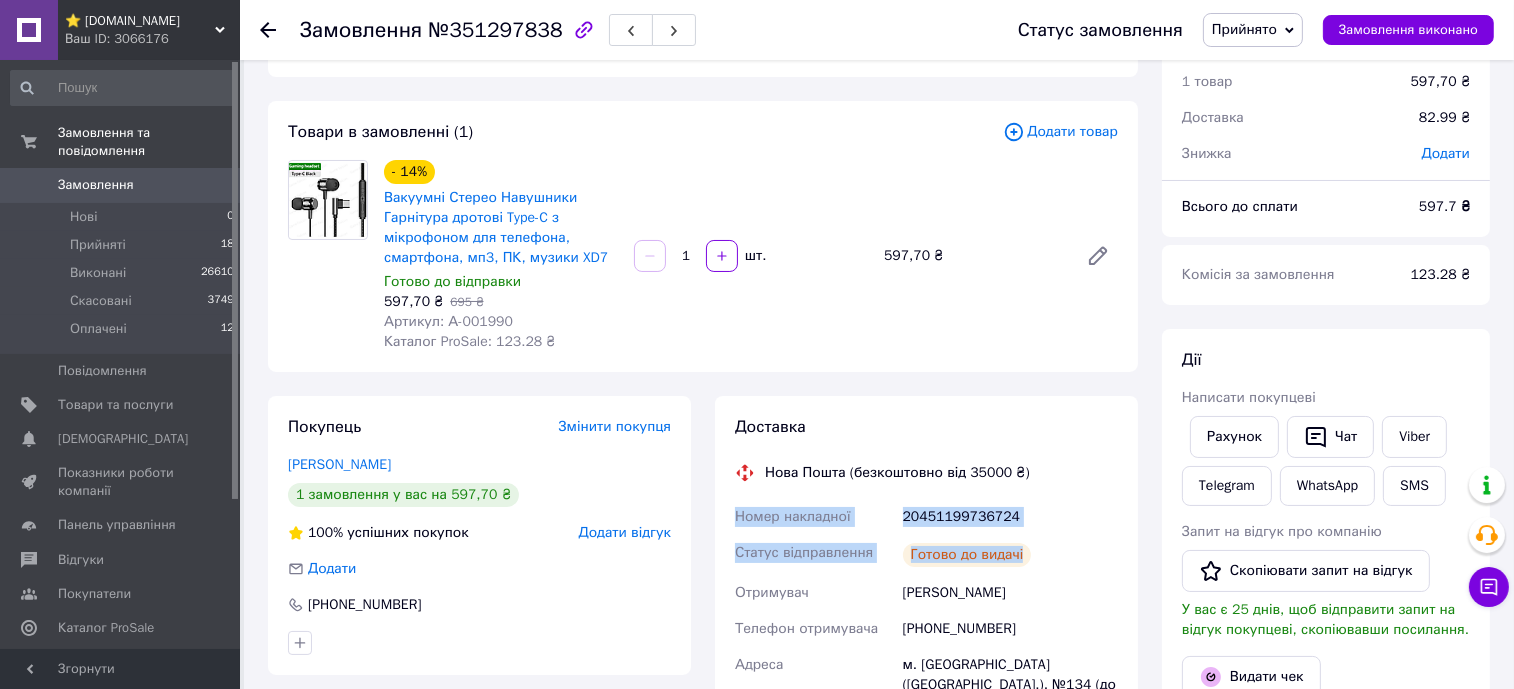 scroll, scrollTop: 0, scrollLeft: 0, axis: both 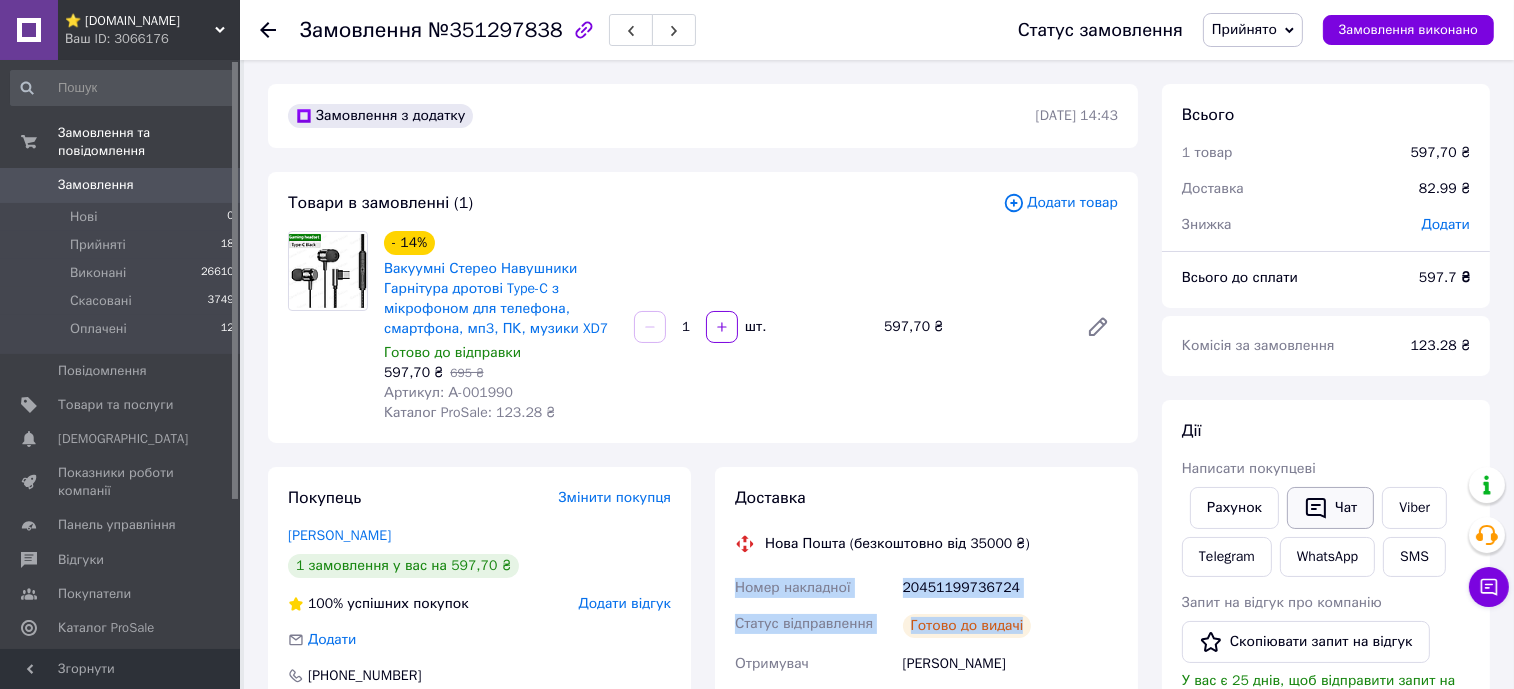 click on "Чат" at bounding box center [1330, 508] 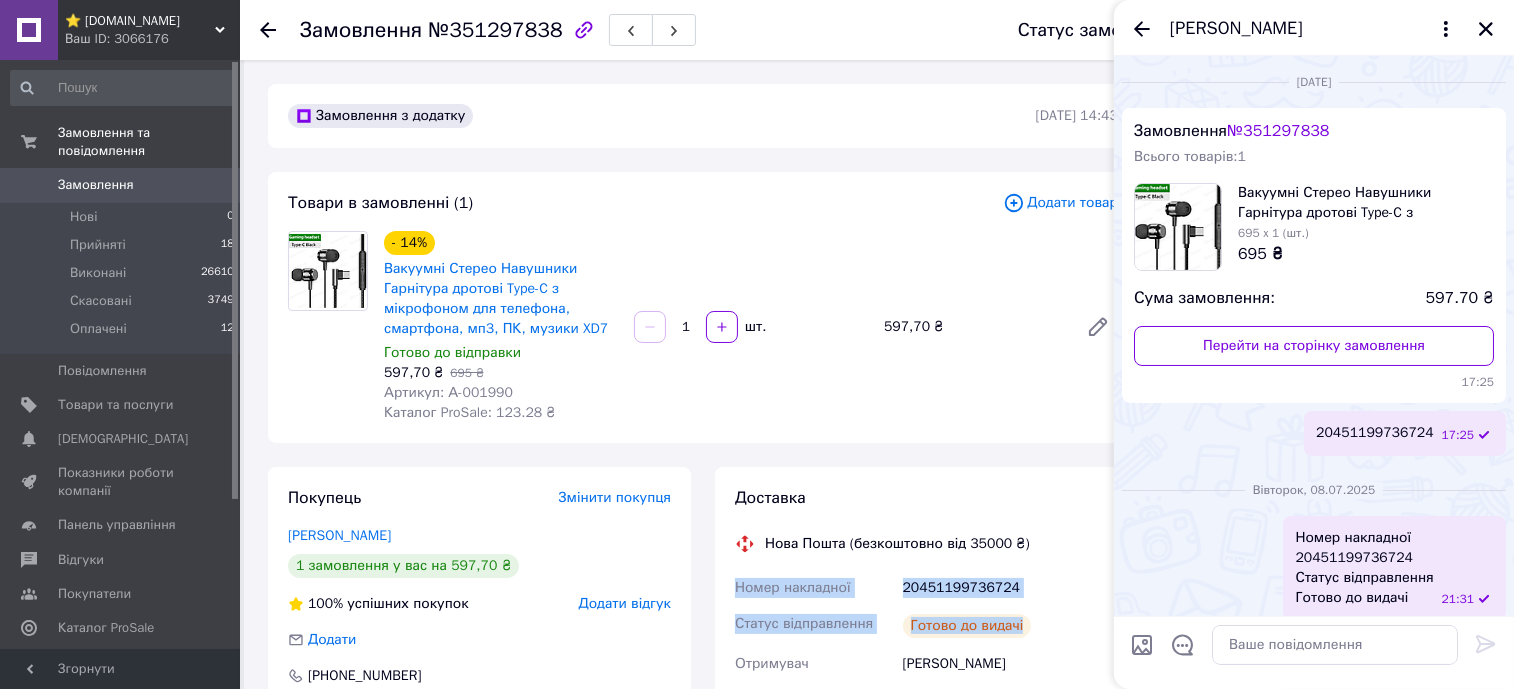 scroll, scrollTop: 175, scrollLeft: 0, axis: vertical 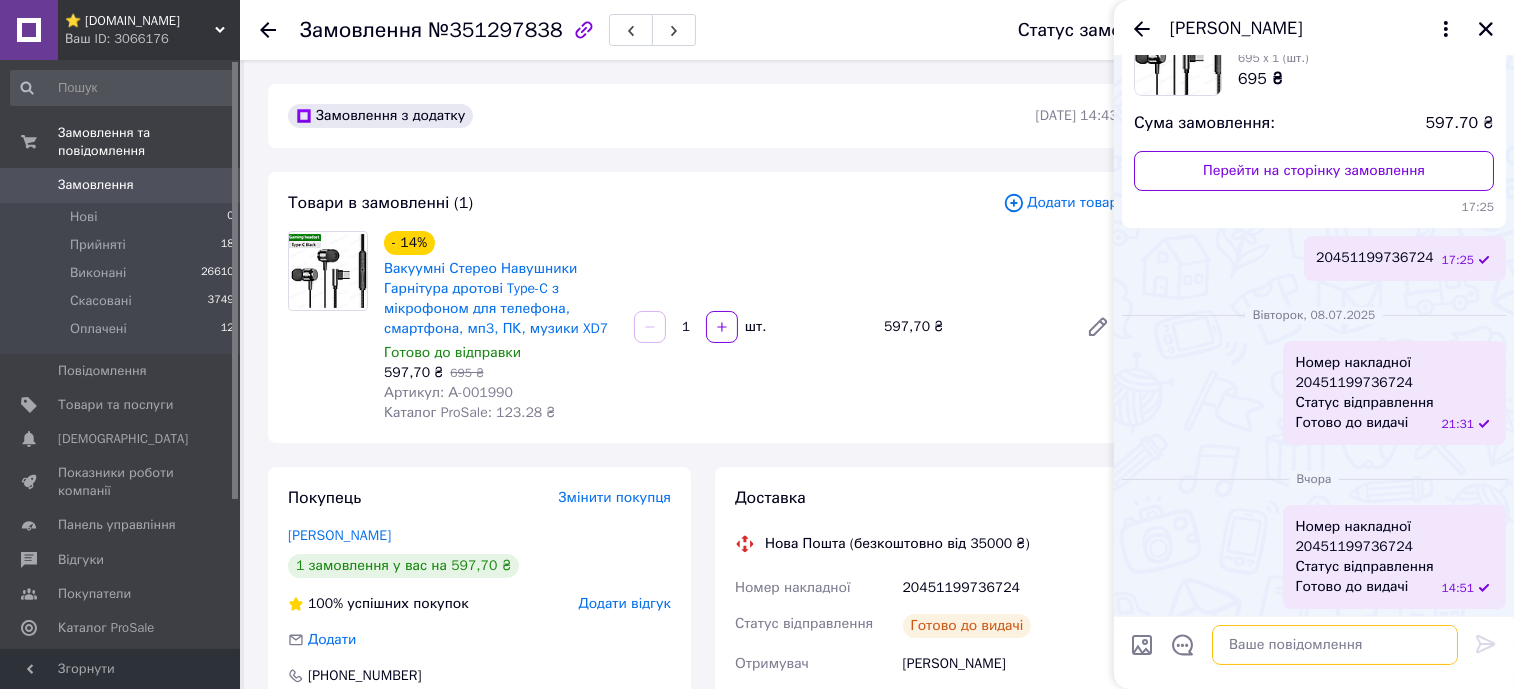 drag, startPoint x: 1402, startPoint y: 649, endPoint x: 1492, endPoint y: 655, distance: 90.199776 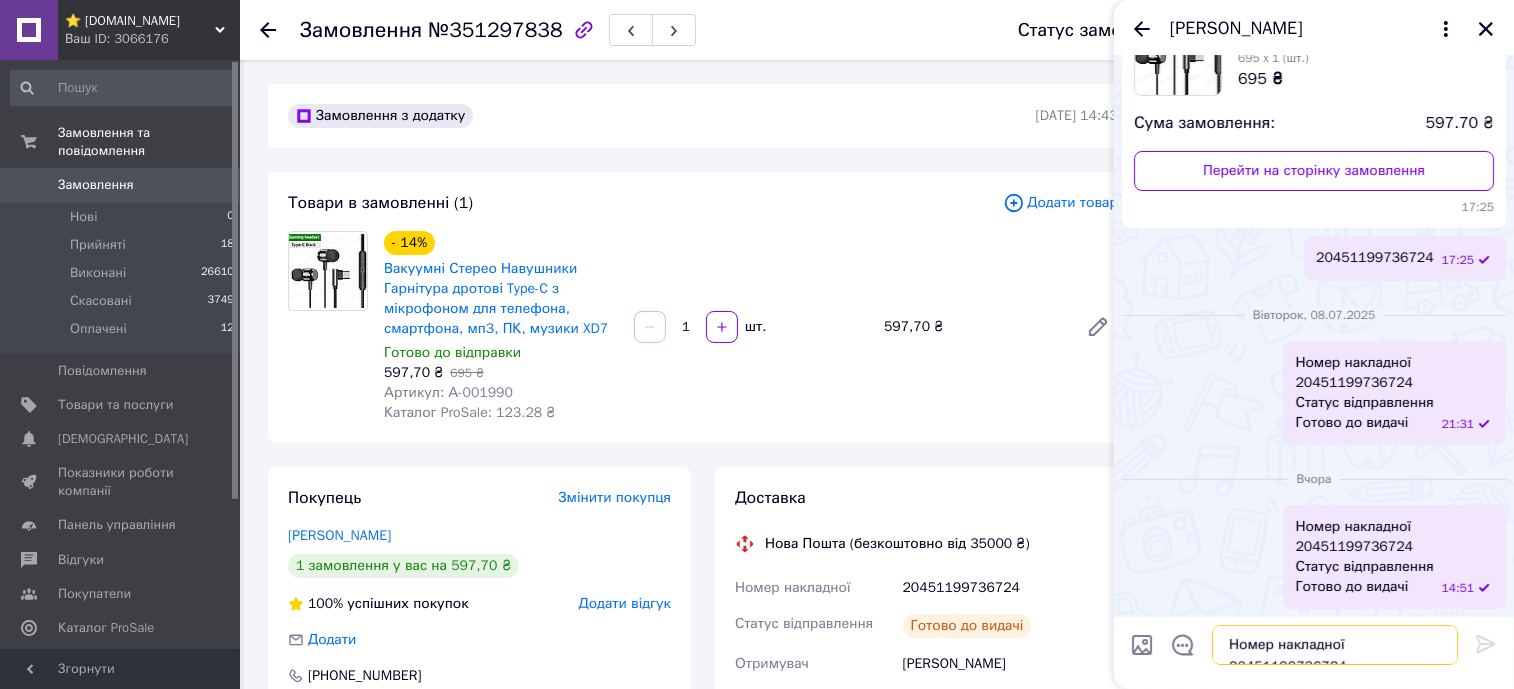 scroll, scrollTop: 14, scrollLeft: 0, axis: vertical 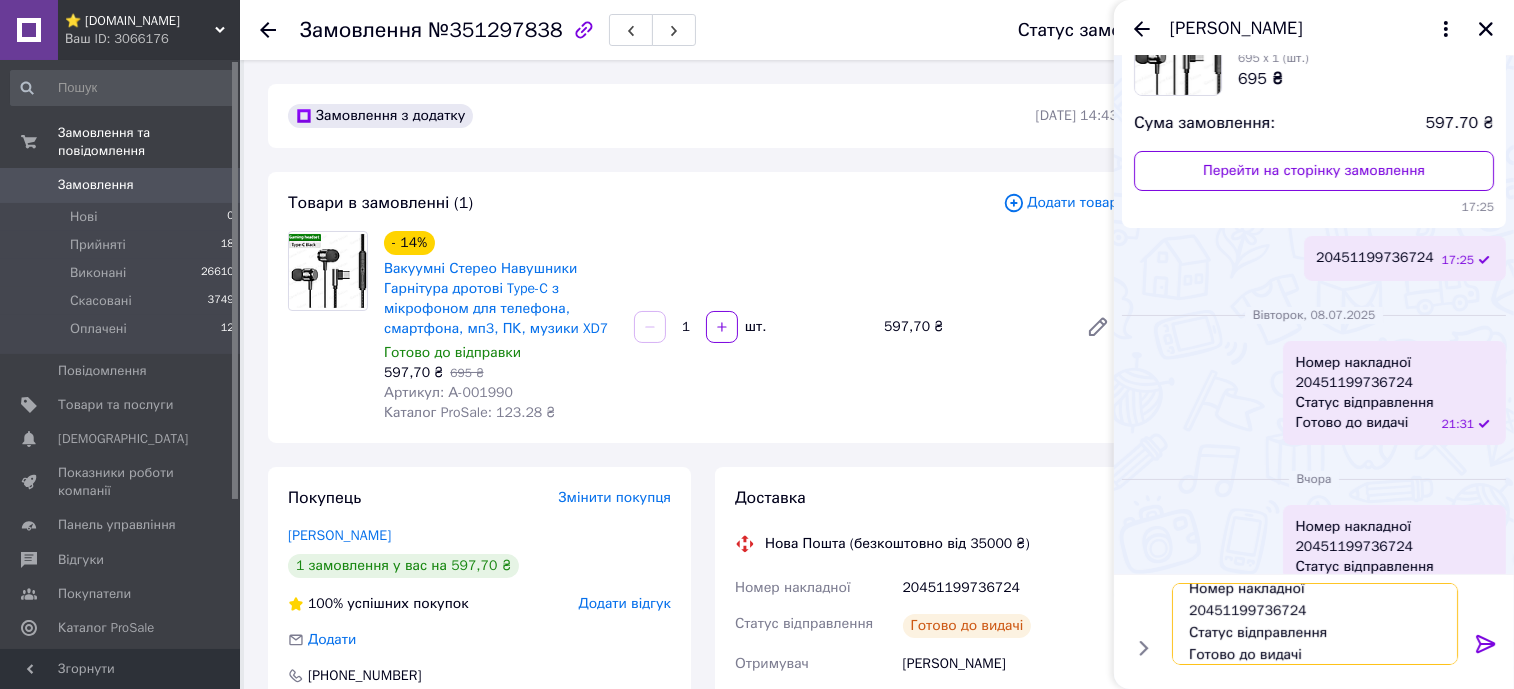 type on "Номер накладної
20451199736724
Статус відправлення
Готово до видачі" 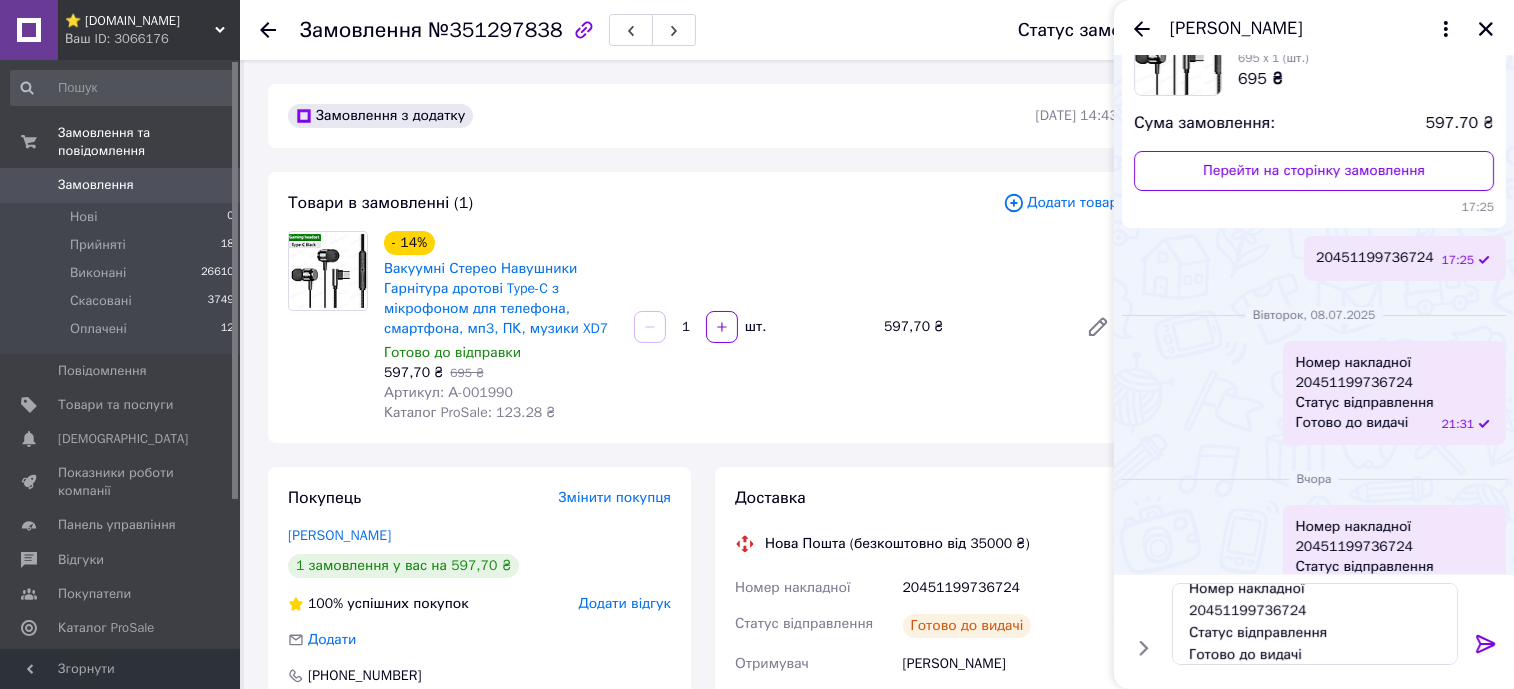 click 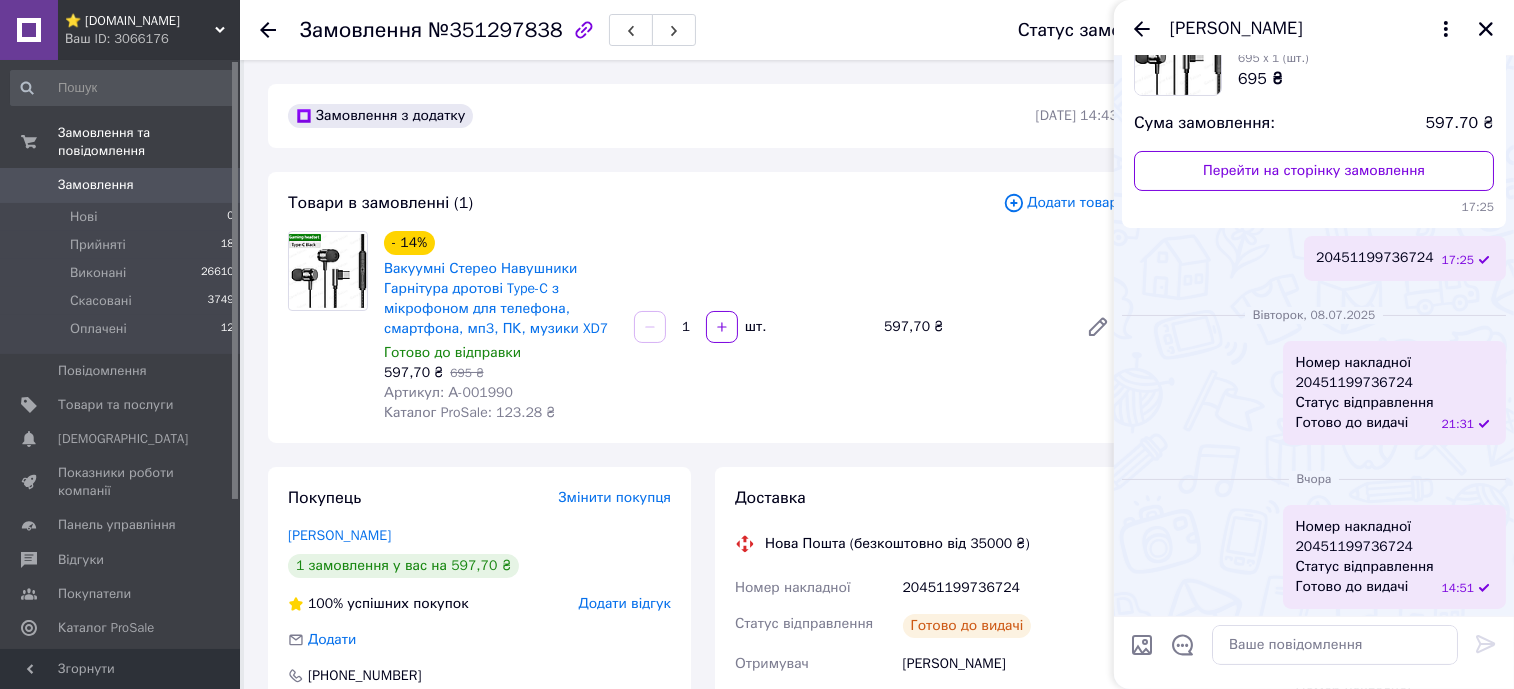 scroll, scrollTop: 0, scrollLeft: 0, axis: both 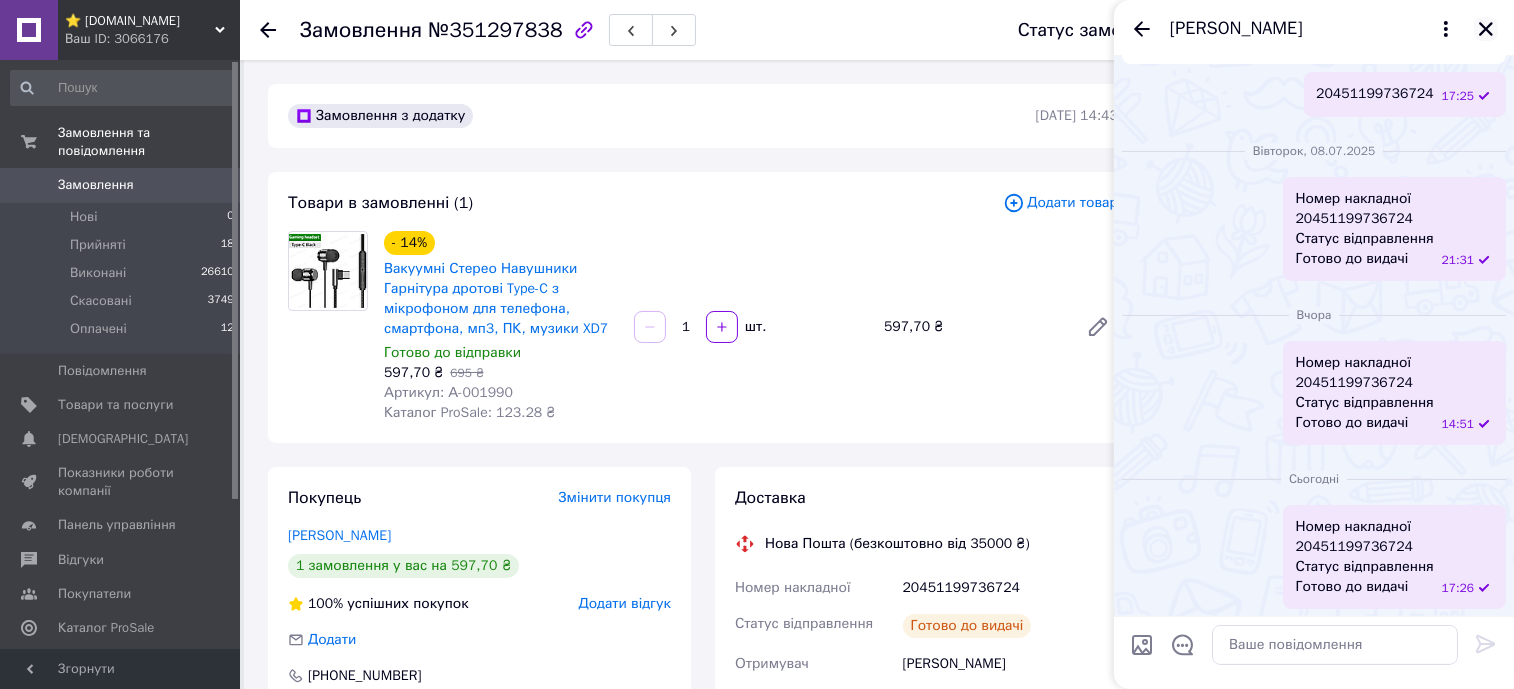 click 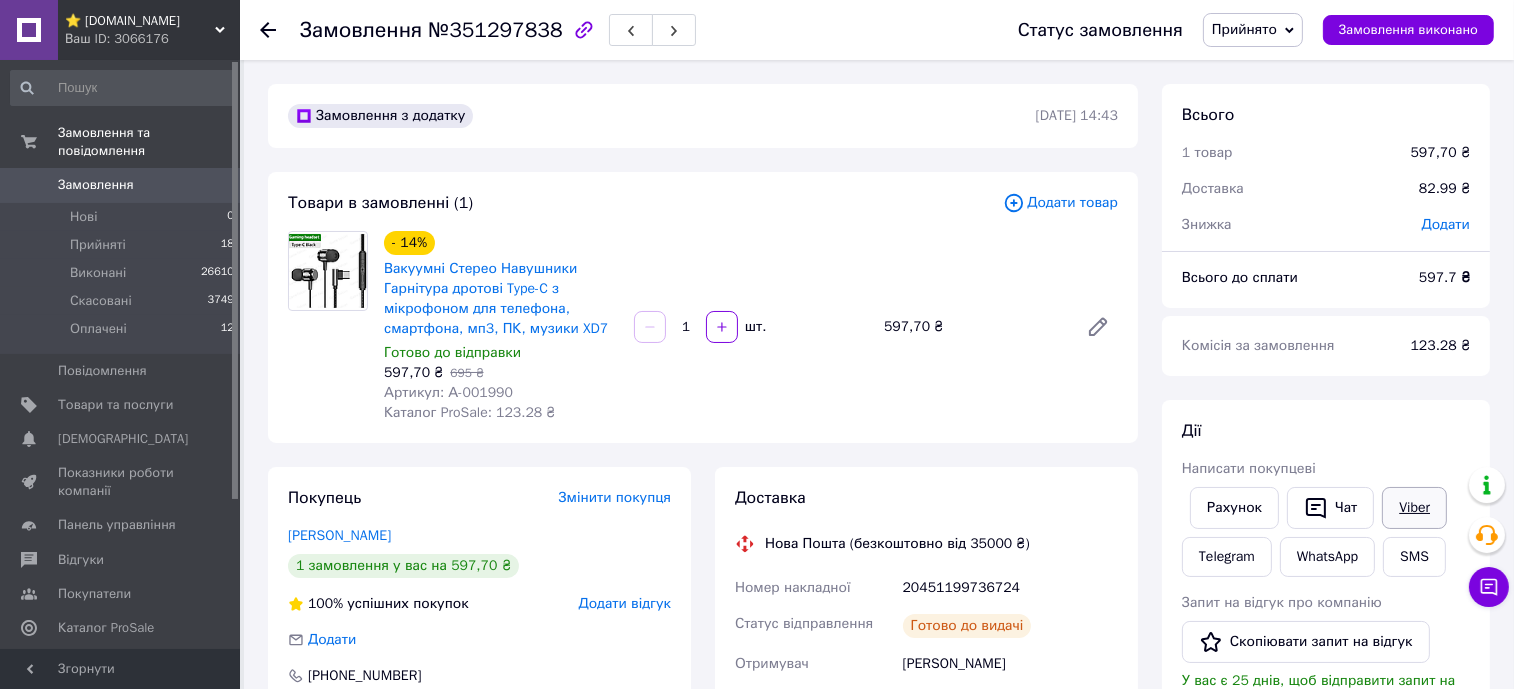 click on "Viber" at bounding box center [1414, 508] 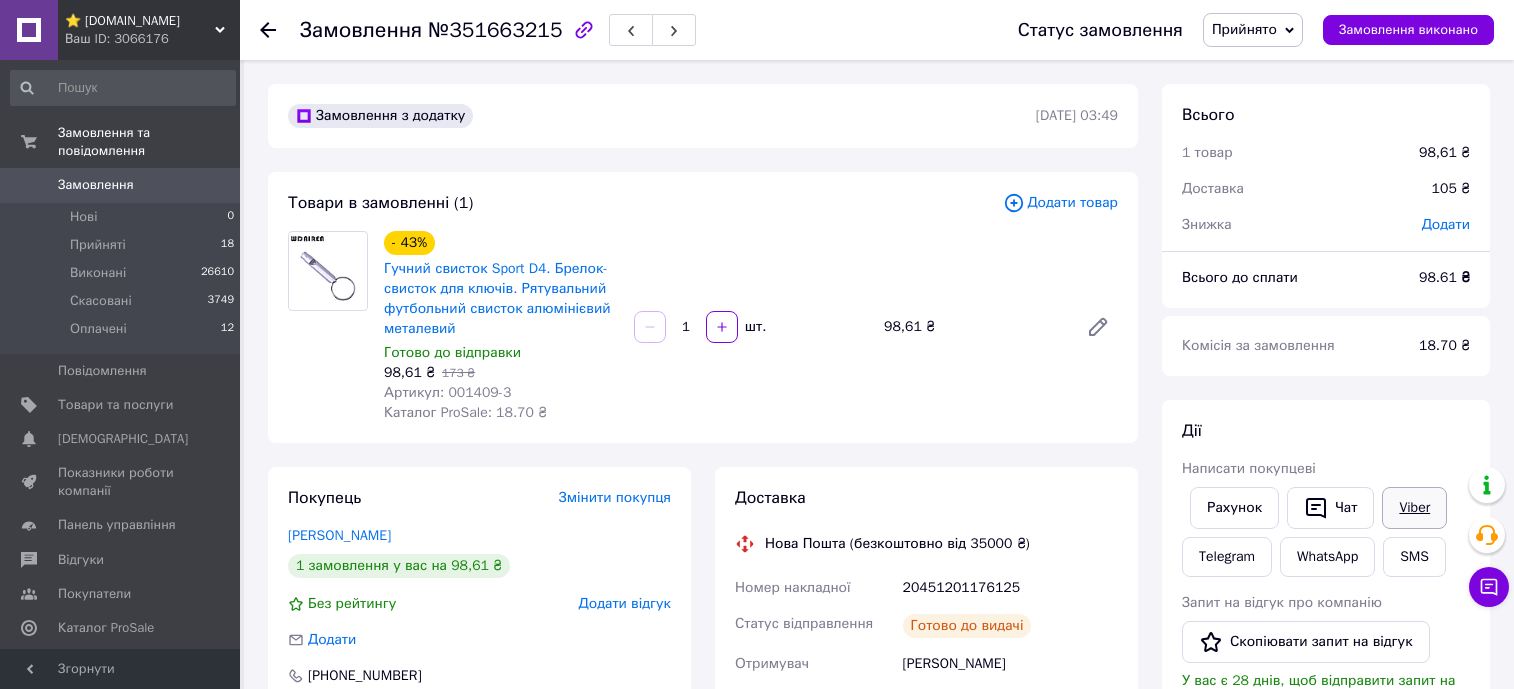 scroll, scrollTop: 0, scrollLeft: 0, axis: both 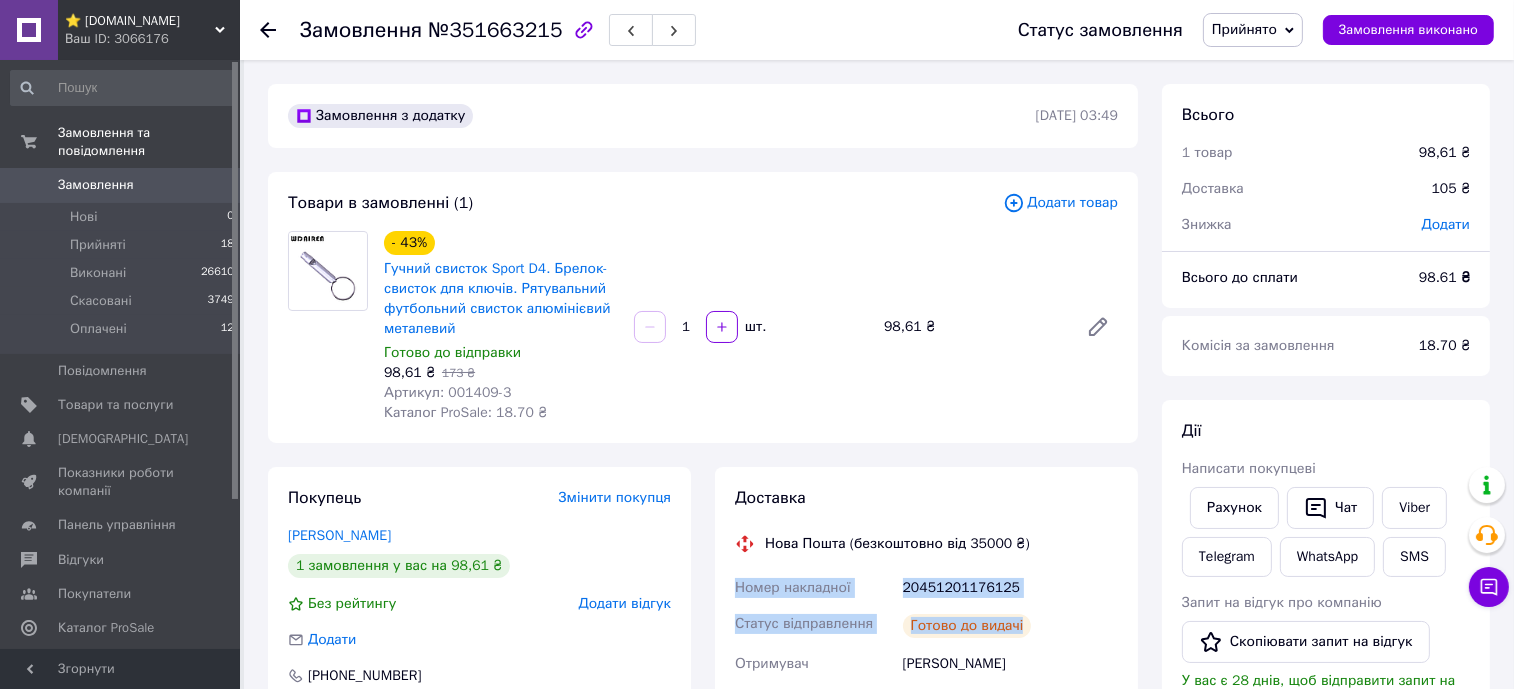 drag, startPoint x: 1017, startPoint y: 630, endPoint x: 727, endPoint y: 593, distance: 292.35083 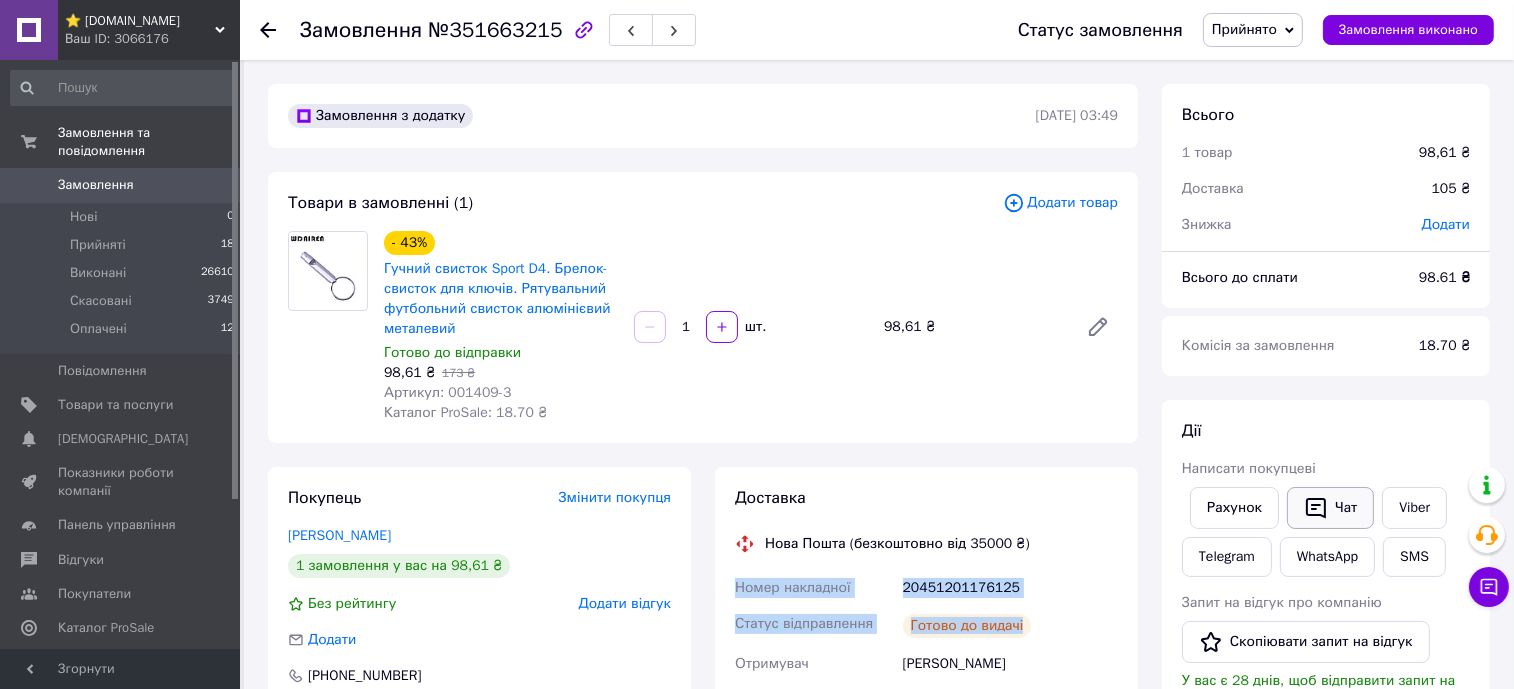 click on "Чат" at bounding box center (1330, 508) 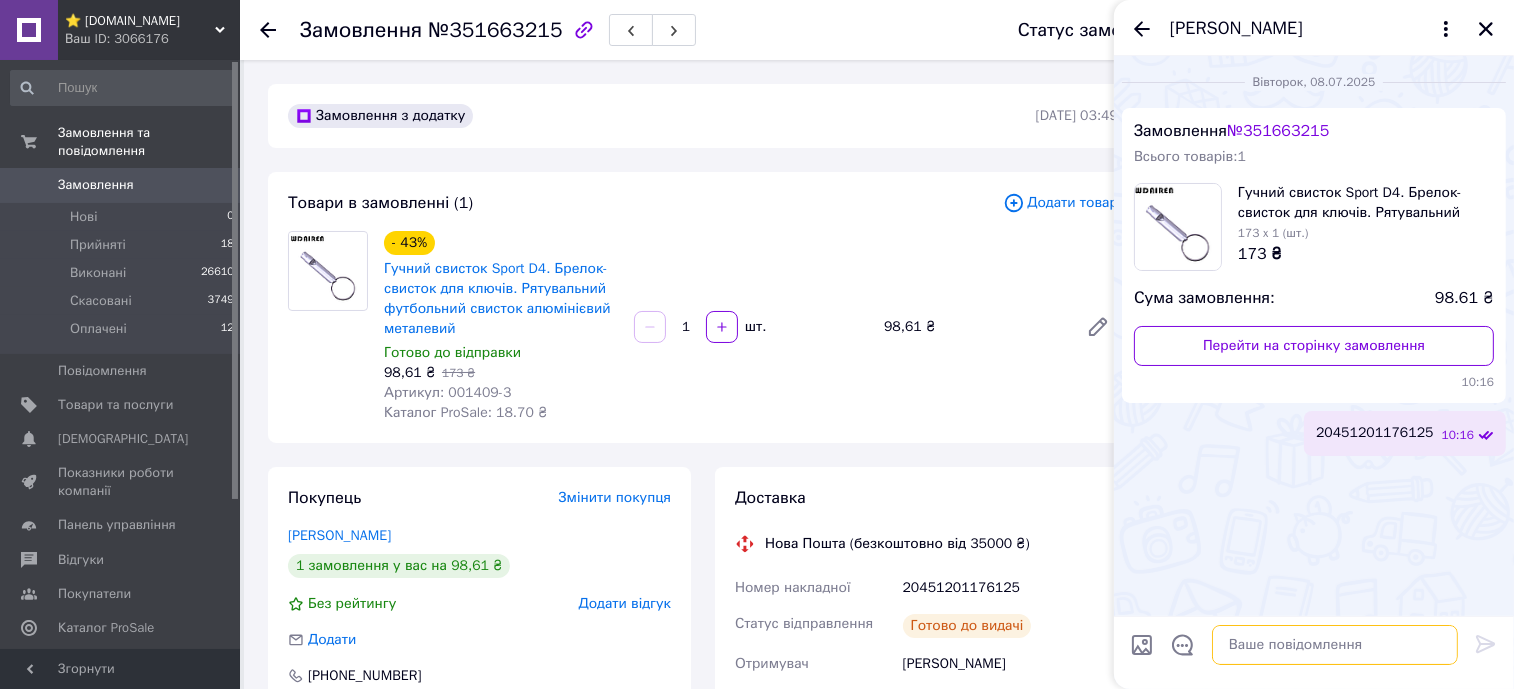 click at bounding box center (1335, 645) 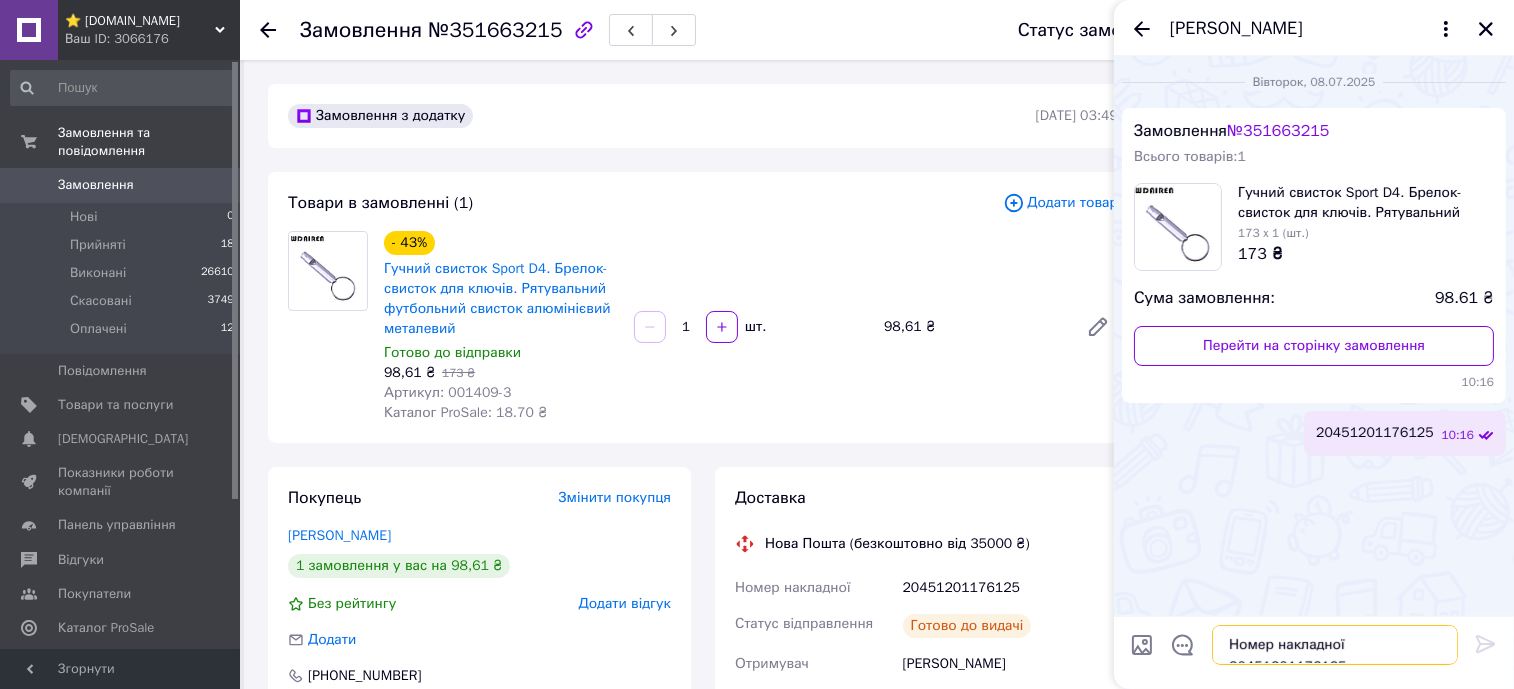 scroll, scrollTop: 14, scrollLeft: 0, axis: vertical 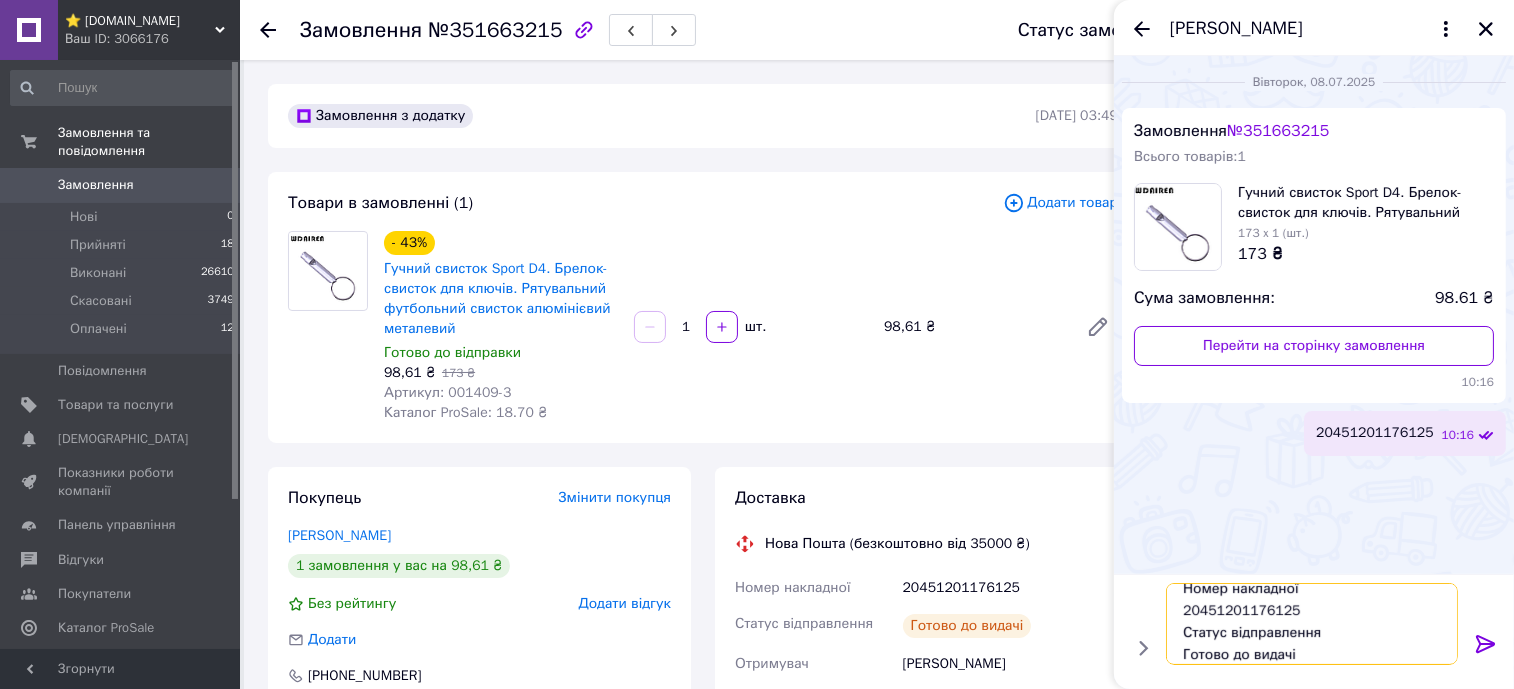 type on "Номер накладної
20451201176125
Статус відправлення
Готово до видачі" 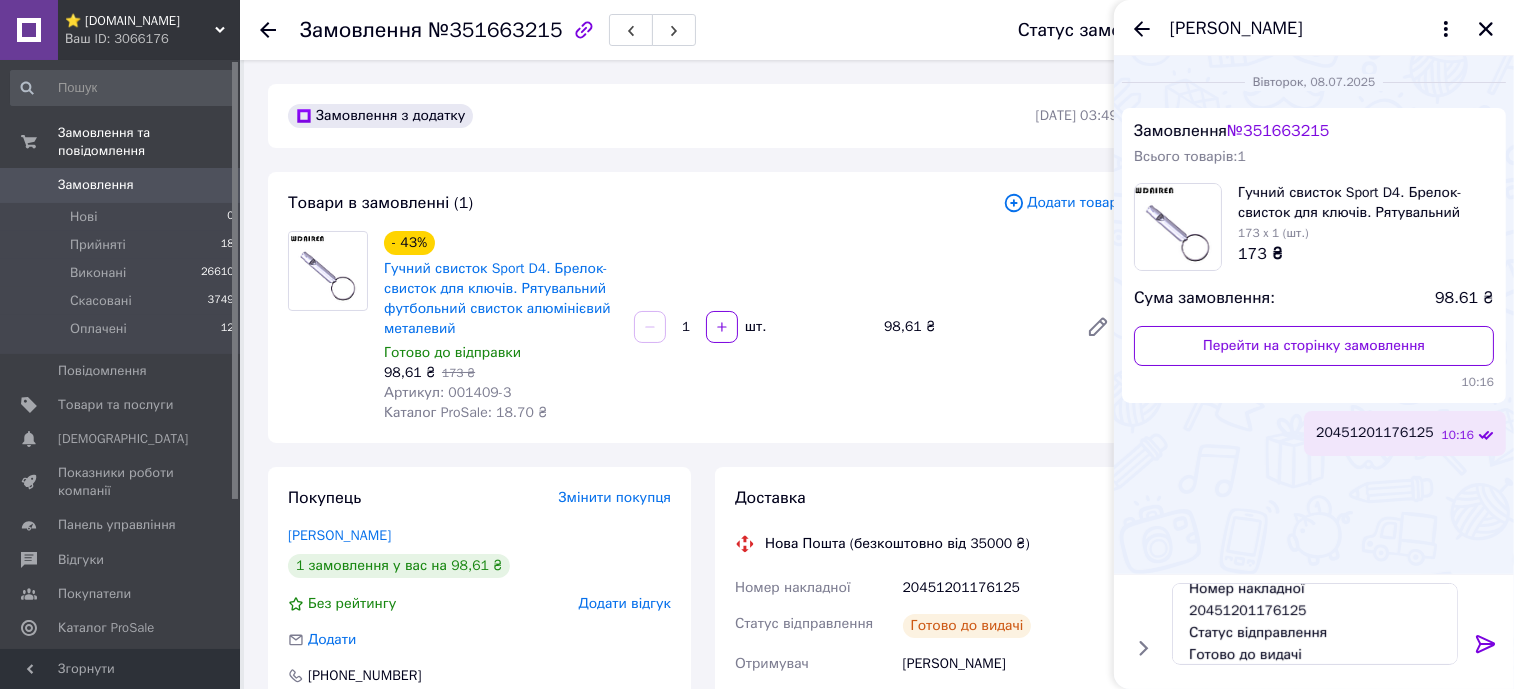 click 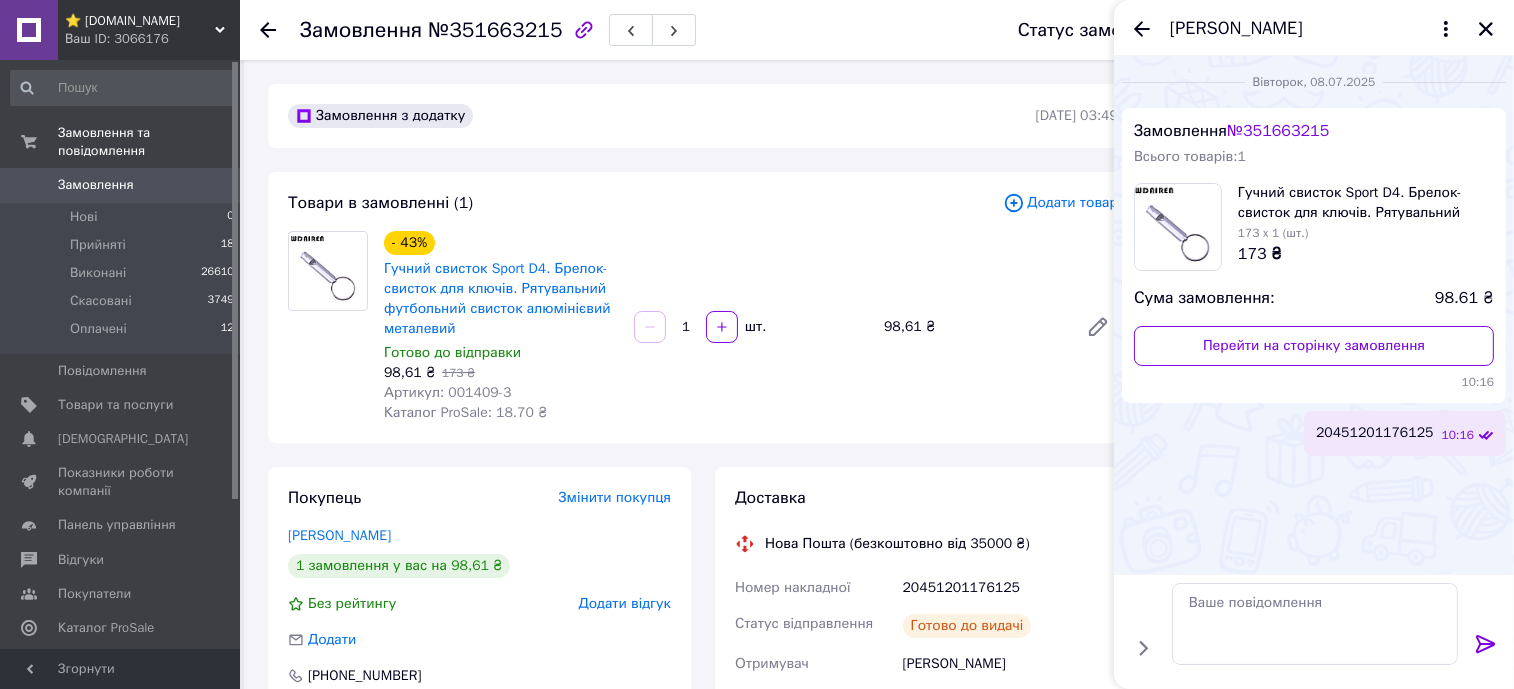 scroll, scrollTop: 0, scrollLeft: 0, axis: both 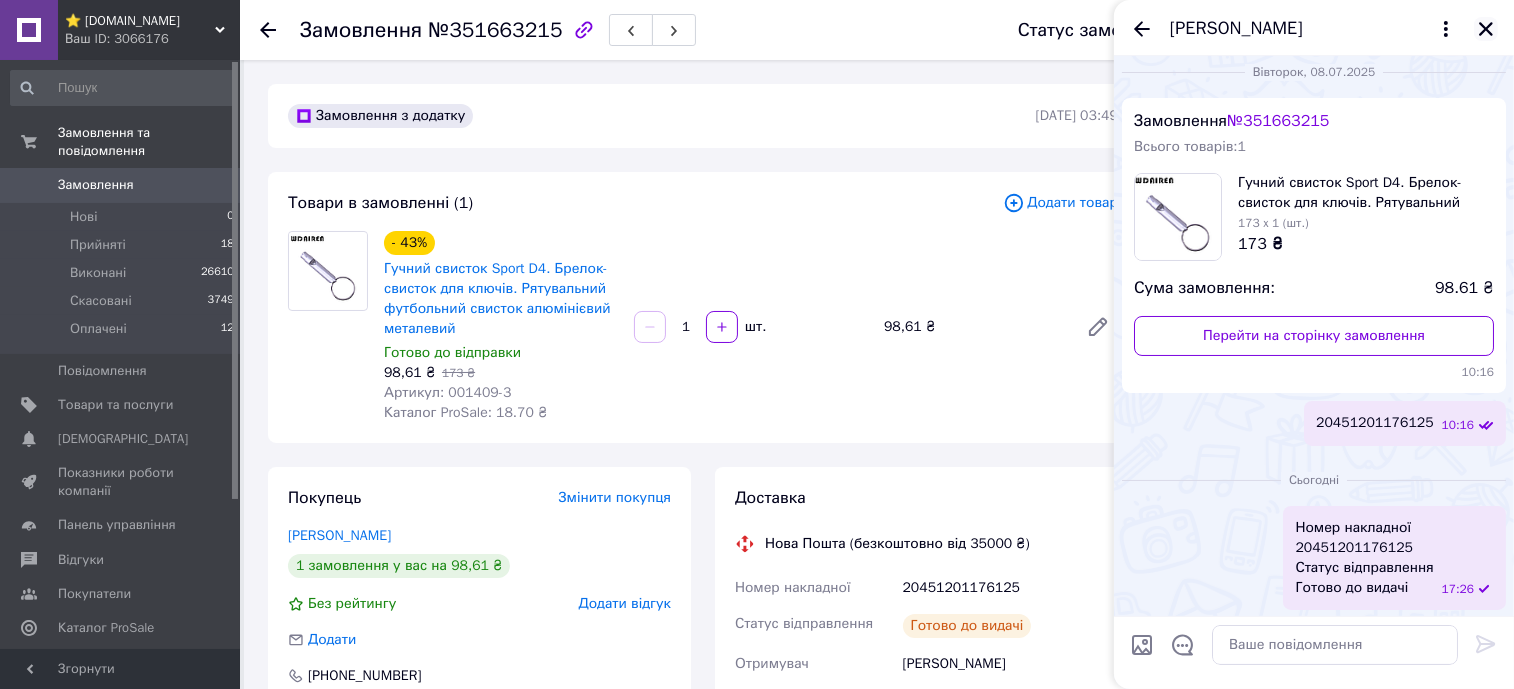 click 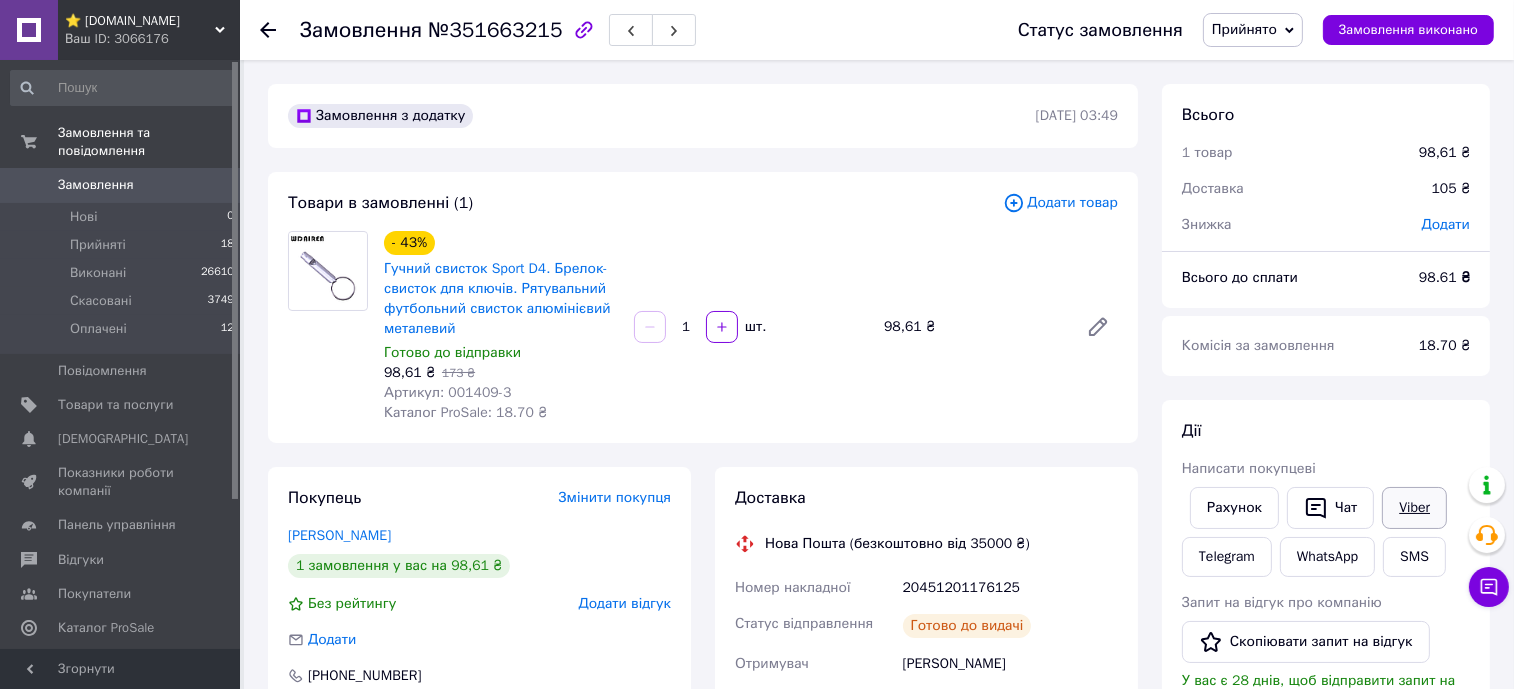 click on "Viber" at bounding box center (1414, 508) 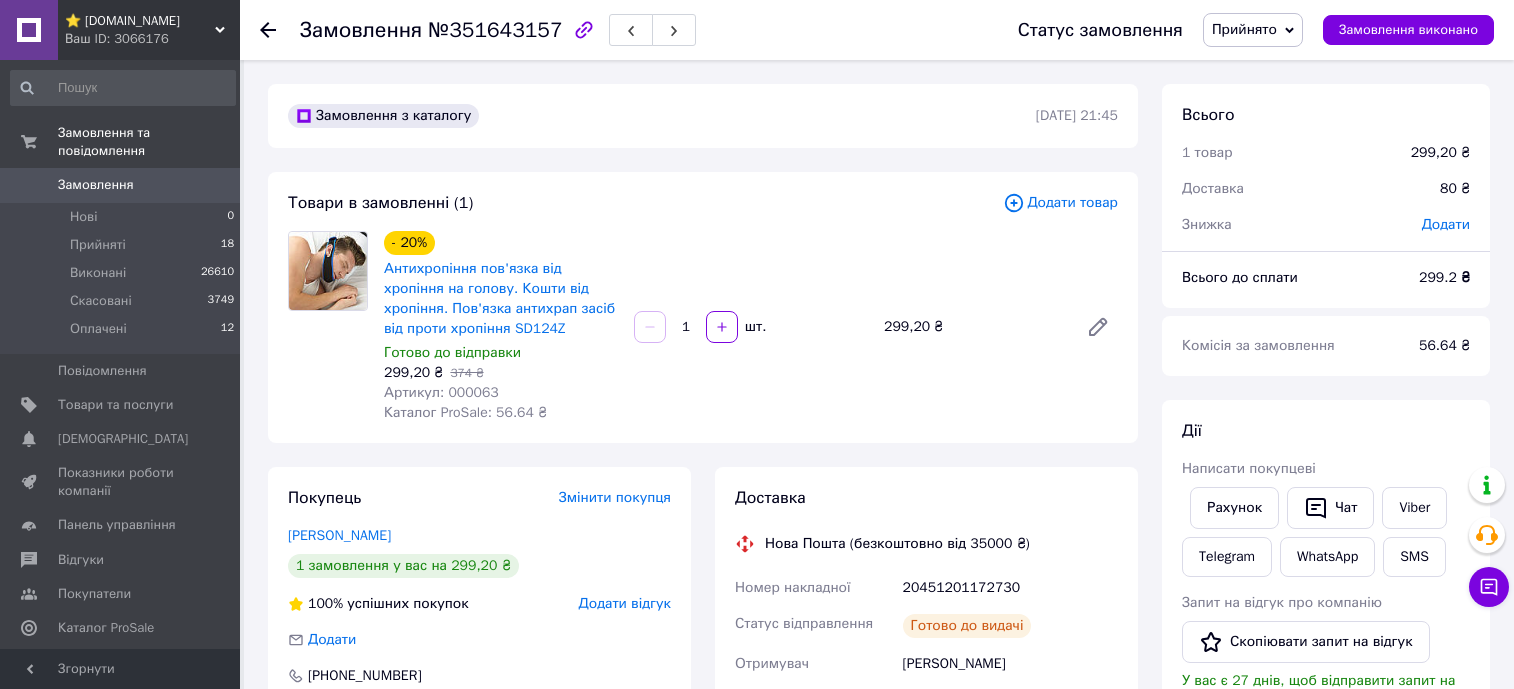 scroll, scrollTop: 0, scrollLeft: 0, axis: both 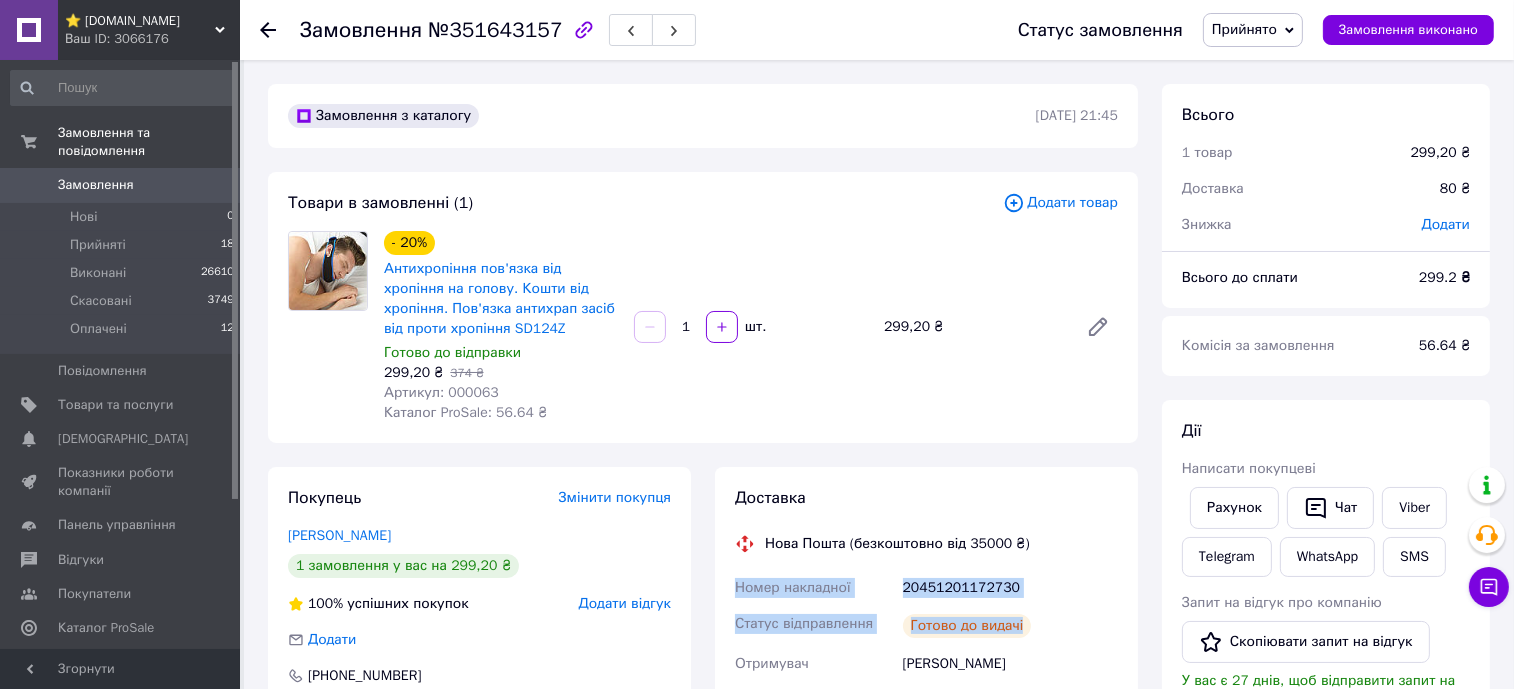 drag, startPoint x: 1038, startPoint y: 634, endPoint x: 721, endPoint y: 585, distance: 320.7647 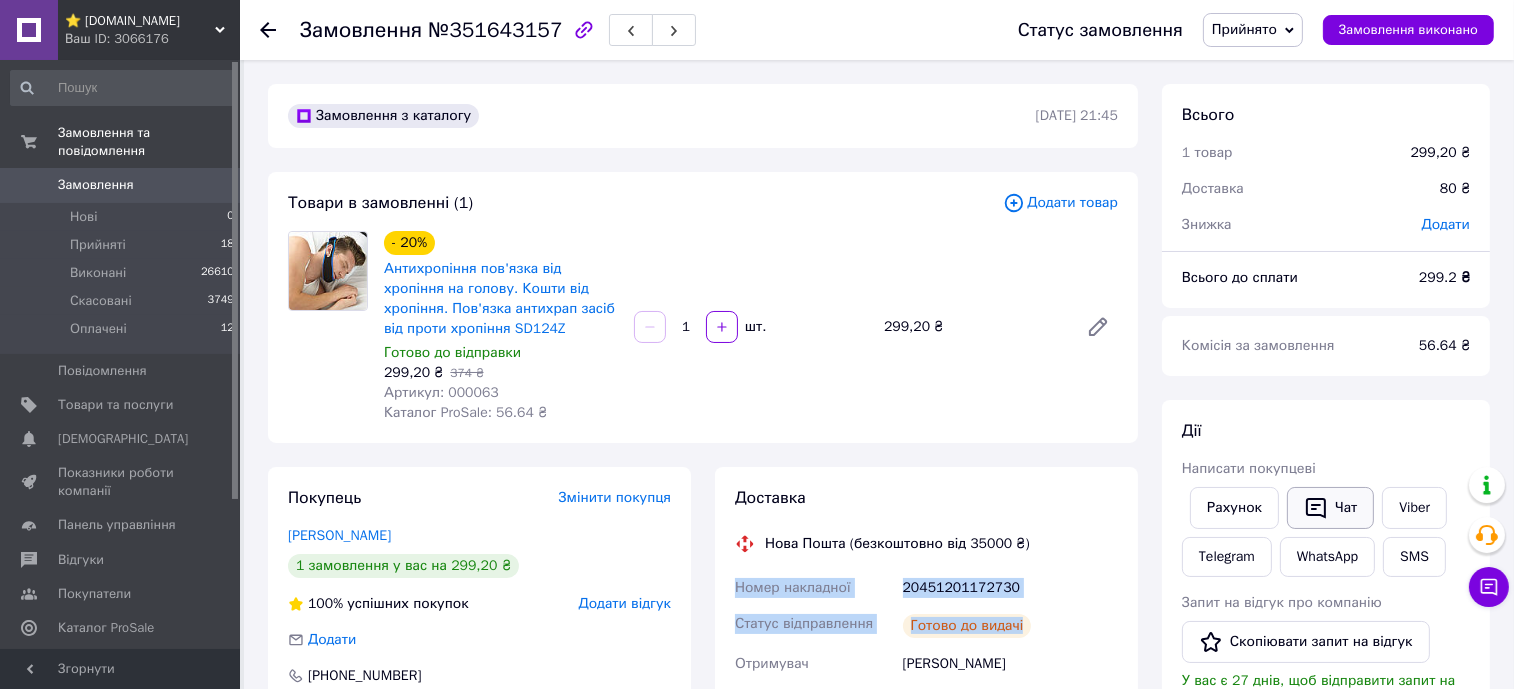 click on "Чат" at bounding box center (1330, 508) 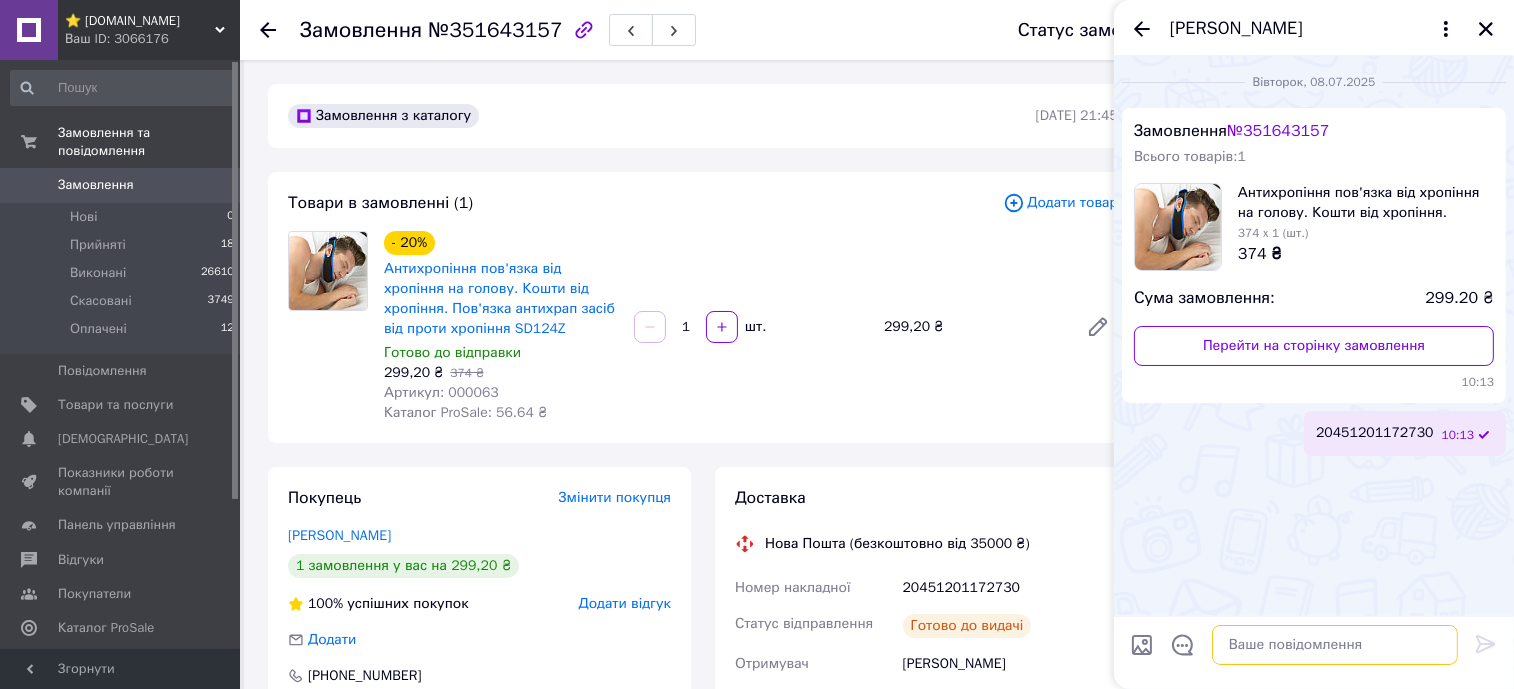 click at bounding box center (1335, 645) 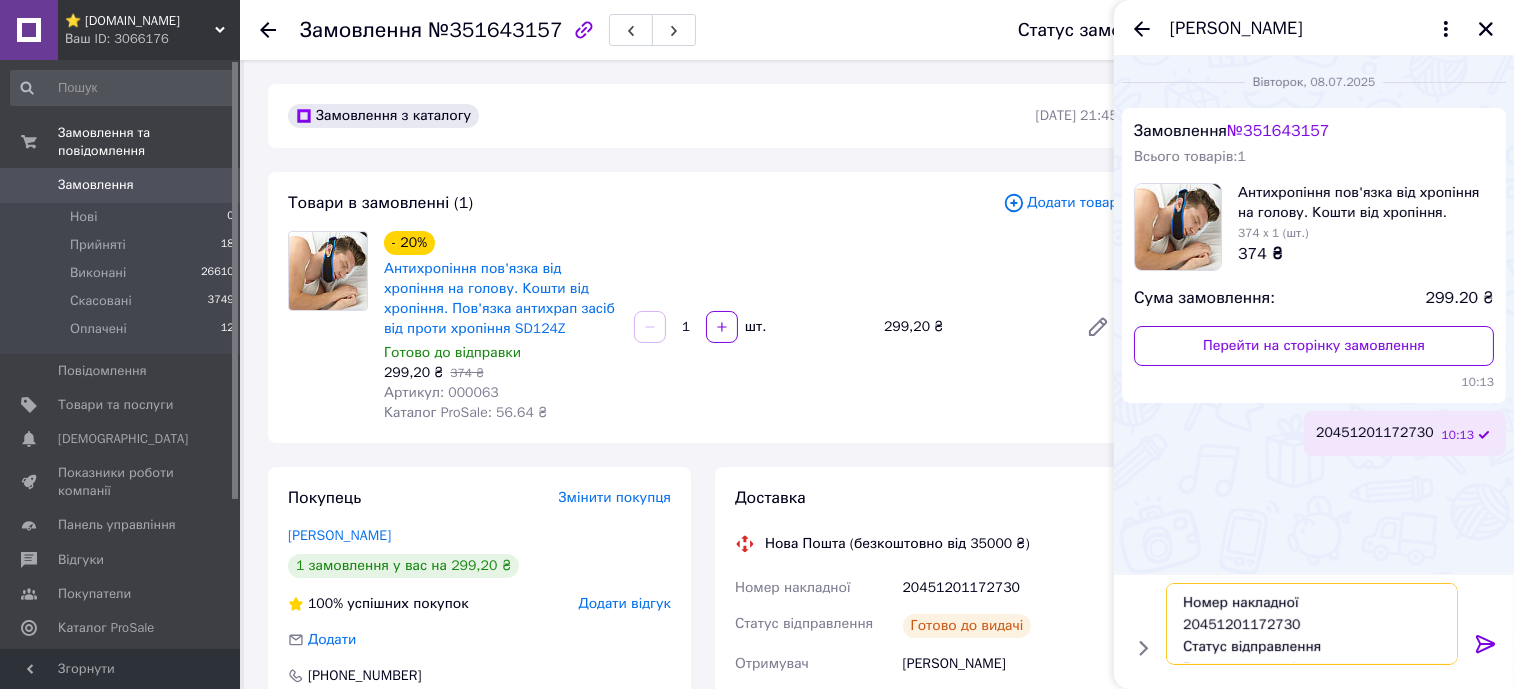 scroll, scrollTop: 14, scrollLeft: 0, axis: vertical 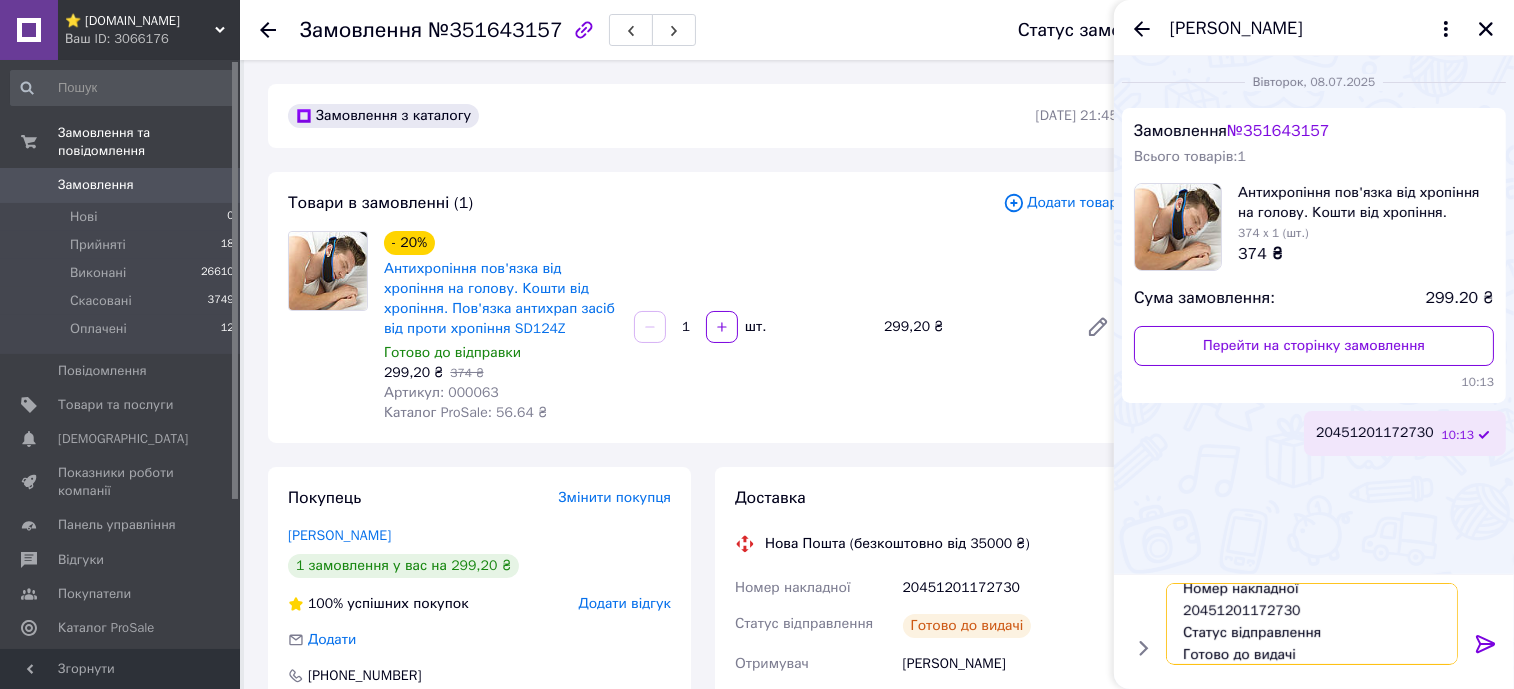 type on "Номер накладної
20451201172730
Статус відправлення
Готово до видачі" 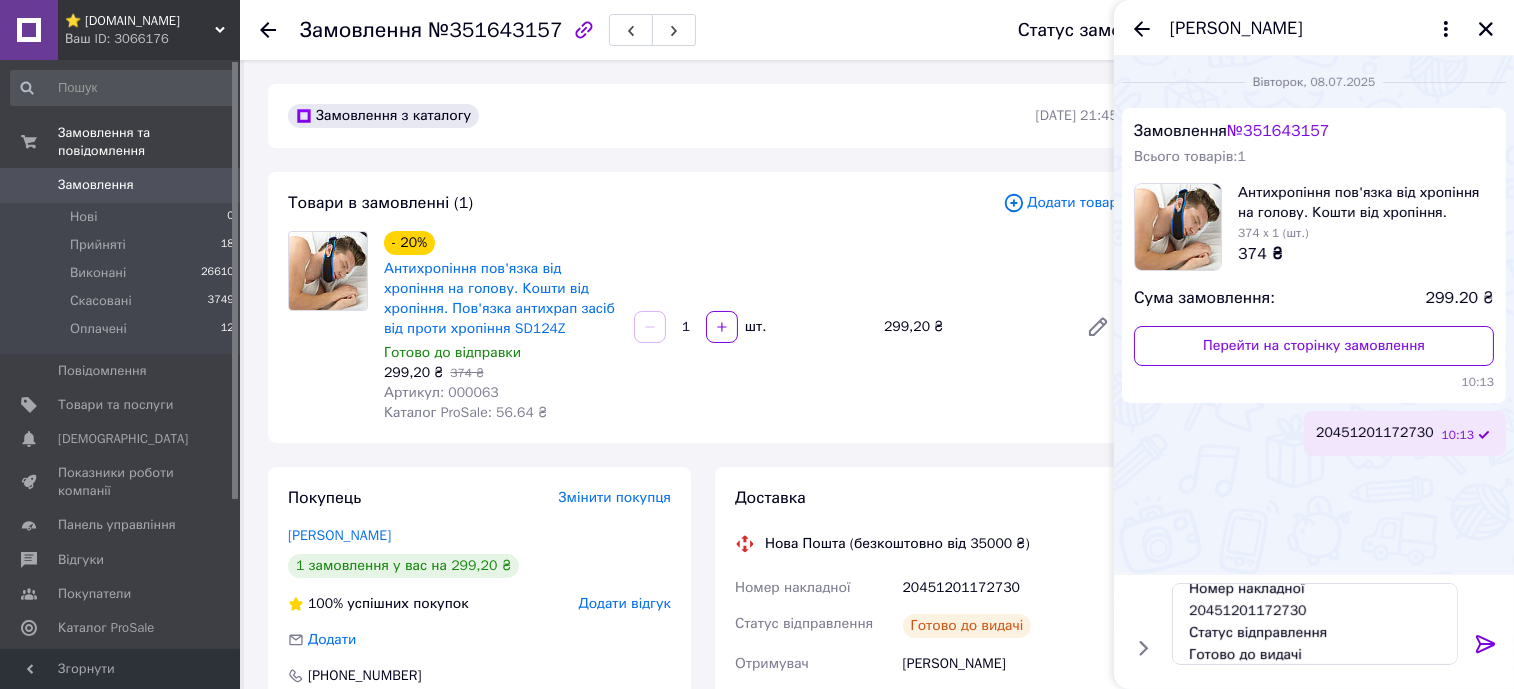 click 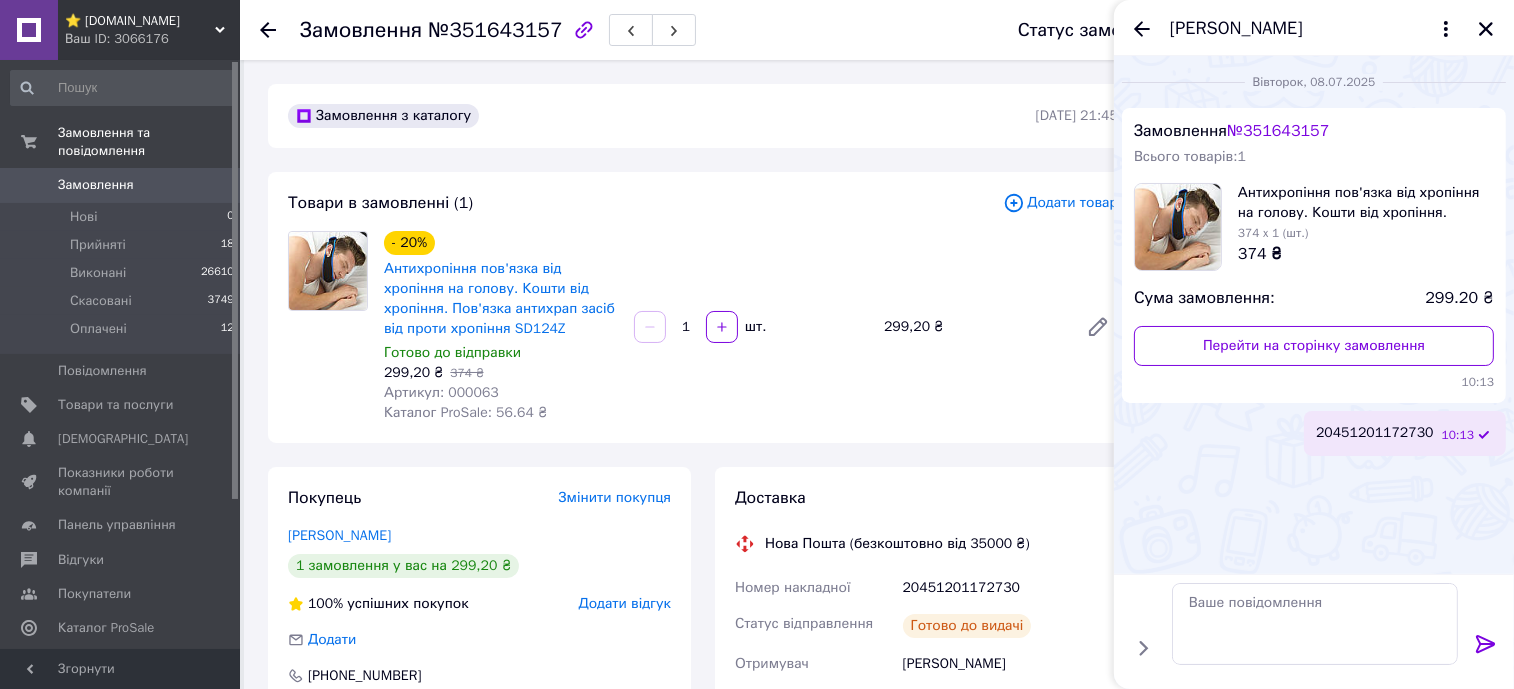 scroll, scrollTop: 0, scrollLeft: 0, axis: both 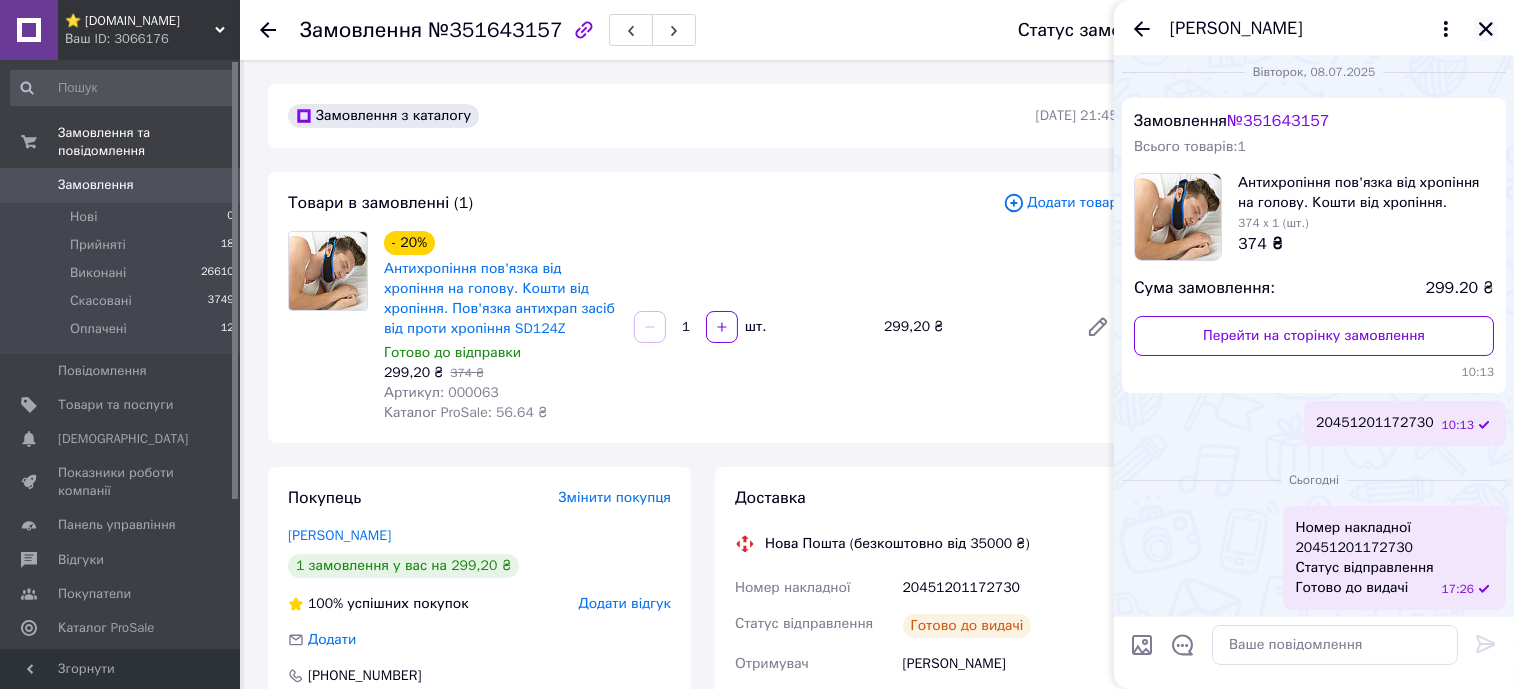 click 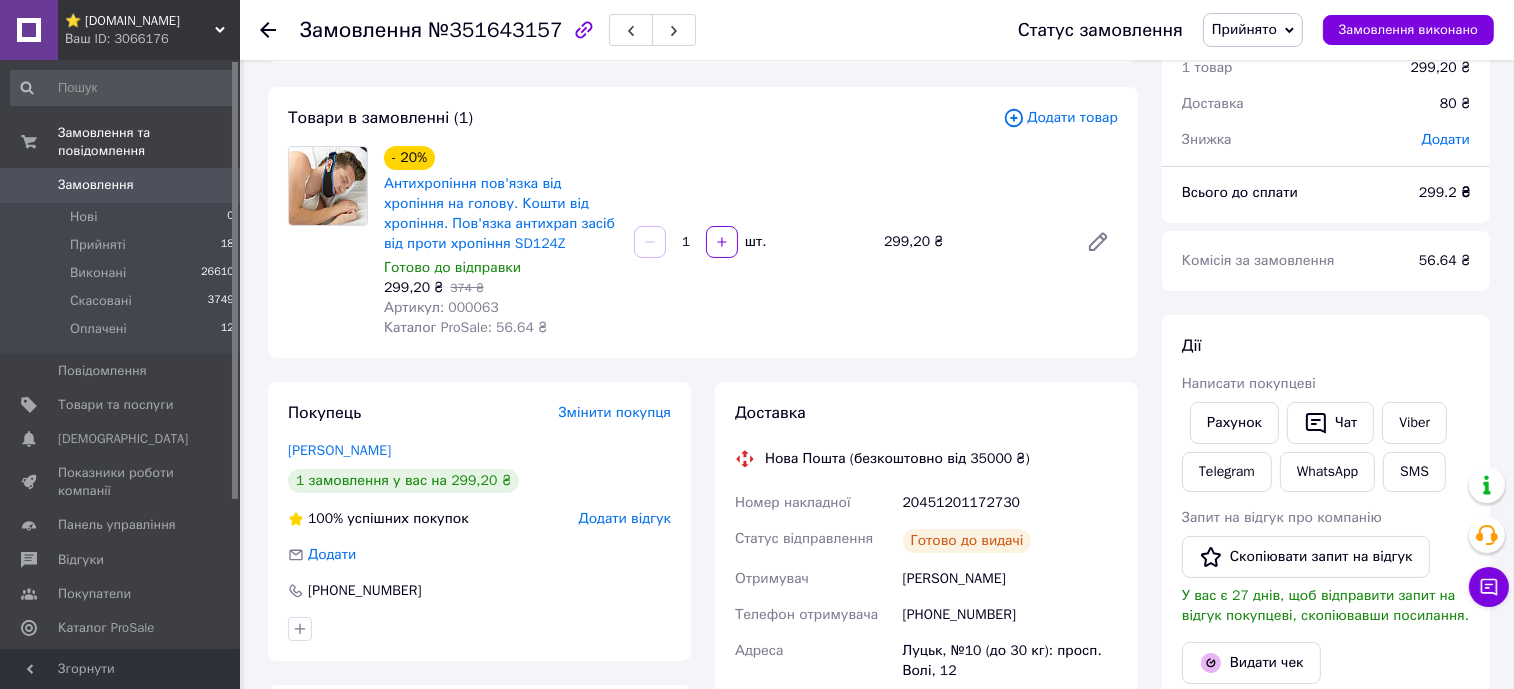 scroll, scrollTop: 124, scrollLeft: 0, axis: vertical 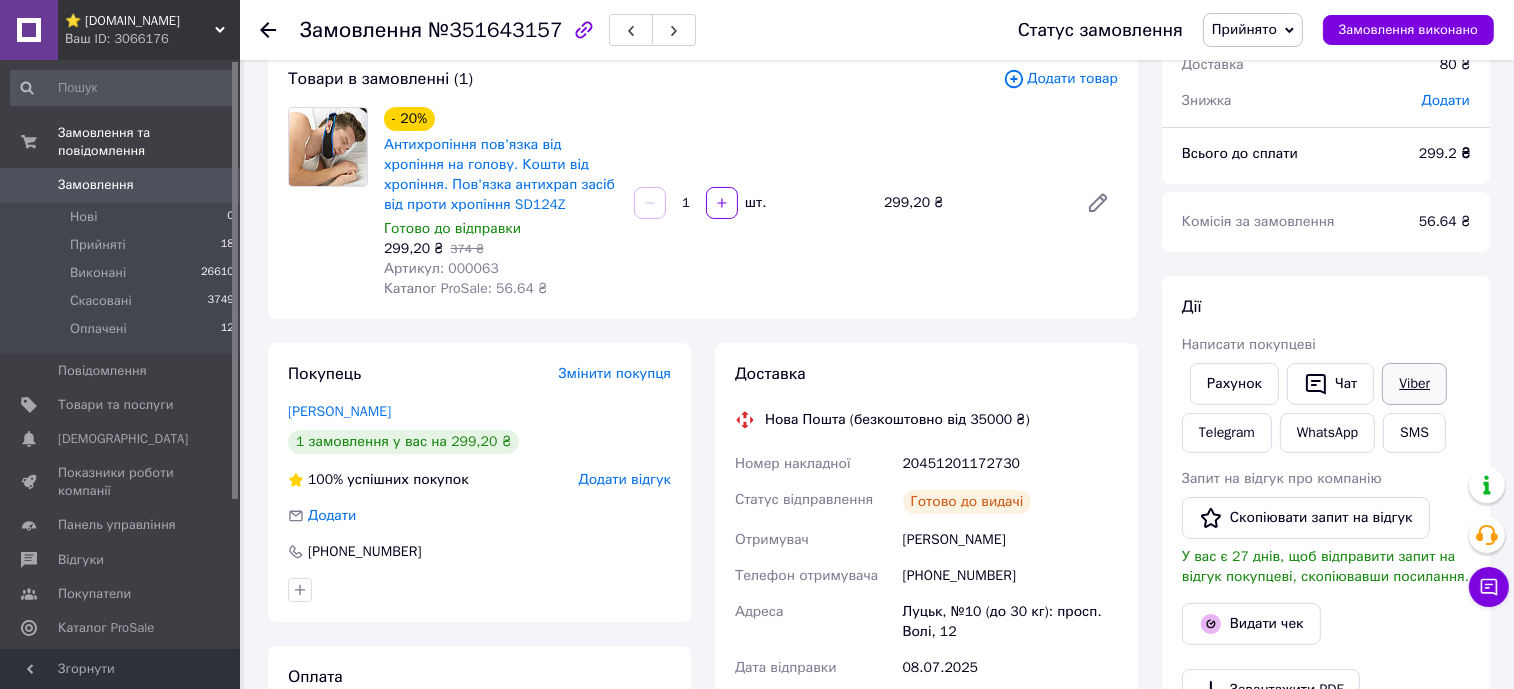click on "Viber" at bounding box center (1414, 384) 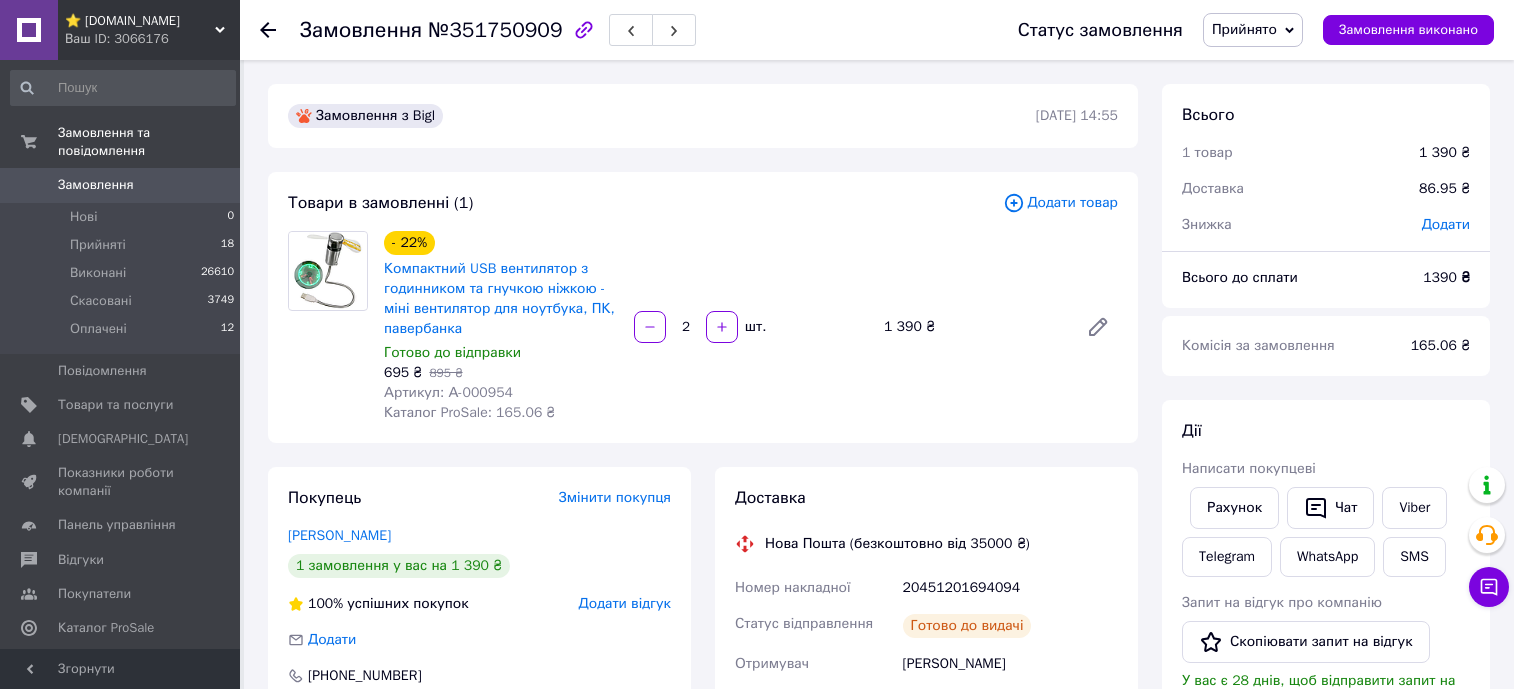 scroll, scrollTop: 0, scrollLeft: 0, axis: both 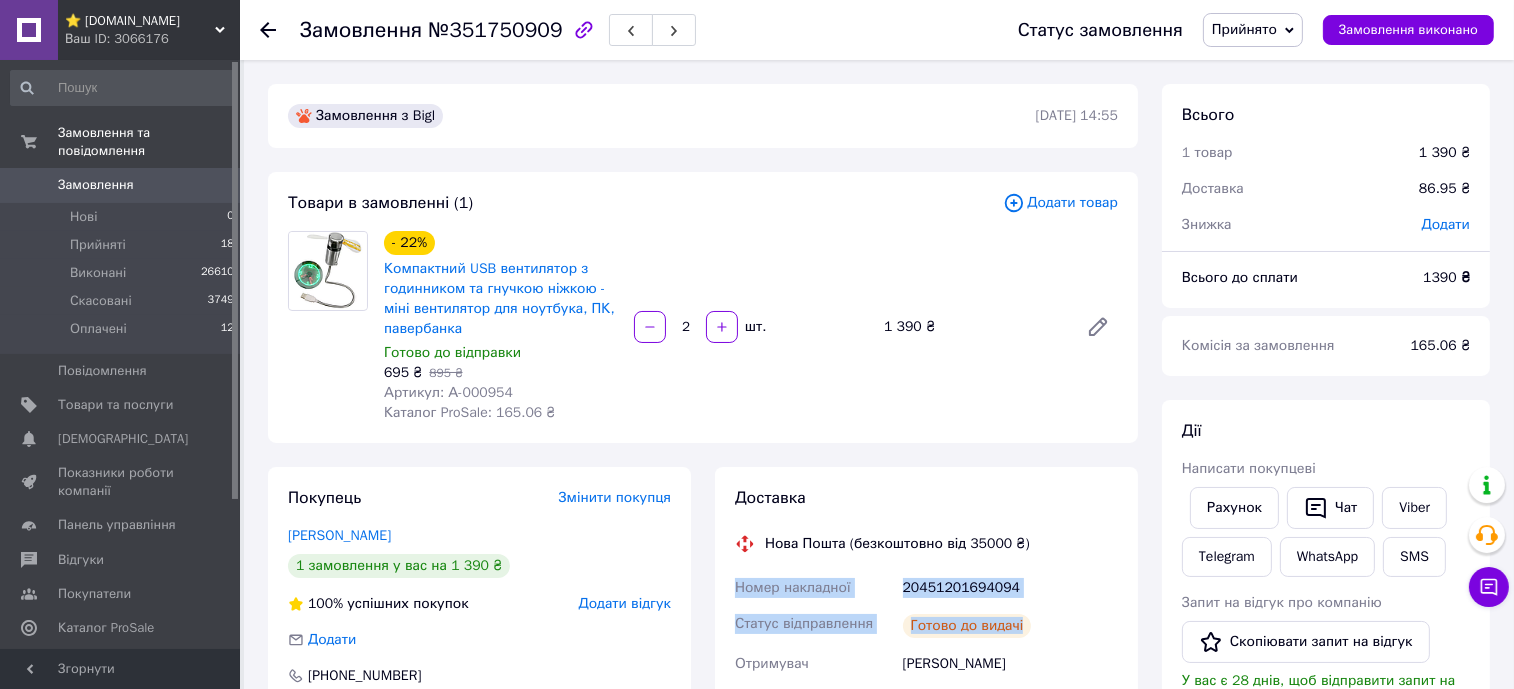 drag, startPoint x: 847, startPoint y: 623, endPoint x: 732, endPoint y: 591, distance: 119.36918 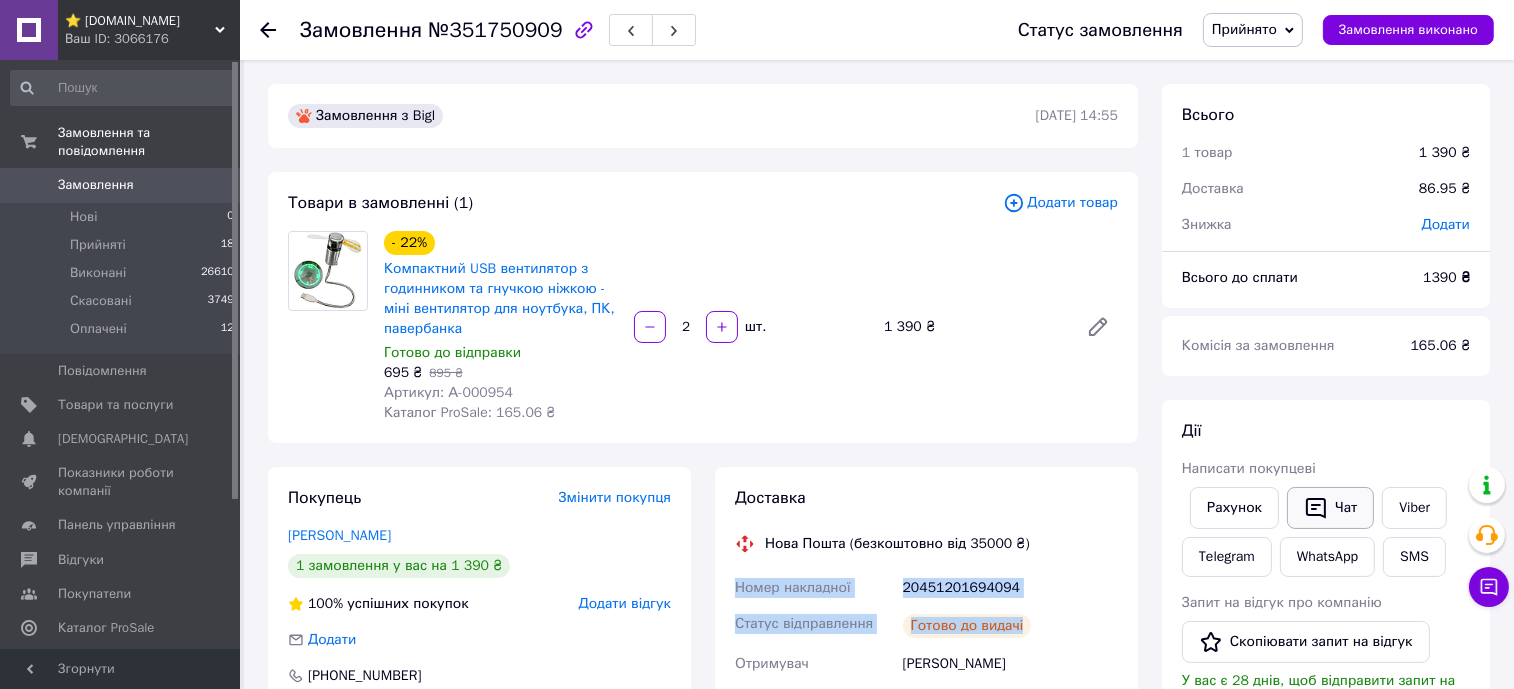 click on "Чат" at bounding box center (1330, 508) 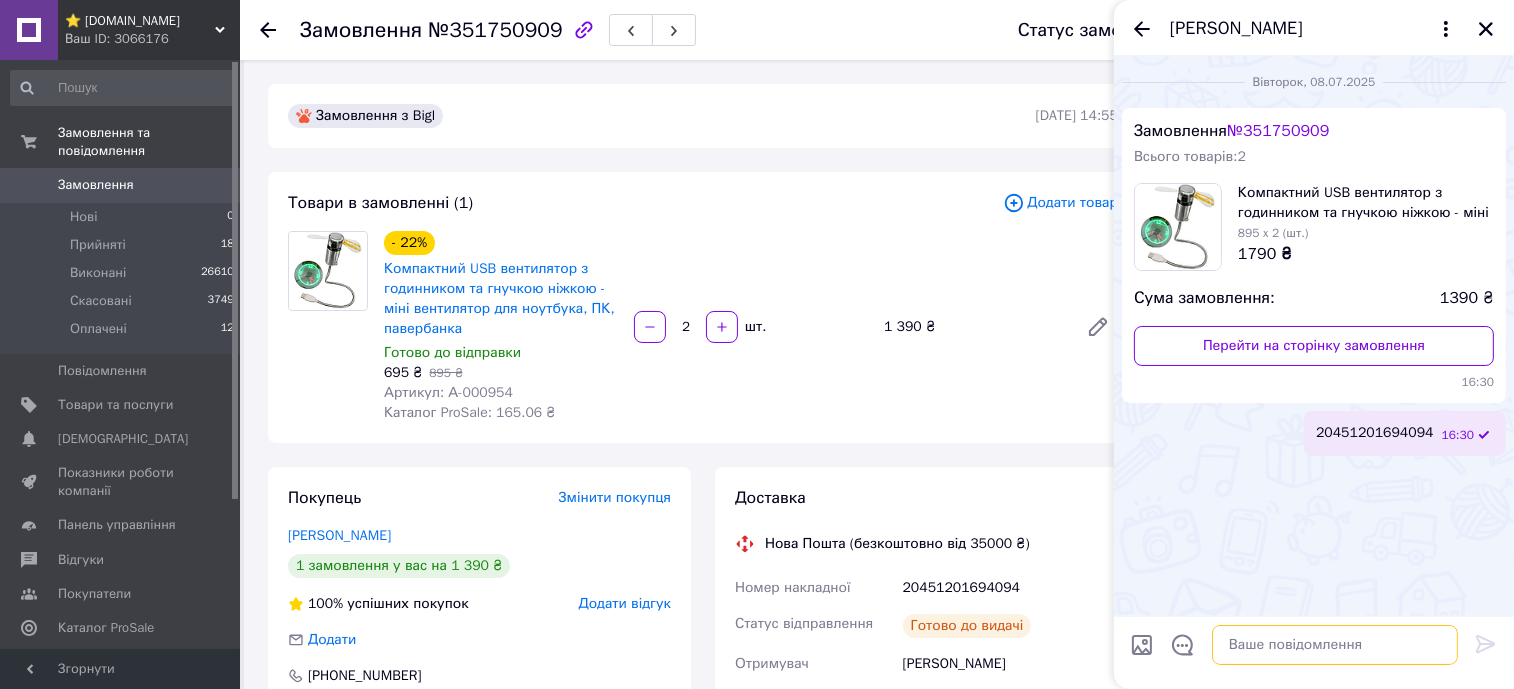 drag, startPoint x: 1395, startPoint y: 662, endPoint x: 1418, endPoint y: 655, distance: 24.04163 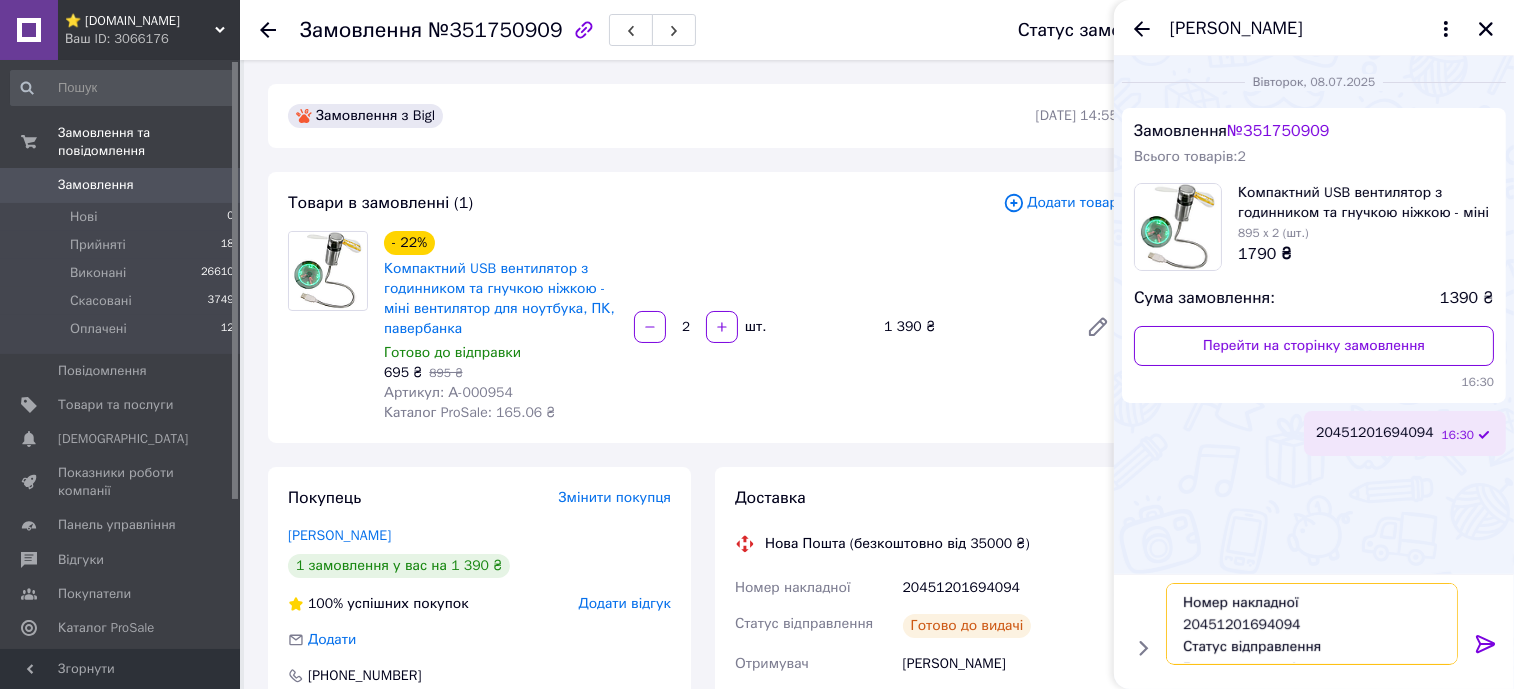 scroll, scrollTop: 14, scrollLeft: 0, axis: vertical 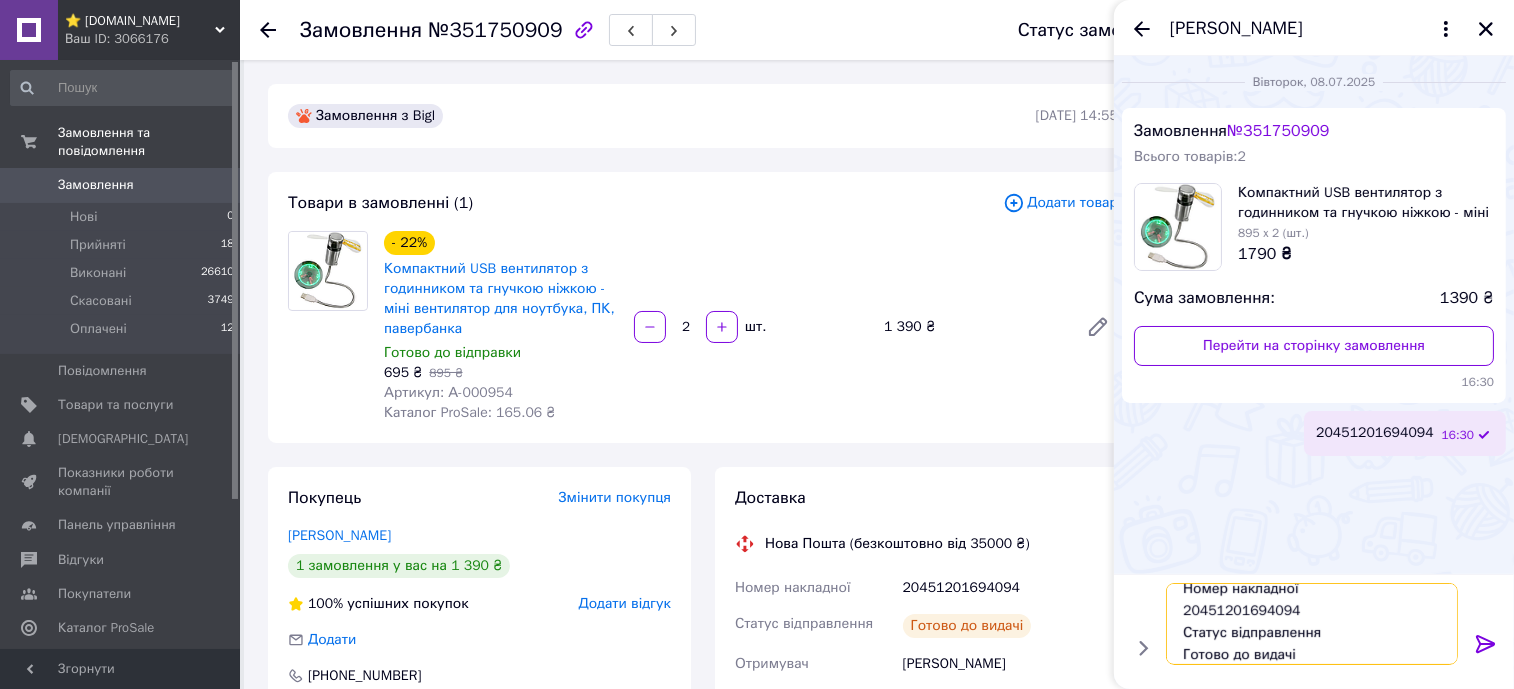 type on "Номер накладної
20451201694094
Статус відправлення
Готово до видачі" 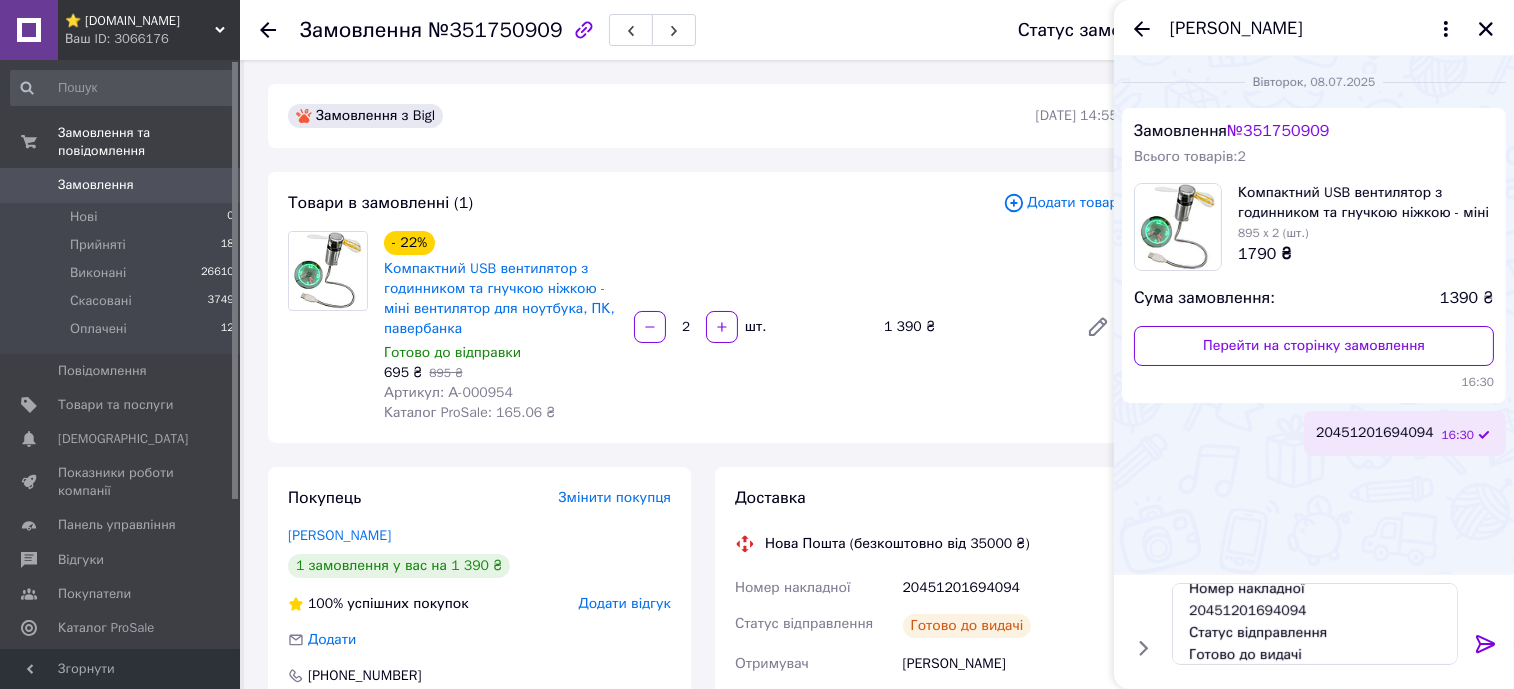 click 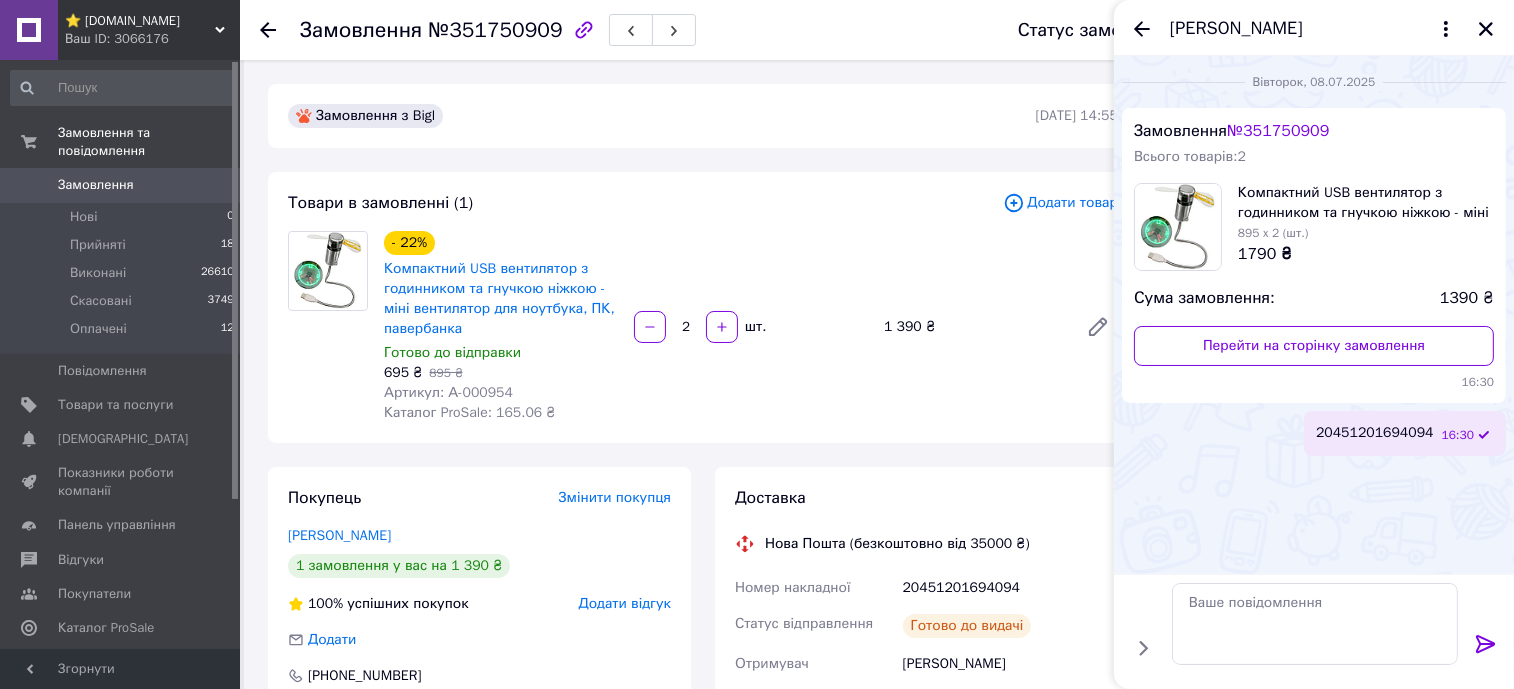 scroll, scrollTop: 0, scrollLeft: 0, axis: both 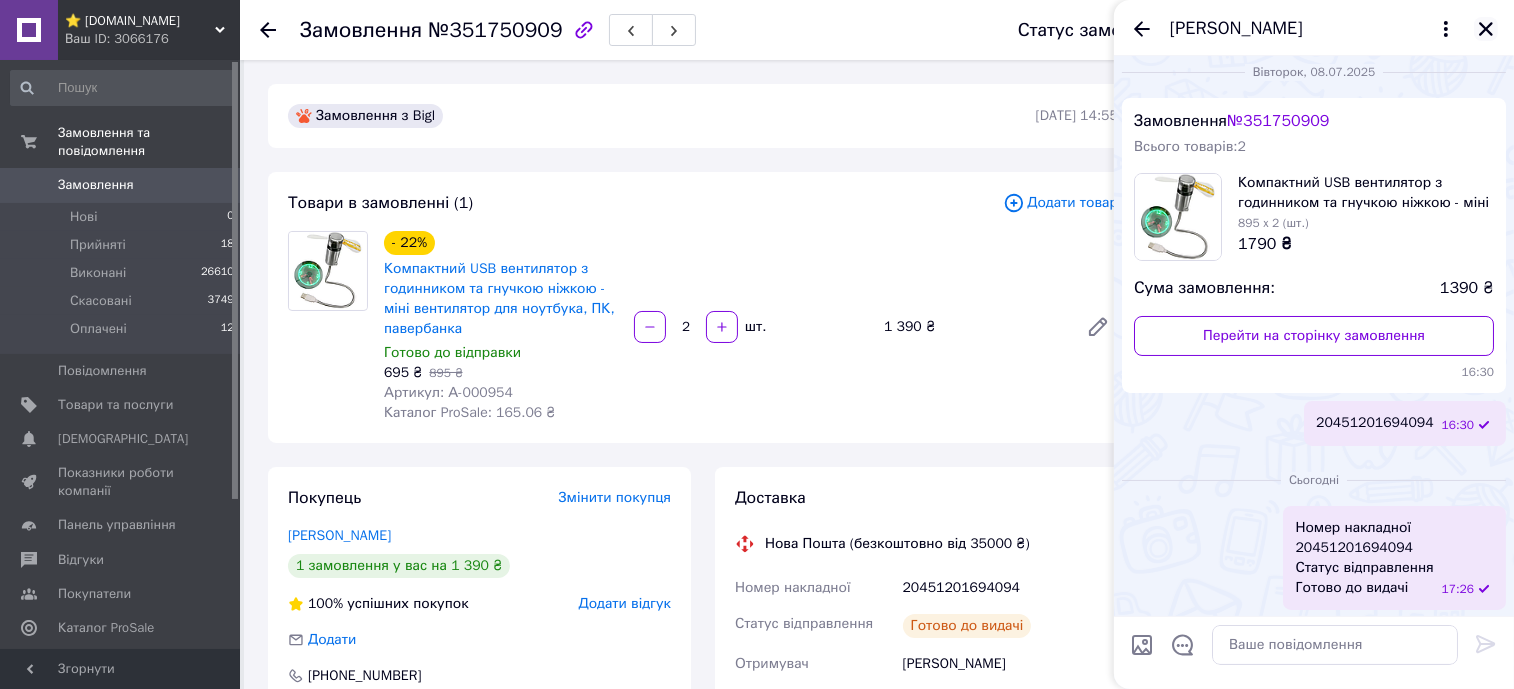 click 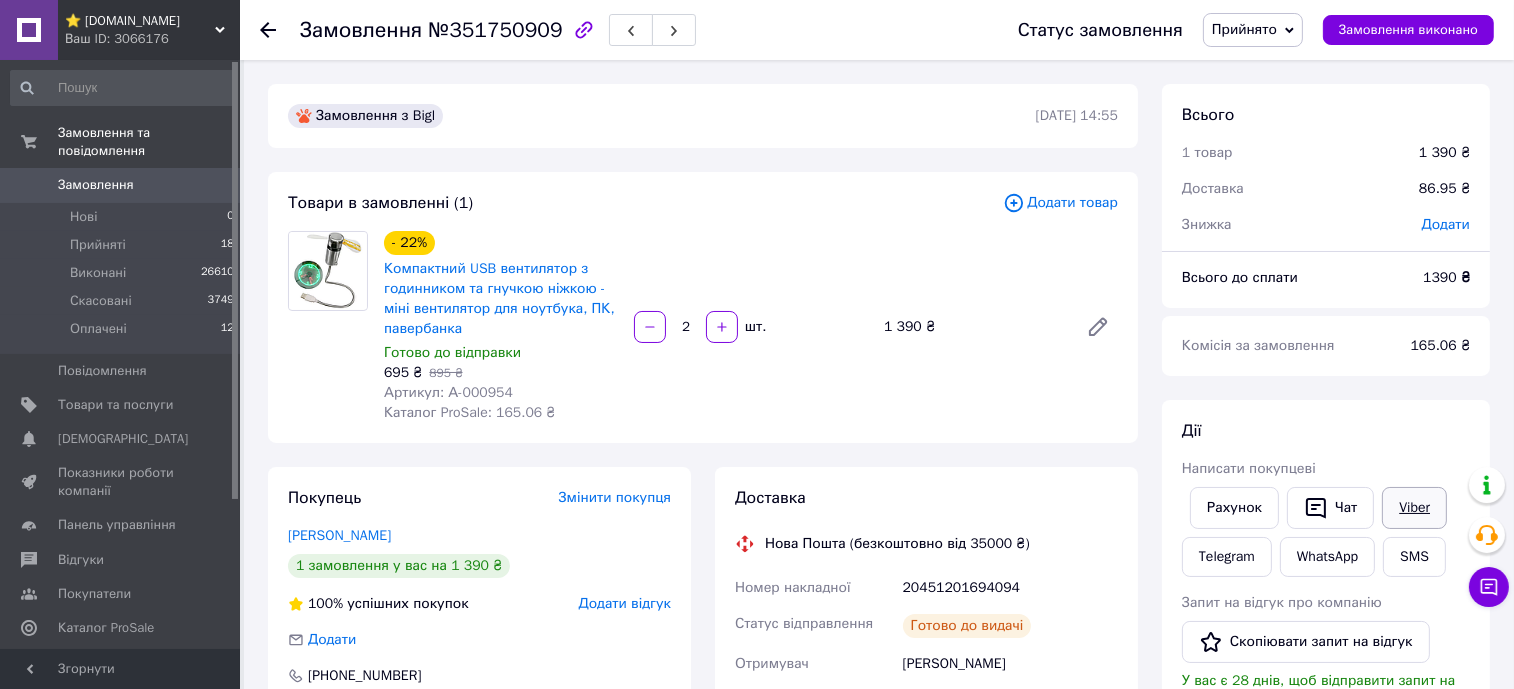 click on "Viber" at bounding box center (1414, 508) 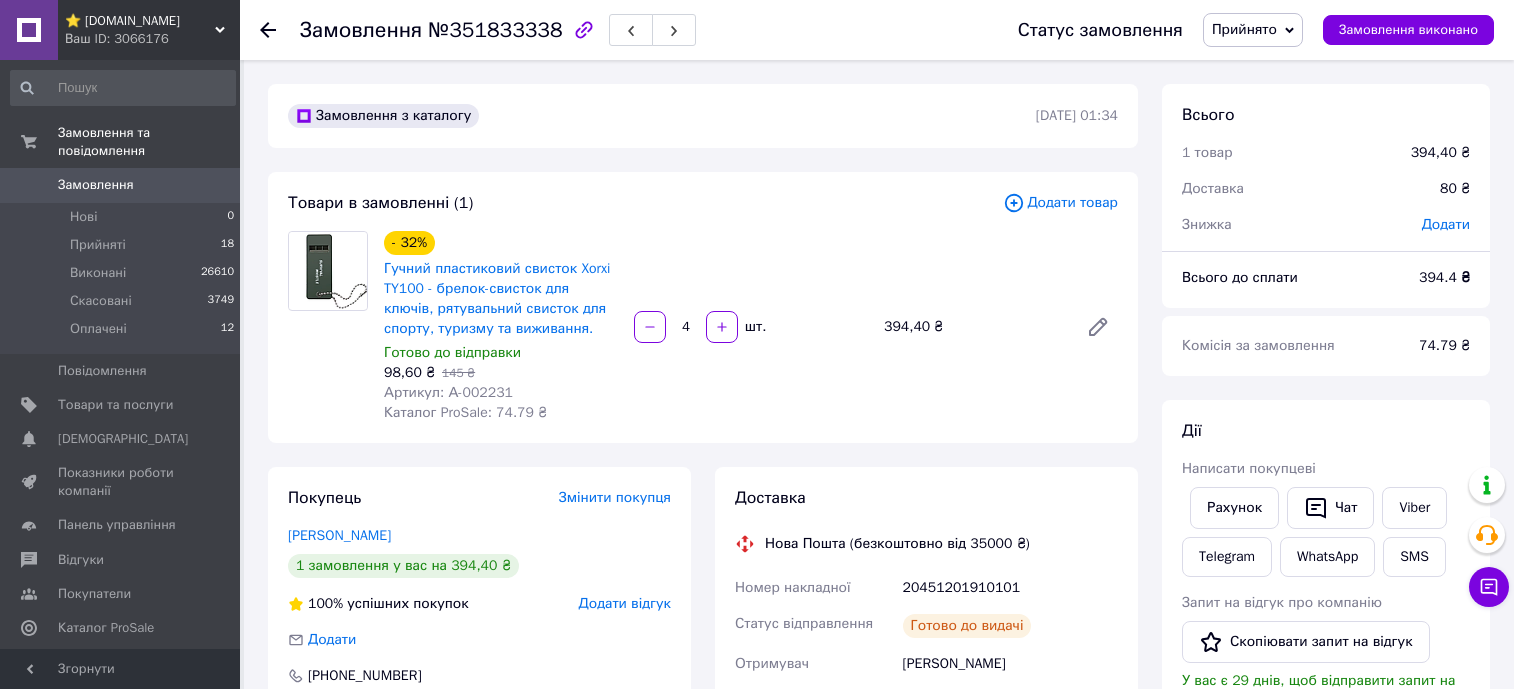 scroll, scrollTop: 0, scrollLeft: 0, axis: both 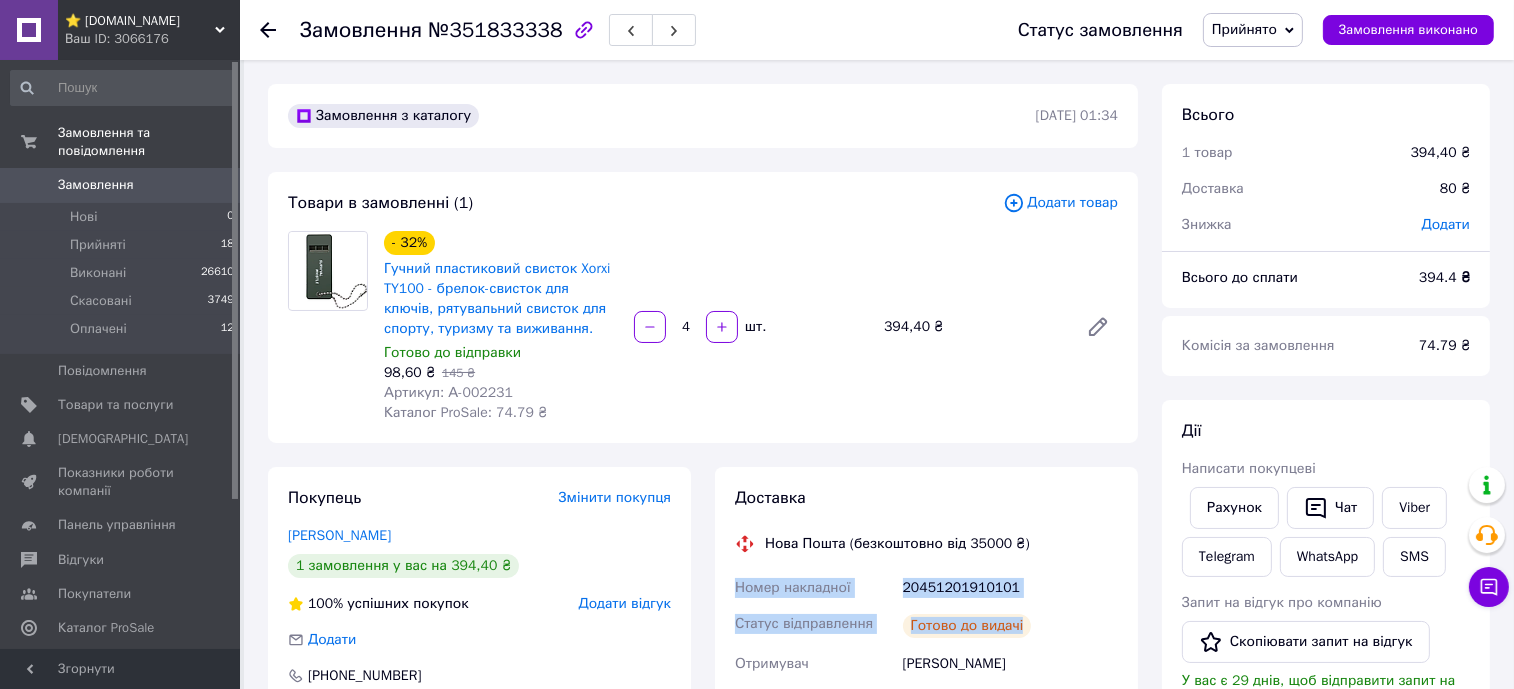 drag, startPoint x: 982, startPoint y: 629, endPoint x: 725, endPoint y: 596, distance: 259.11002 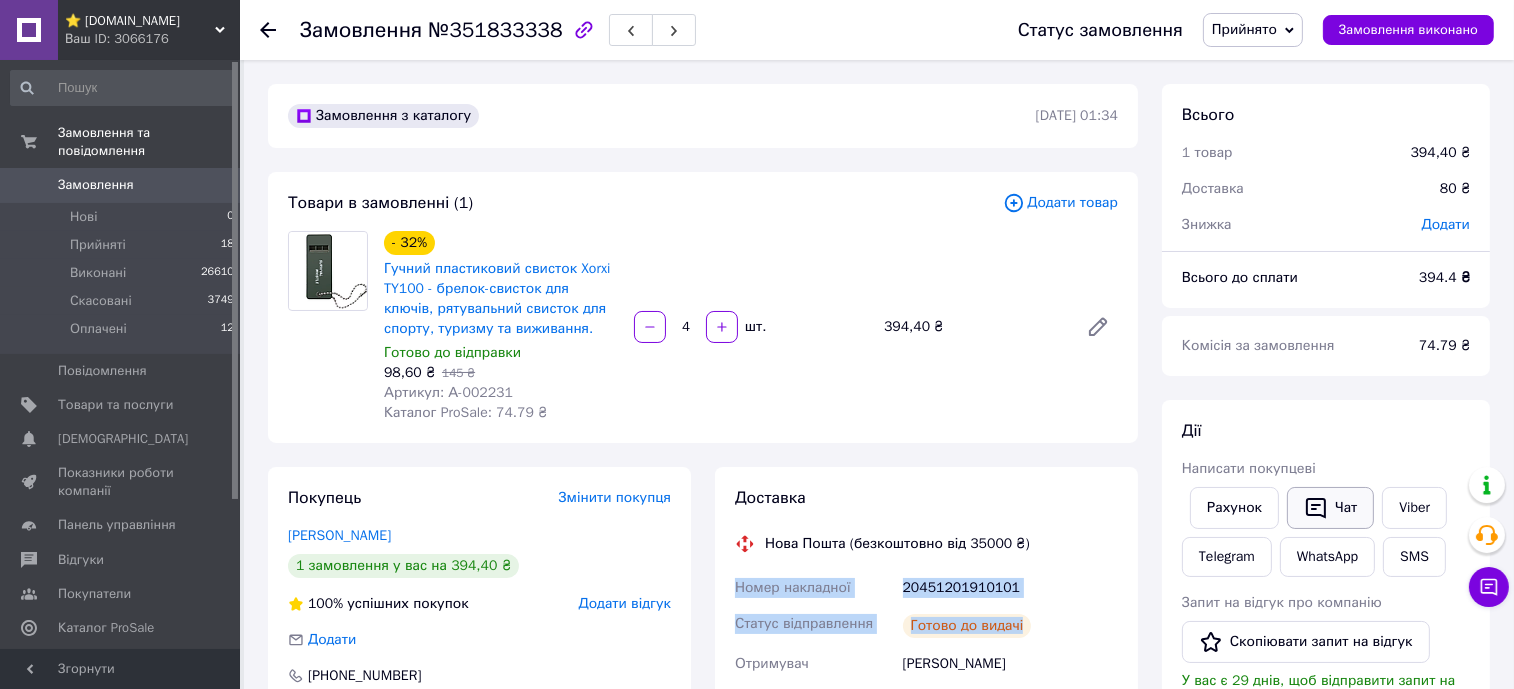 click on "Чат" at bounding box center (1330, 508) 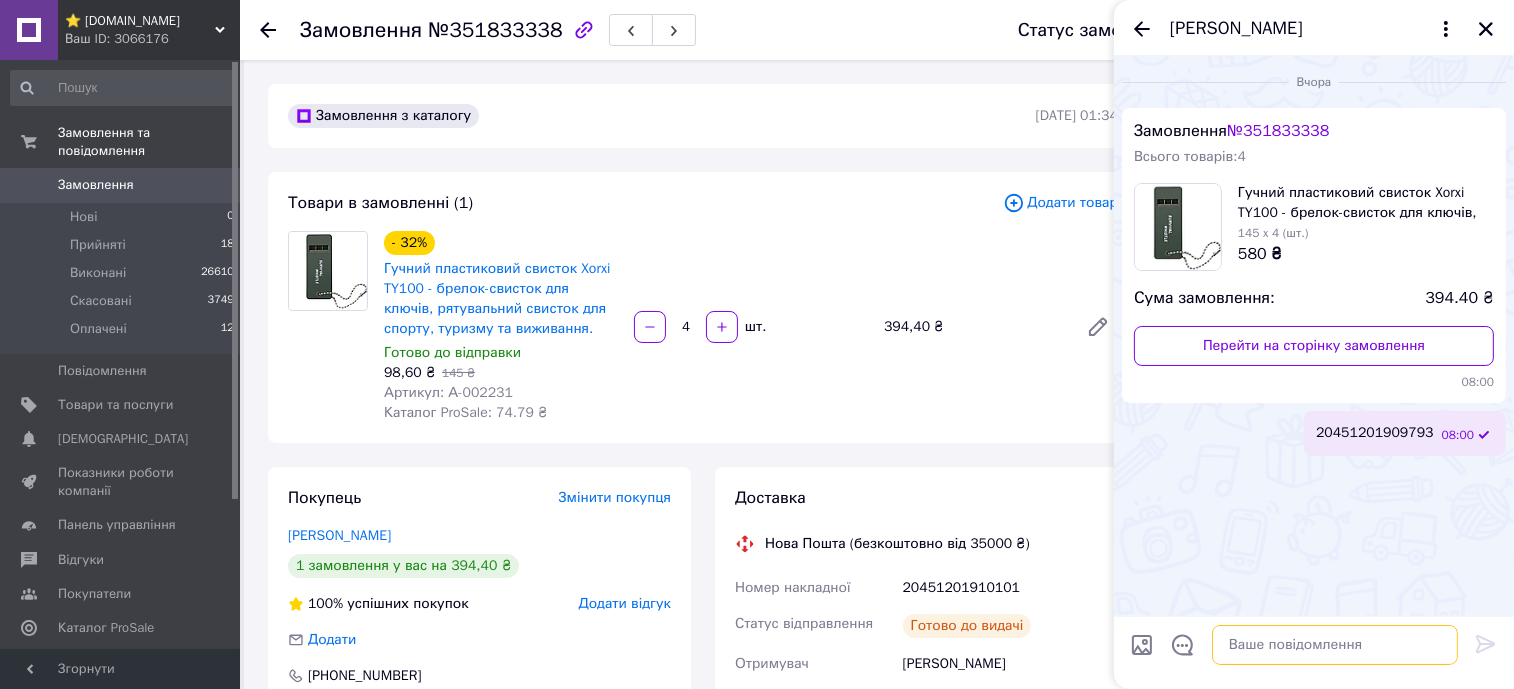 click at bounding box center (1335, 645) 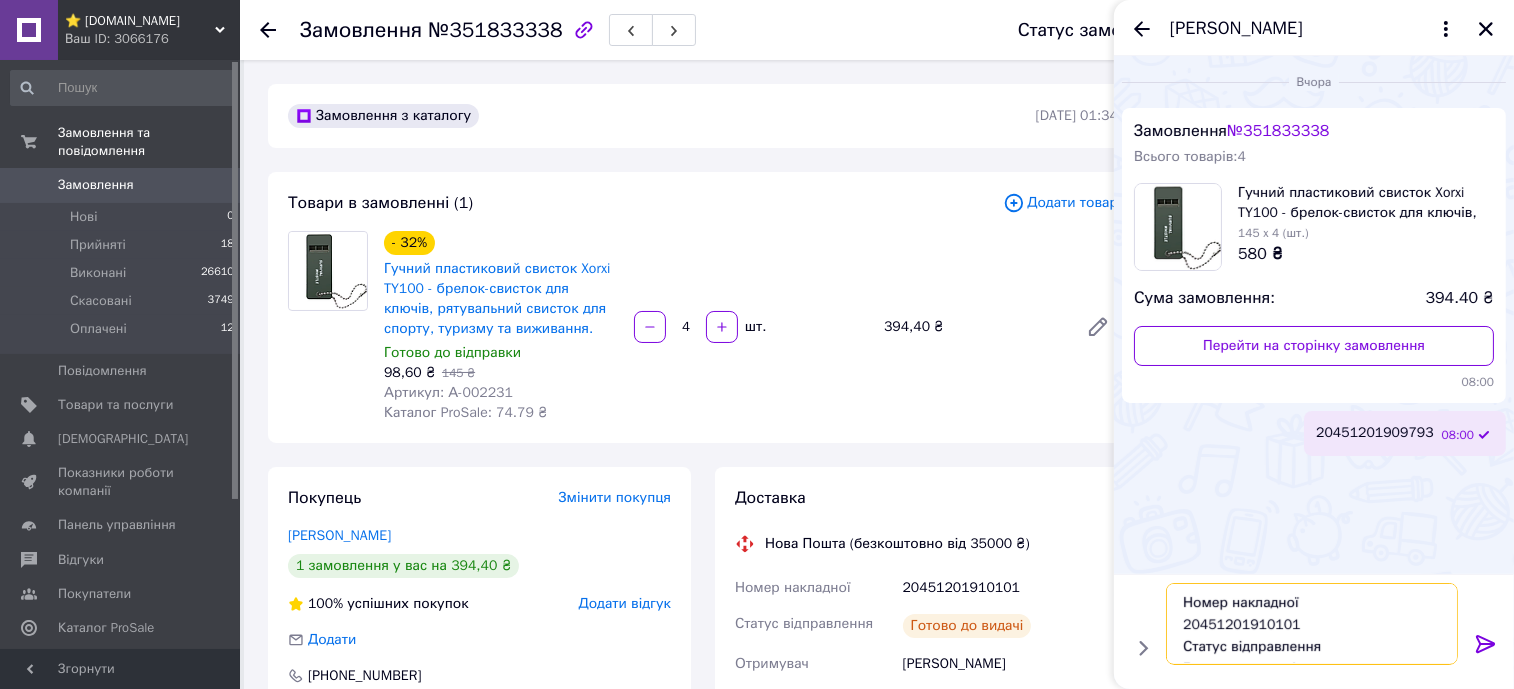 scroll, scrollTop: 14, scrollLeft: 0, axis: vertical 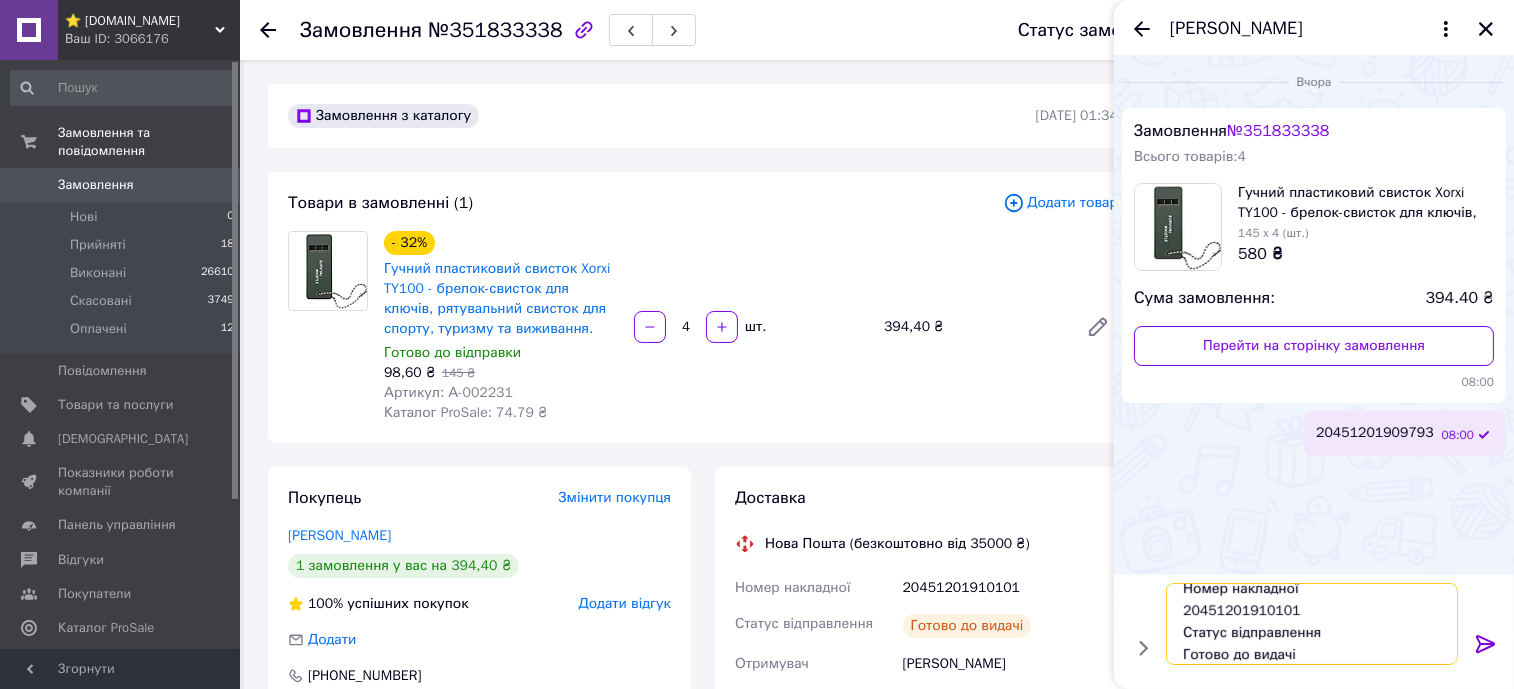 type on "Номер накладної
20451201910101
Статус відправлення
Готово до видачі" 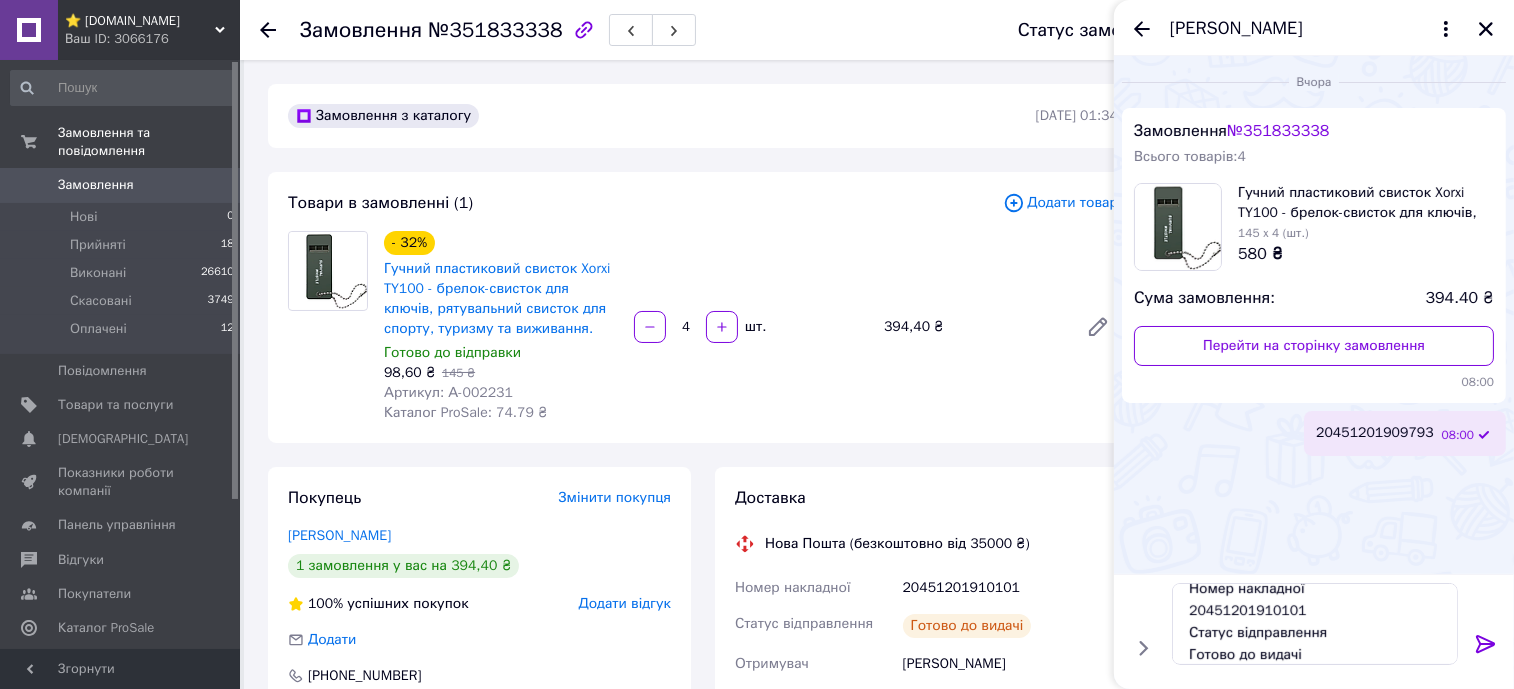 click 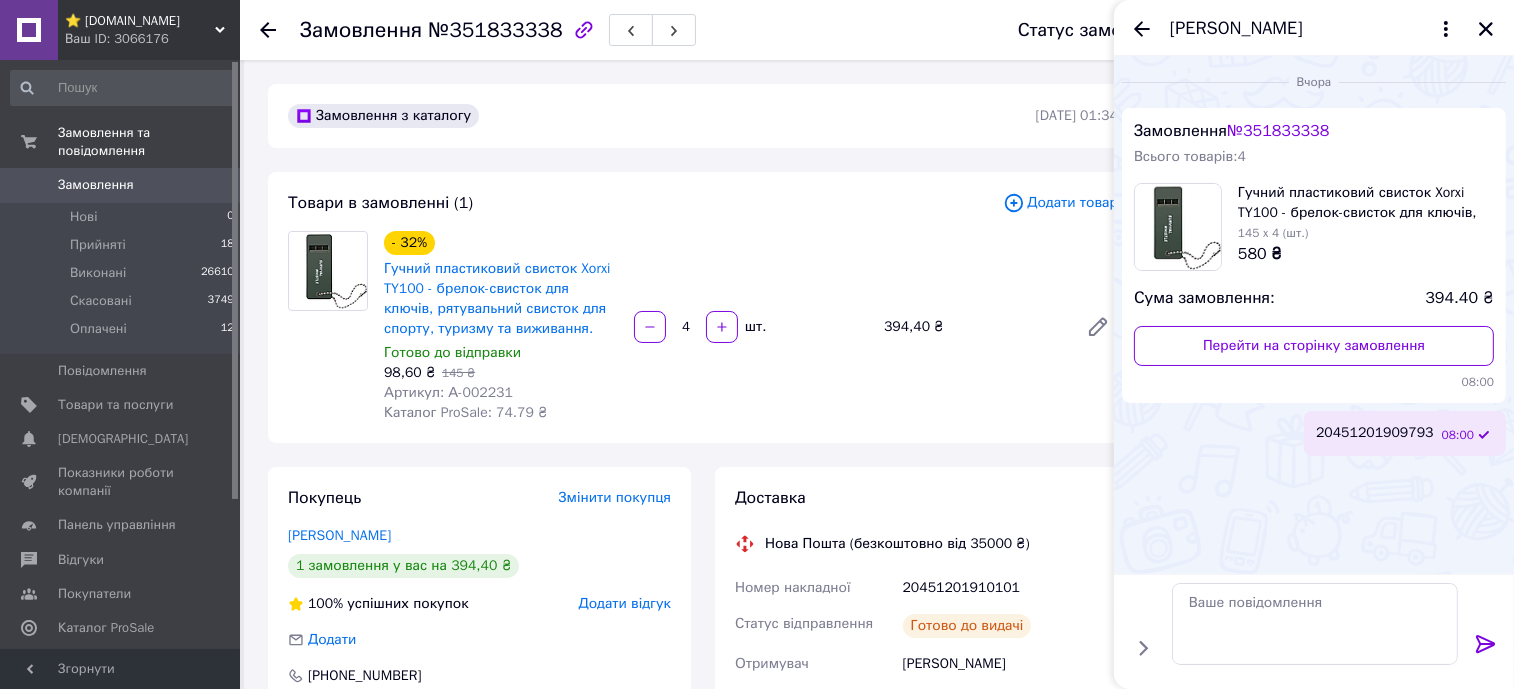 scroll, scrollTop: 0, scrollLeft: 0, axis: both 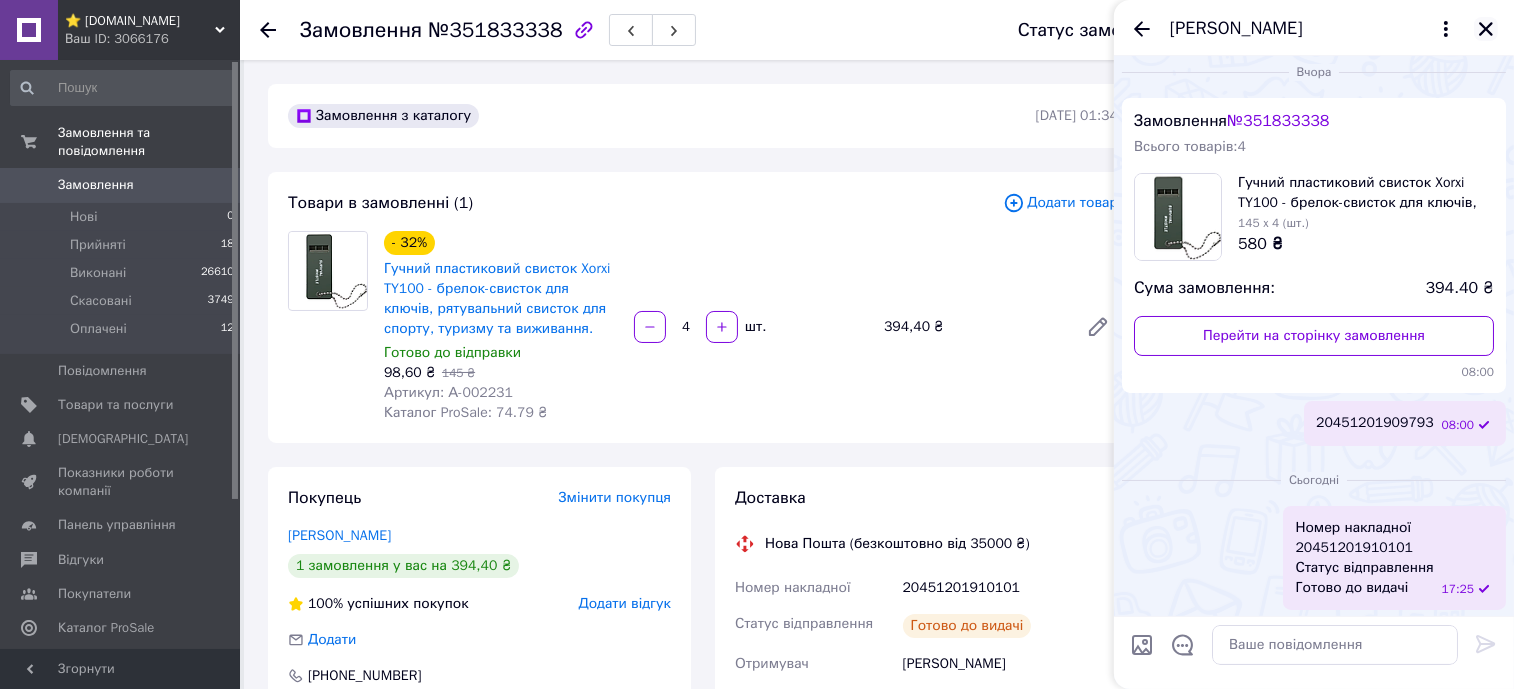 click 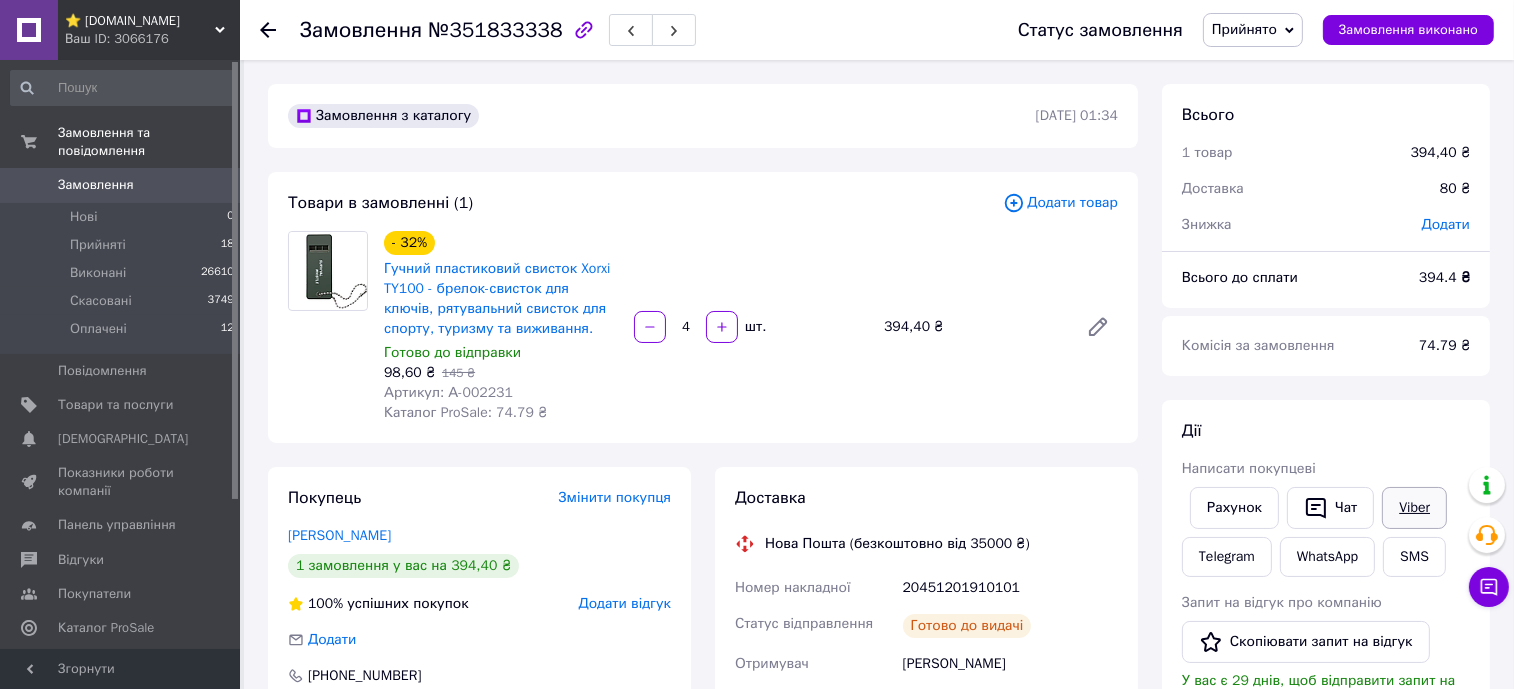 click on "Viber" at bounding box center (1414, 508) 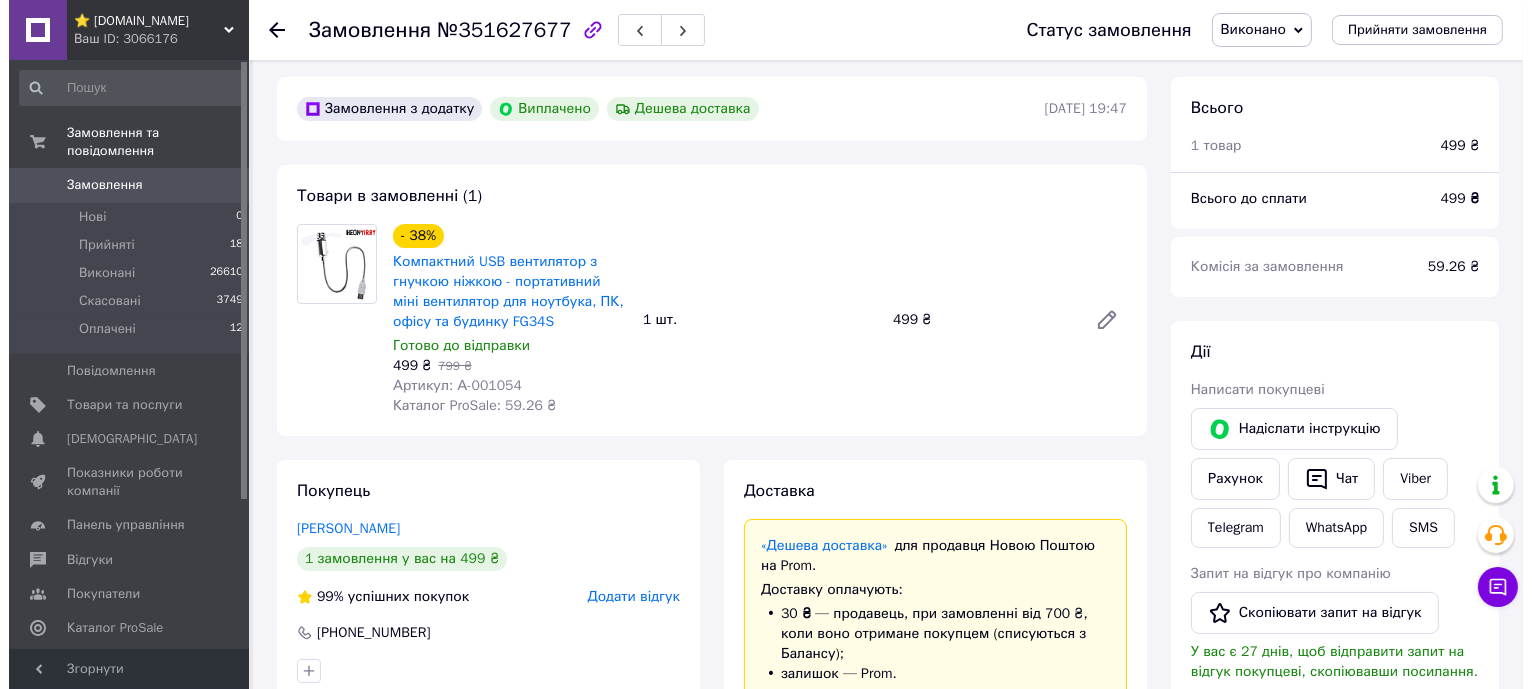 scroll, scrollTop: 375, scrollLeft: 0, axis: vertical 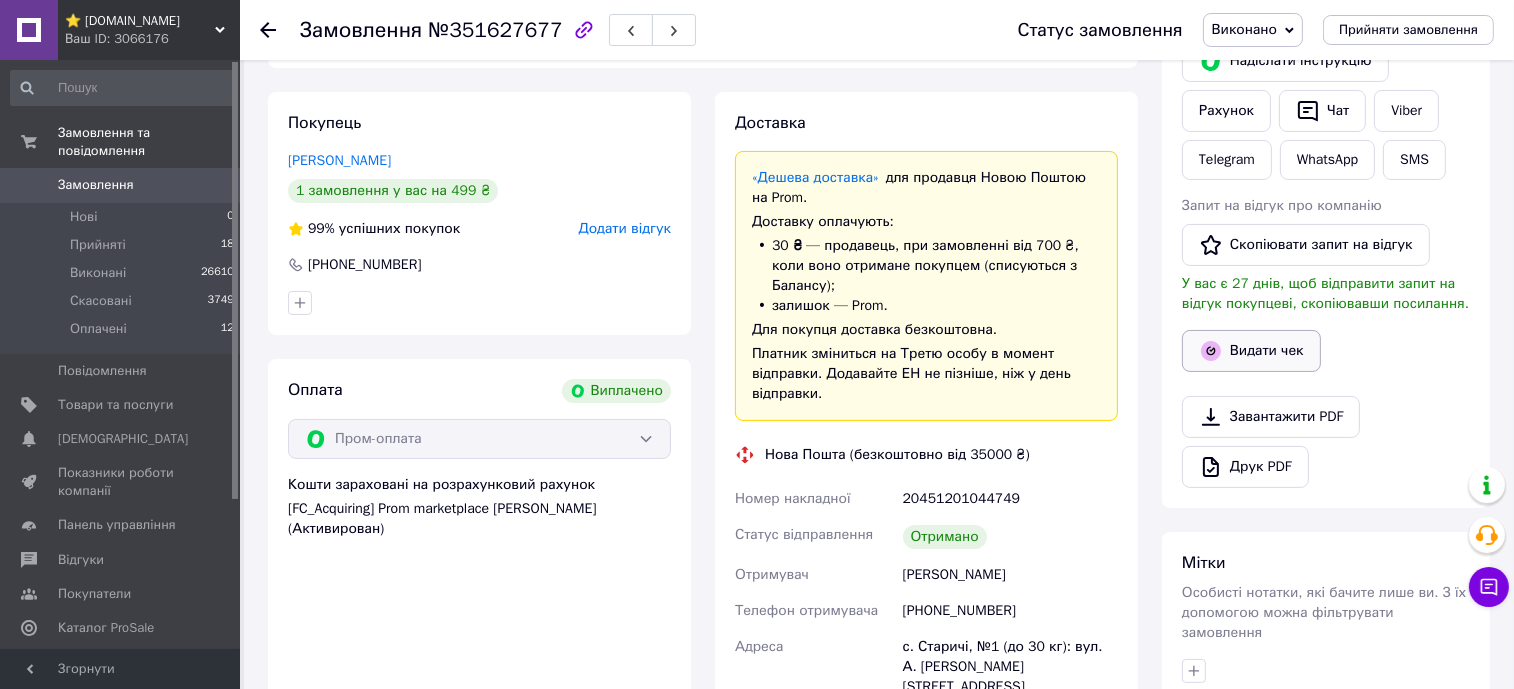 click on "Видати чек" at bounding box center (1251, 351) 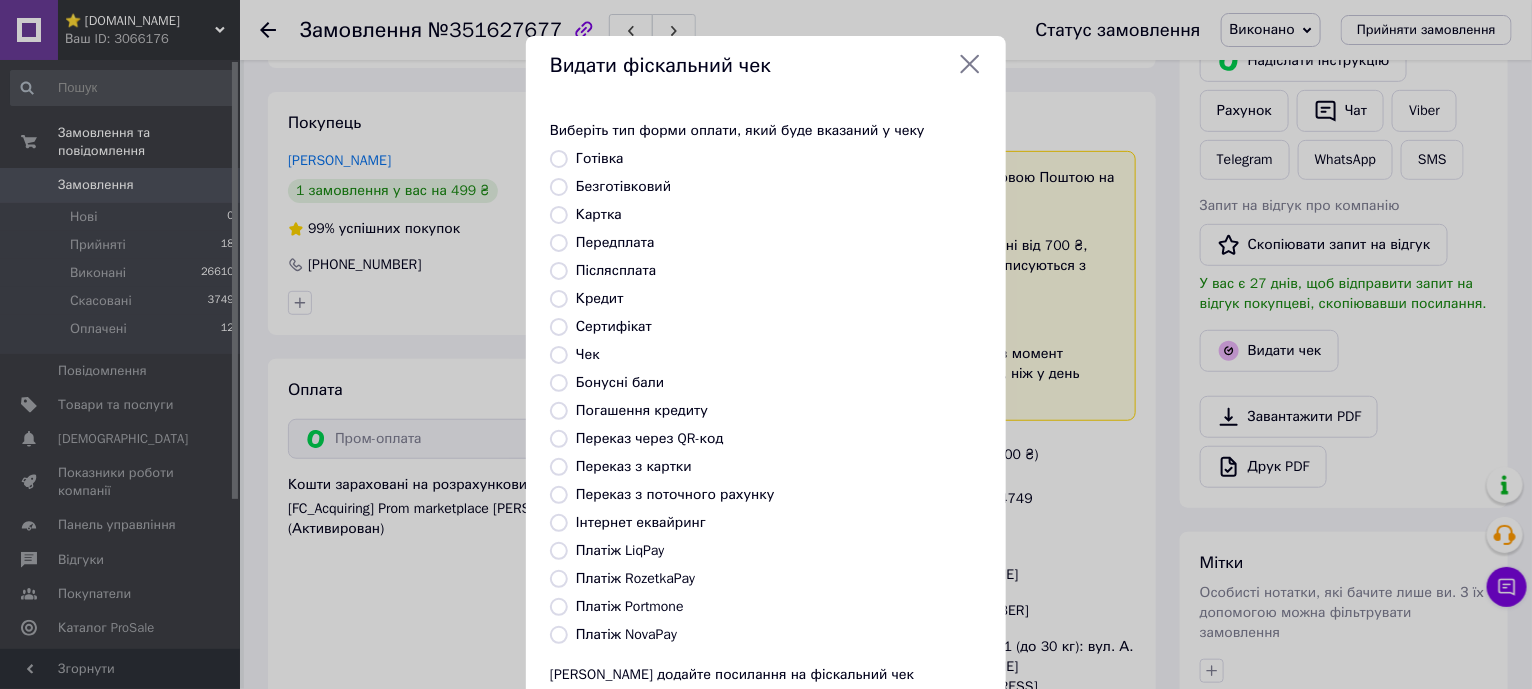 click on "Платіж RozetkaPay" at bounding box center [635, 578] 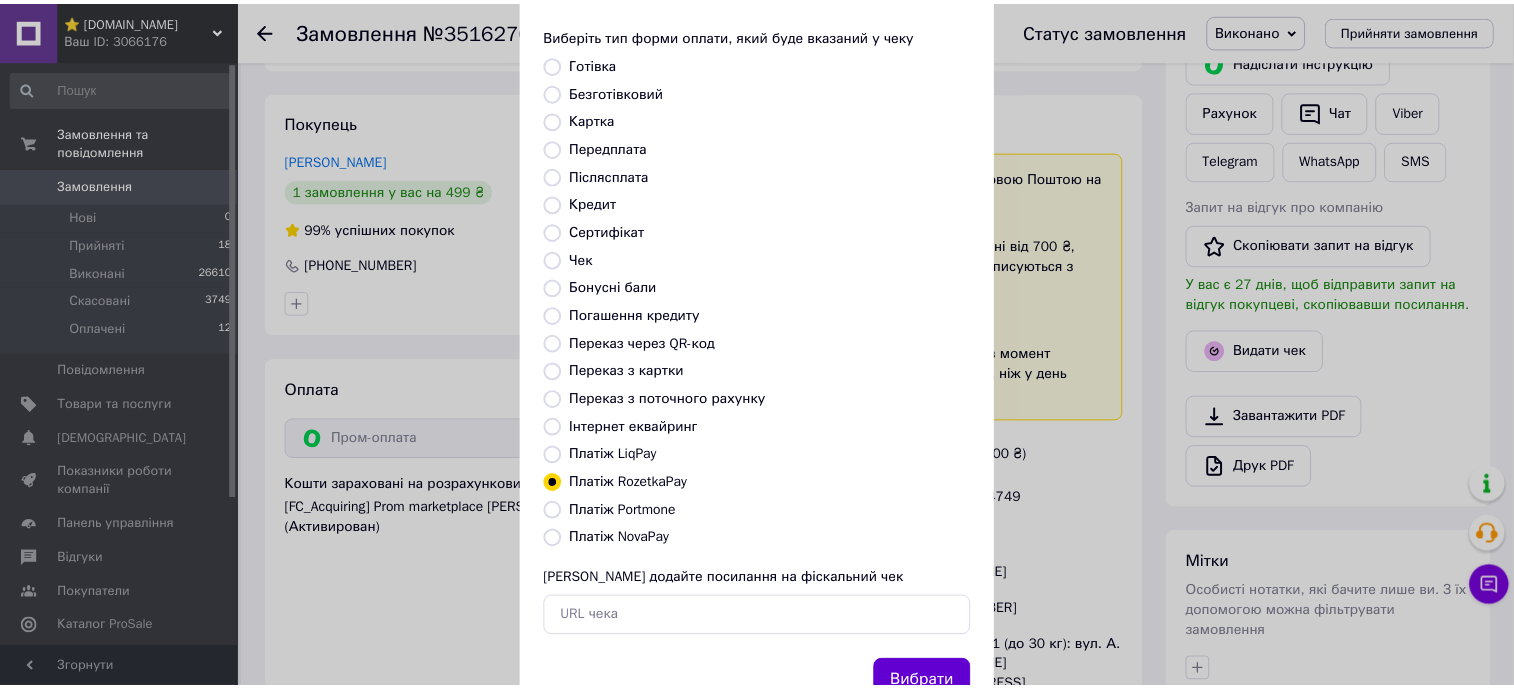 scroll, scrollTop: 169, scrollLeft: 0, axis: vertical 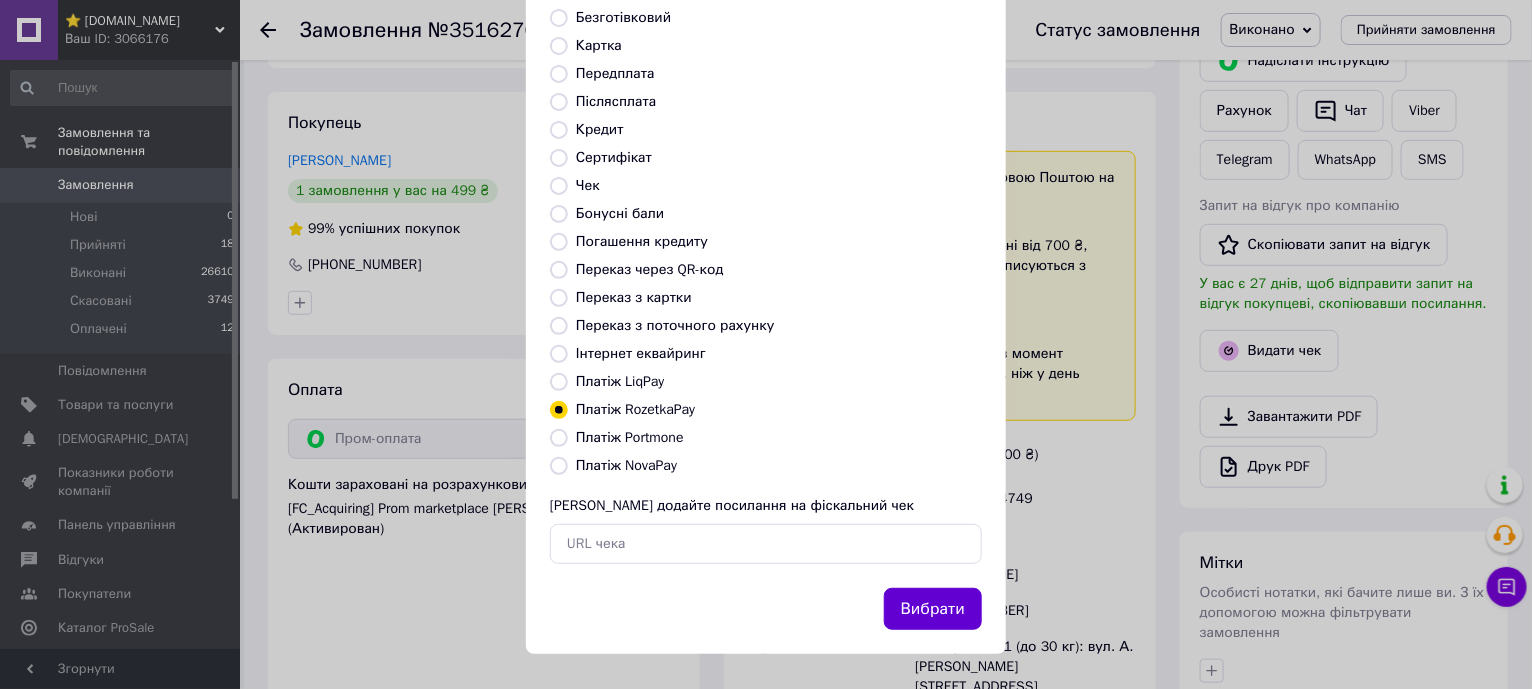 click on "Вибрати" at bounding box center [933, 609] 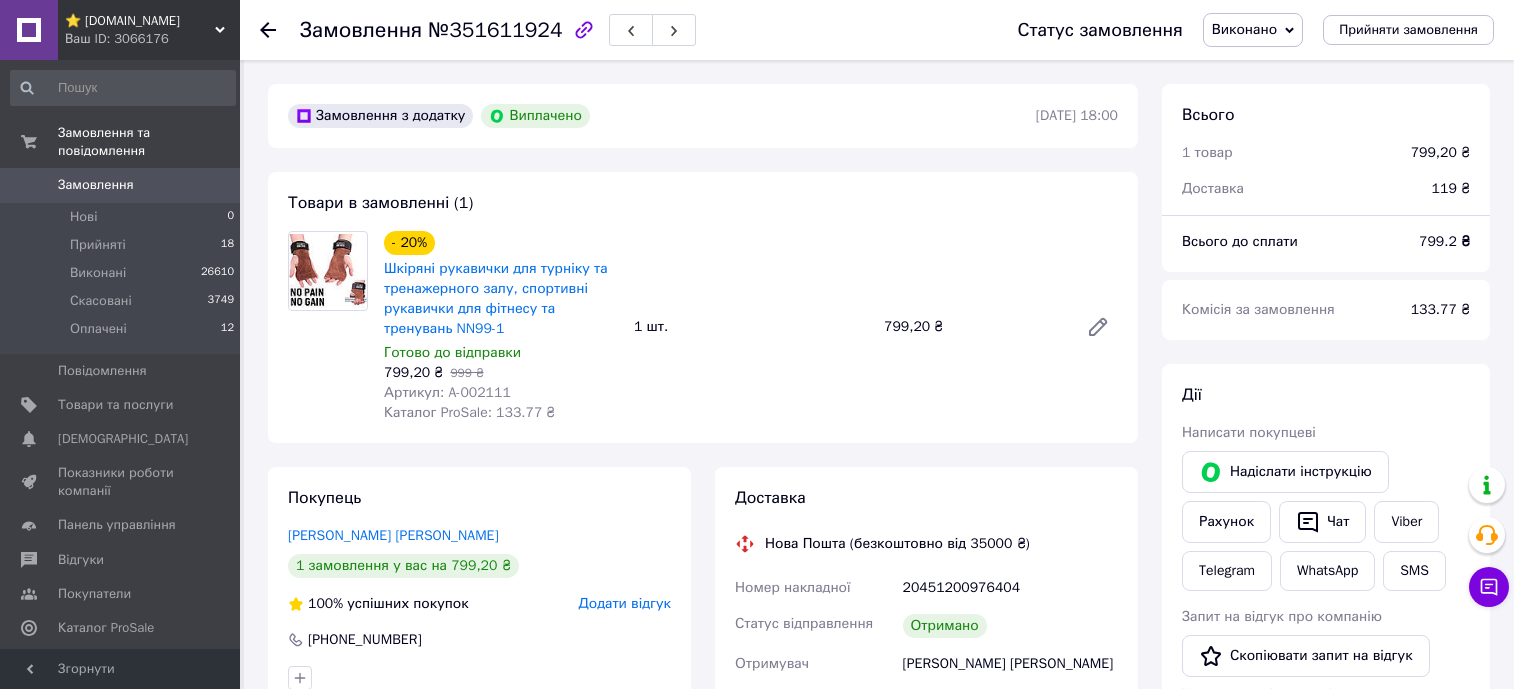 scroll, scrollTop: 0, scrollLeft: 0, axis: both 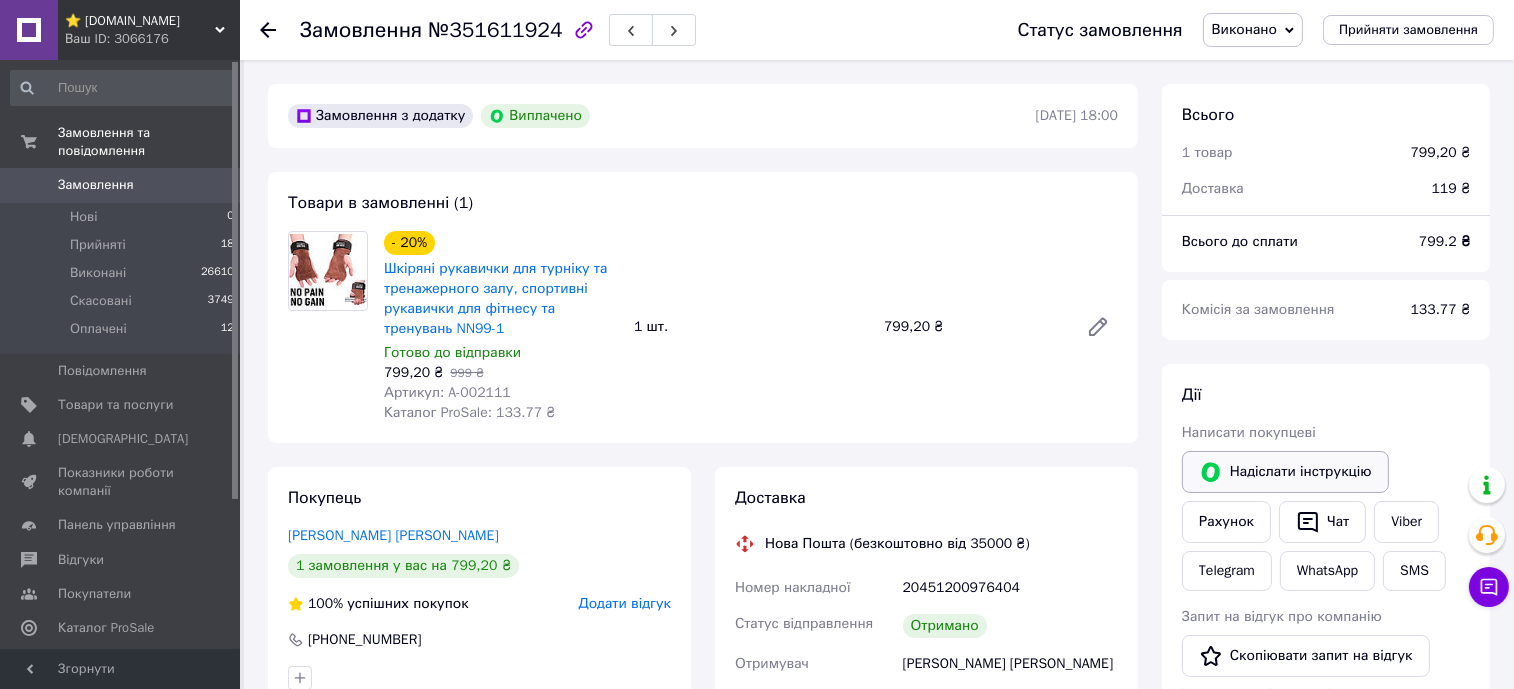 click on "Надіслати інструкцію" at bounding box center [1285, 472] 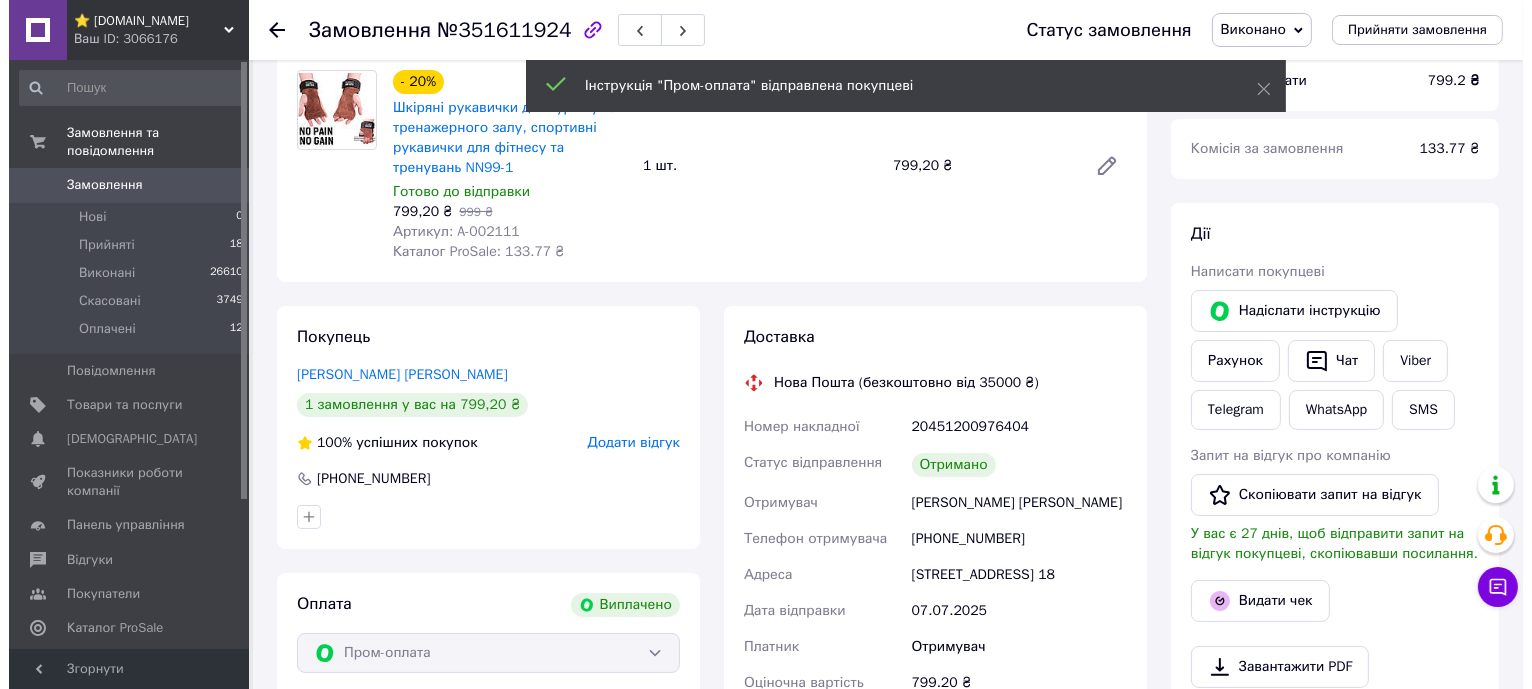 scroll, scrollTop: 249, scrollLeft: 0, axis: vertical 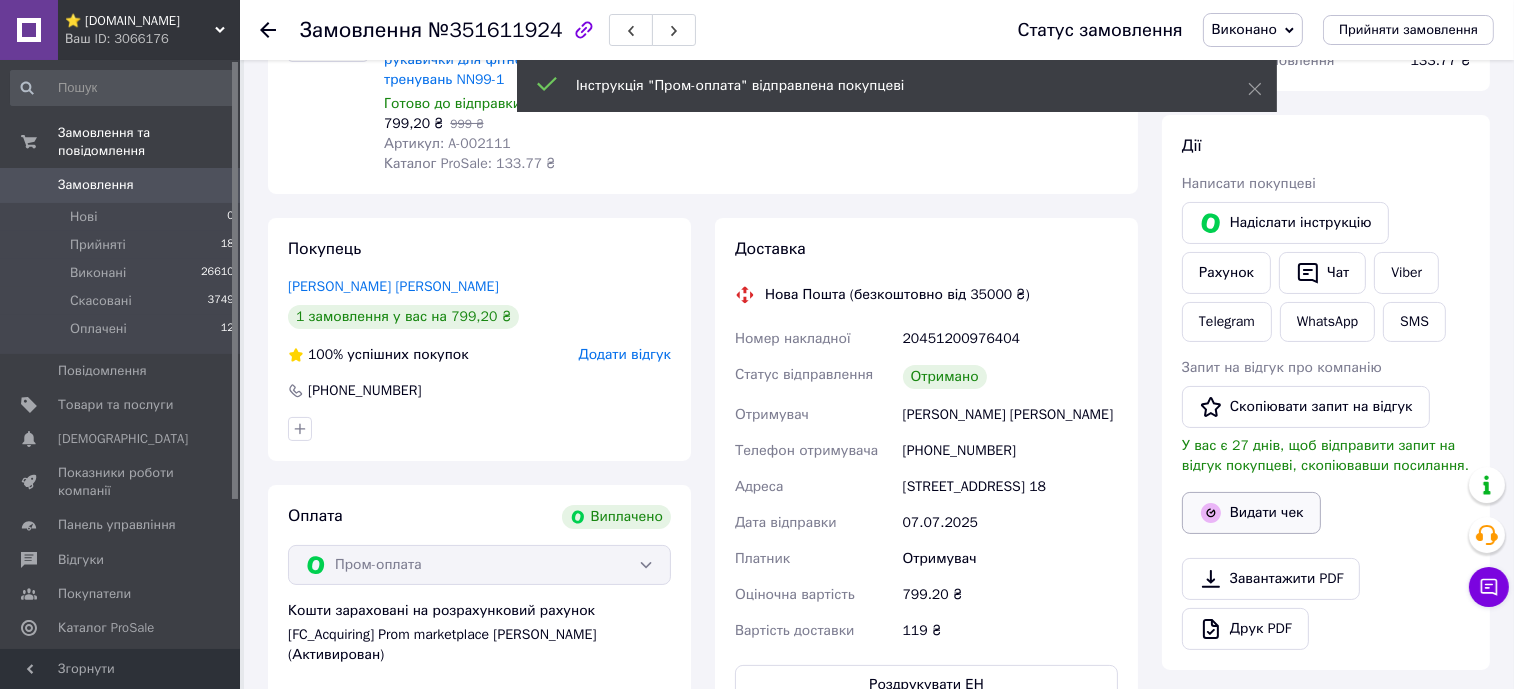 click on "Видати чек" at bounding box center (1251, 513) 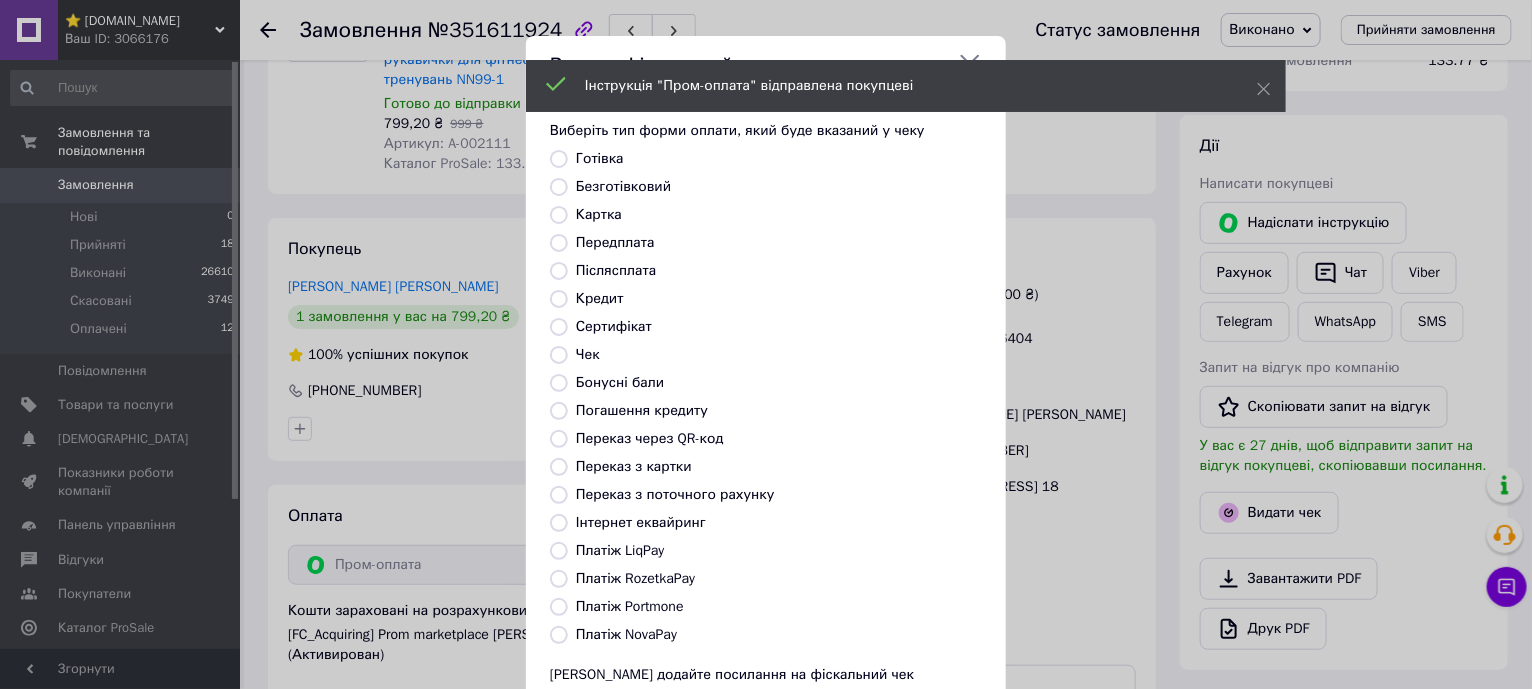 click on "Виберіть тип форми оплати, який буде вказаний у чеку Готівка Безготівковий Картка Передплата Післясплата Кредит Сертифікат Чек Бонусні бали Погашення кредиту Переказ через QR-код Переказ з картки Переказ з поточного рахунку Інтернет еквайринг Платіж LiqPay Платіж RozetkaPay Платіж Portmone Платіж NovaPay Або додайте посилання на фіскальний чек" at bounding box center (766, 427) 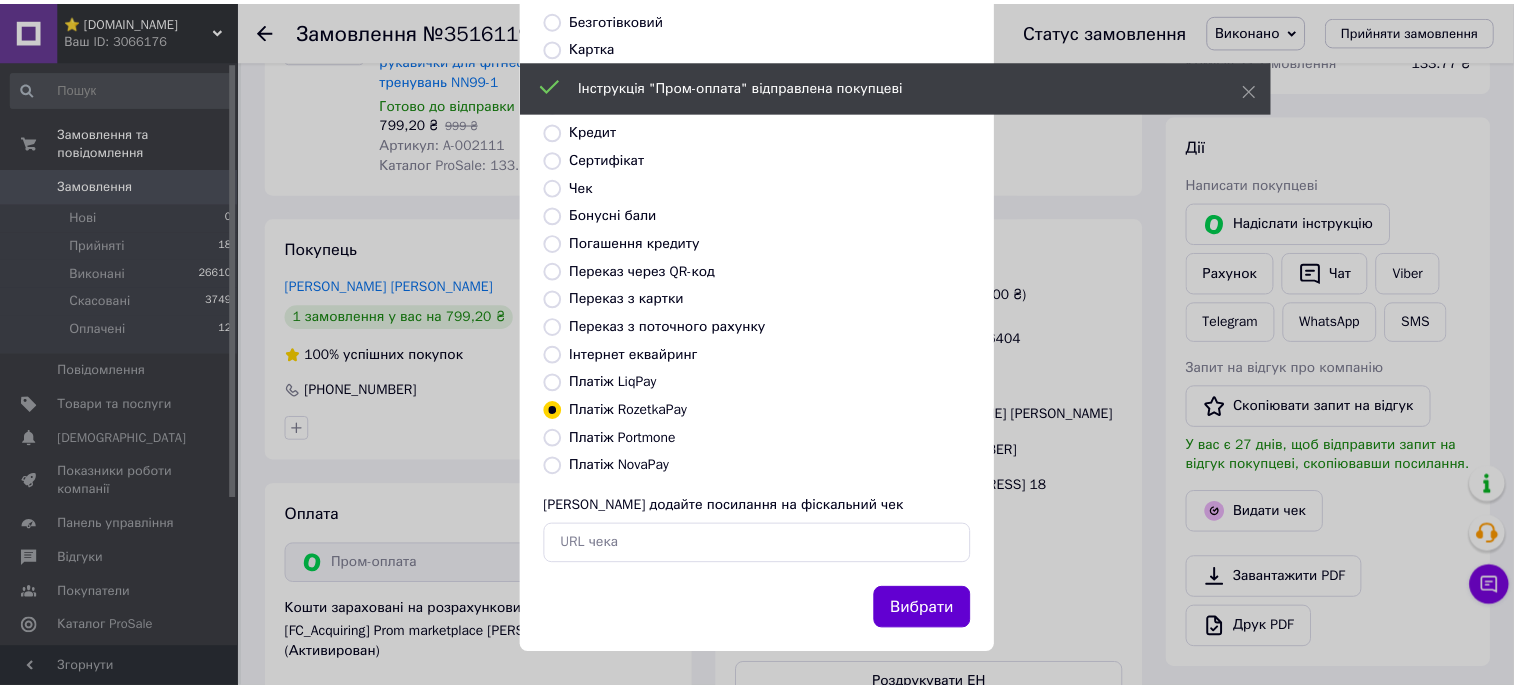scroll, scrollTop: 169, scrollLeft: 0, axis: vertical 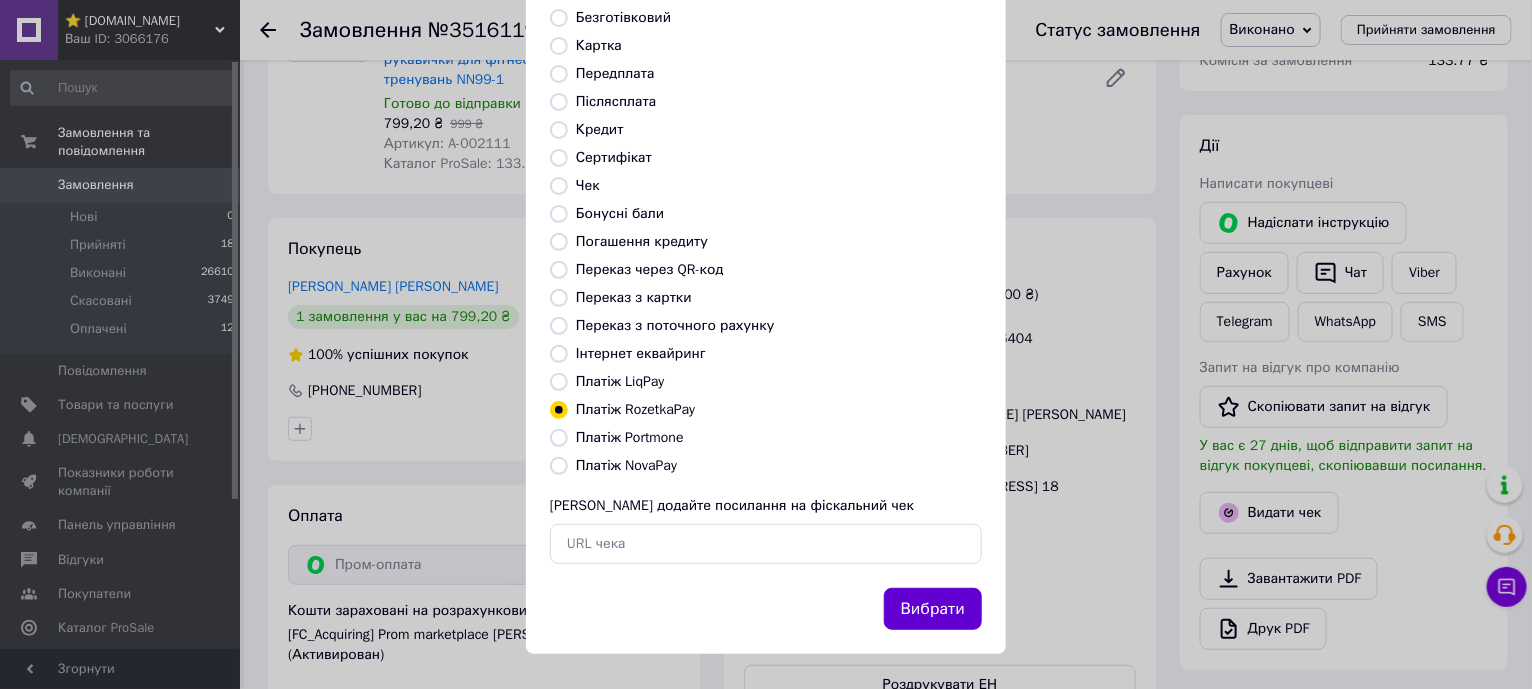 click on "Вибрати" at bounding box center (933, 609) 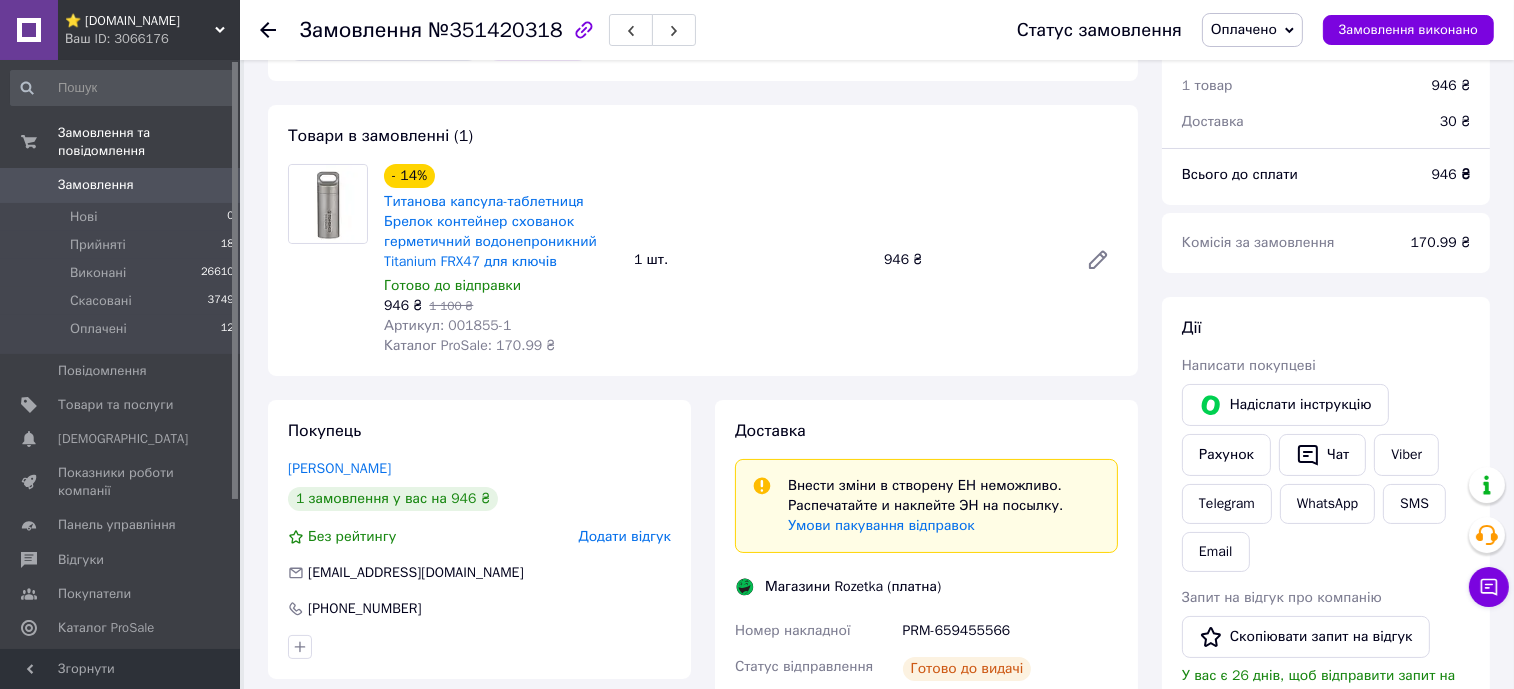 scroll, scrollTop: 249, scrollLeft: 0, axis: vertical 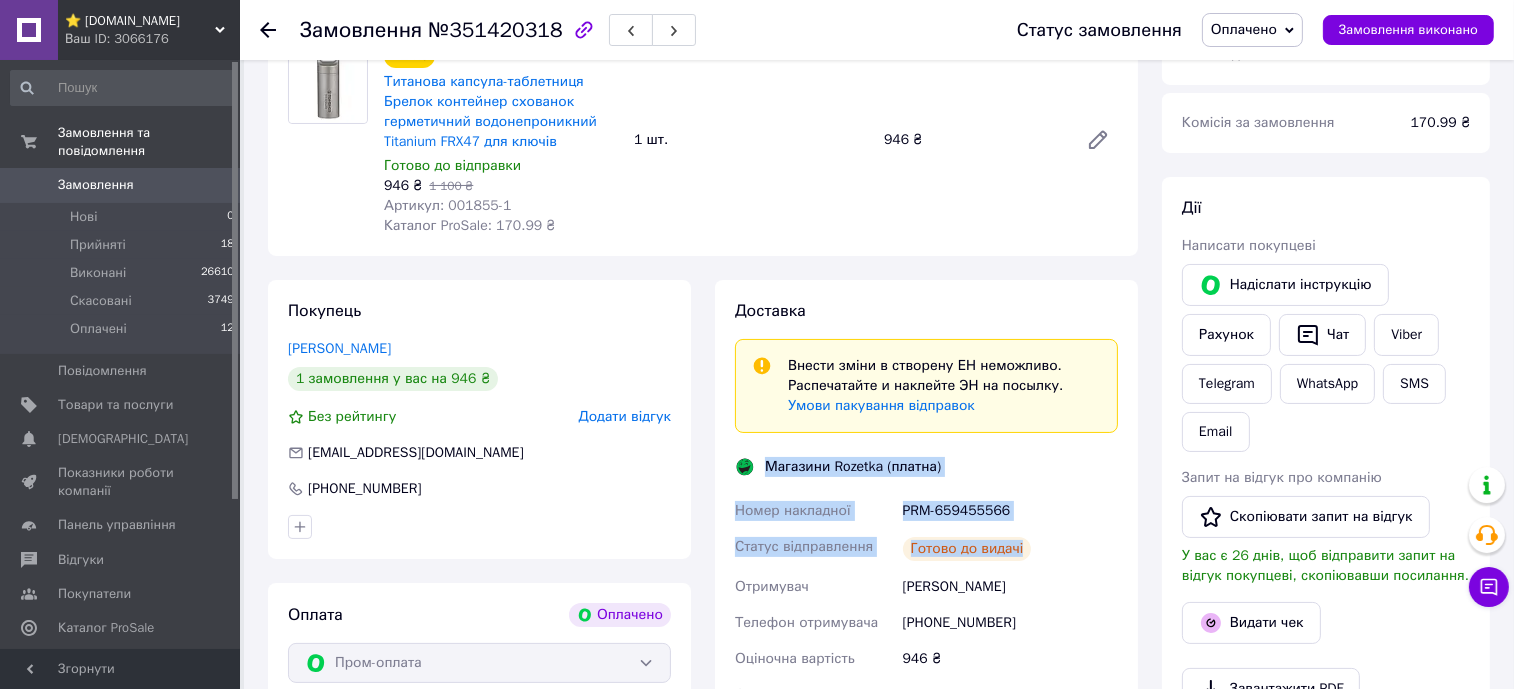 drag, startPoint x: 1016, startPoint y: 546, endPoint x: 1086, endPoint y: 404, distance: 158.31615 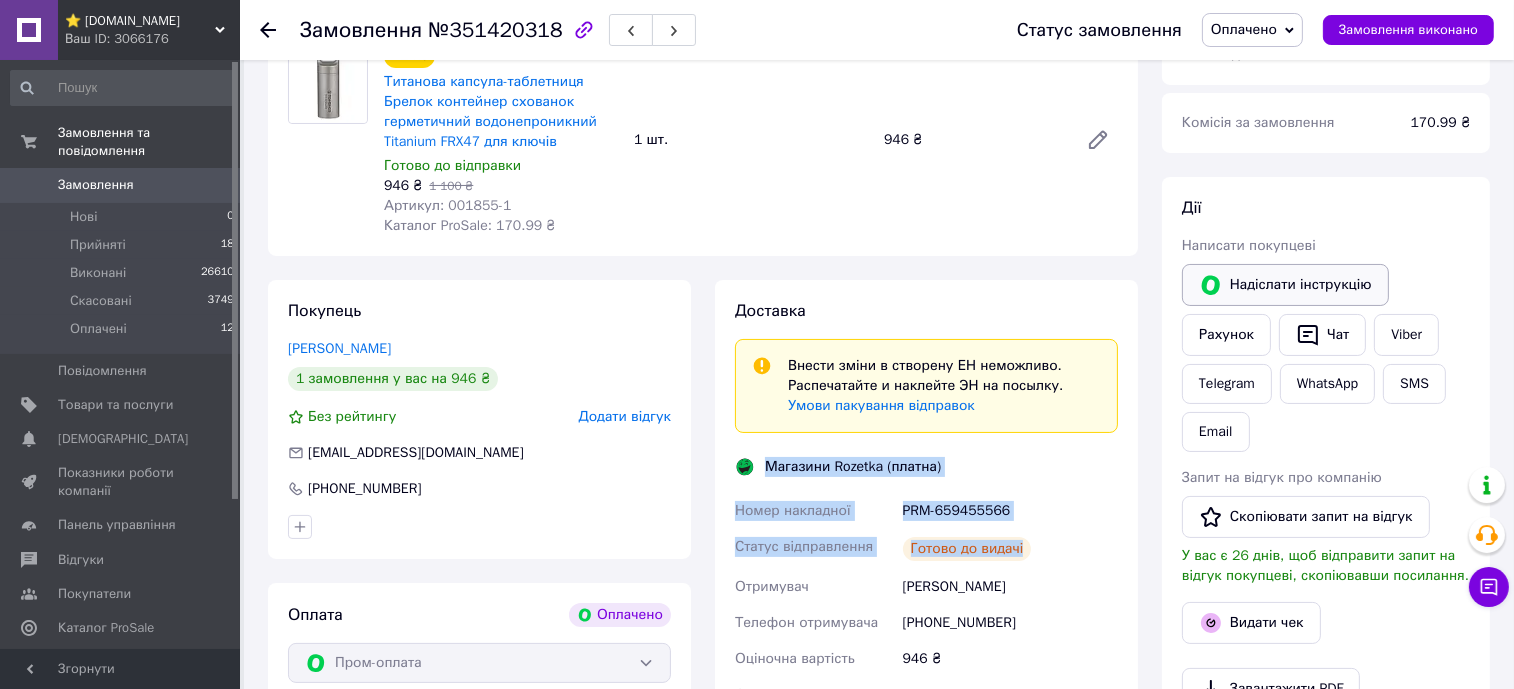 click on "Надіслати інструкцію" at bounding box center (1285, 285) 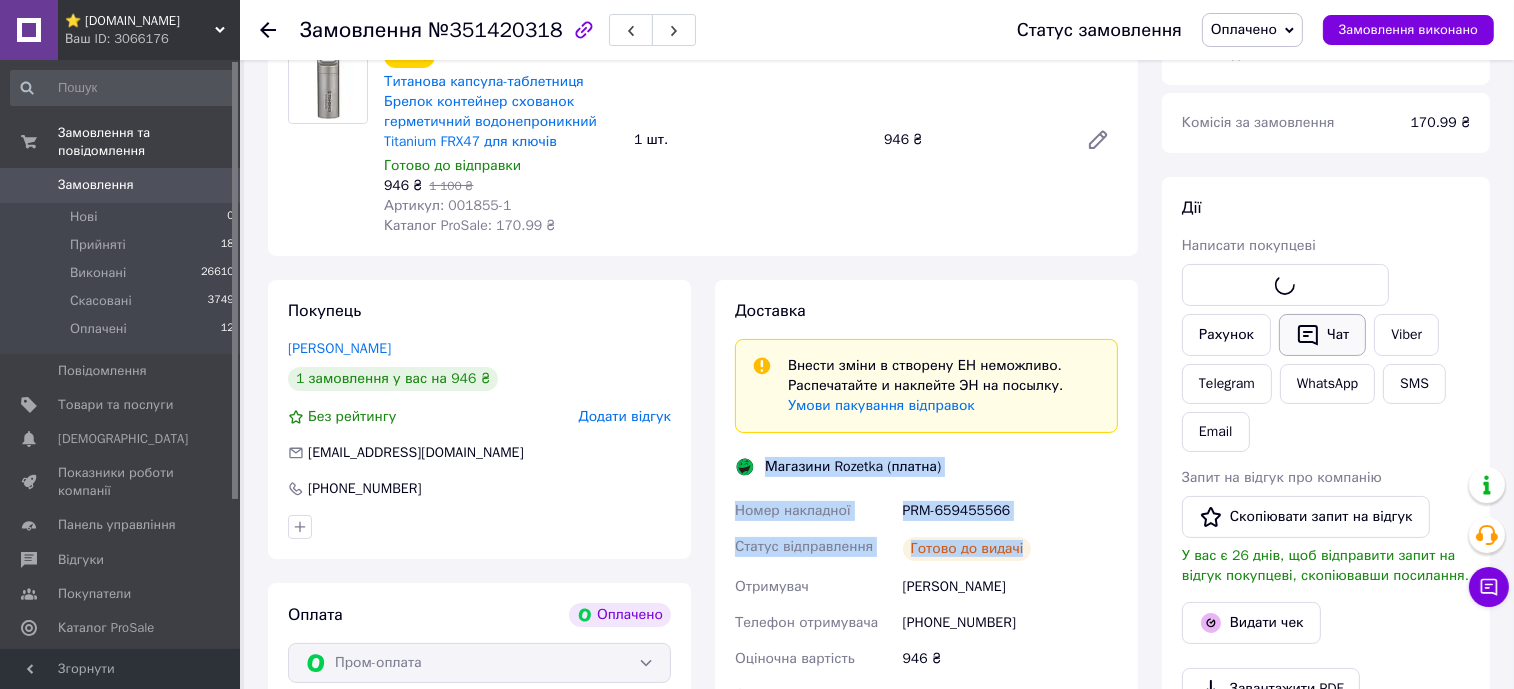 click on "Чат" at bounding box center [1322, 335] 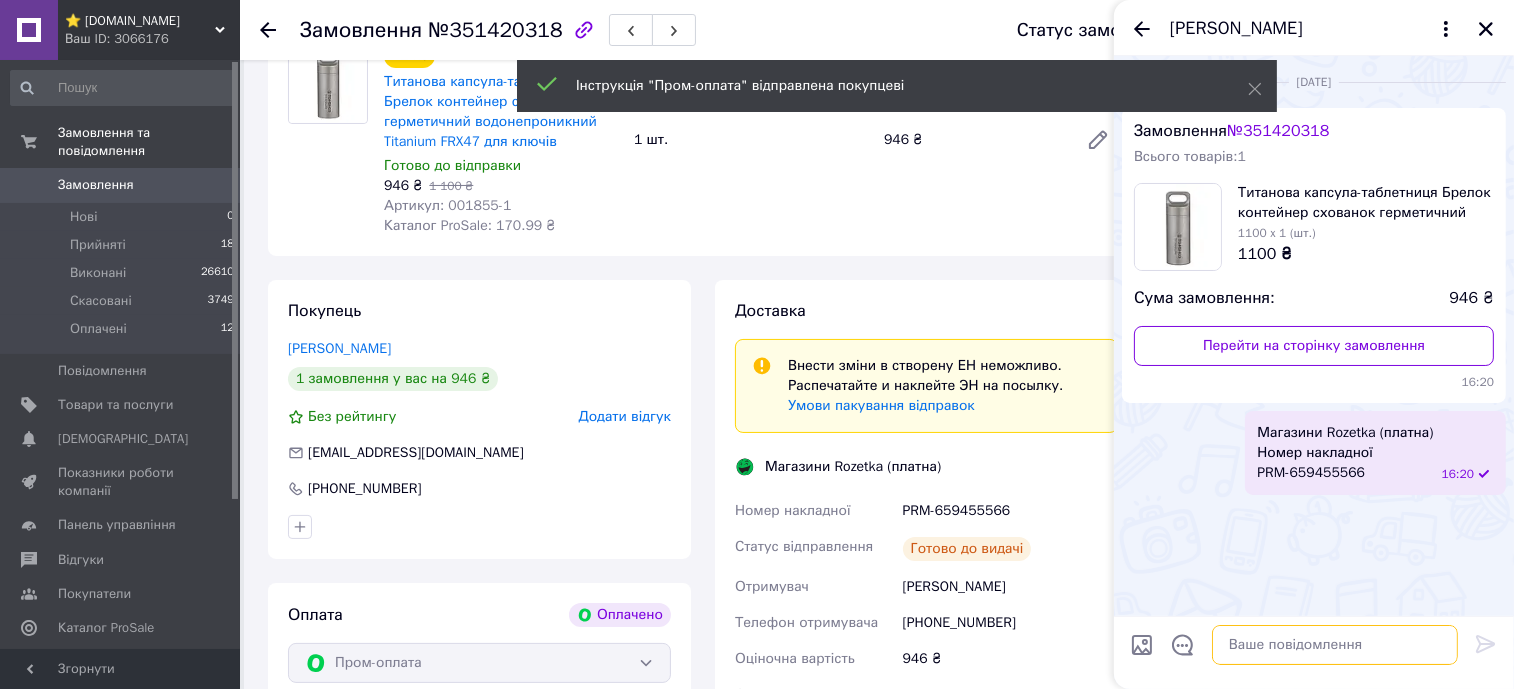 drag, startPoint x: 1377, startPoint y: 642, endPoint x: 1450, endPoint y: 649, distance: 73.33485 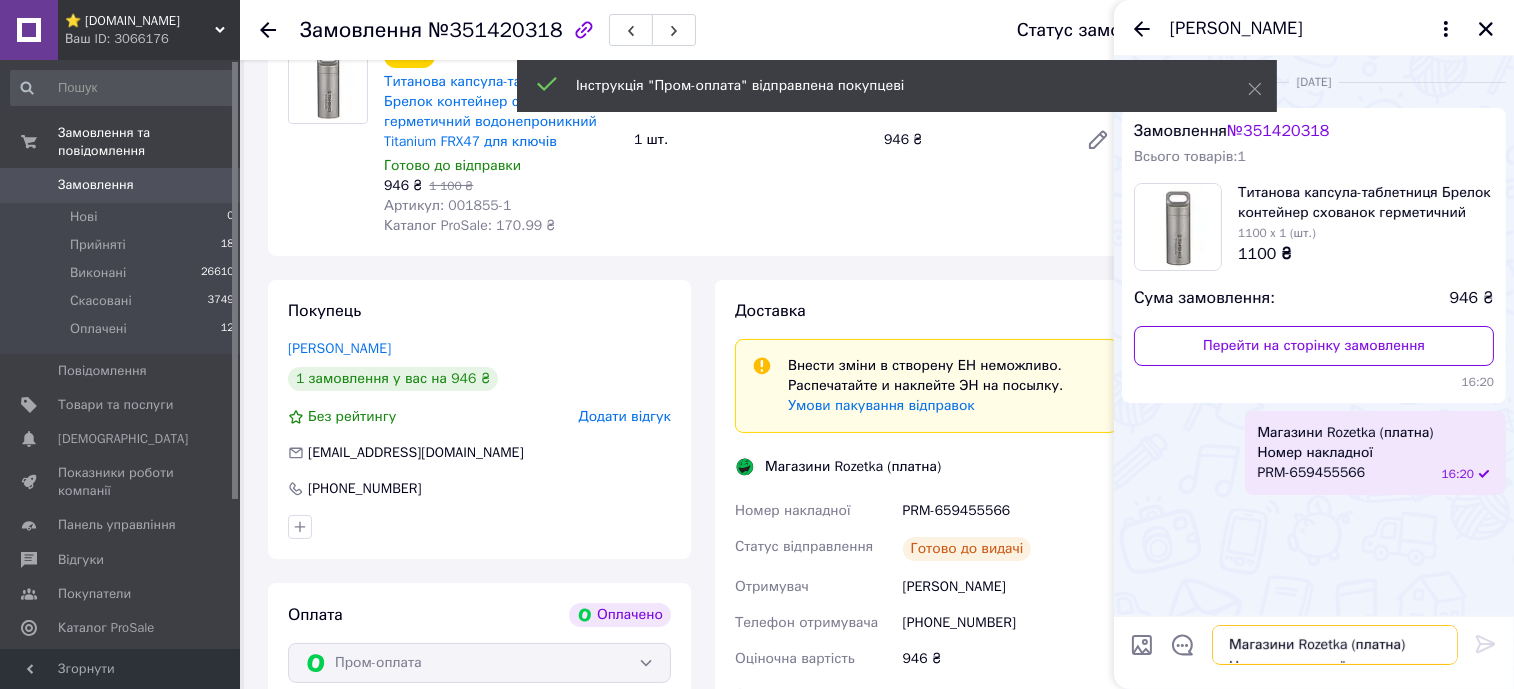 scroll, scrollTop: 14, scrollLeft: 0, axis: vertical 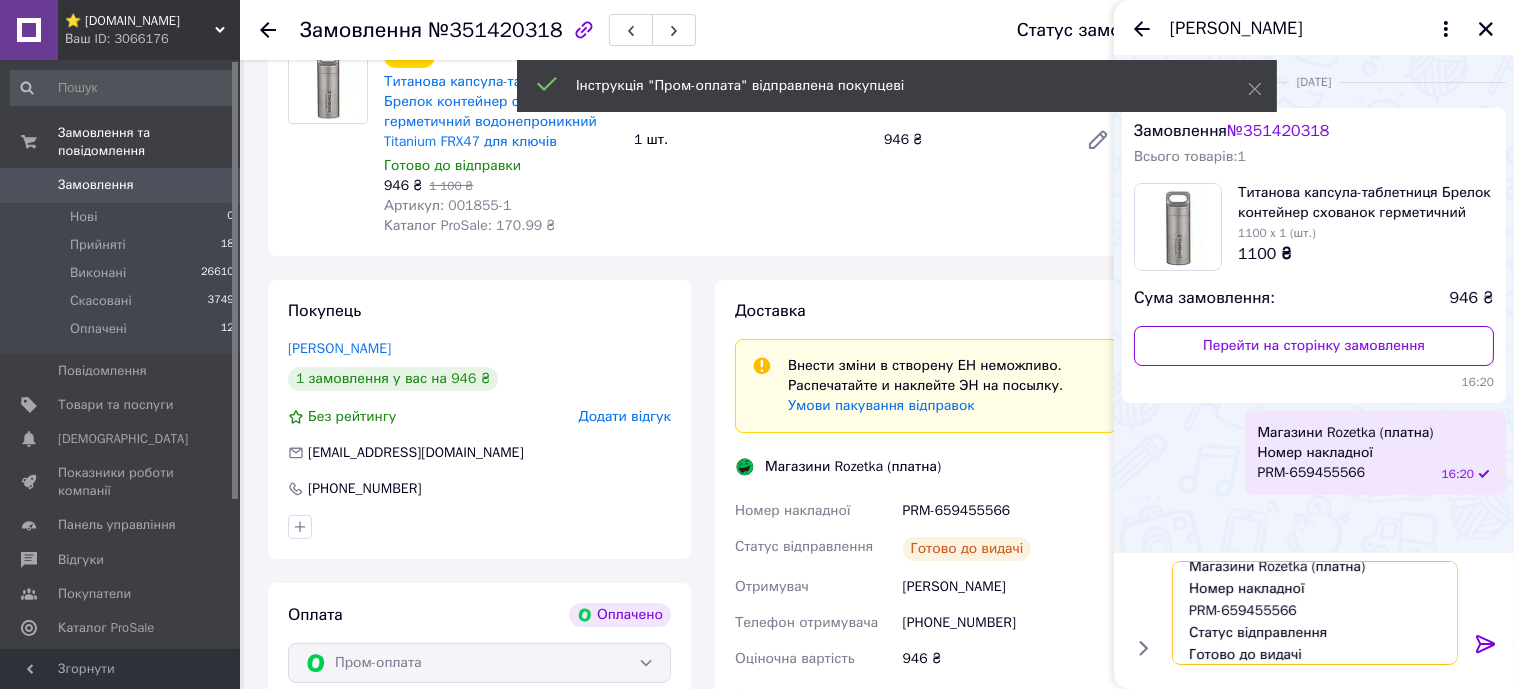 type on "Магазини Rozetka (платна)
Номер накладної
PRM-659455566
Статус відправлення
Готово до видачі" 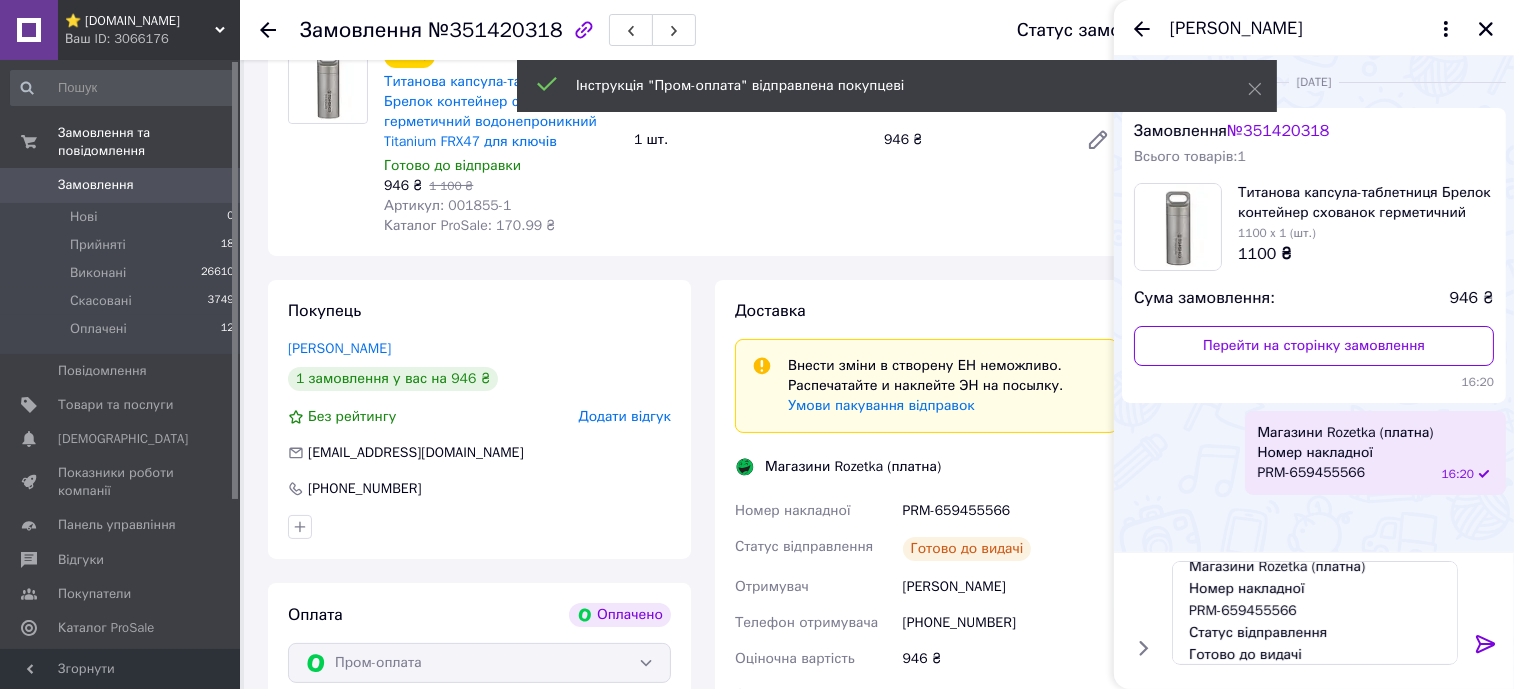 click 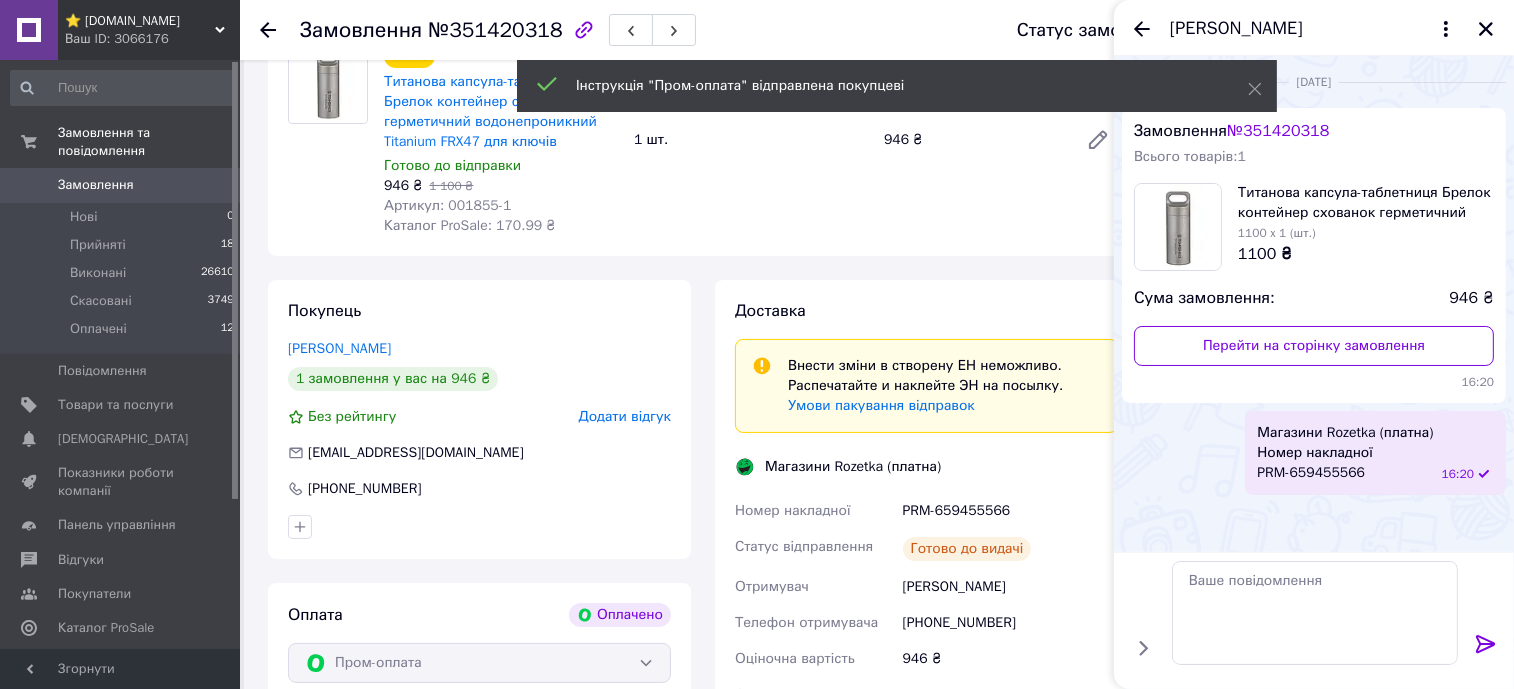 scroll, scrollTop: 0, scrollLeft: 0, axis: both 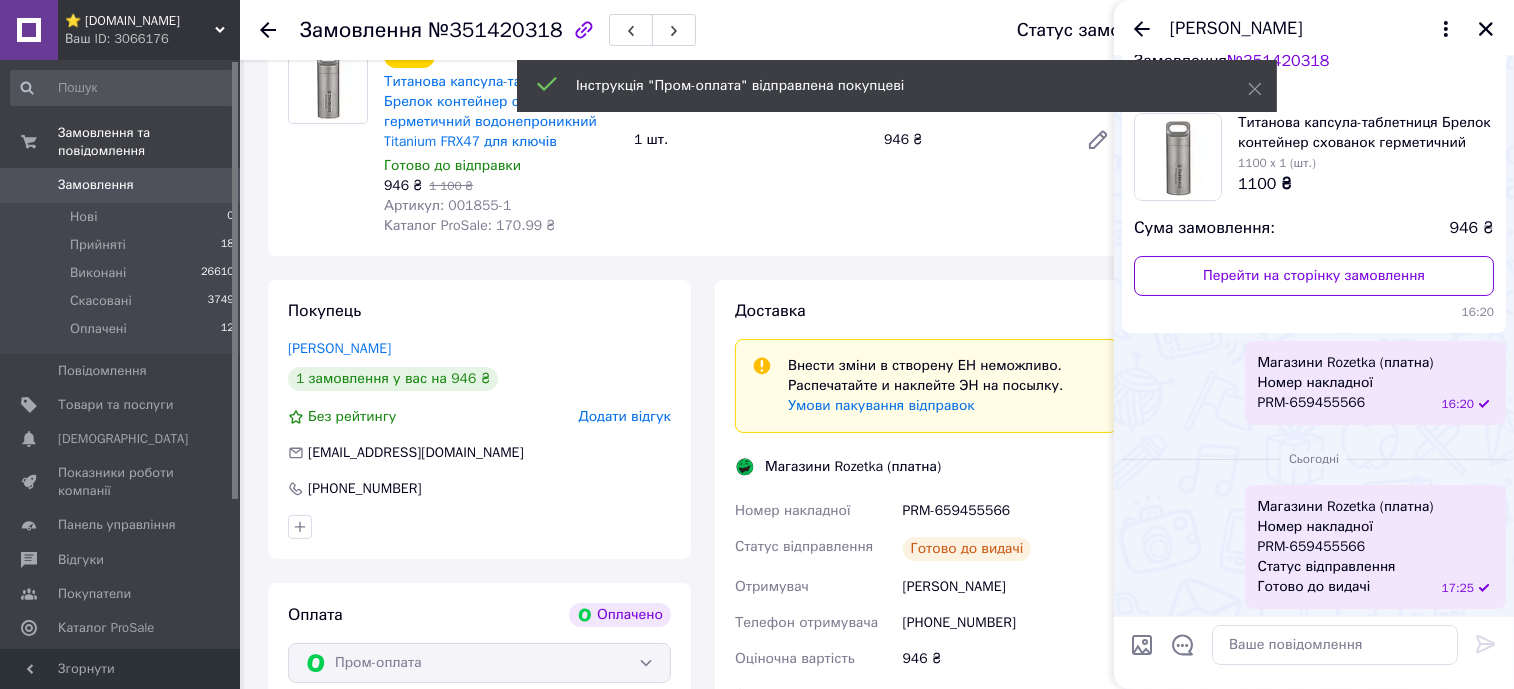 drag, startPoint x: 1490, startPoint y: 22, endPoint x: 1485, endPoint y: 139, distance: 117.10679 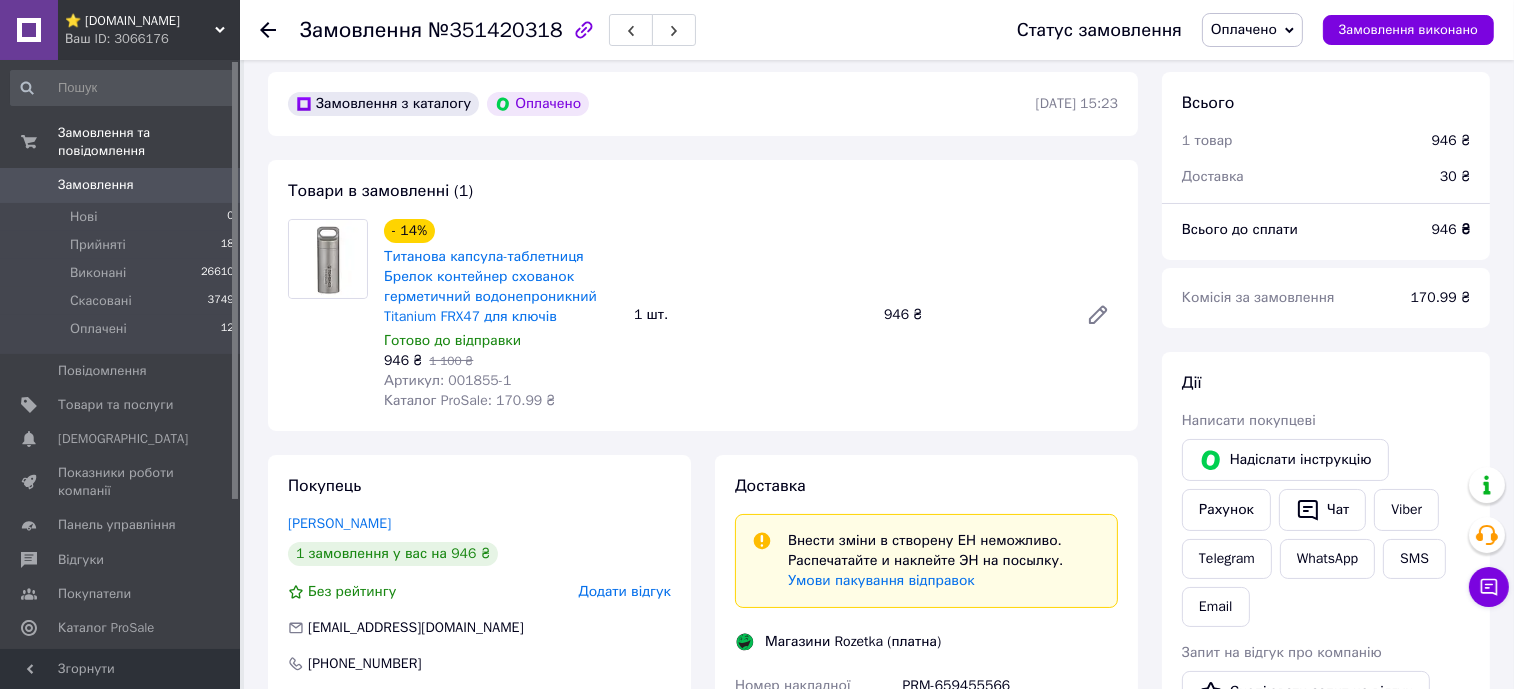 scroll, scrollTop: 0, scrollLeft: 0, axis: both 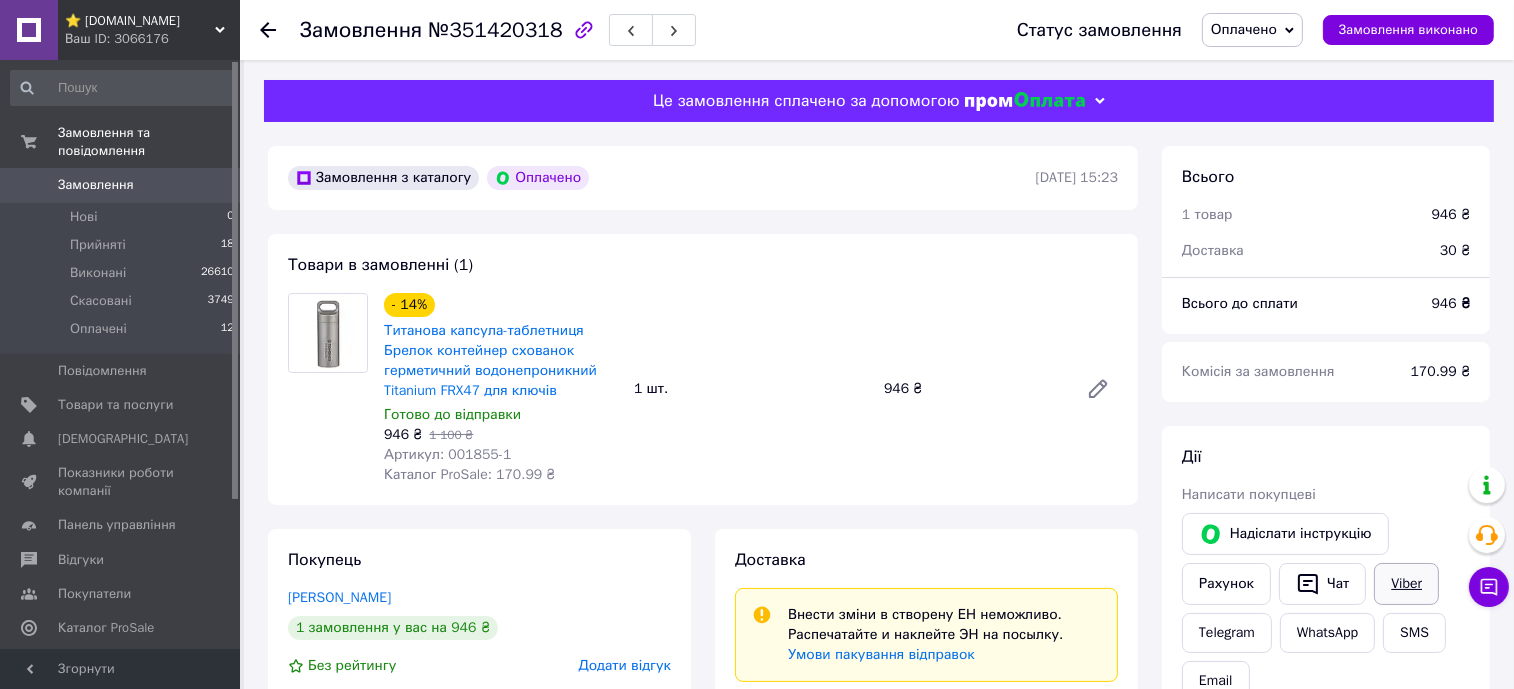 click on "Viber" at bounding box center [1406, 584] 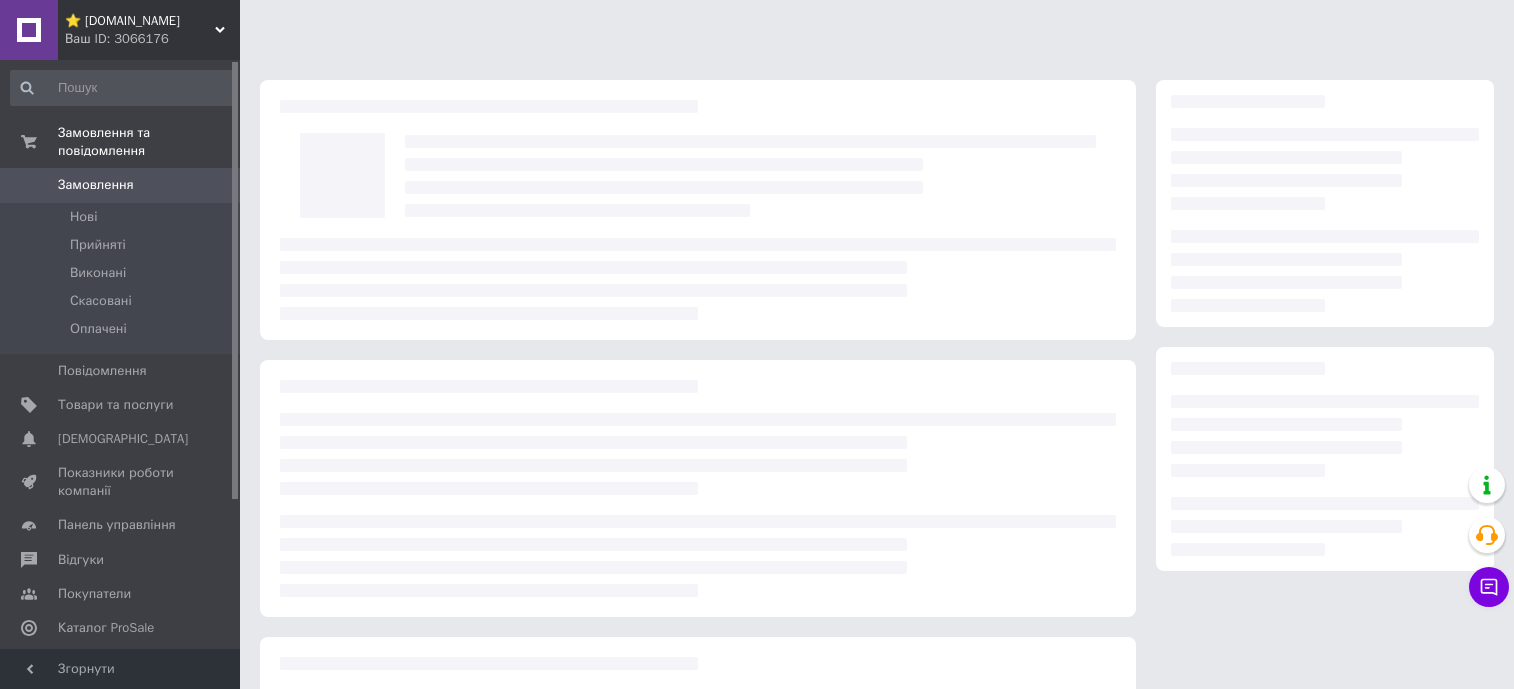 scroll, scrollTop: 0, scrollLeft: 0, axis: both 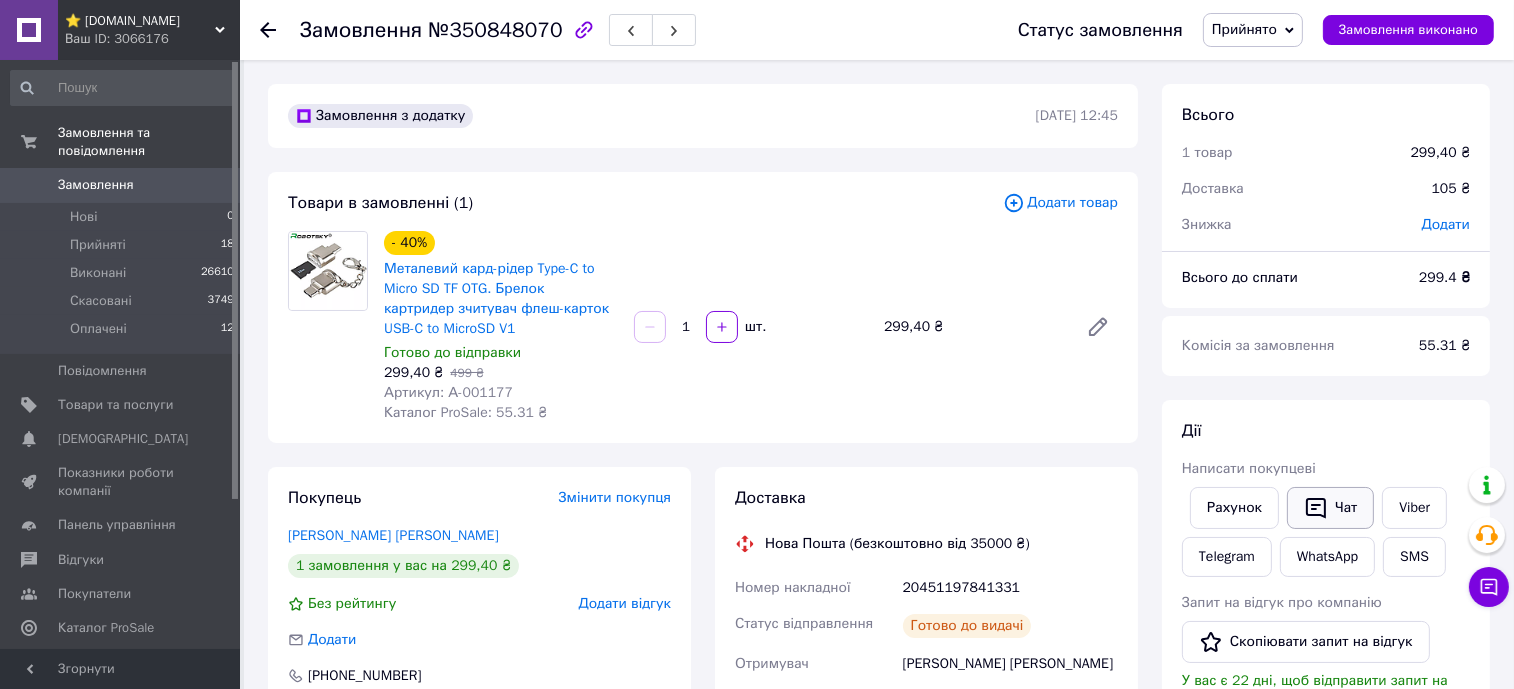 click 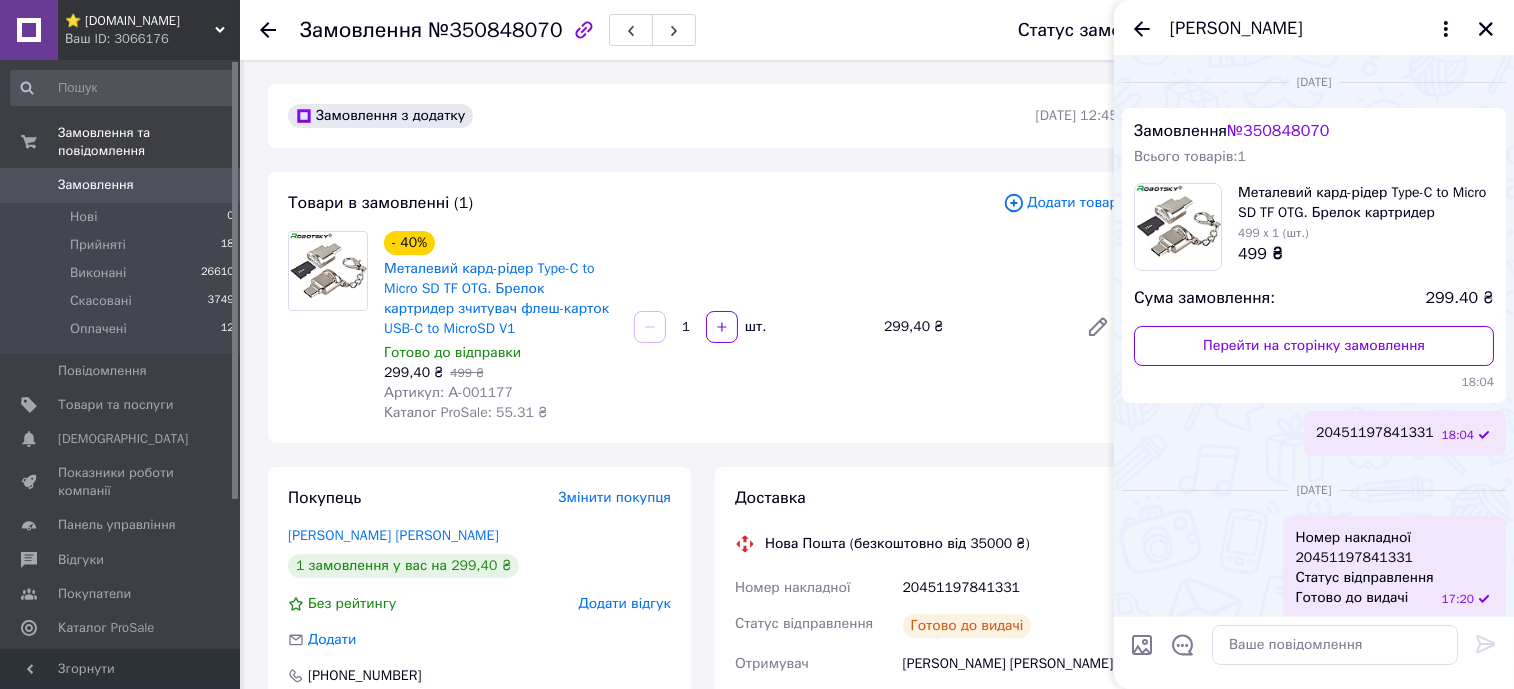 scroll, scrollTop: 524, scrollLeft: 0, axis: vertical 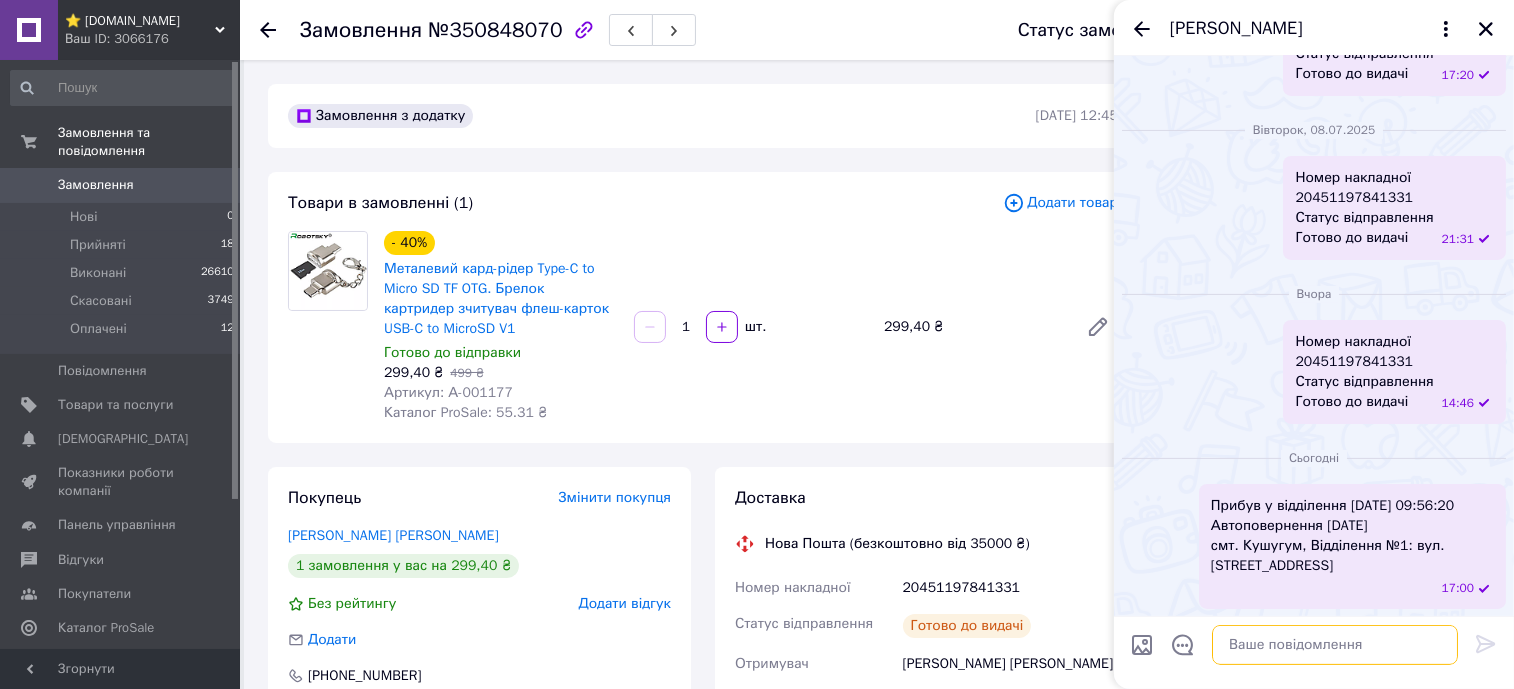click at bounding box center (1335, 645) 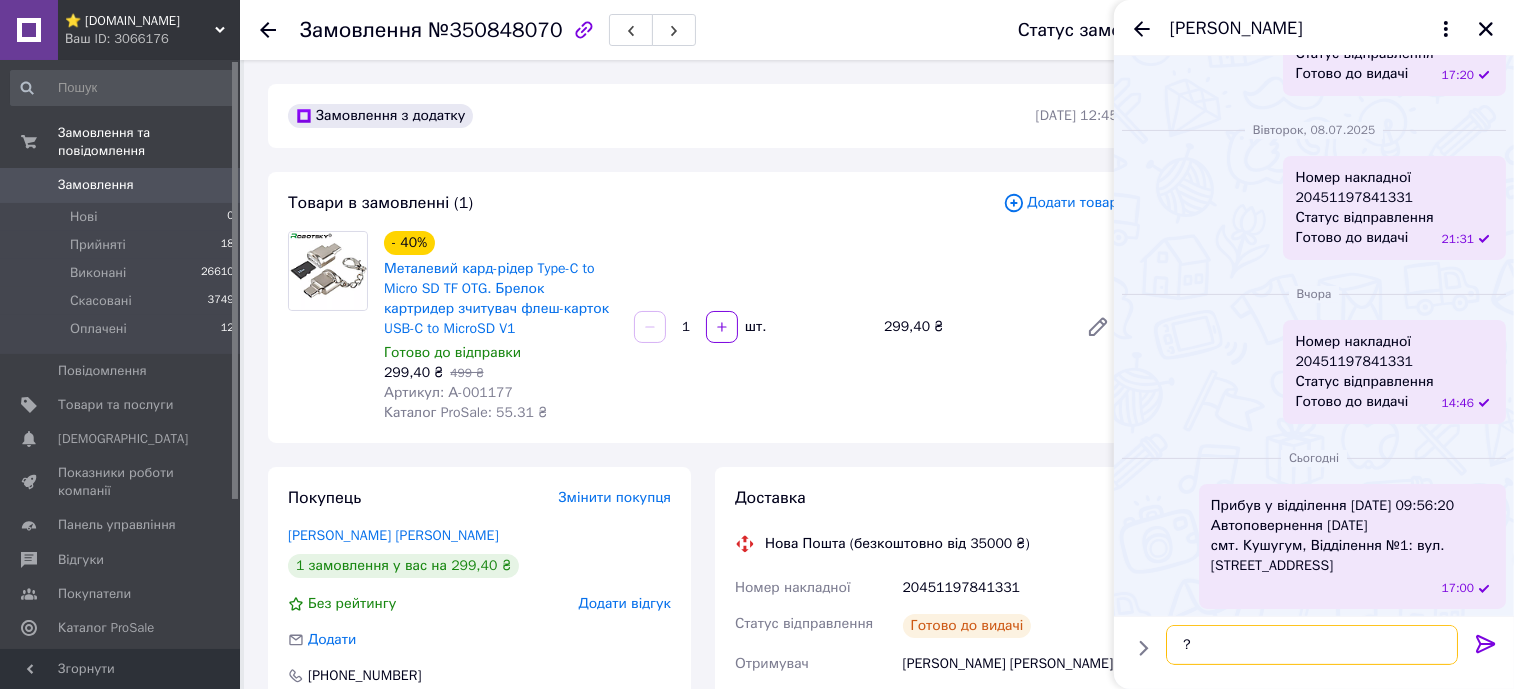 type 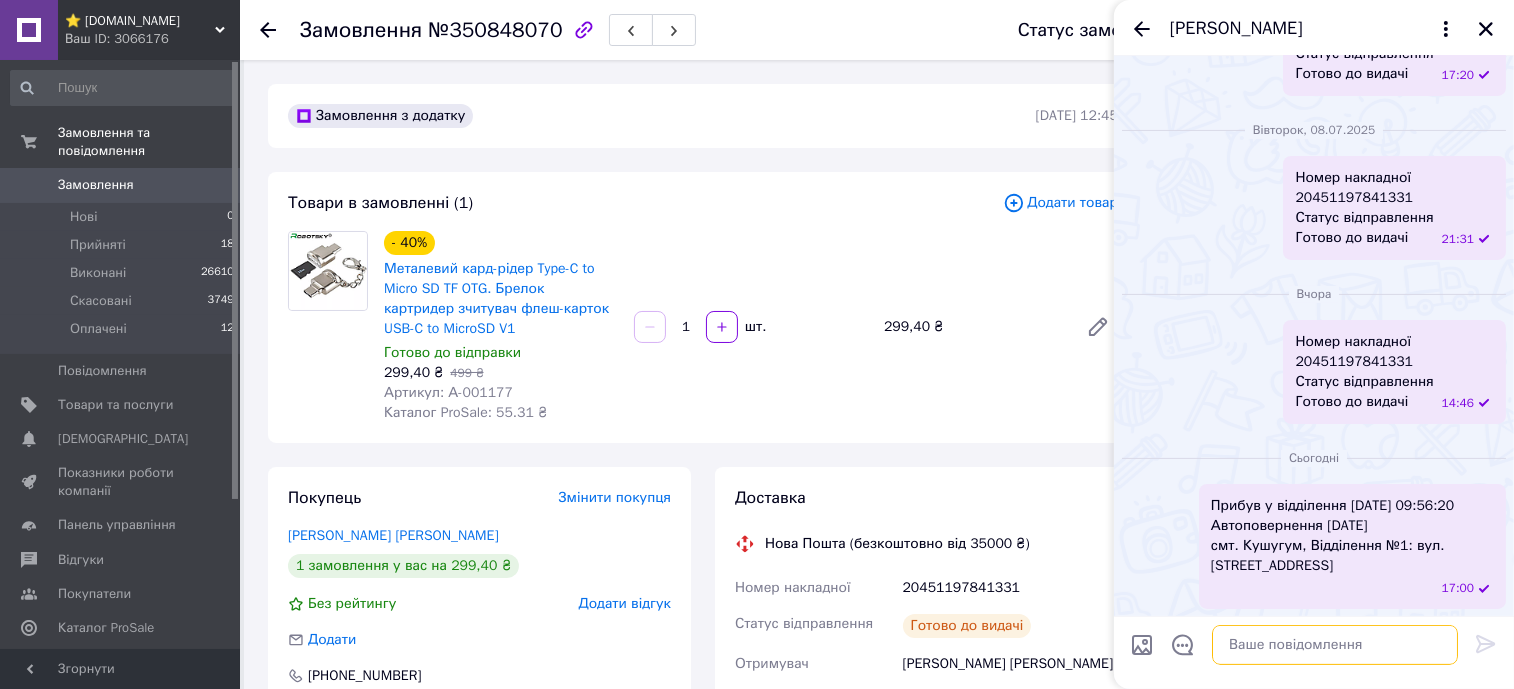 scroll, scrollTop: 577, scrollLeft: 0, axis: vertical 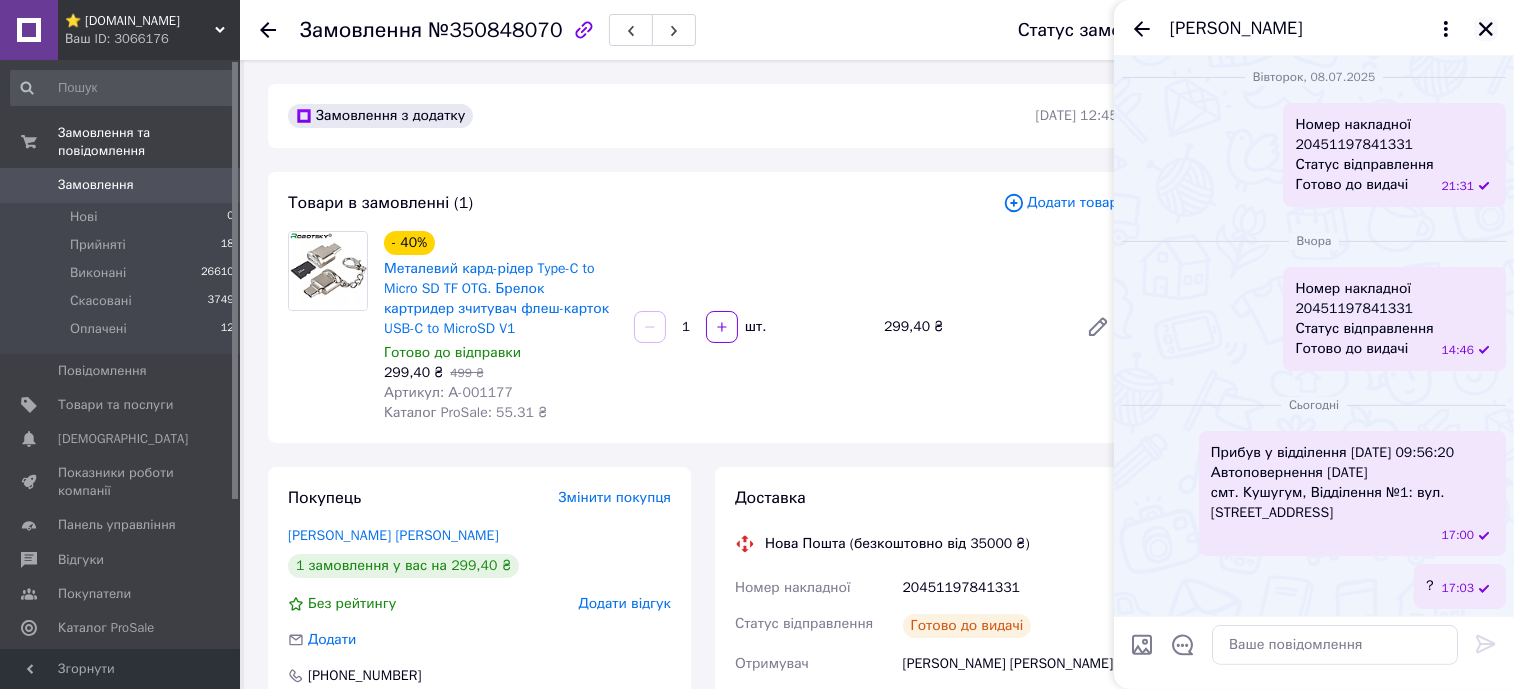 click 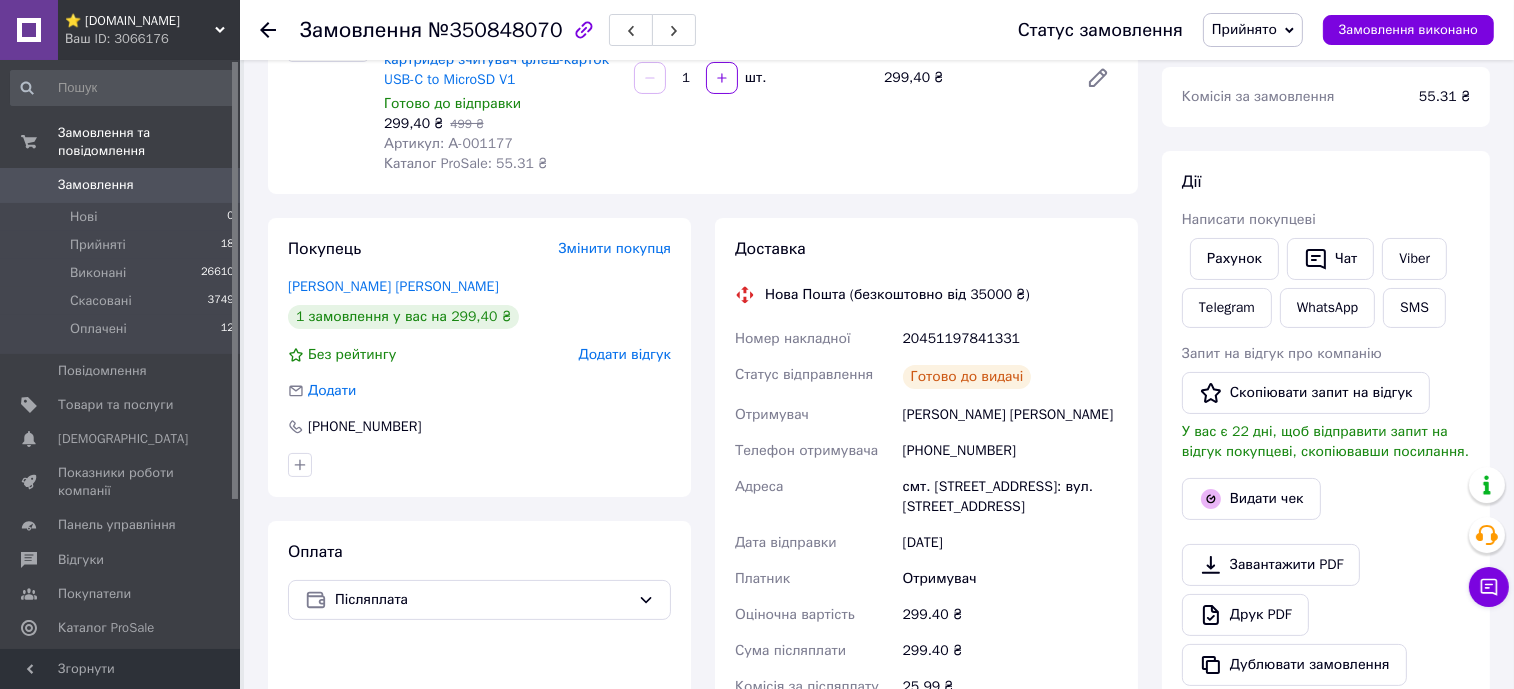 scroll, scrollTop: 124, scrollLeft: 0, axis: vertical 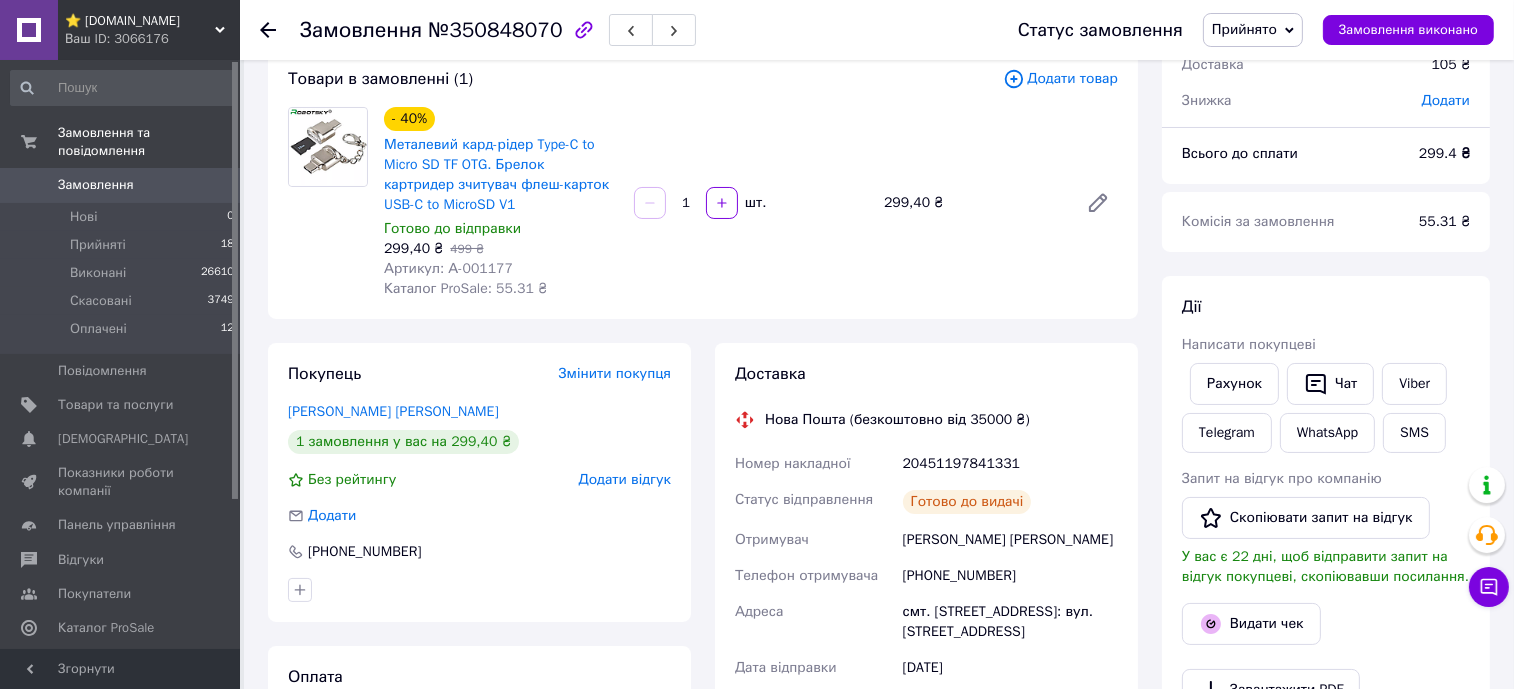 click on "20451197841331" at bounding box center [1010, 464] 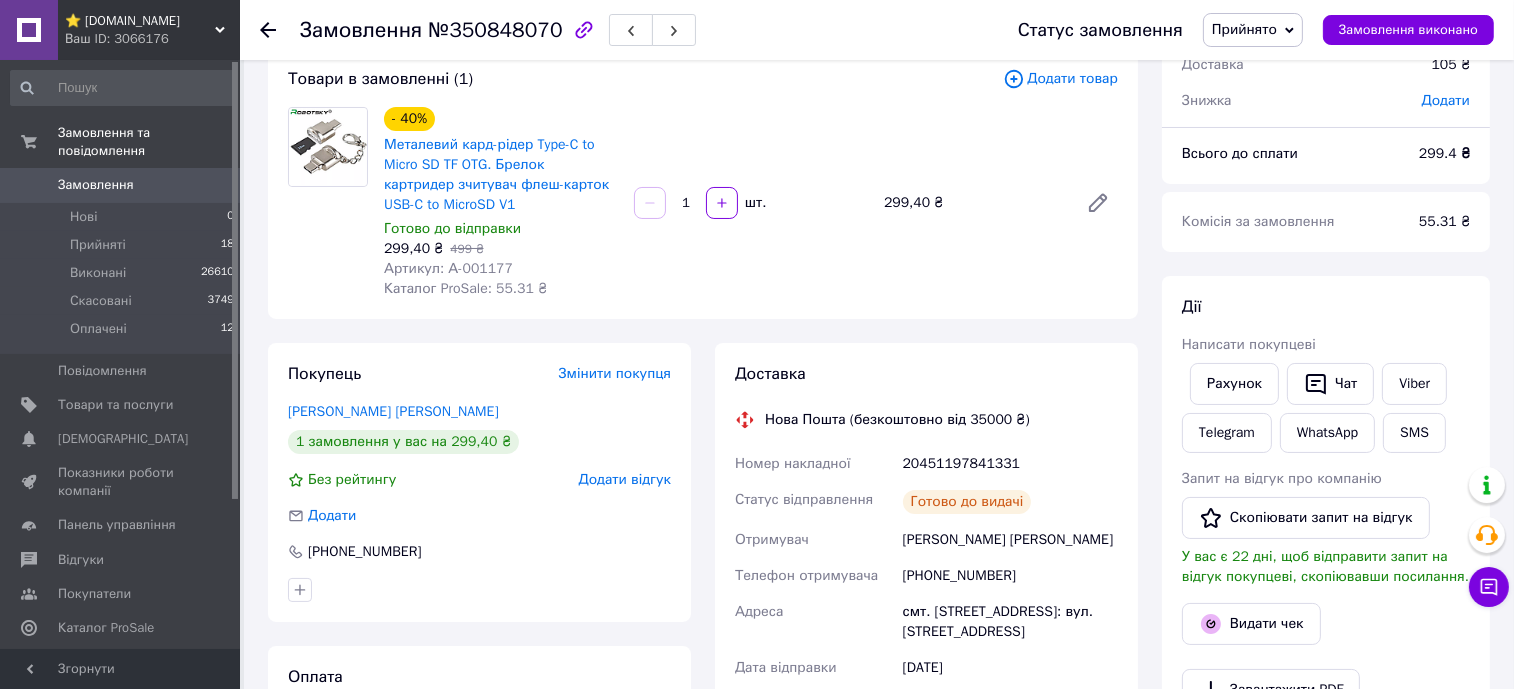 click on "20451197841331" at bounding box center [1010, 464] 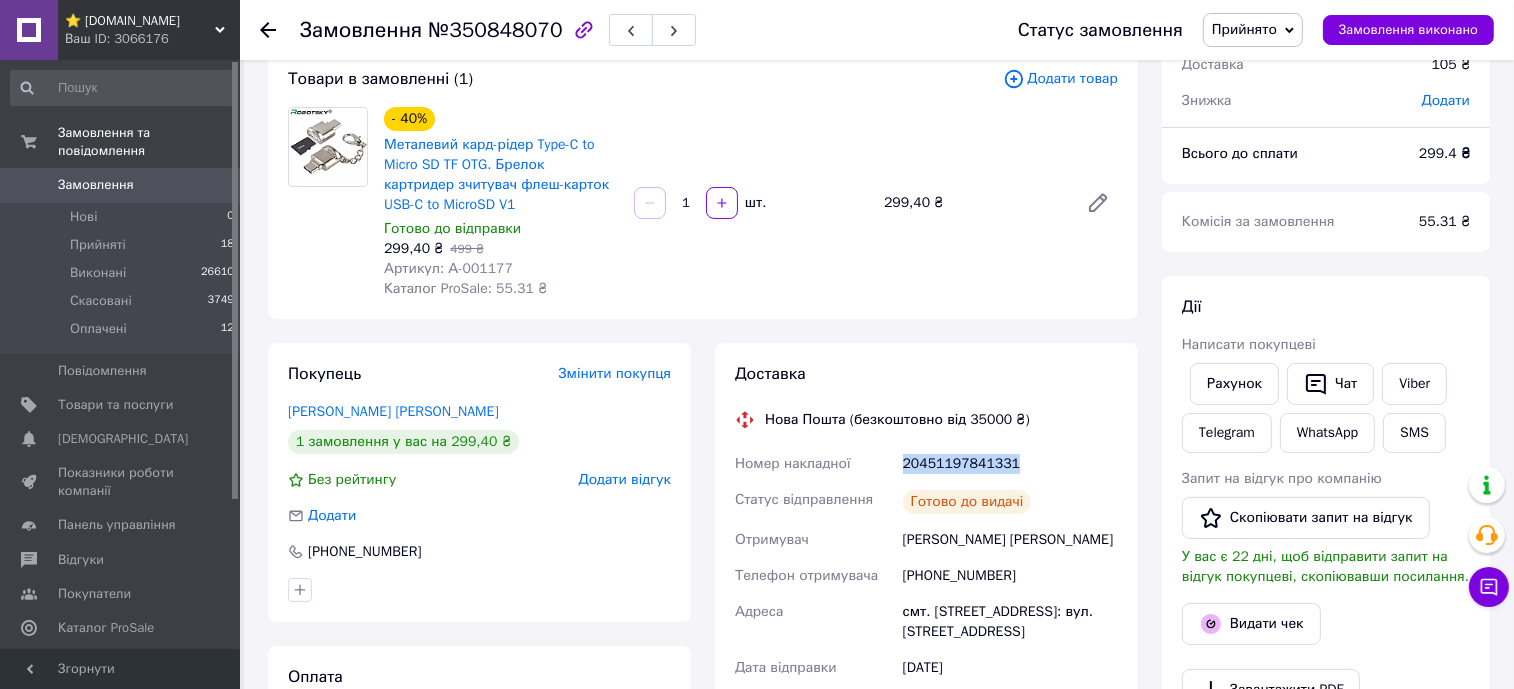 click on "20451197841331" at bounding box center [1010, 464] 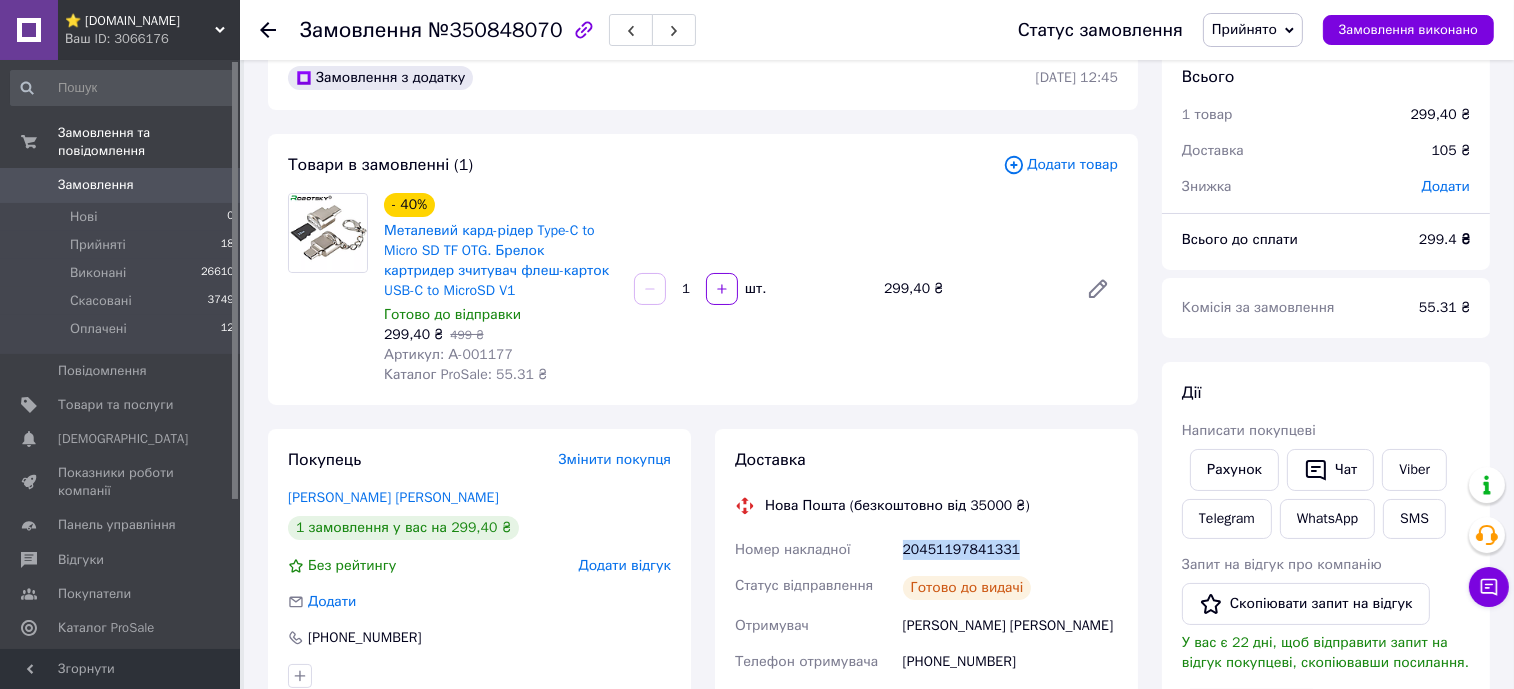 scroll, scrollTop: 0, scrollLeft: 0, axis: both 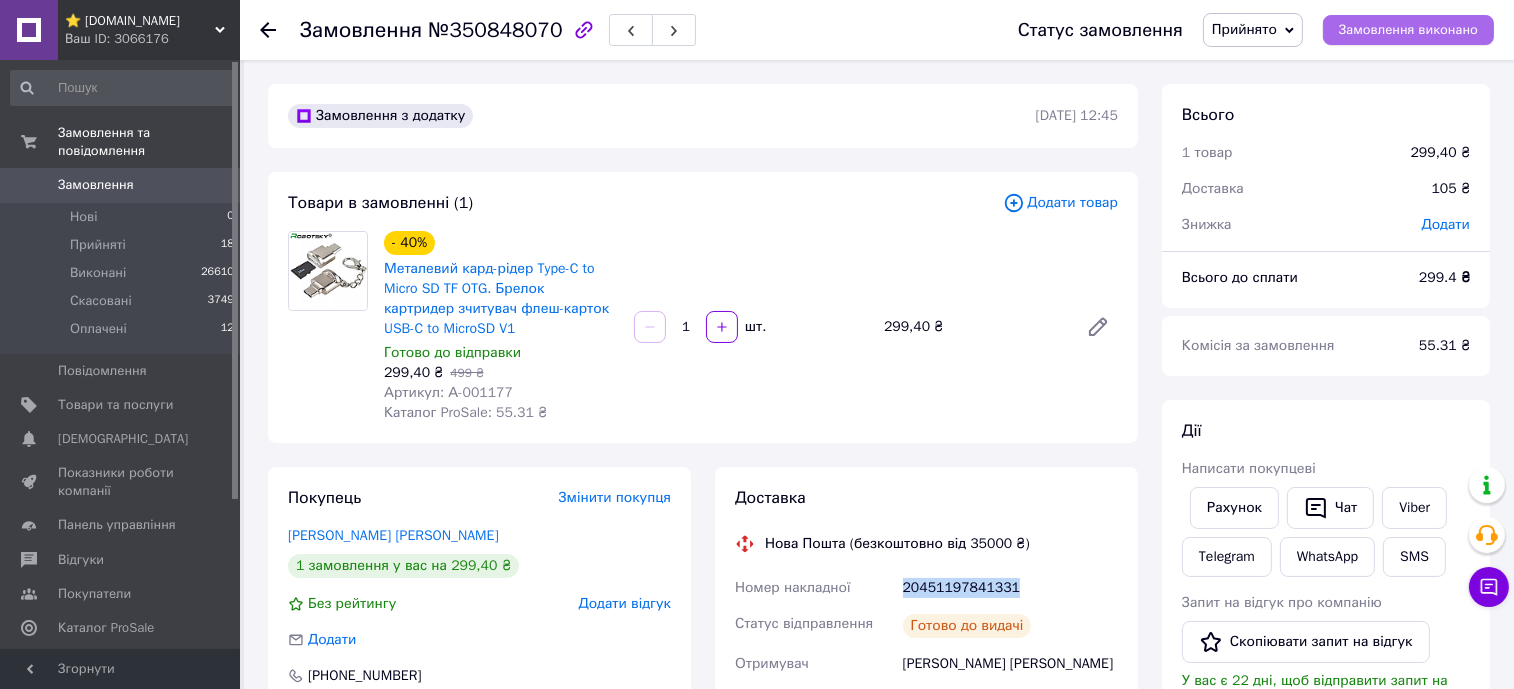 click on "Замовлення виконано" at bounding box center [1408, 30] 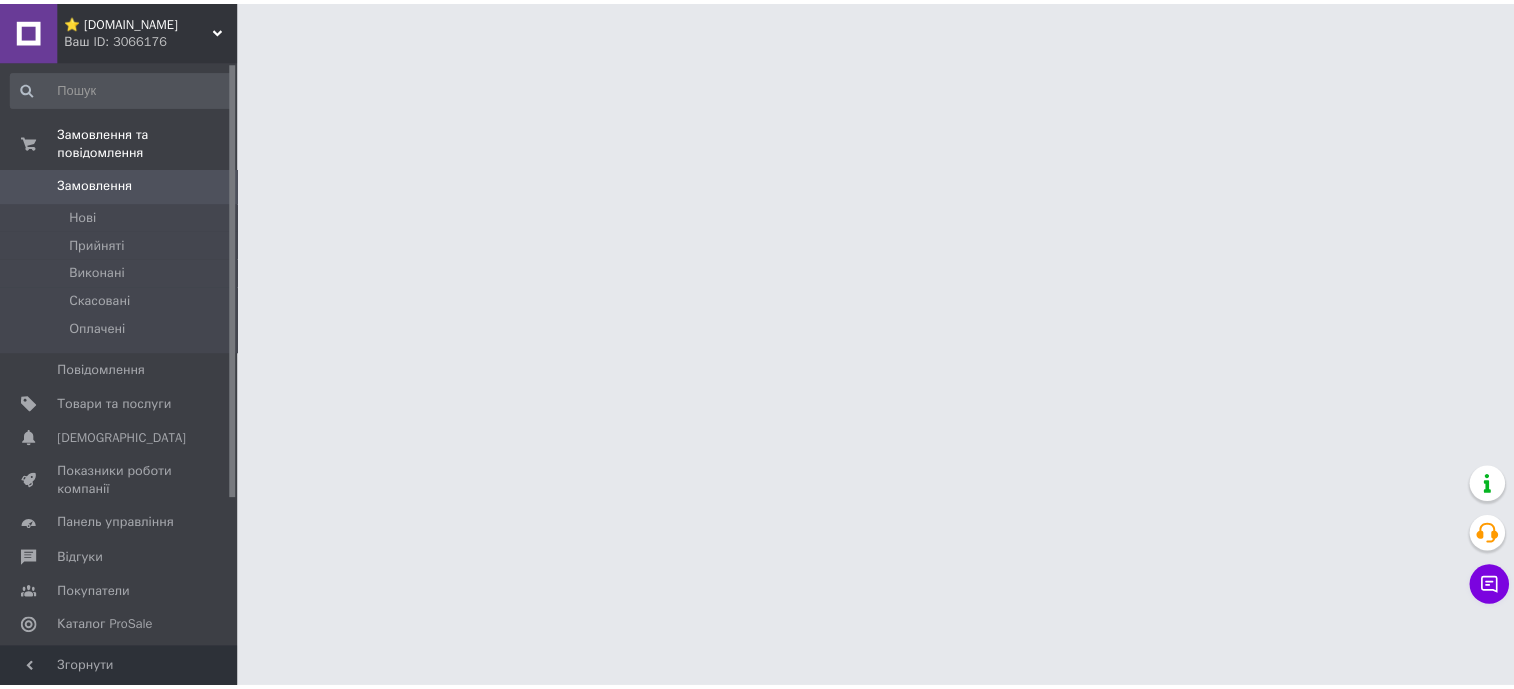 scroll, scrollTop: 0, scrollLeft: 0, axis: both 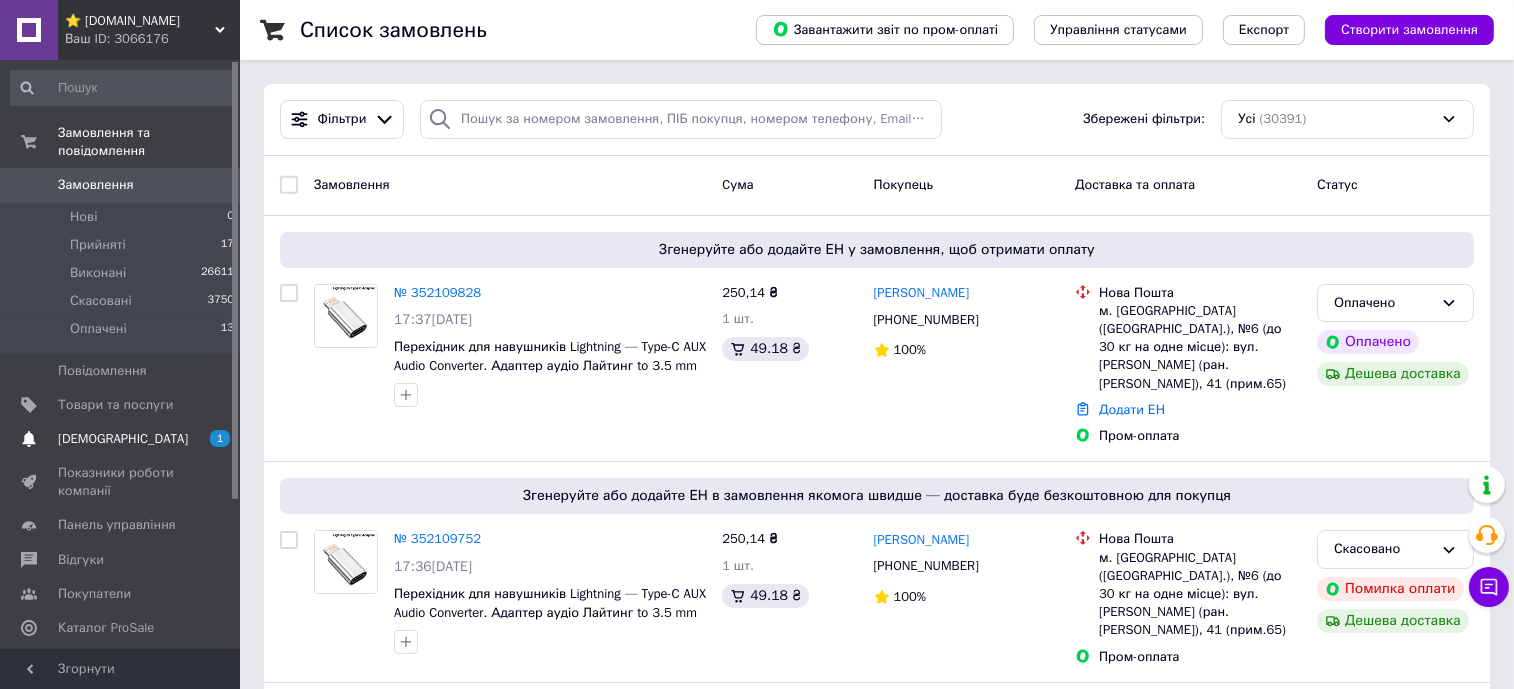 click on "[DEMOGRAPHIC_DATA]" at bounding box center (123, 439) 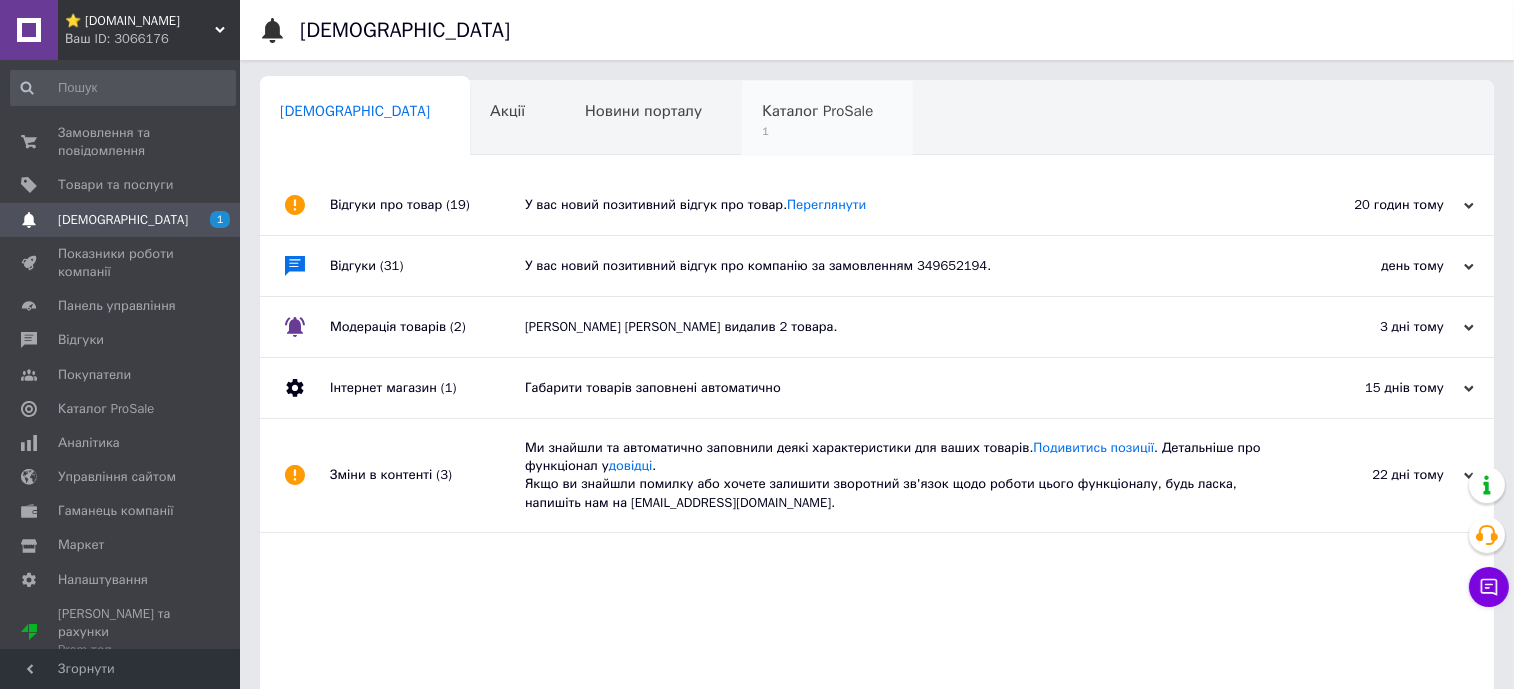 click on "Каталог ProSale 1" at bounding box center [827, 119] 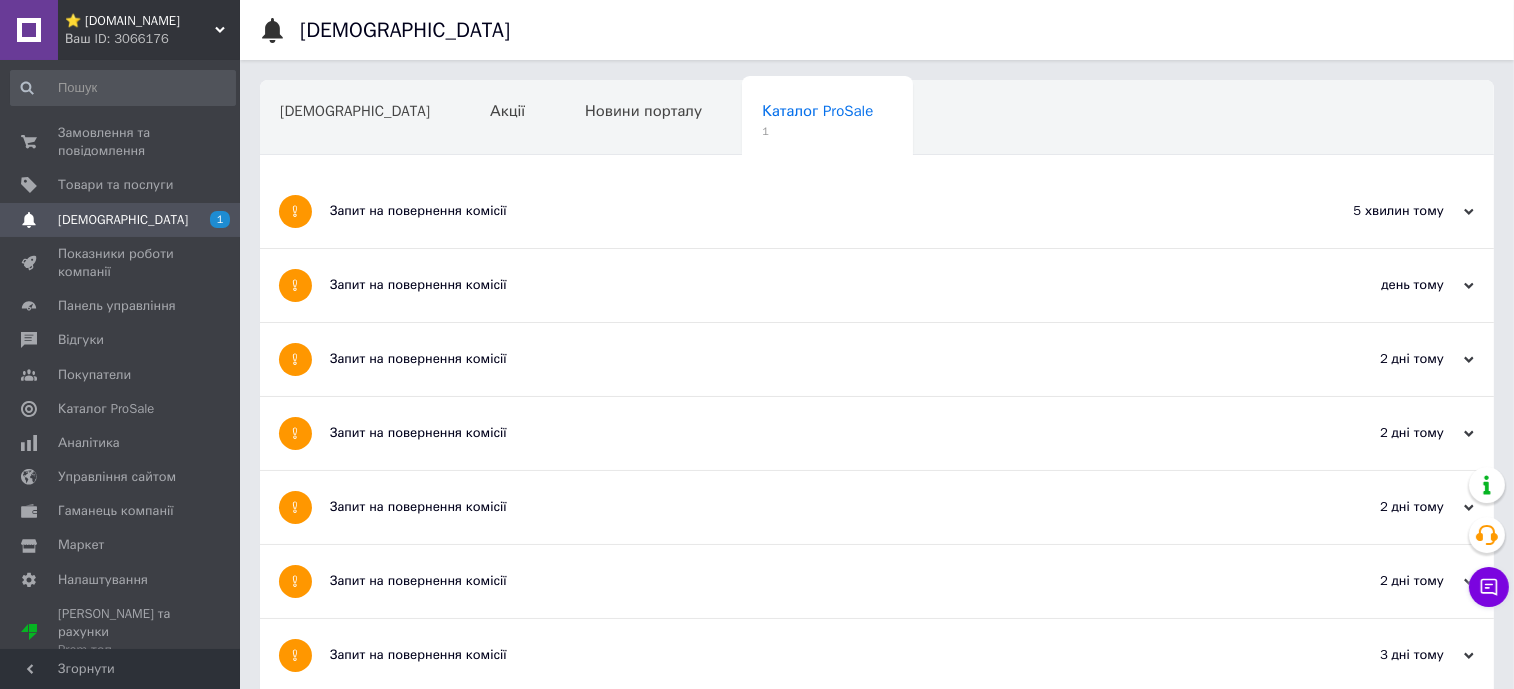 click on "Запит на повернення комісії" at bounding box center [802, 211] 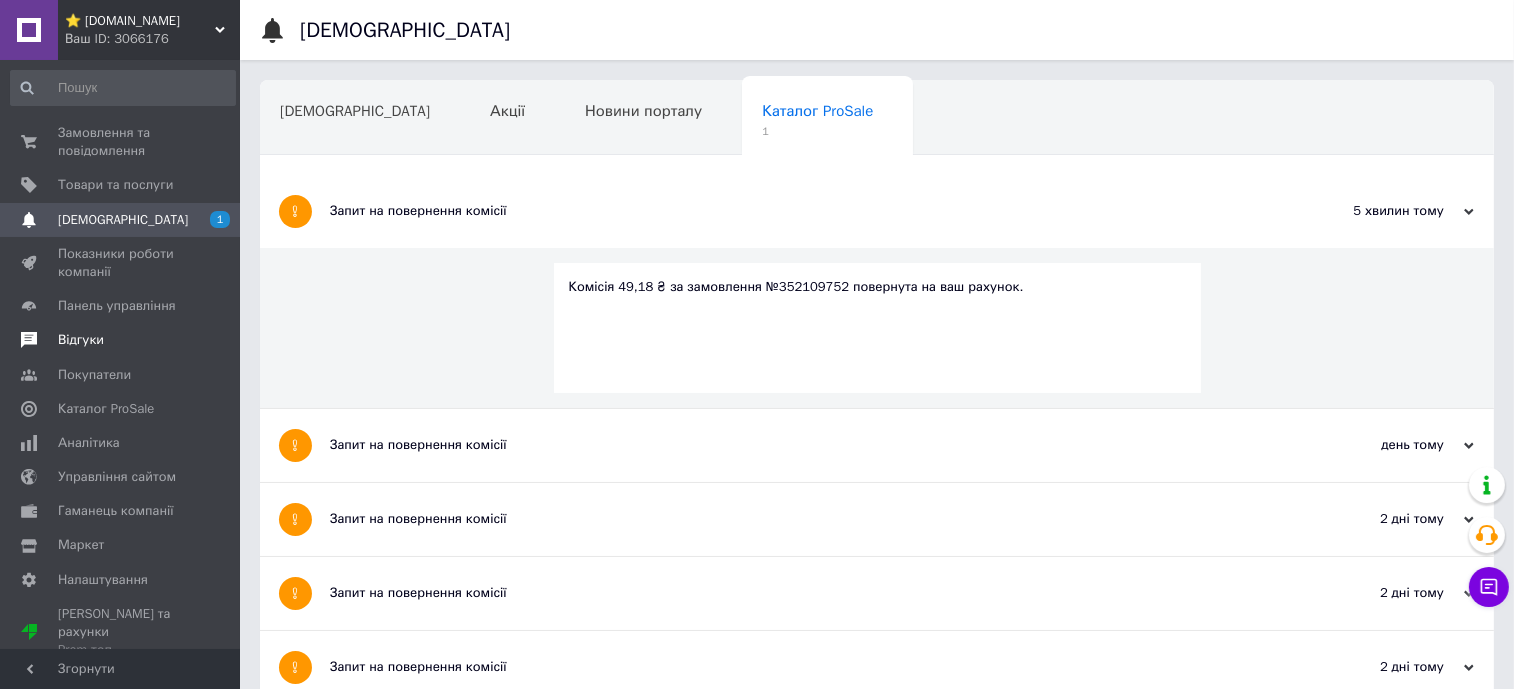 click on "Відгуки" at bounding box center [81, 340] 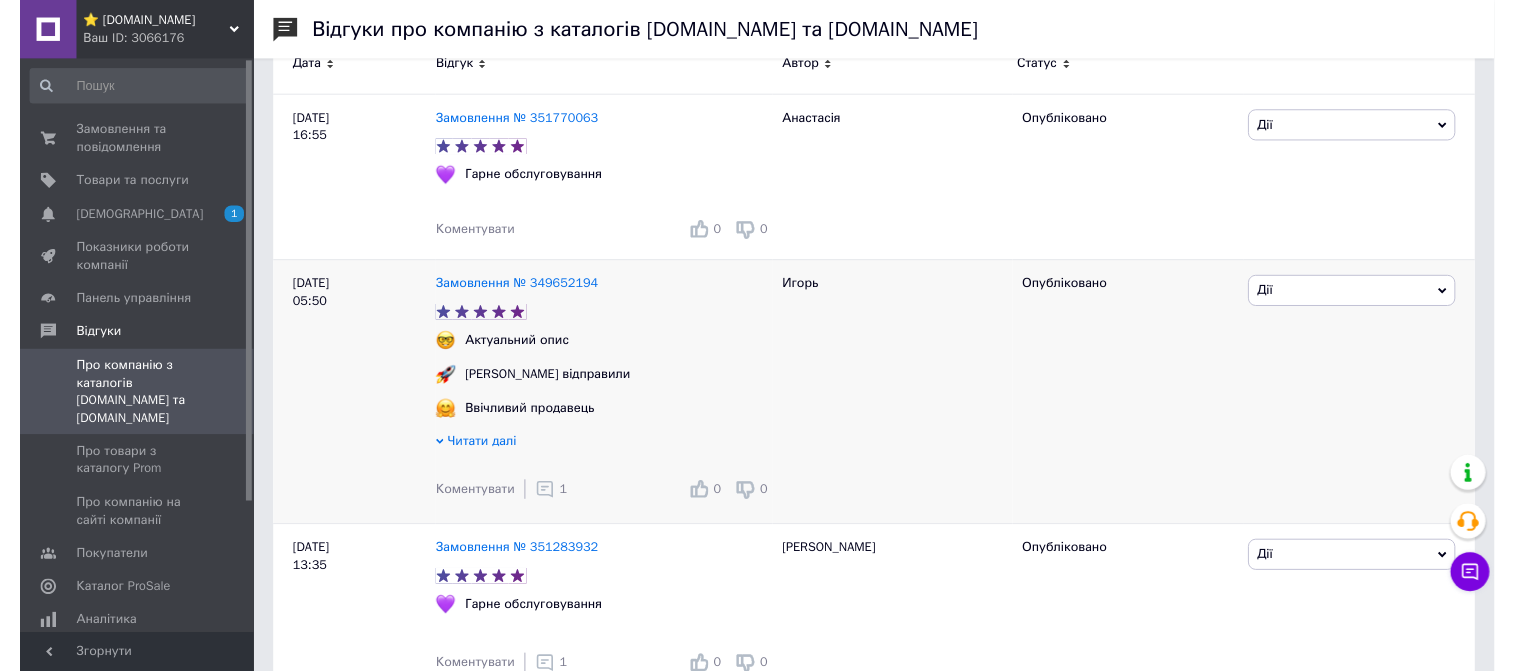 scroll, scrollTop: 375, scrollLeft: 0, axis: vertical 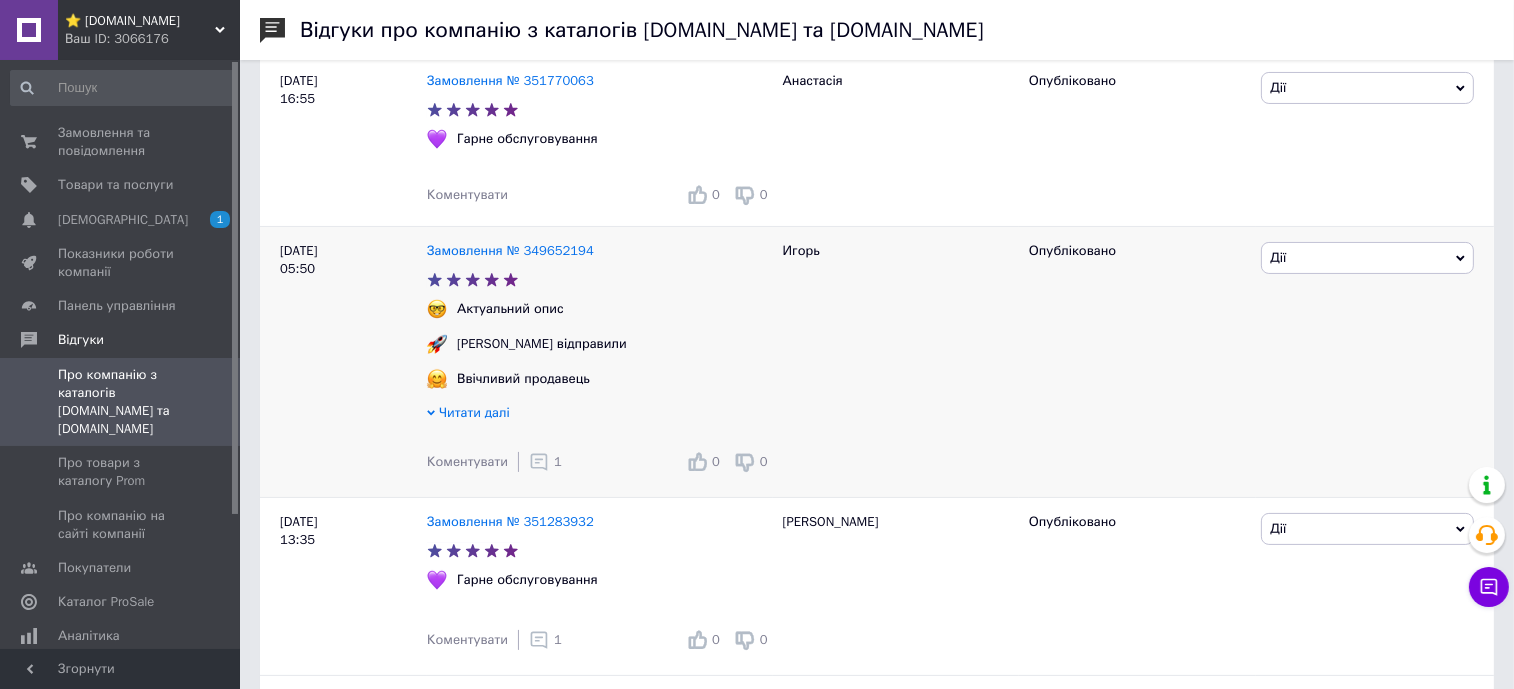 click 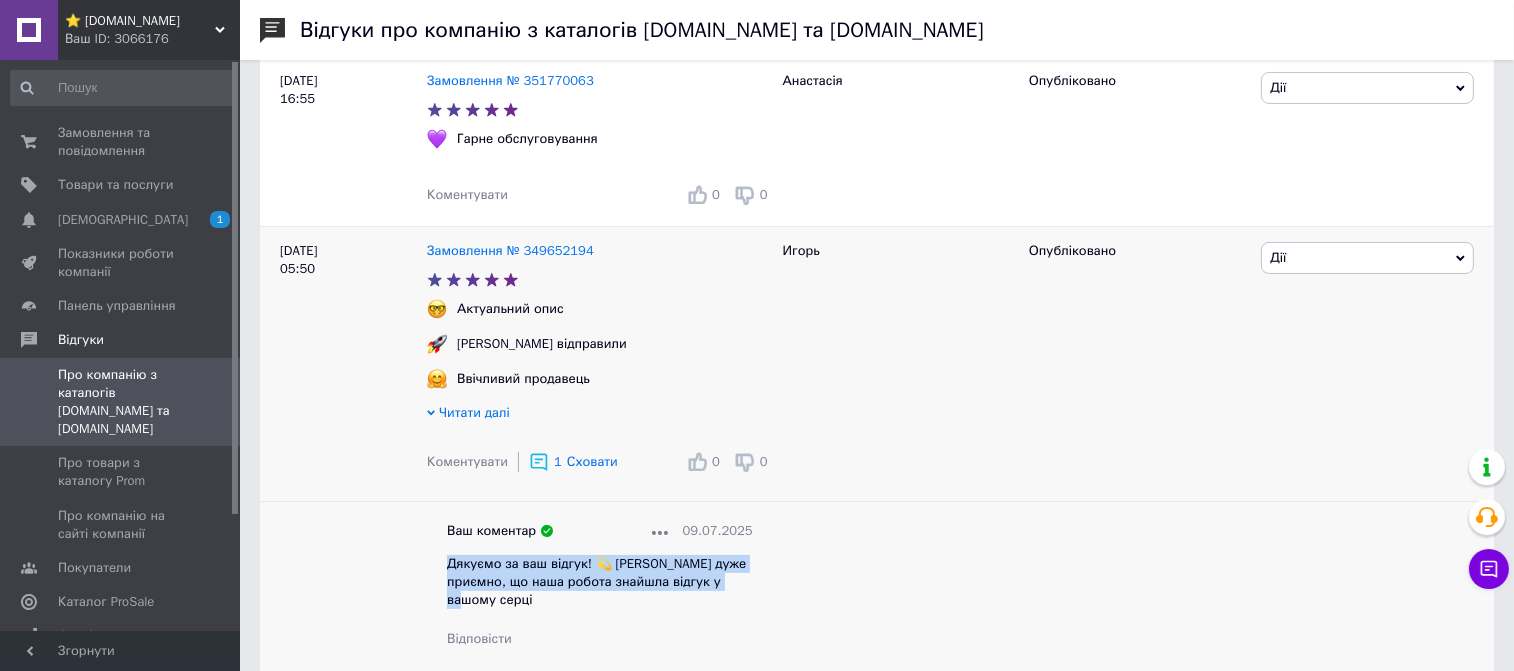 drag, startPoint x: 721, startPoint y: 587, endPoint x: 449, endPoint y: 570, distance: 272.53073 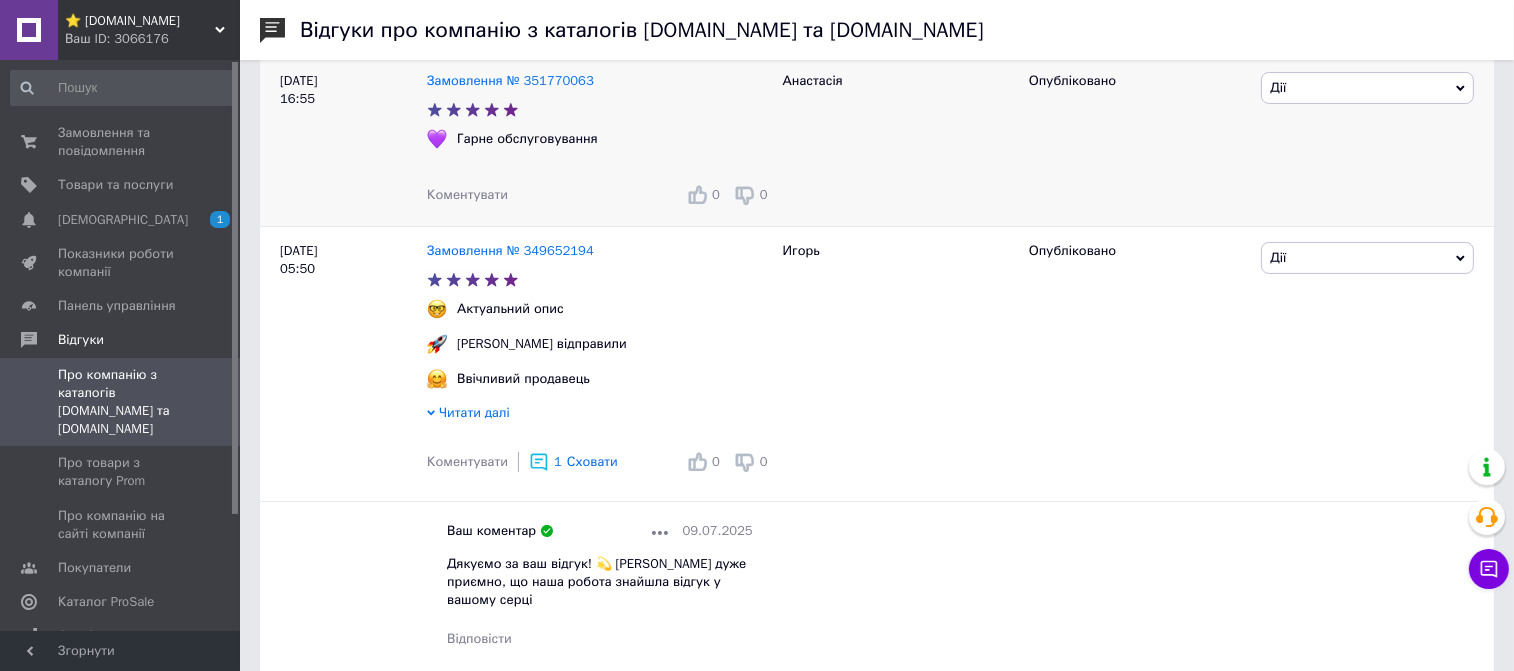 click on "Коментувати" at bounding box center (467, 194) 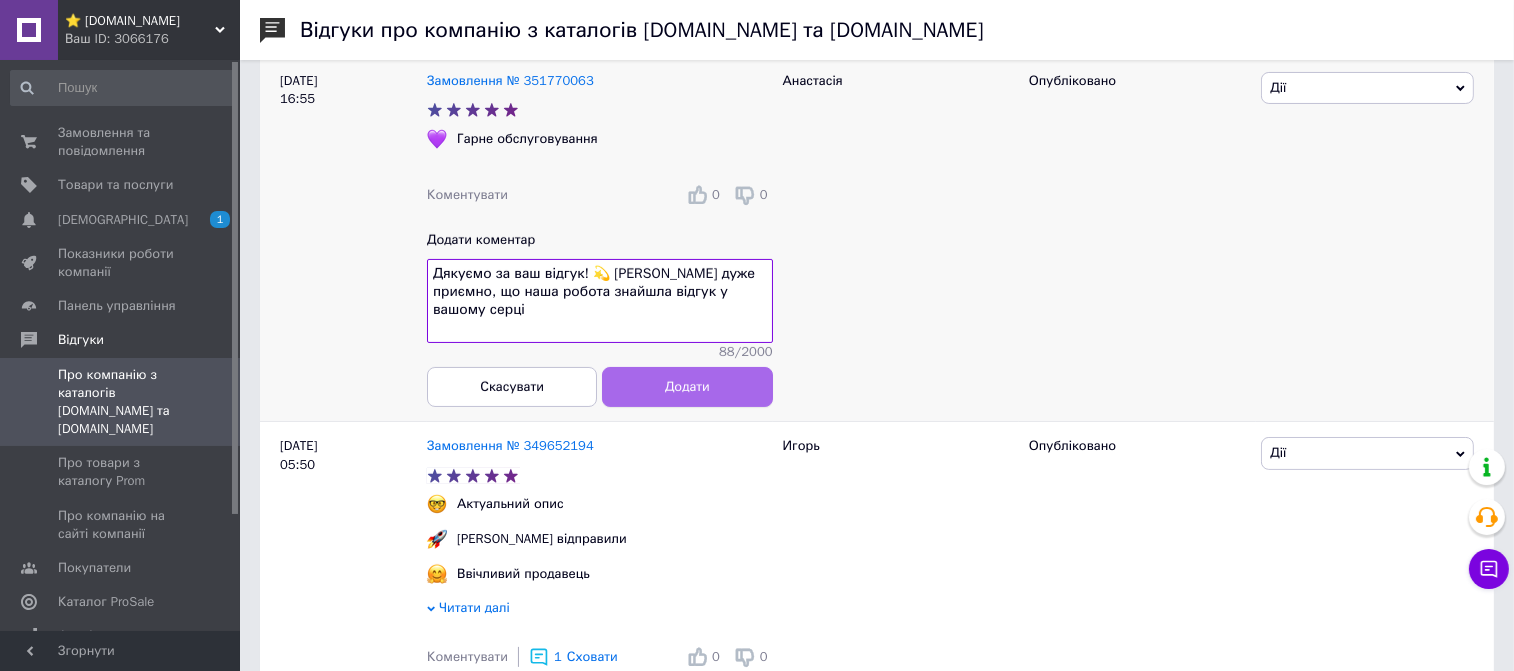 type on "Дякуємо за ваш відгук! 💫 [PERSON_NAME] дуже приємно, що наша робота знайшла відгук у вашому серці" 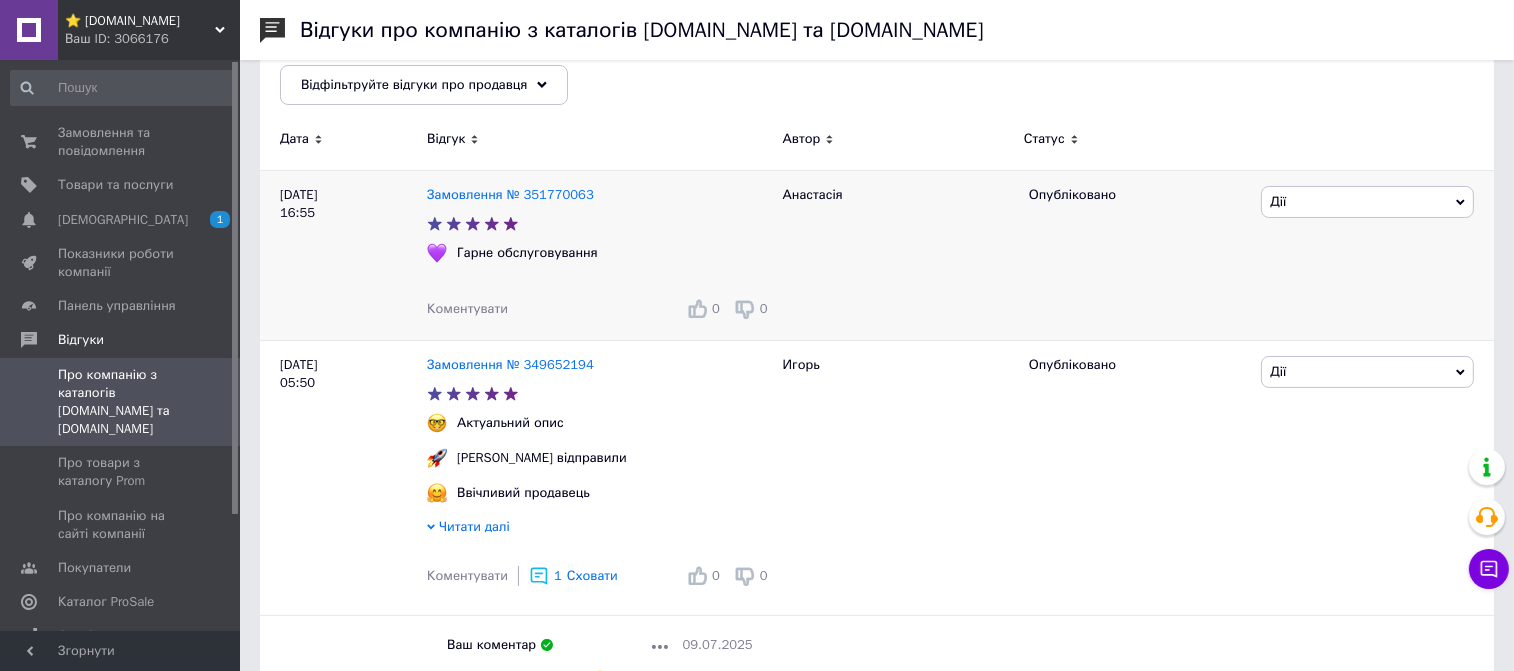 scroll, scrollTop: 249, scrollLeft: 0, axis: vertical 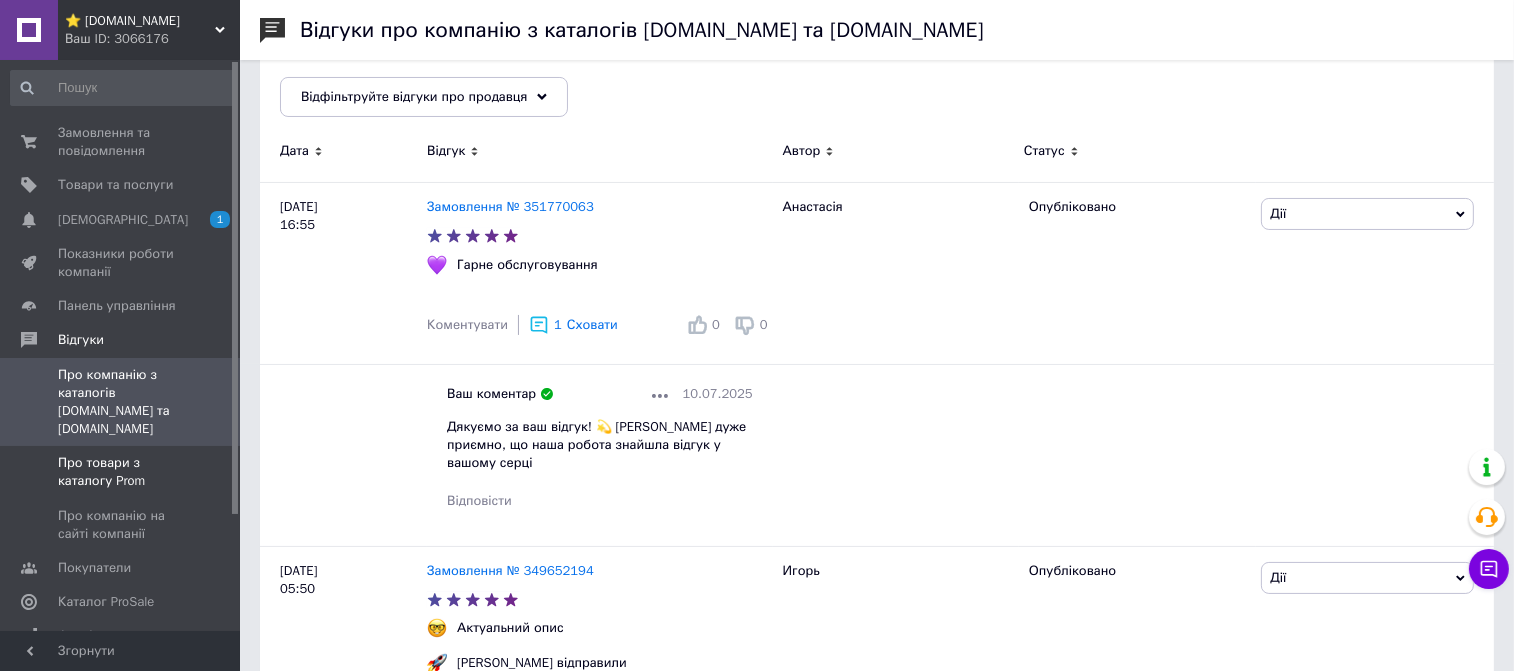 click on "Про товари з каталогу Prom" at bounding box center [121, 472] 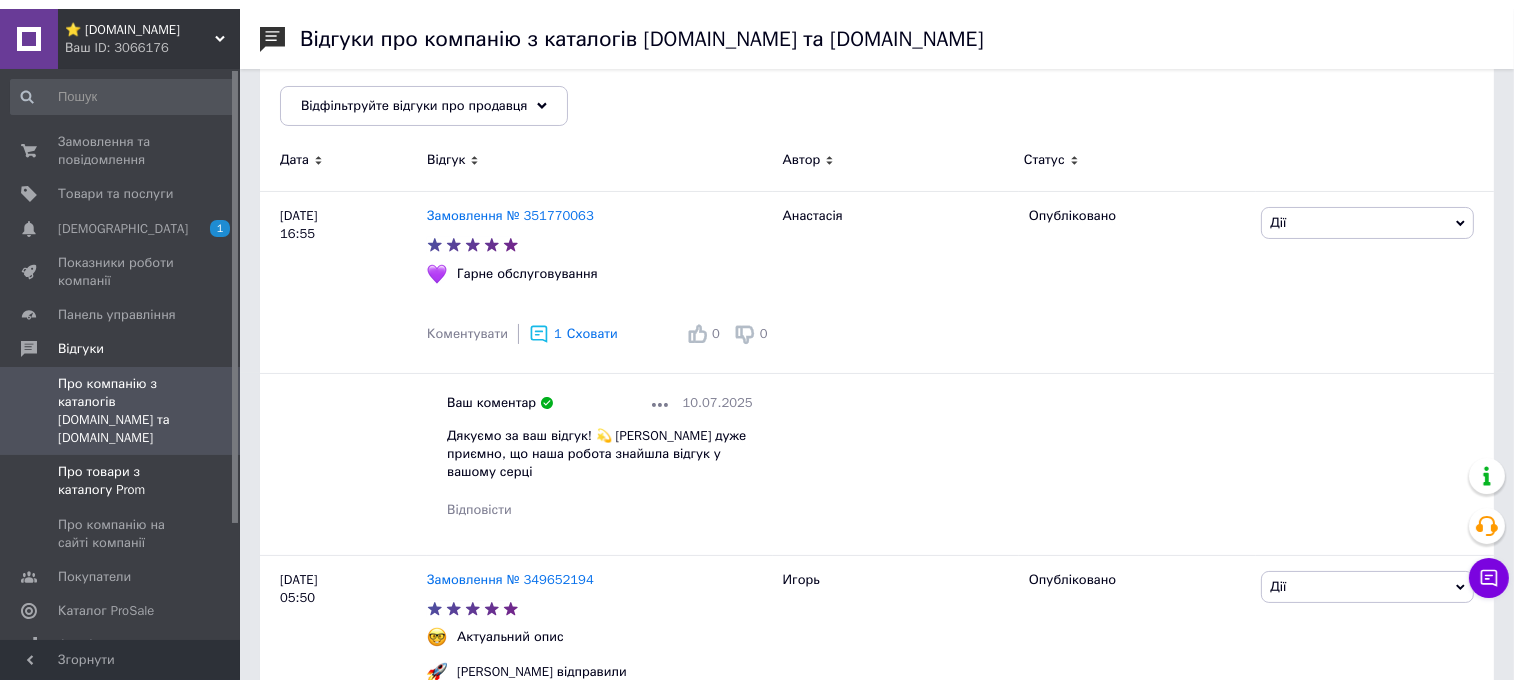 scroll, scrollTop: 0, scrollLeft: 0, axis: both 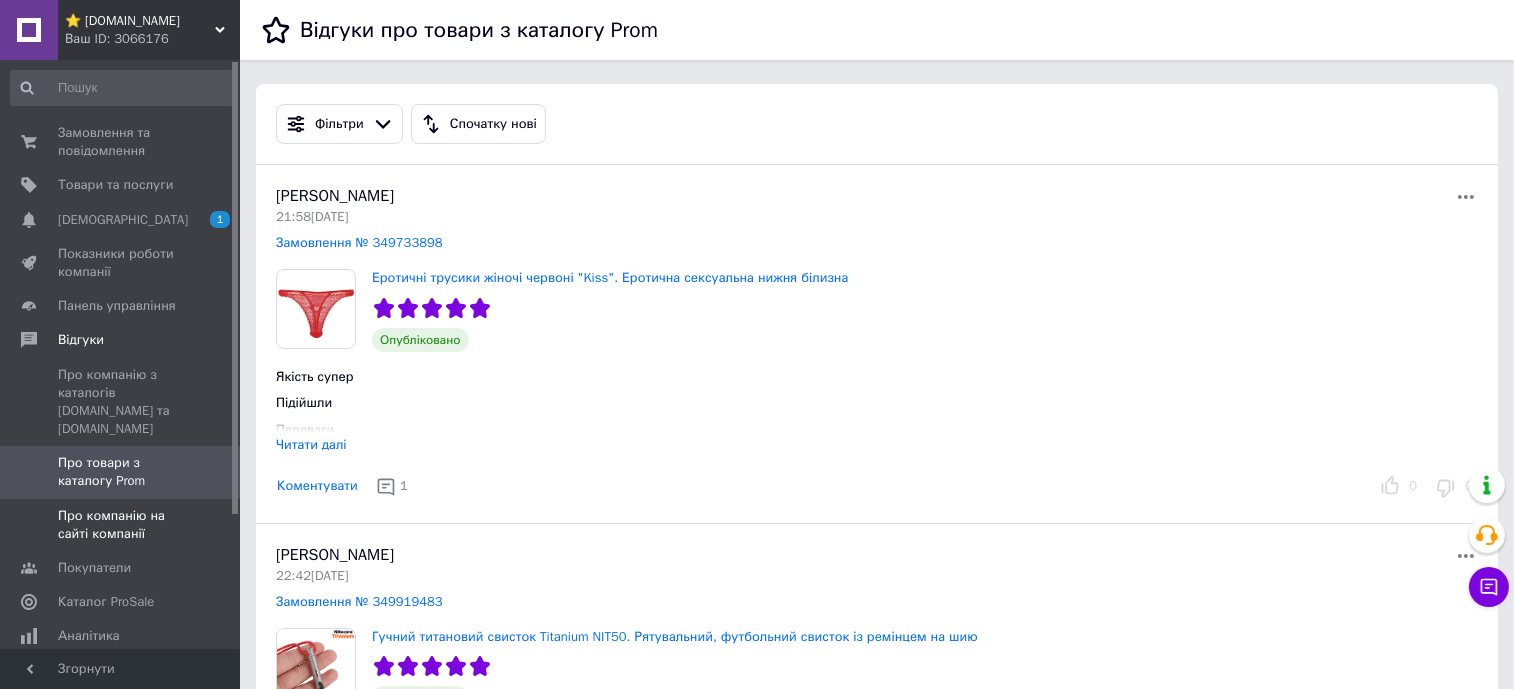 click on "Про компанію на сайті компанії" at bounding box center (121, 525) 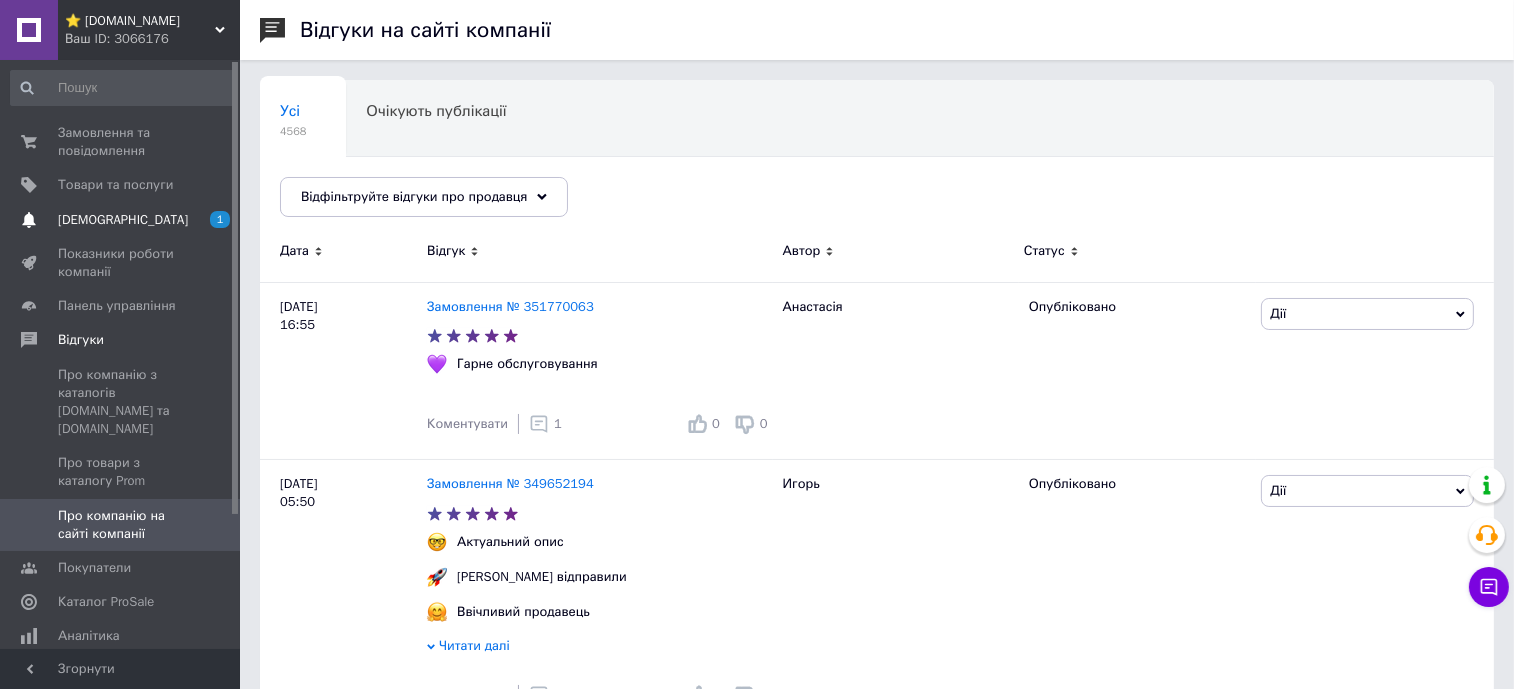 click on "[DEMOGRAPHIC_DATA]" at bounding box center (123, 220) 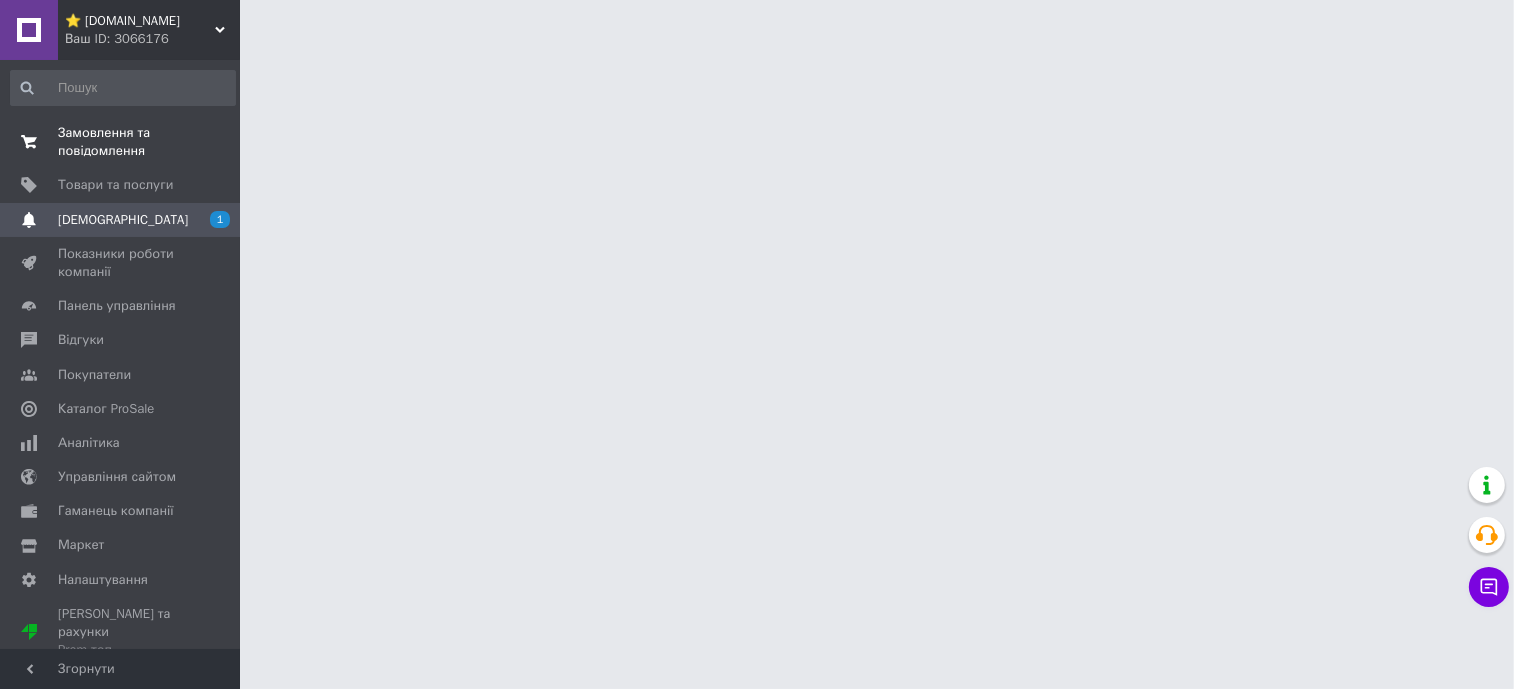 drag, startPoint x: 103, startPoint y: 145, endPoint x: 181, endPoint y: 96, distance: 92.11406 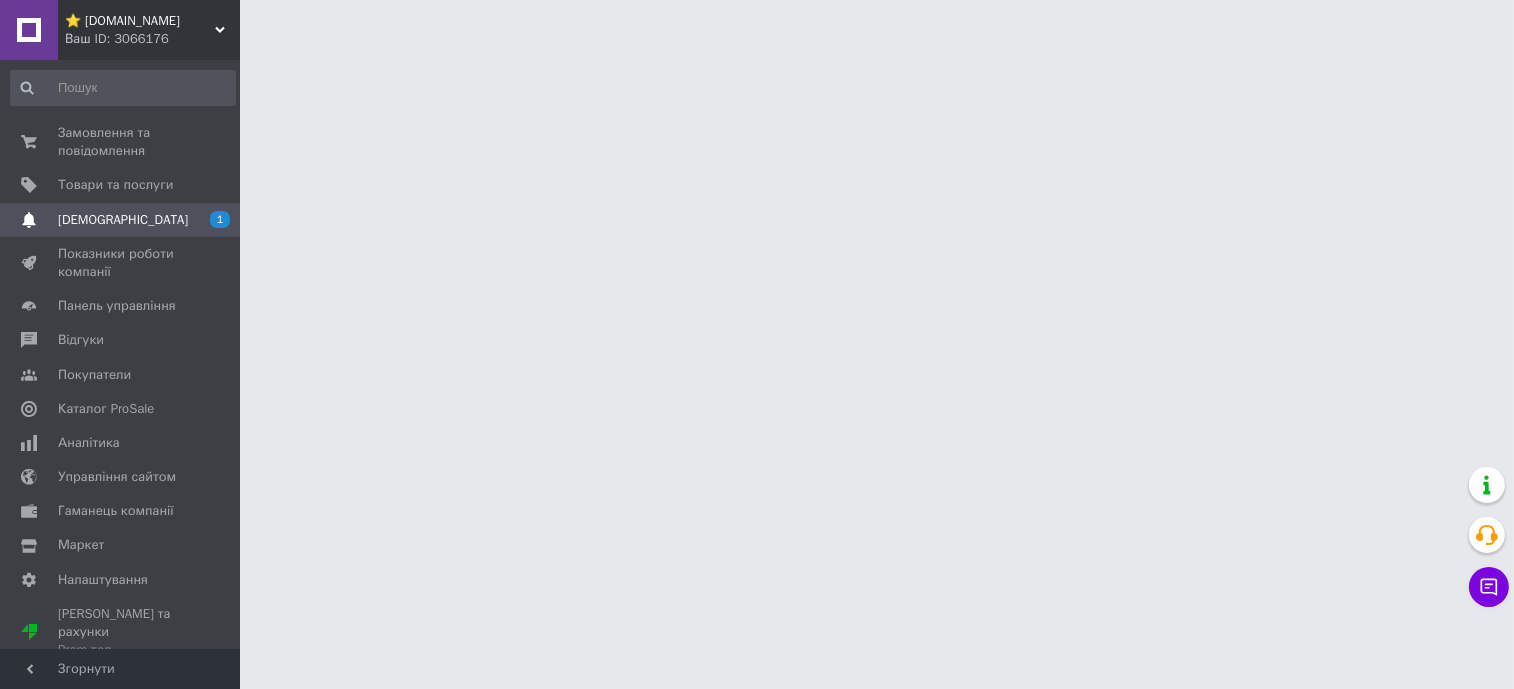 click on "Замовлення та повідомлення" at bounding box center [121, 142] 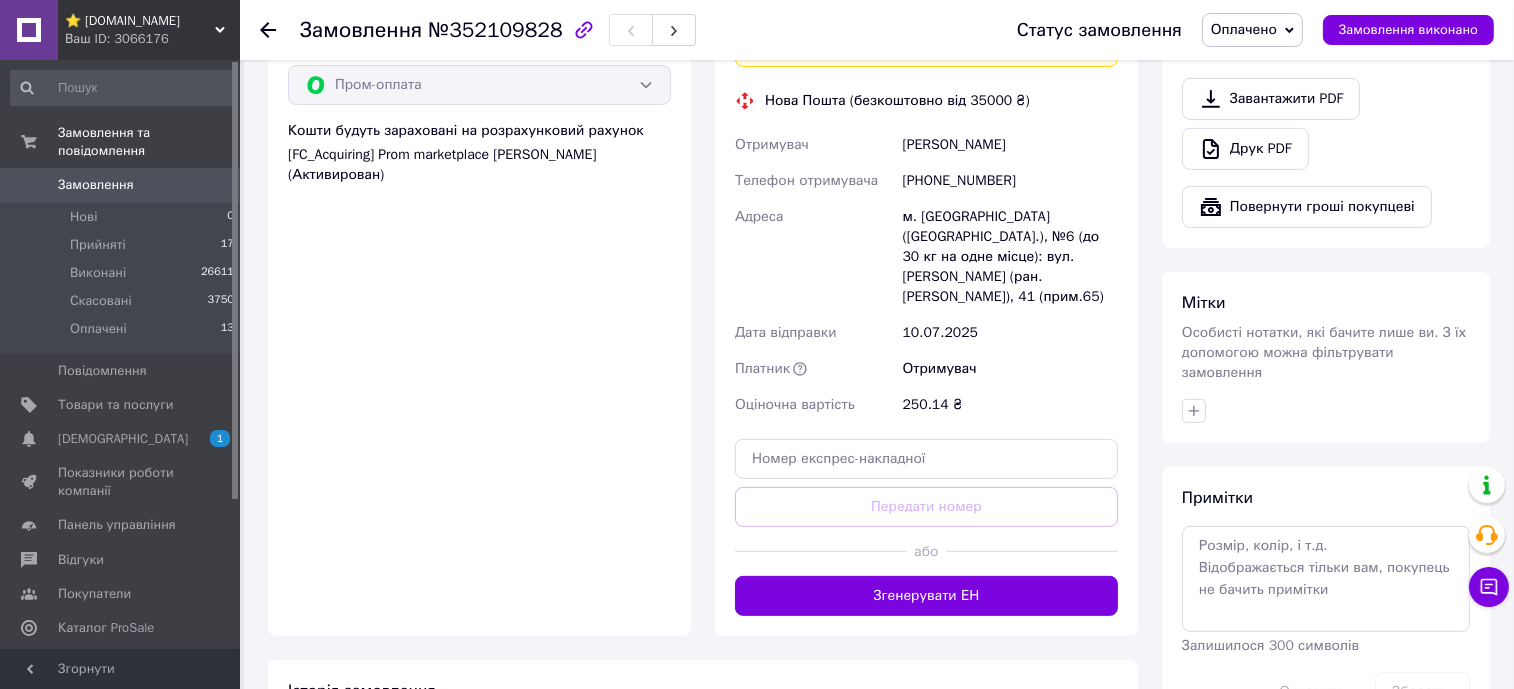 scroll, scrollTop: 980, scrollLeft: 0, axis: vertical 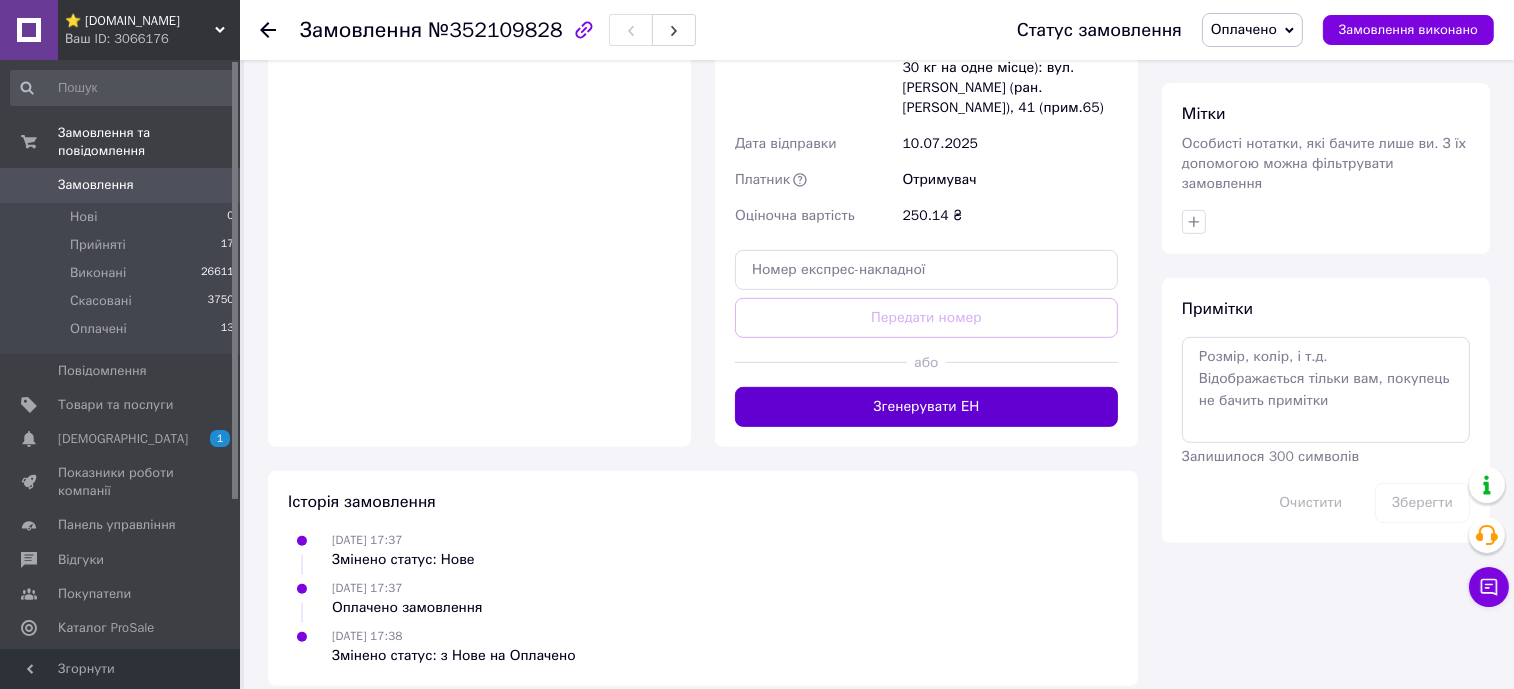 click on "Згенерувати ЕН" at bounding box center [926, 407] 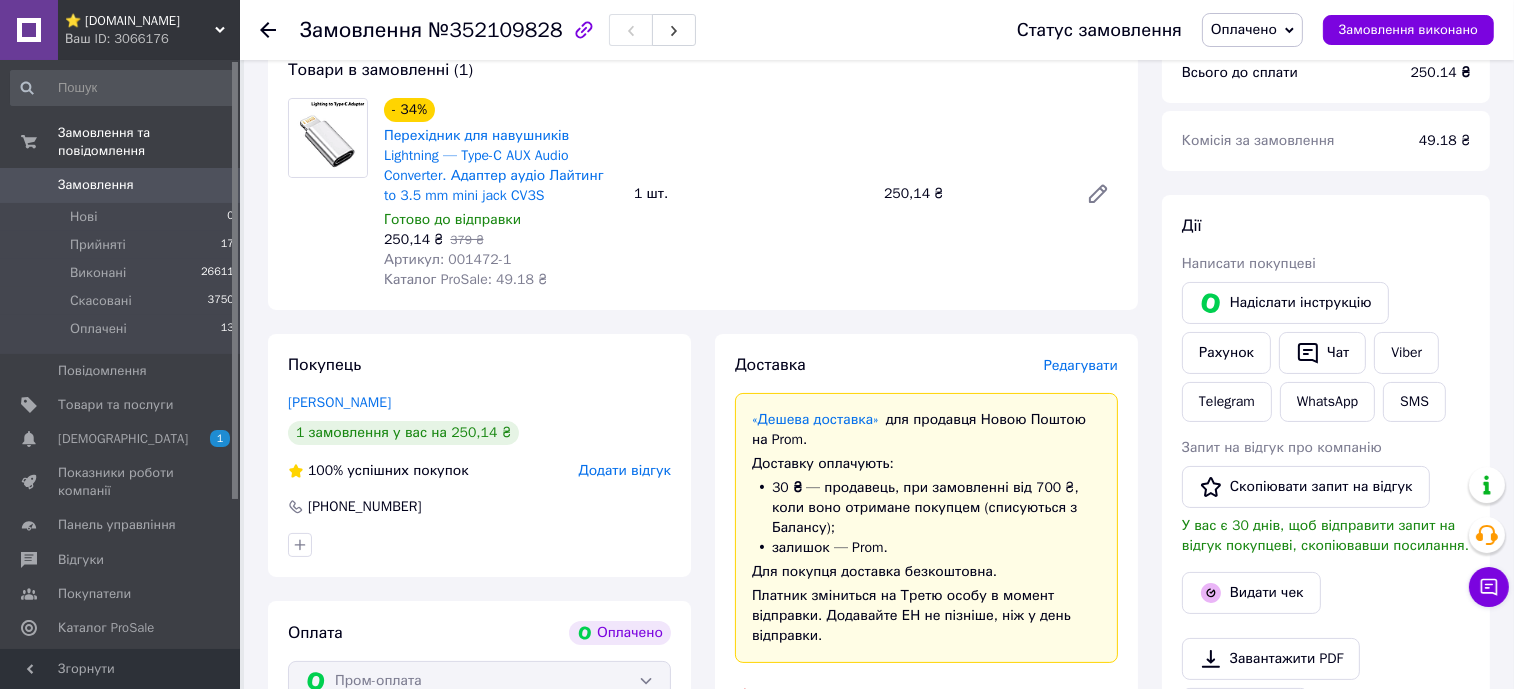 scroll, scrollTop: 375, scrollLeft: 0, axis: vertical 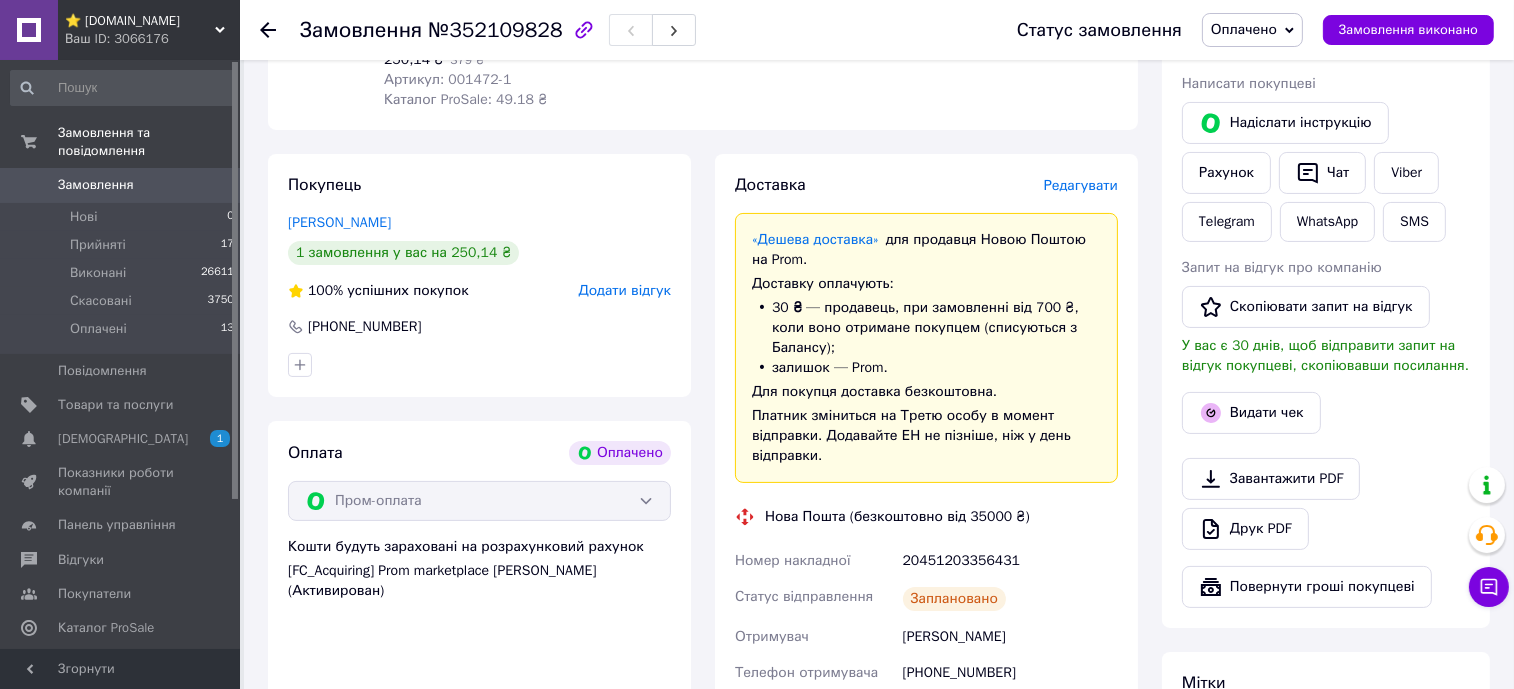 click on "20451203356431" at bounding box center [1010, 561] 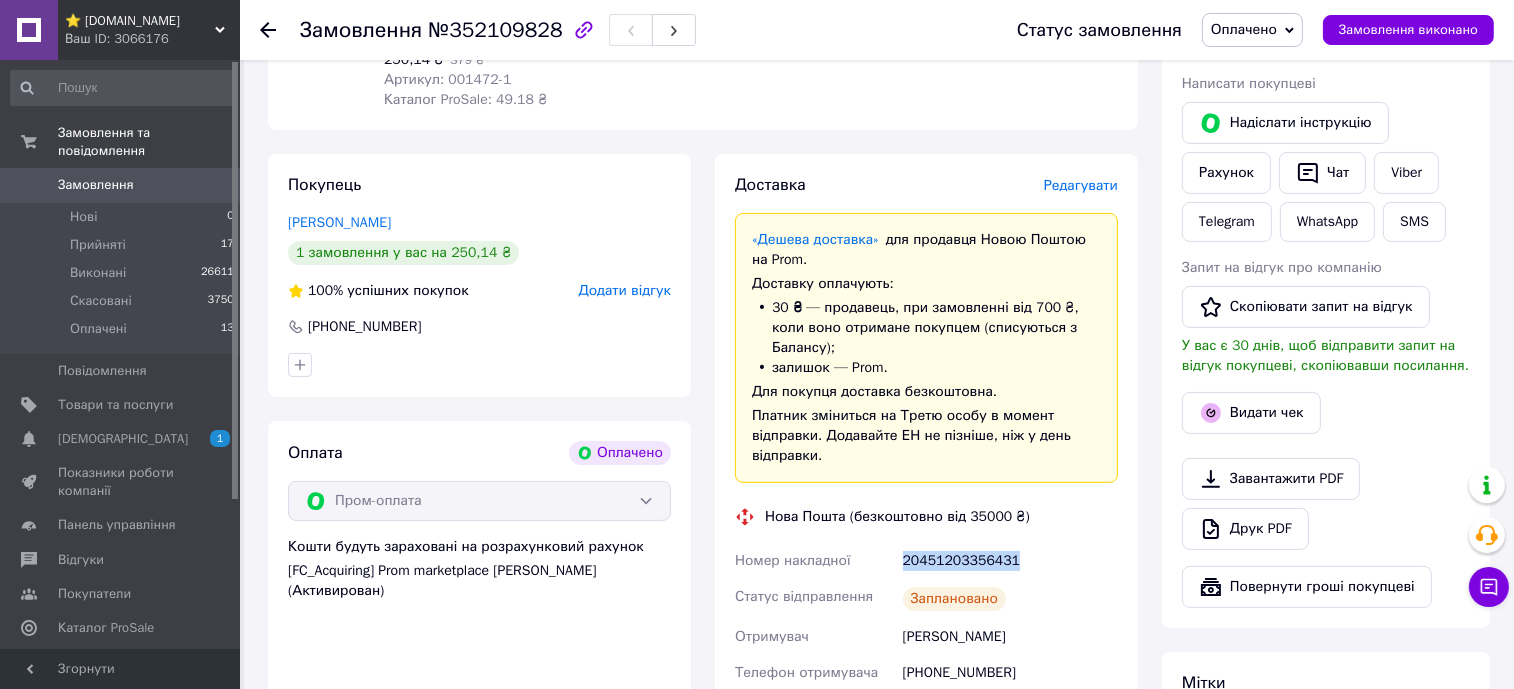 click on "20451203356431" at bounding box center (1010, 561) 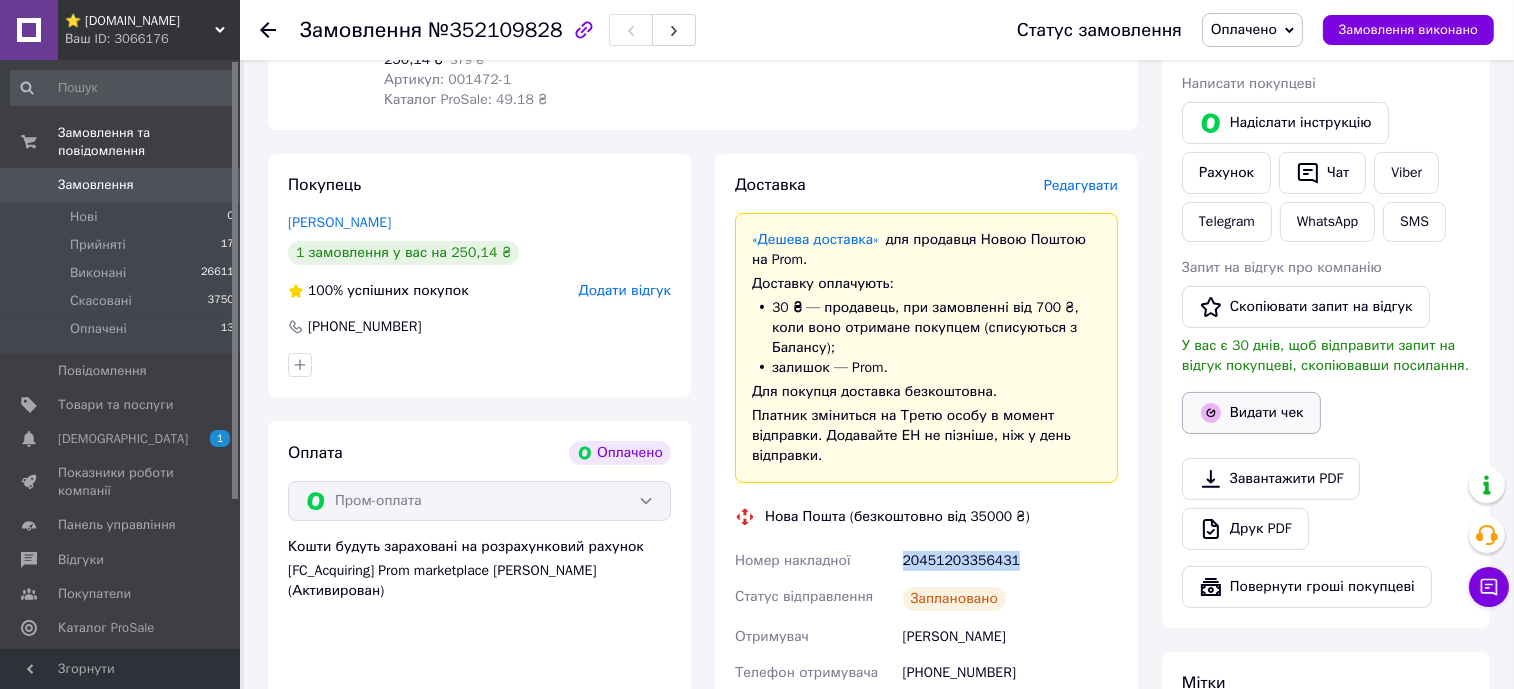 copy on "20451203356431" 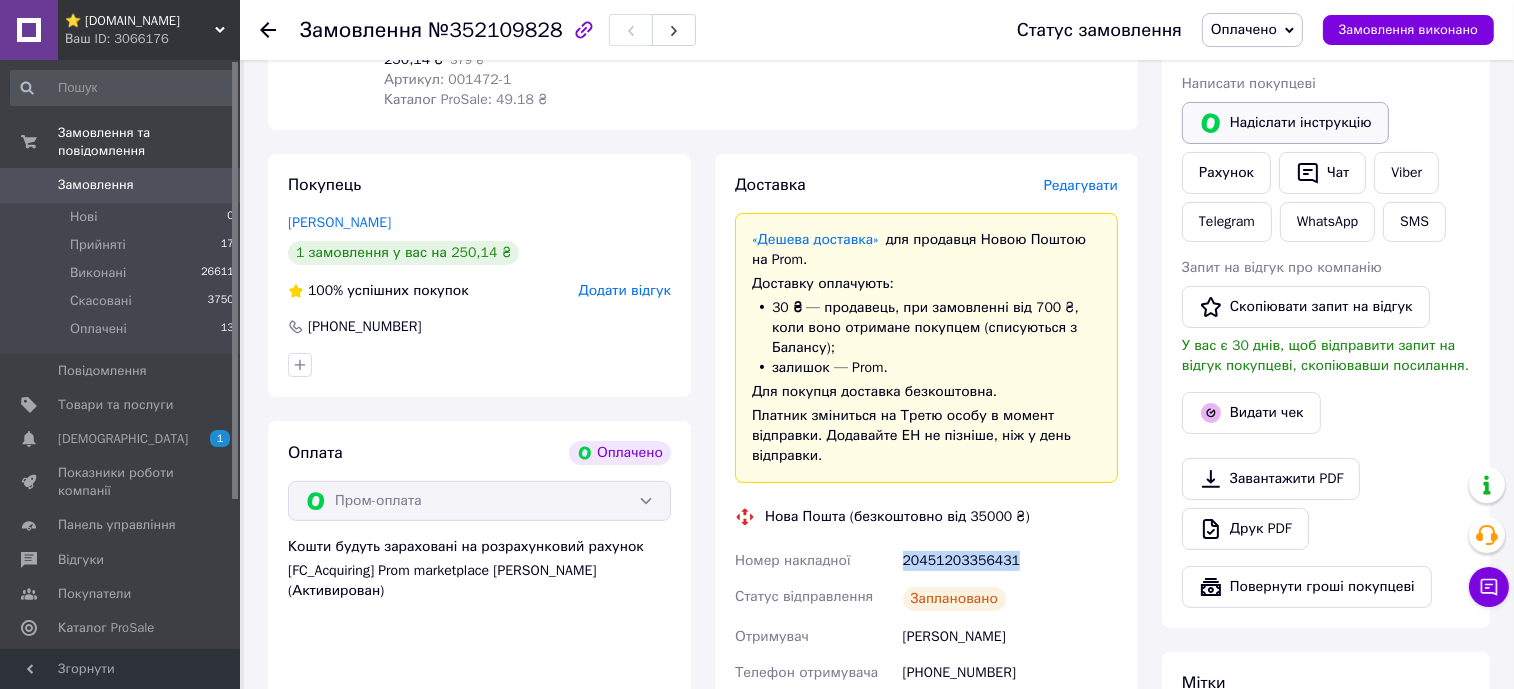 click on "Надіслати інструкцію" at bounding box center (1285, 123) 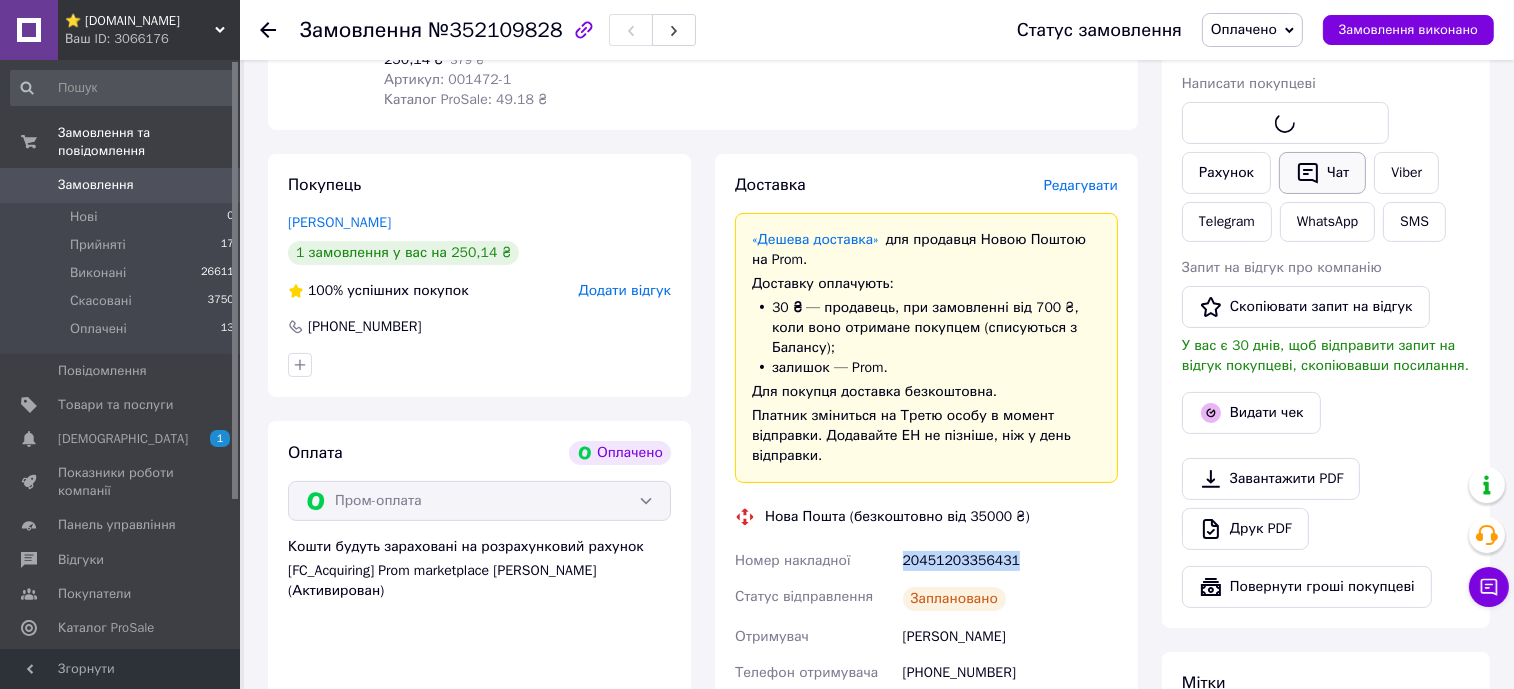 click on "Чат" at bounding box center (1322, 173) 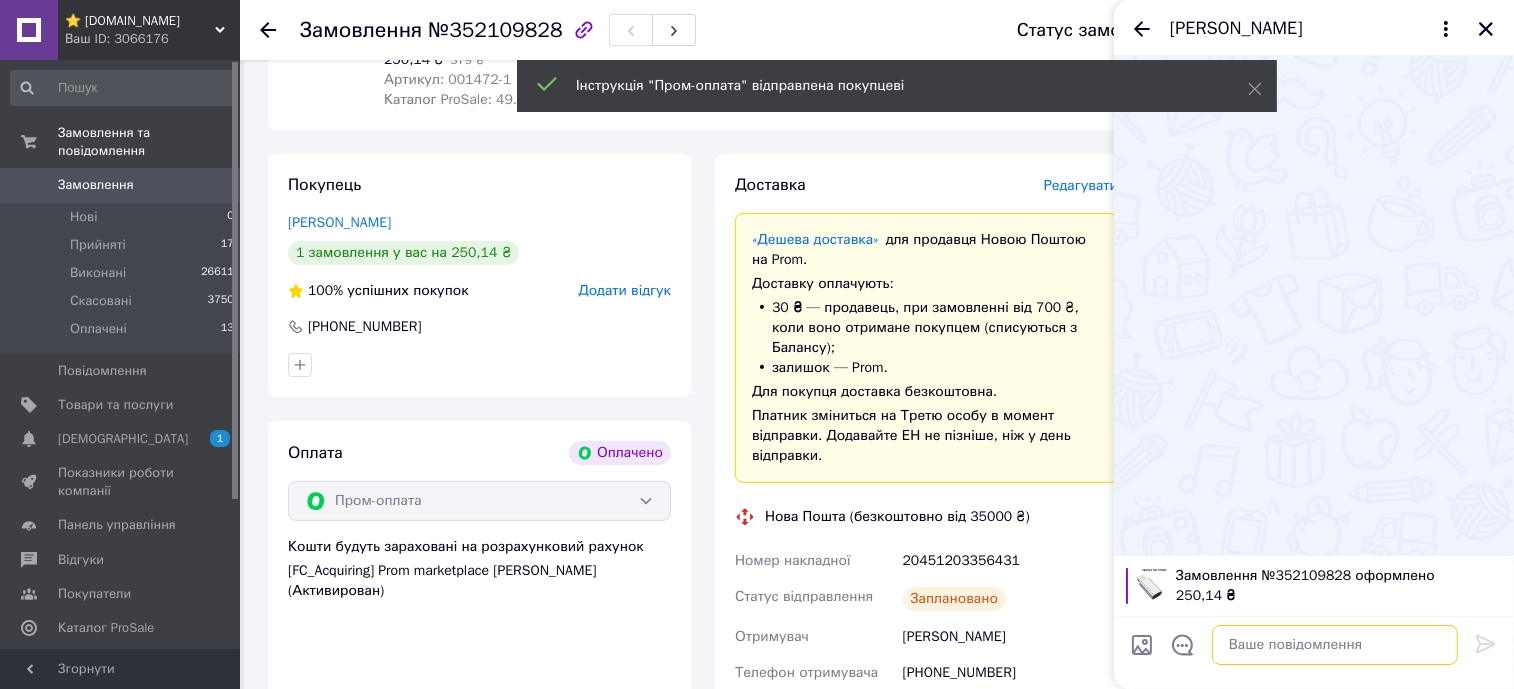 click at bounding box center (1335, 645) 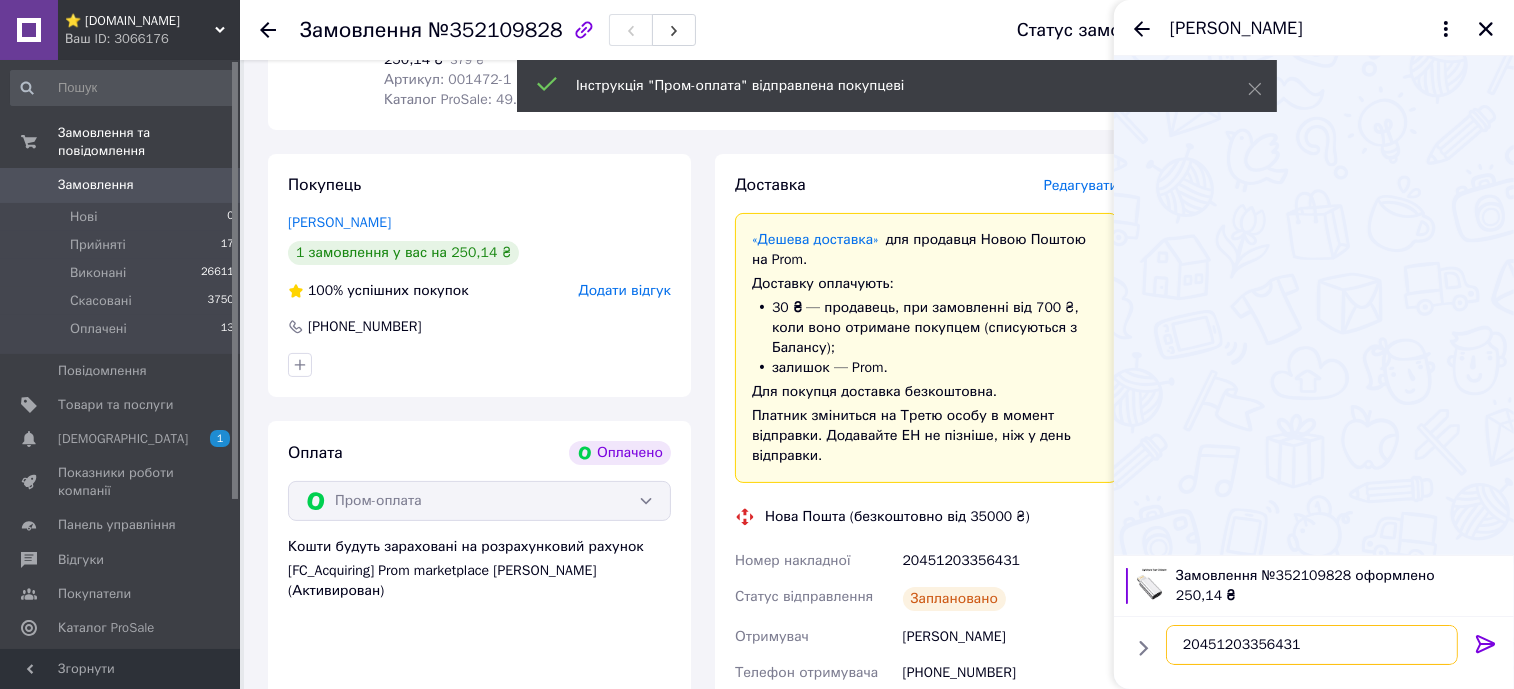 type on "20451203356431" 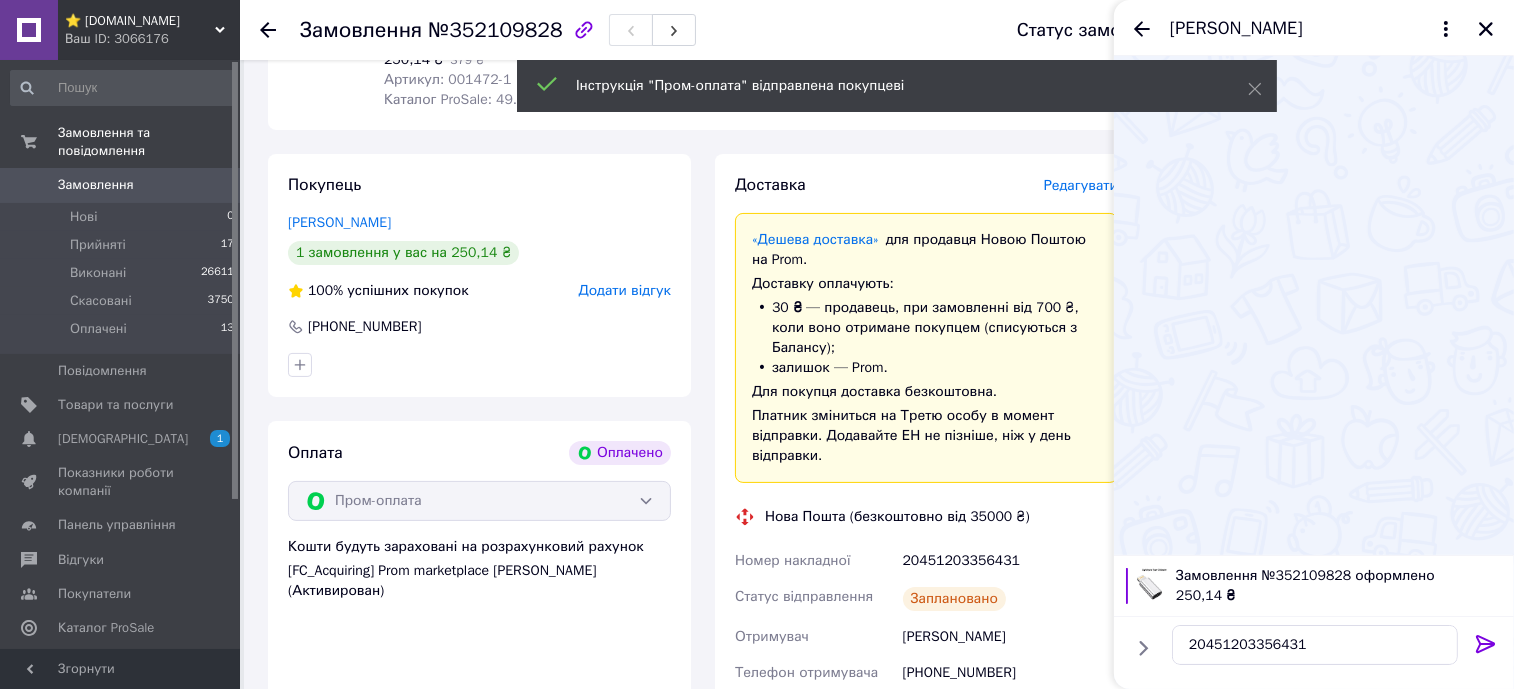 click 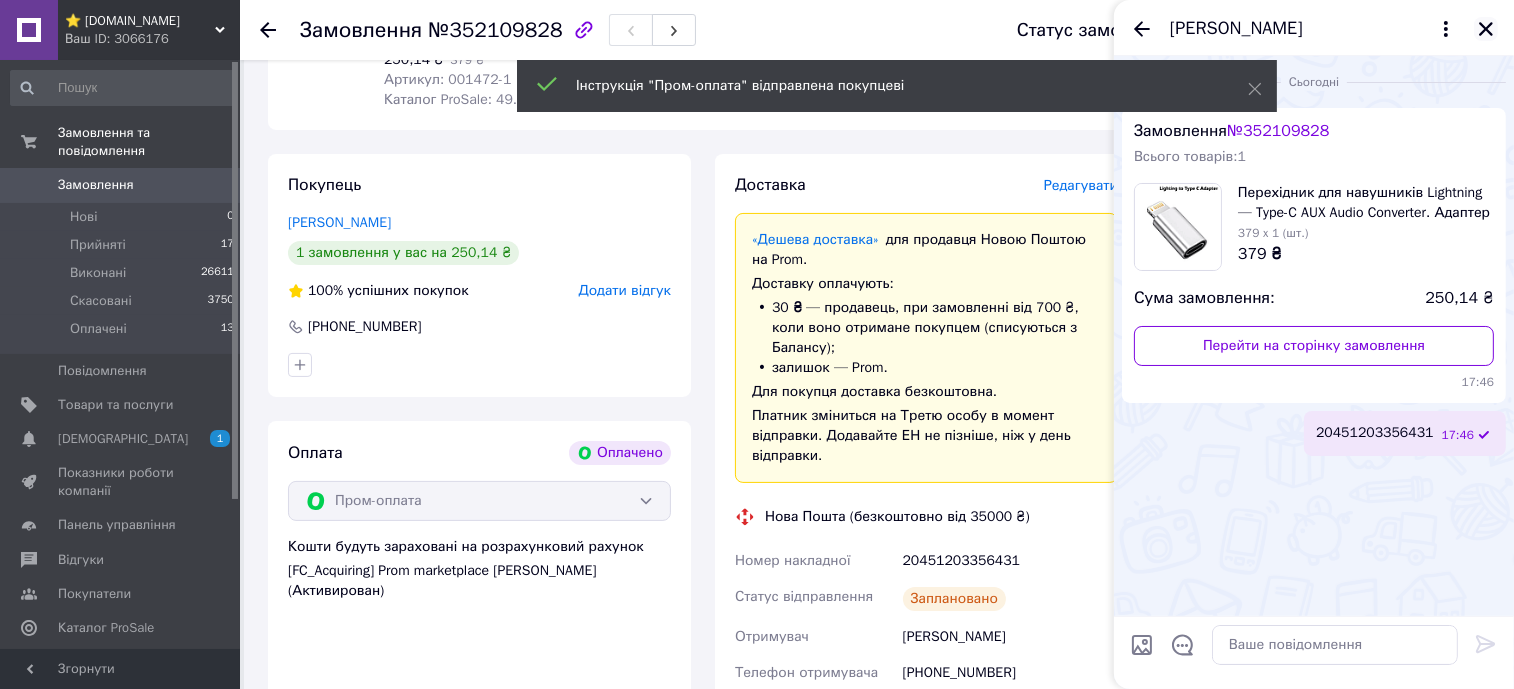 click 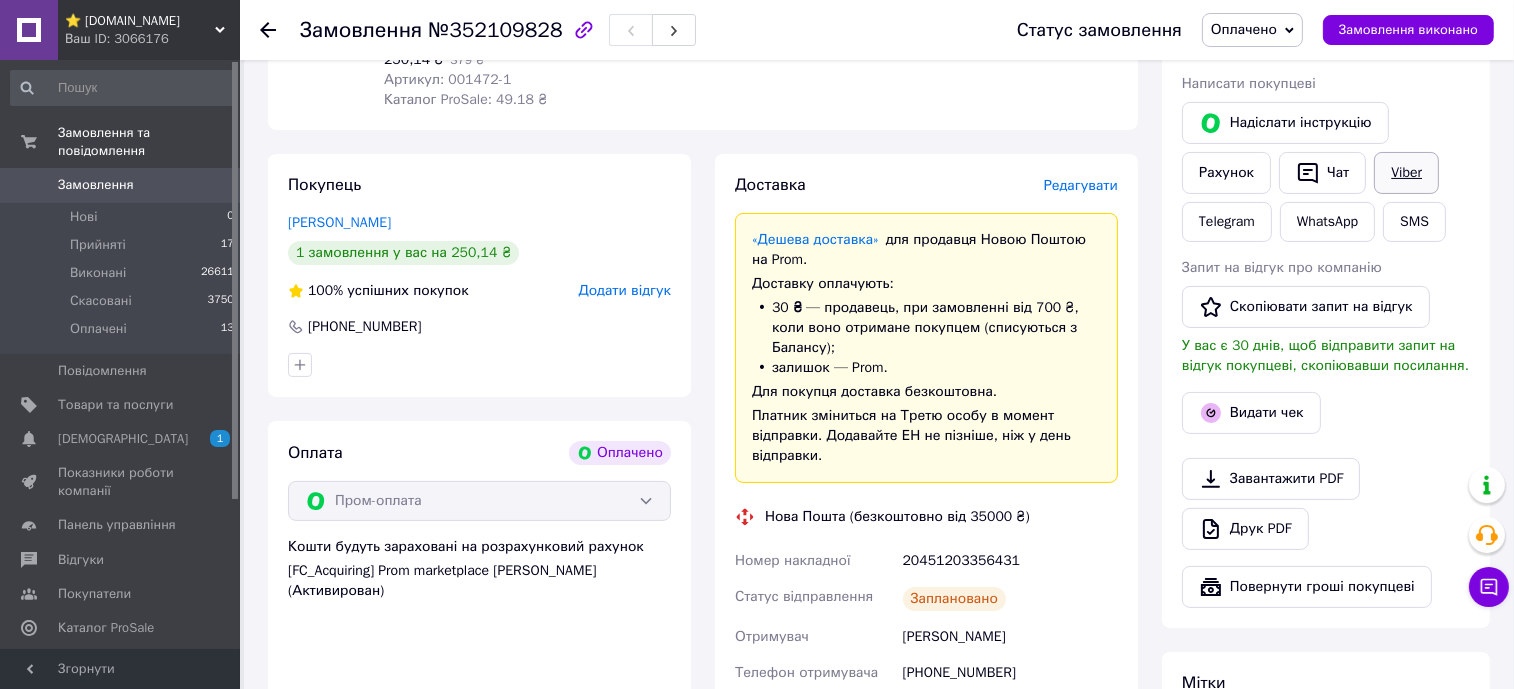 click on "Viber" at bounding box center [1406, 173] 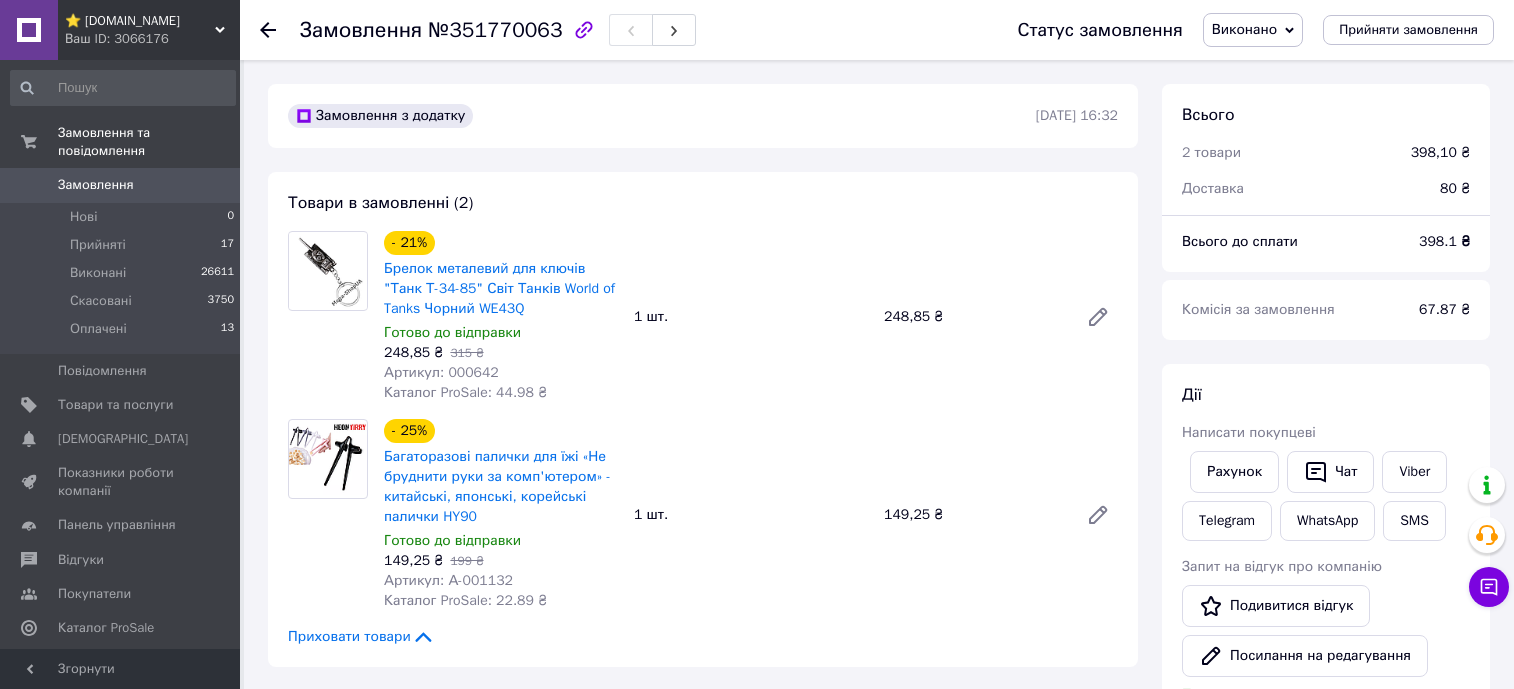 scroll, scrollTop: 0, scrollLeft: 0, axis: both 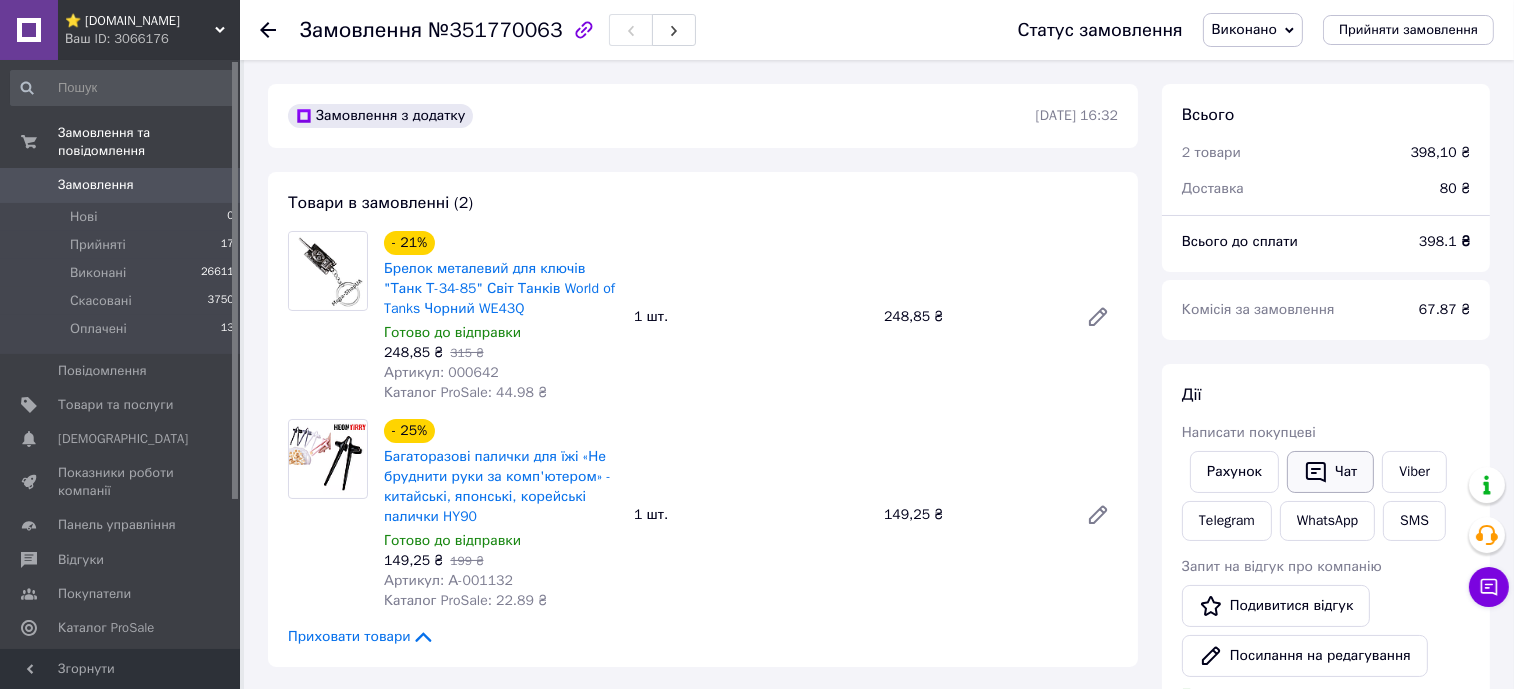 click on "Чат" at bounding box center [1330, 472] 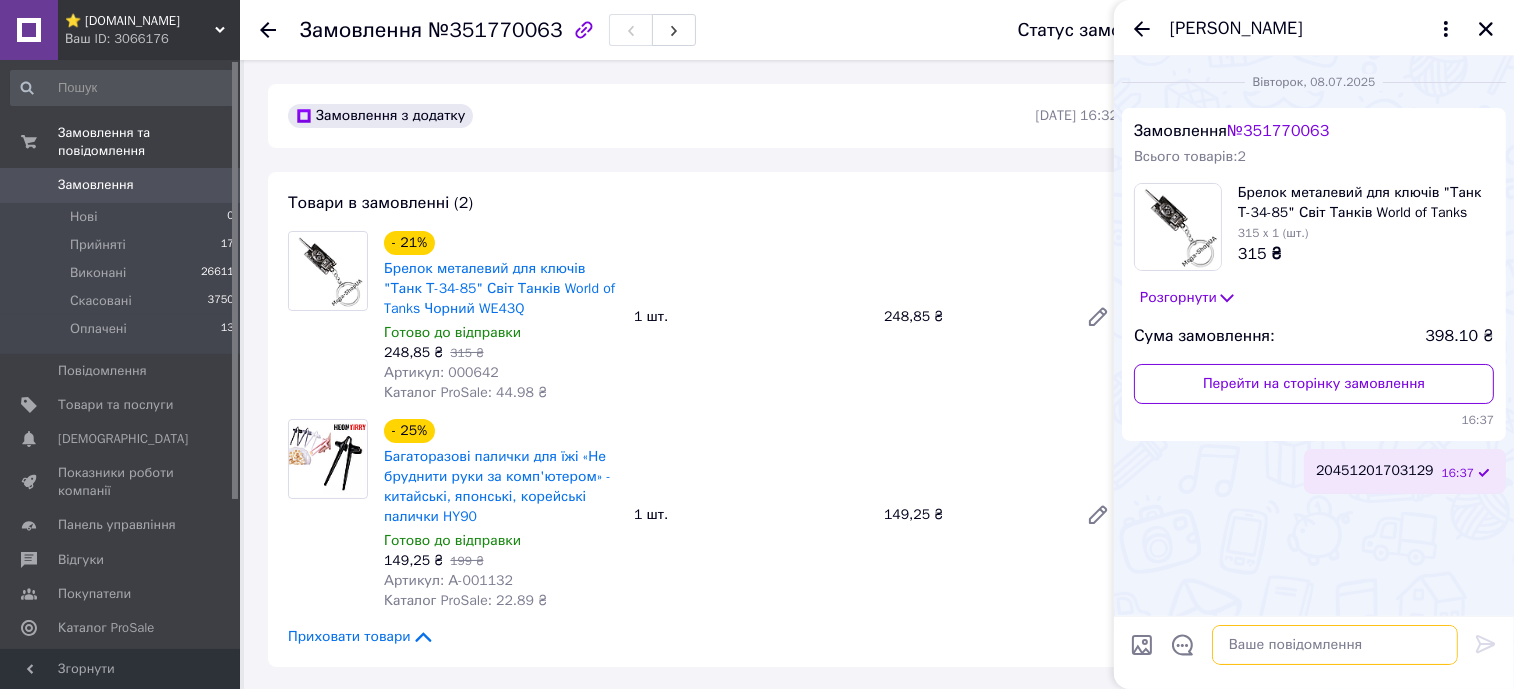 click at bounding box center [1335, 645] 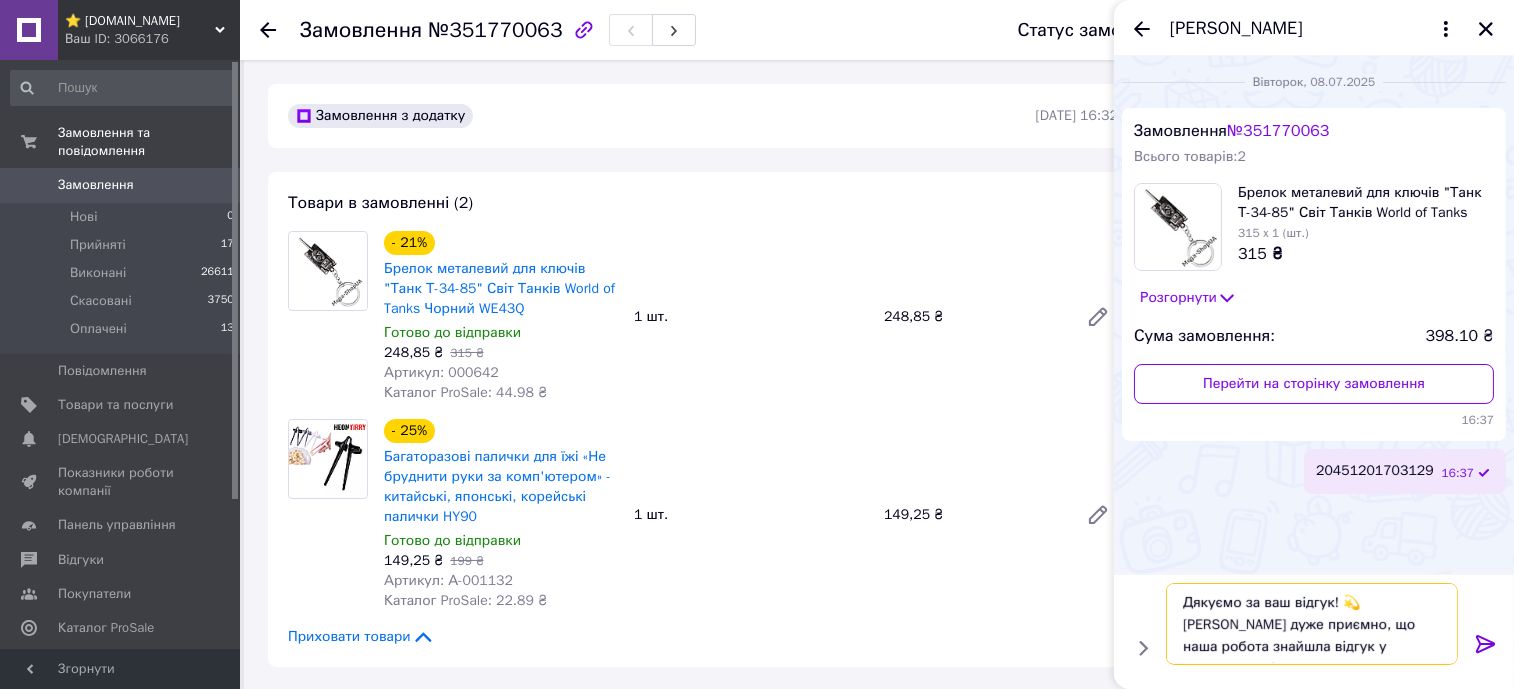 type on "Дякуємо за ваш відгук! 💫 [PERSON_NAME] дуже приємно, що наша робота знайшла відгук у вашому серці" 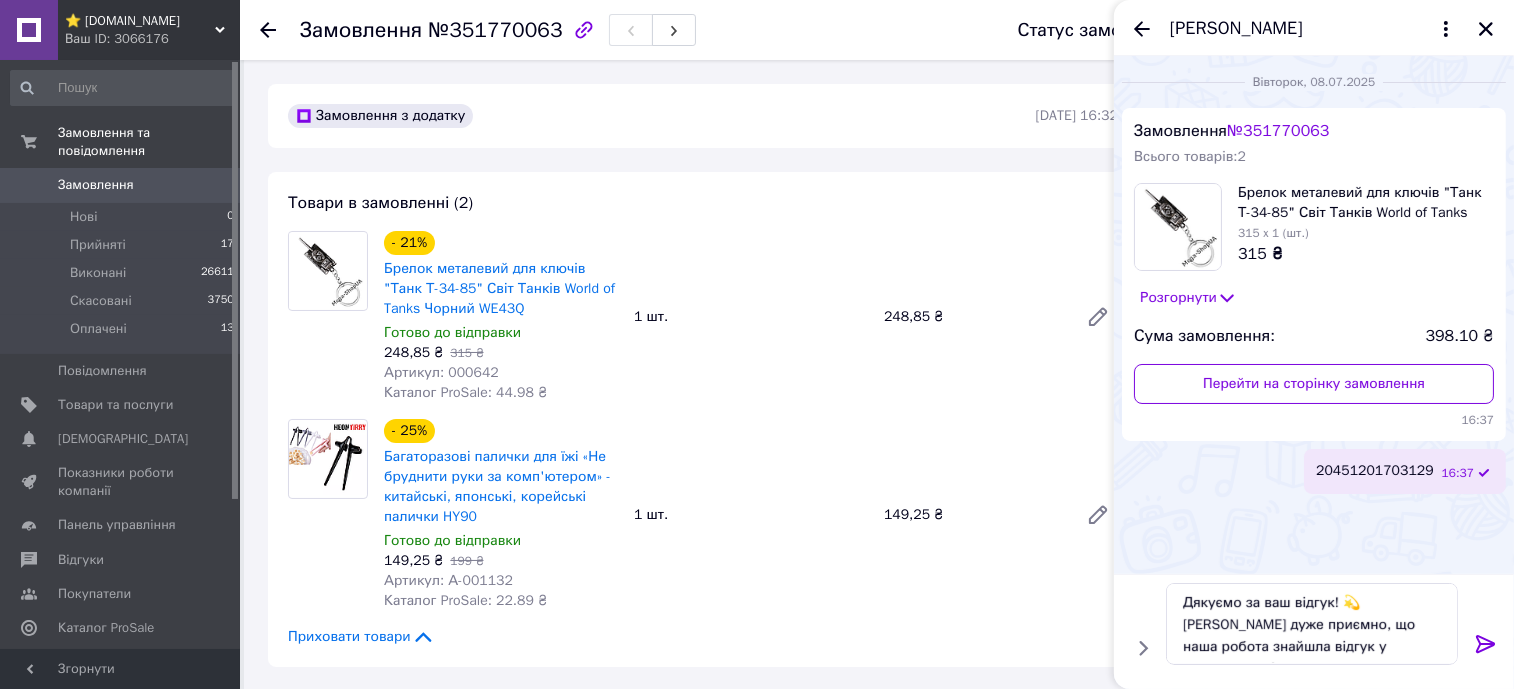 click 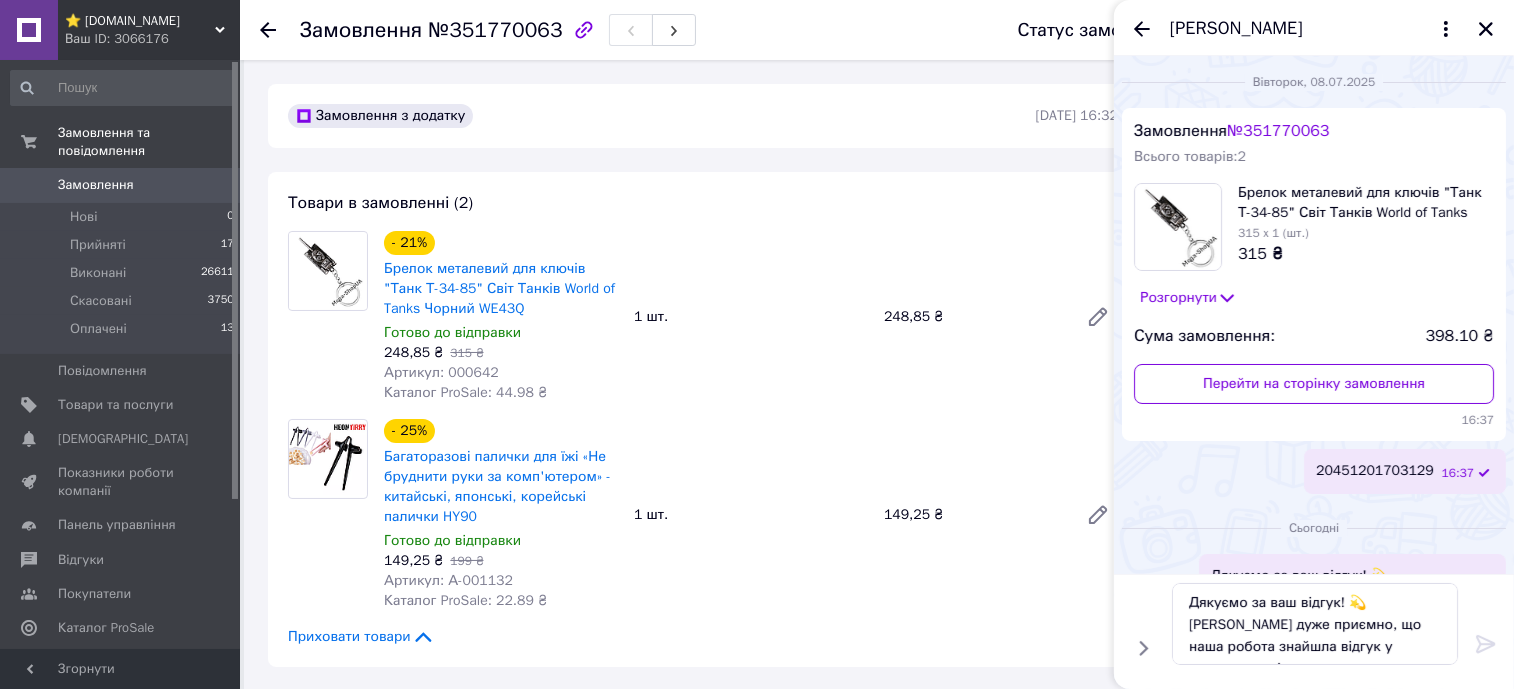 type 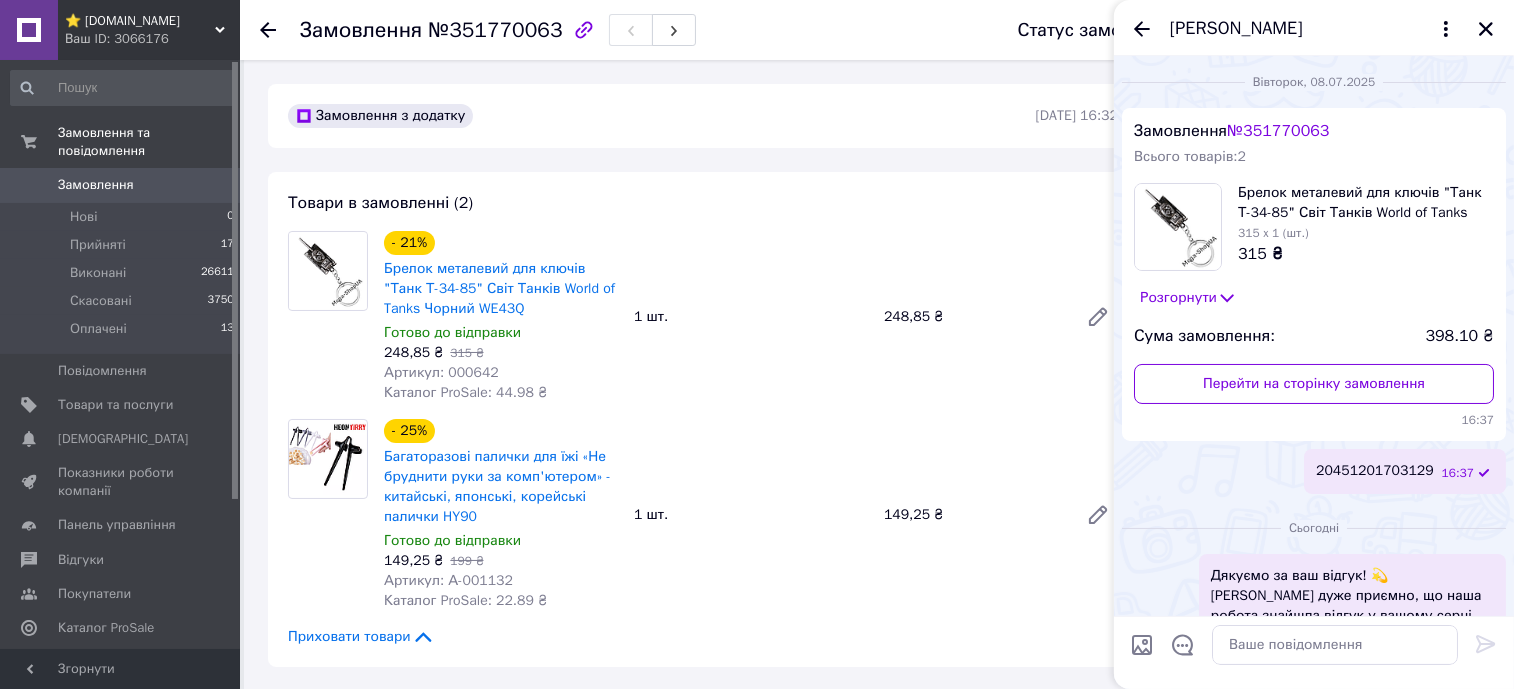 scroll, scrollTop: 49, scrollLeft: 0, axis: vertical 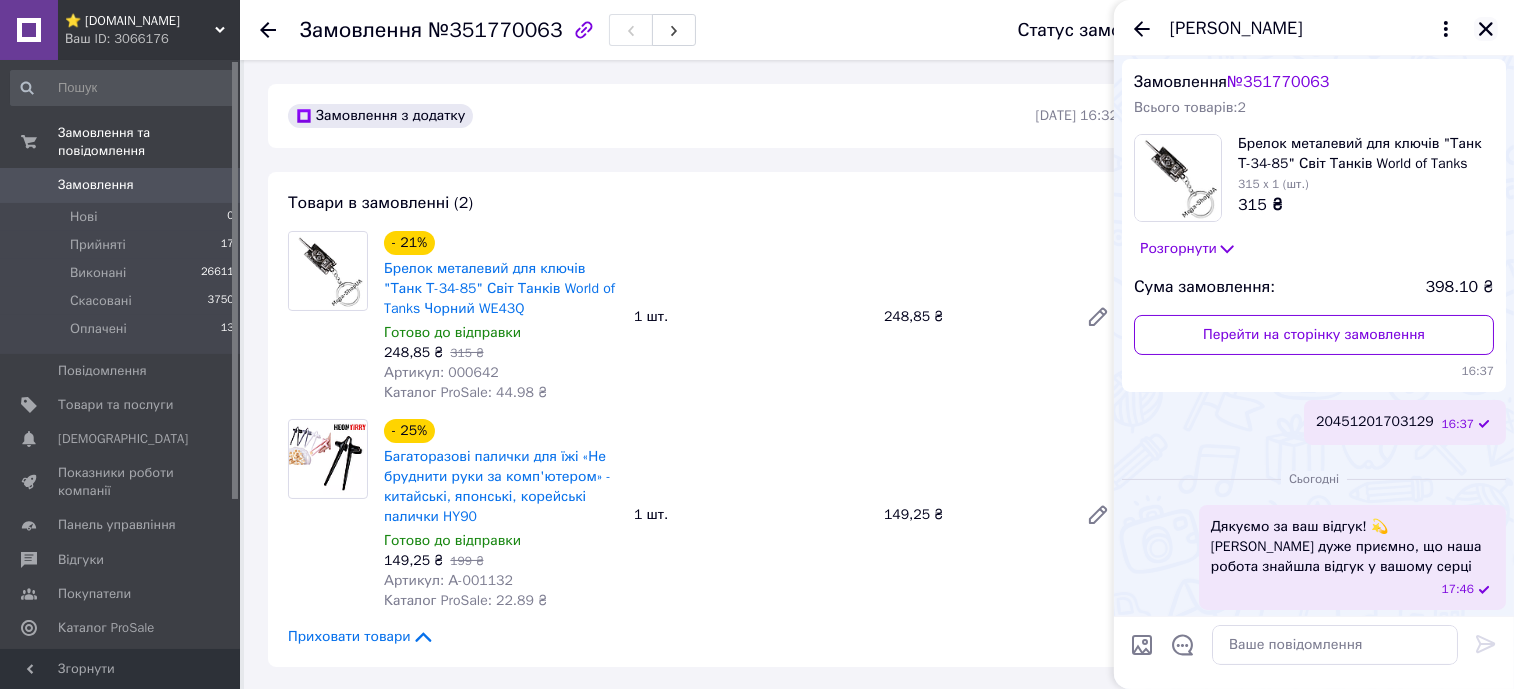 click 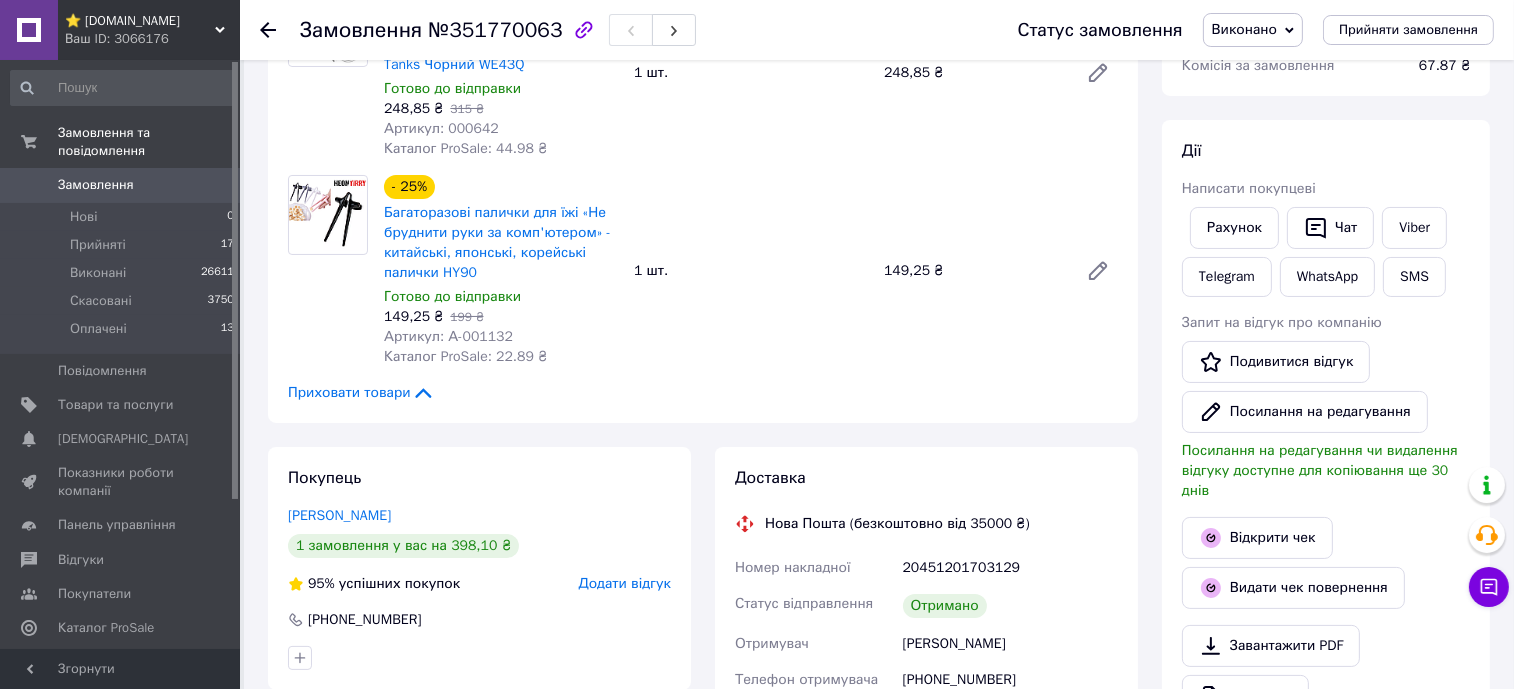 scroll, scrollTop: 375, scrollLeft: 0, axis: vertical 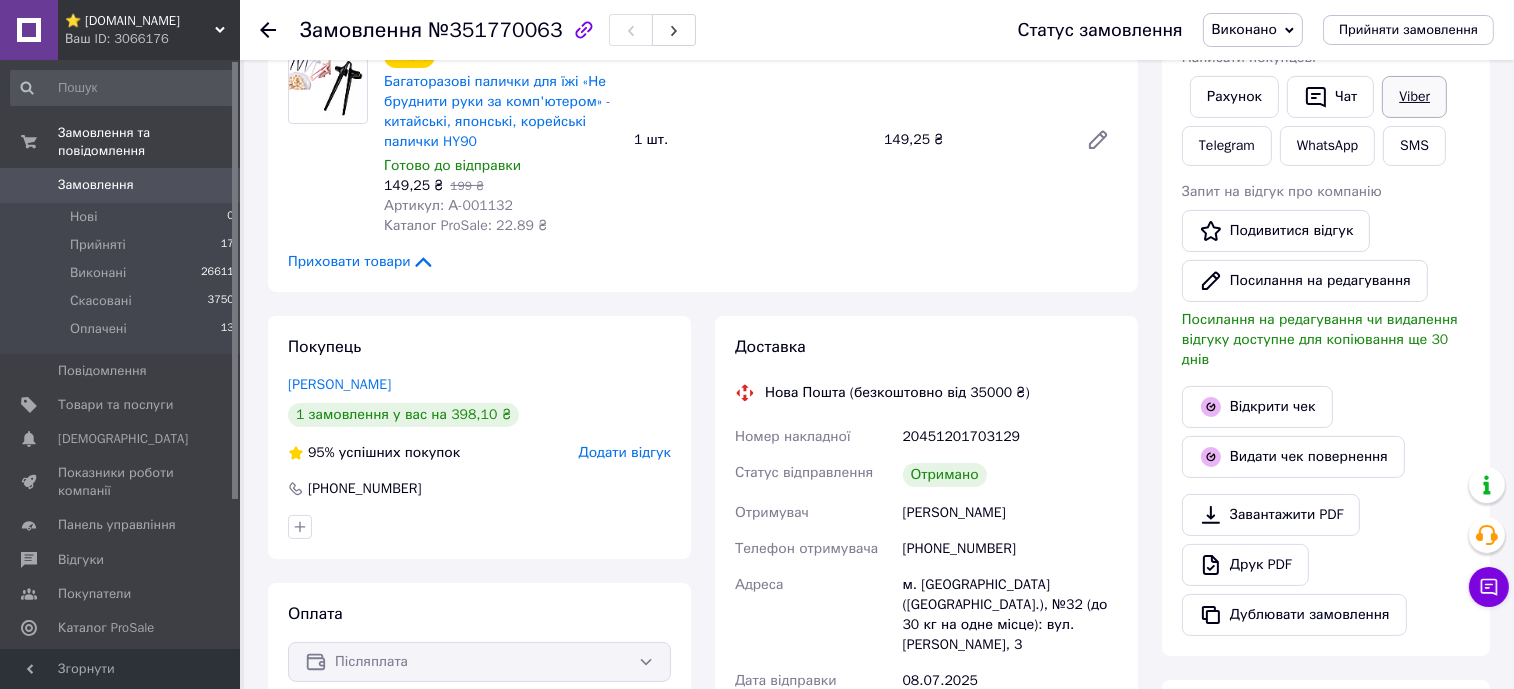 click on "Viber" at bounding box center (1414, 97) 